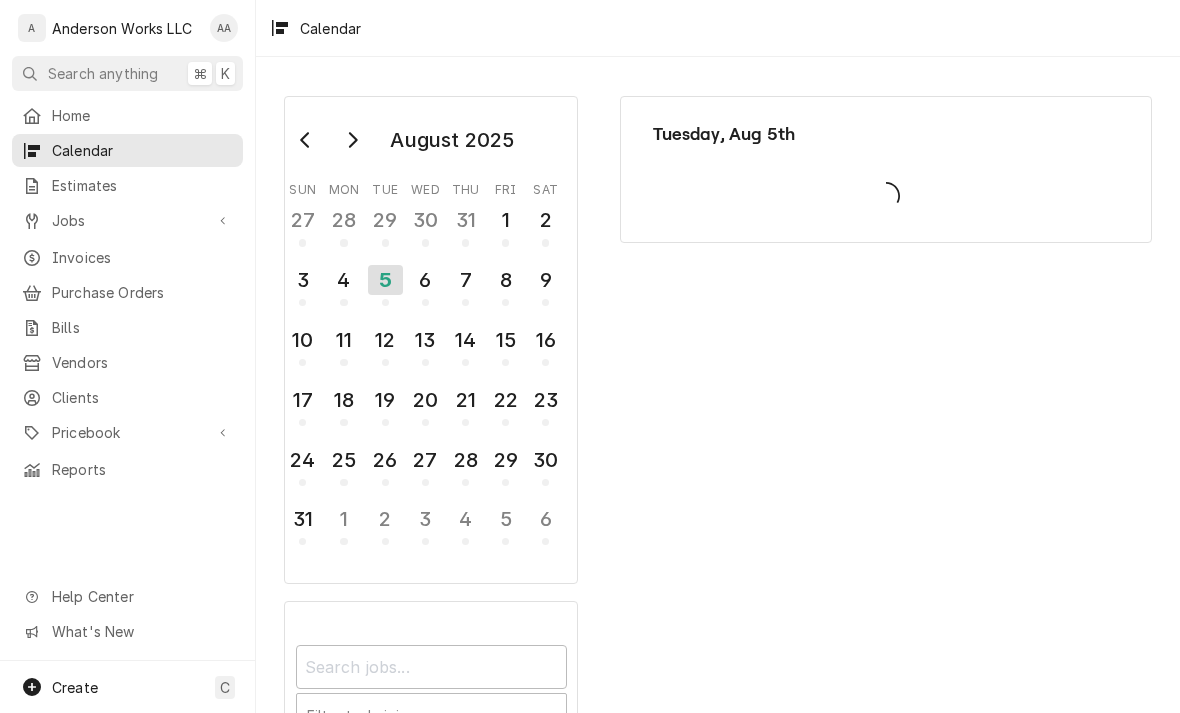 scroll, scrollTop: 0, scrollLeft: 0, axis: both 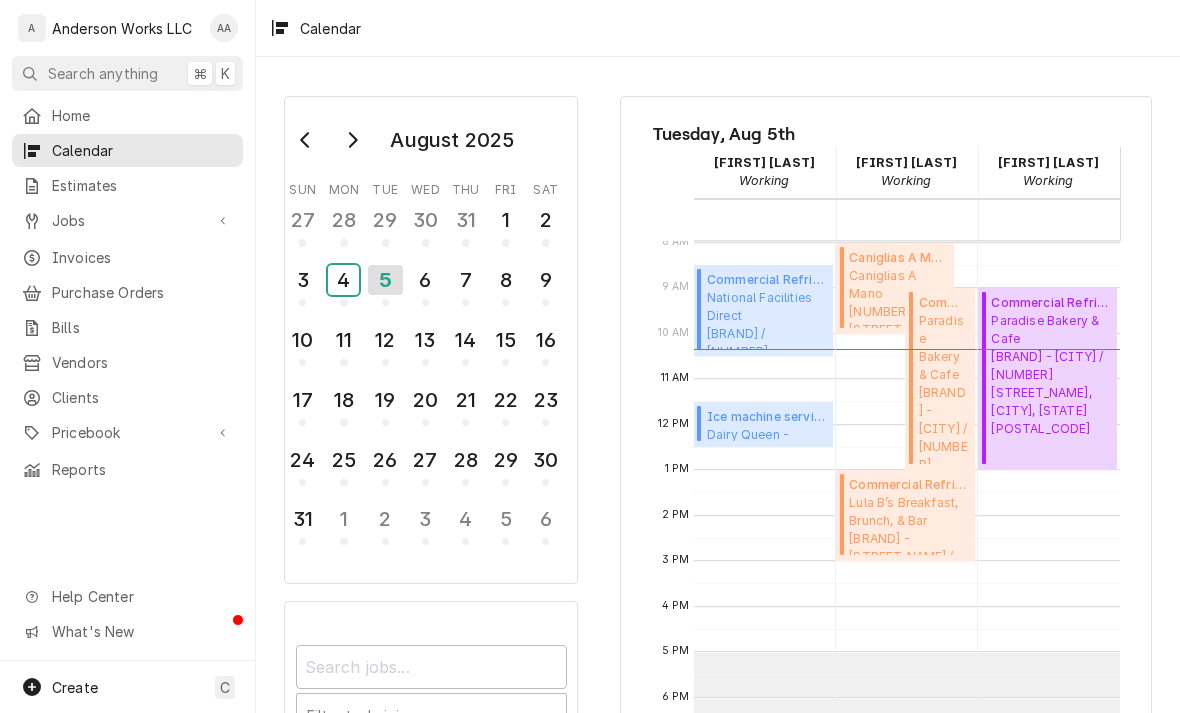 click on "4" at bounding box center [343, 280] 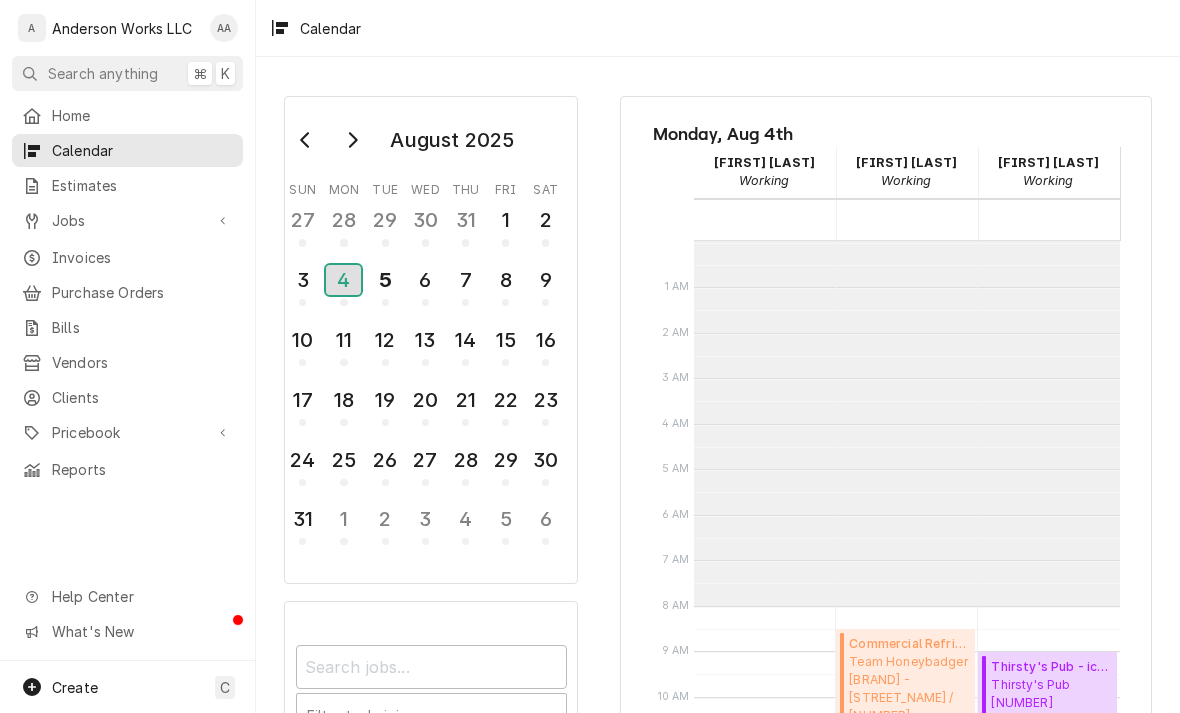 scroll, scrollTop: 364, scrollLeft: 0, axis: vertical 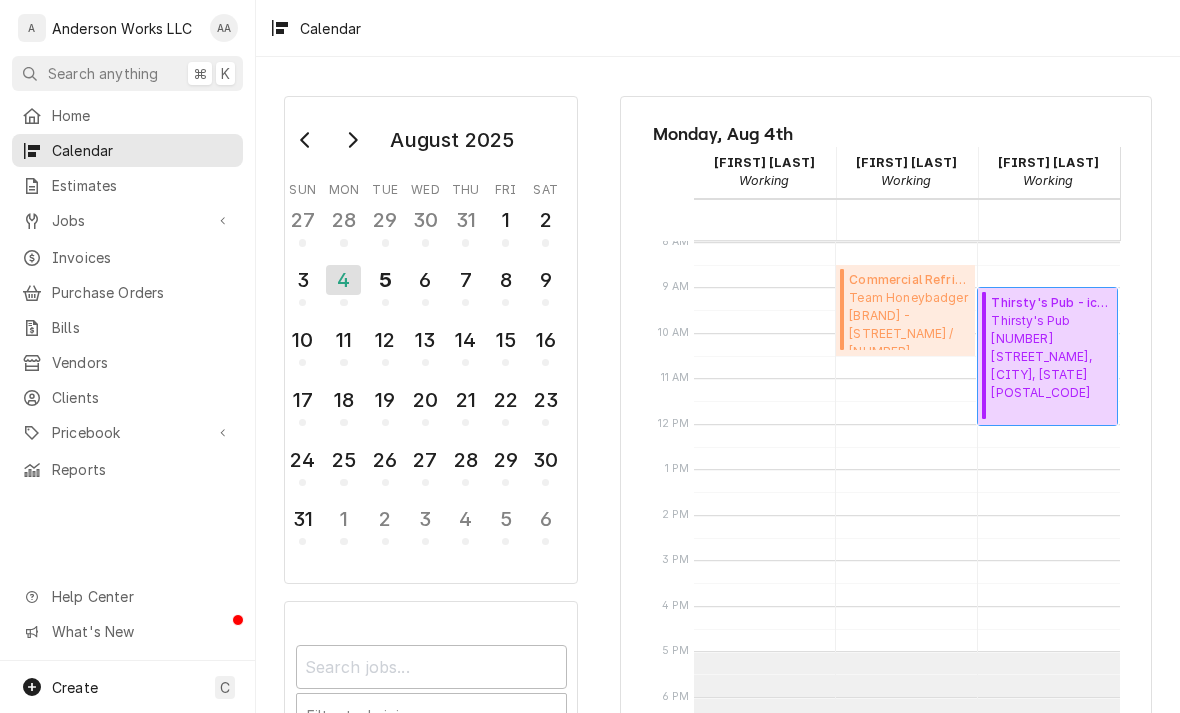 click on "Thirsty's Pub - ice machine PM  ( Active ) Thirsty's Pub 20588 & Hwy 370, Gretna, NE 68028" at bounding box center [1051, 356] 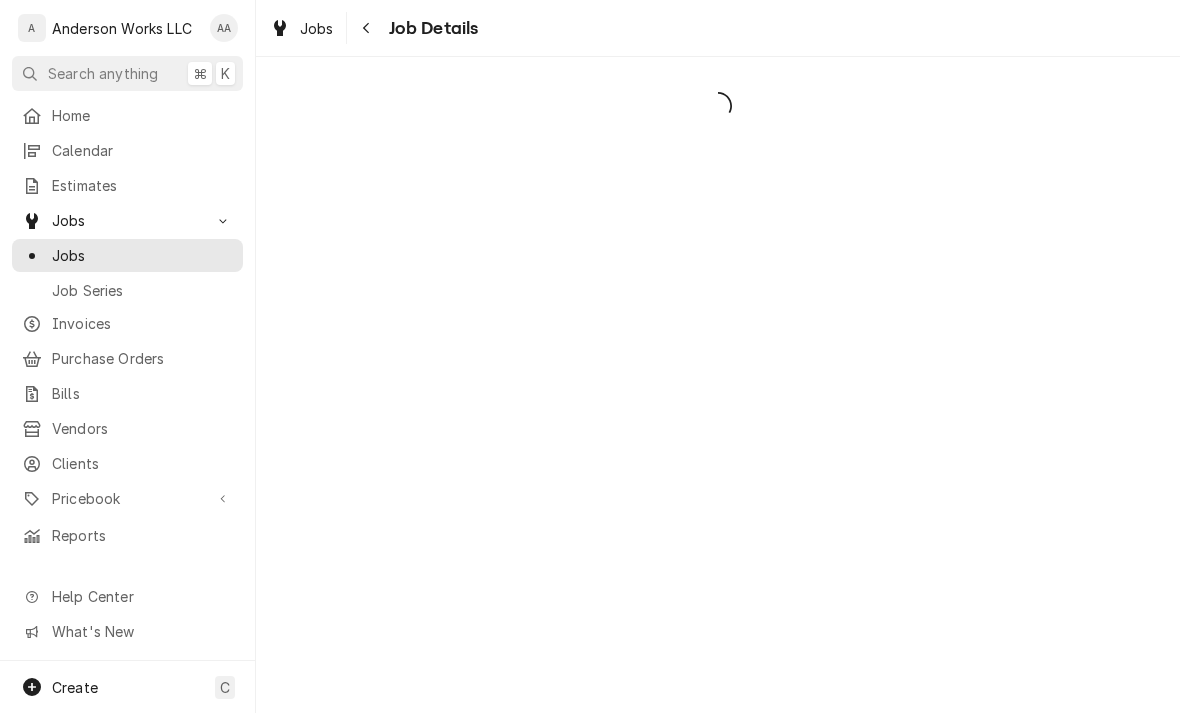 scroll, scrollTop: 0, scrollLeft: 0, axis: both 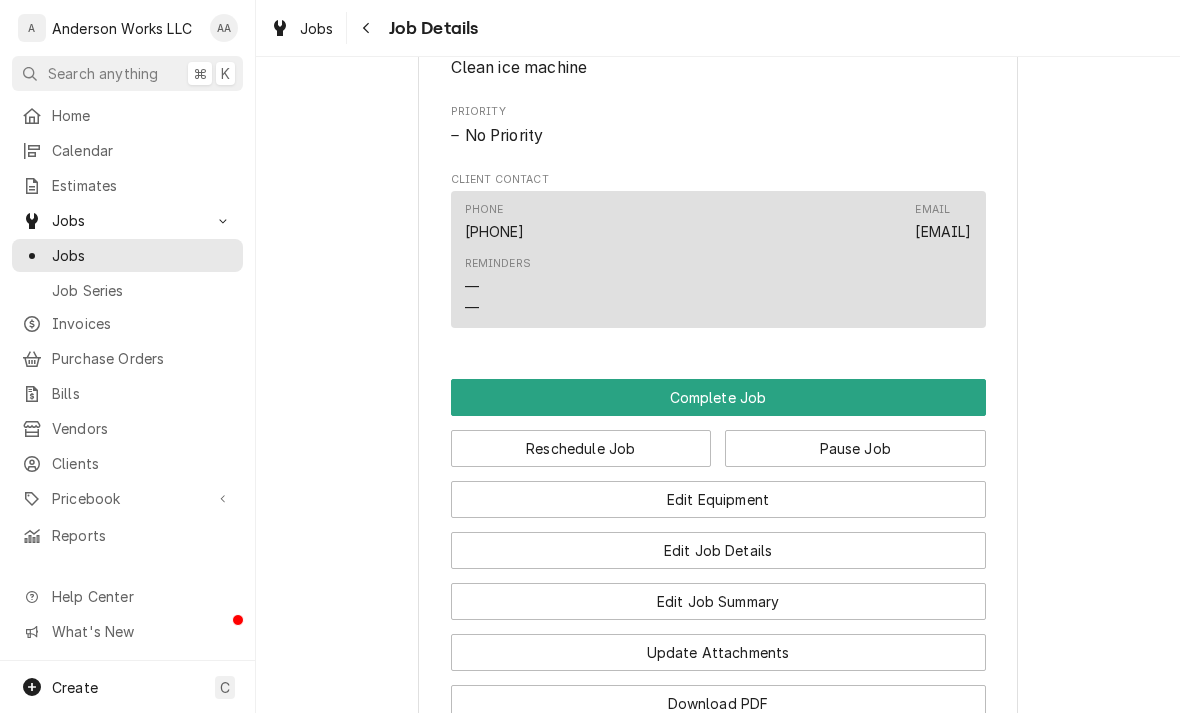 click on "Complete Job" at bounding box center (718, 397) 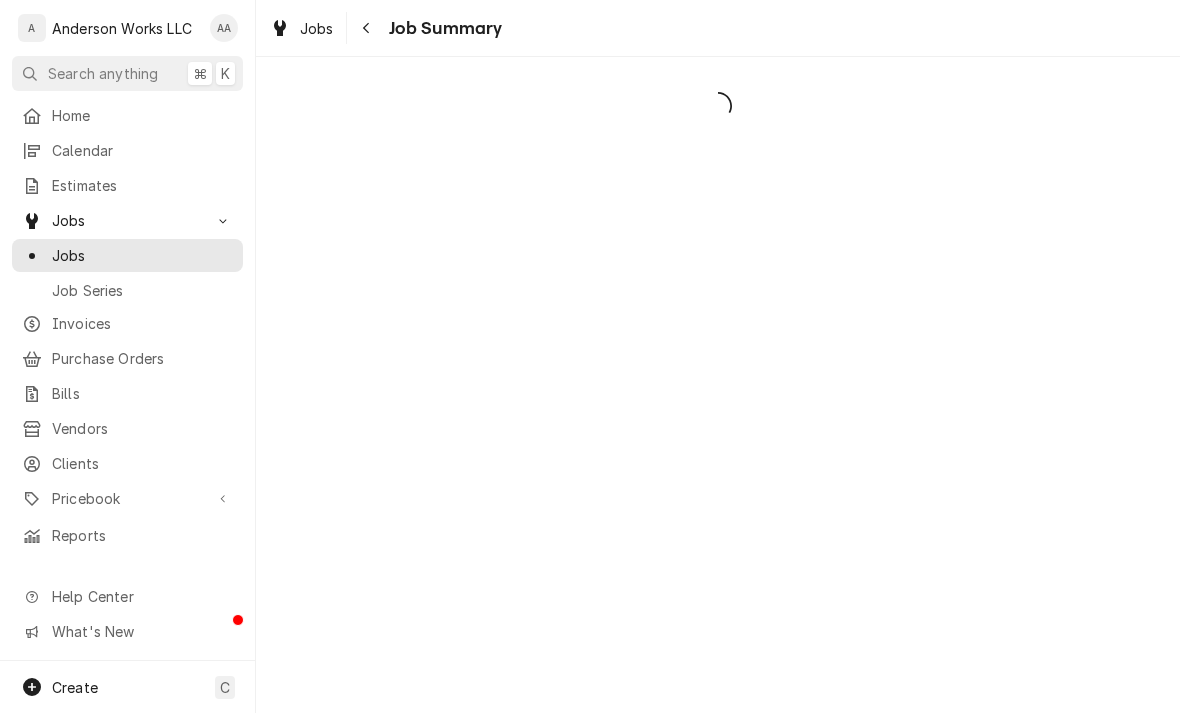 scroll, scrollTop: 0, scrollLeft: 0, axis: both 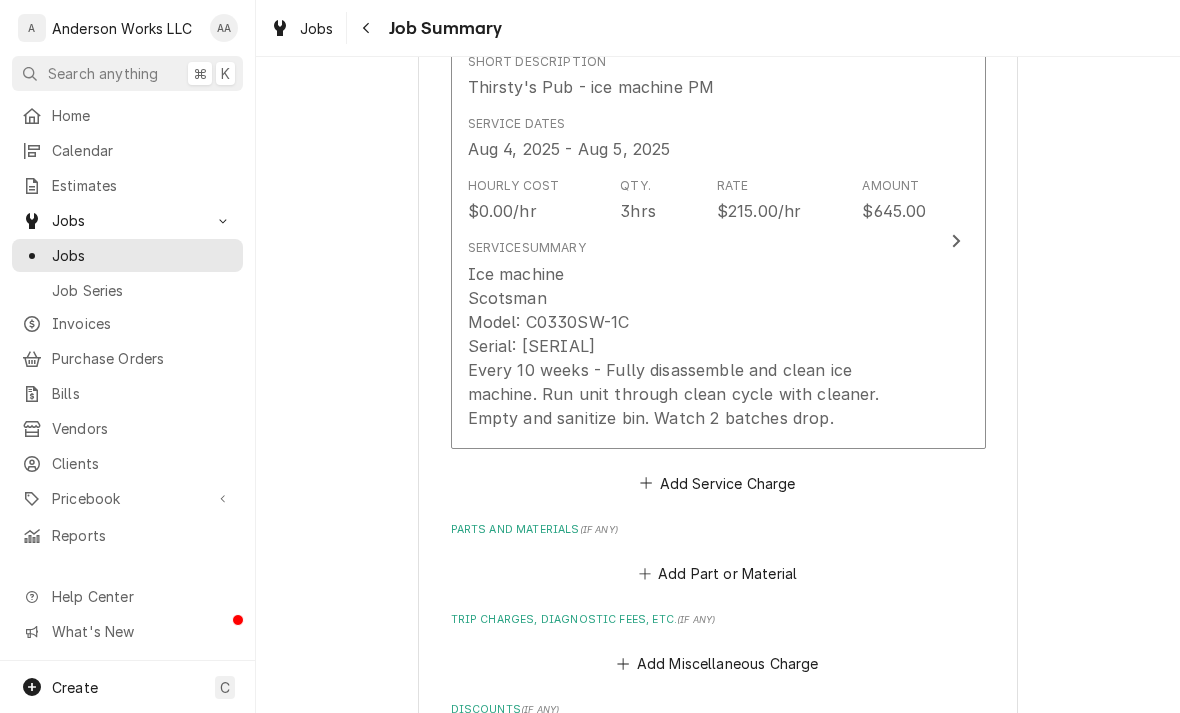 click on "Ice machine
Scotsman
Model: C0330SW-1C
Serial: [SERIAL]
Every 10 weeks - Fully disassemble and clean ice machine. Run unit through clean cycle with cleaner. Empty and sanitize bin. Watch 2 batches drop." at bounding box center [697, 346] 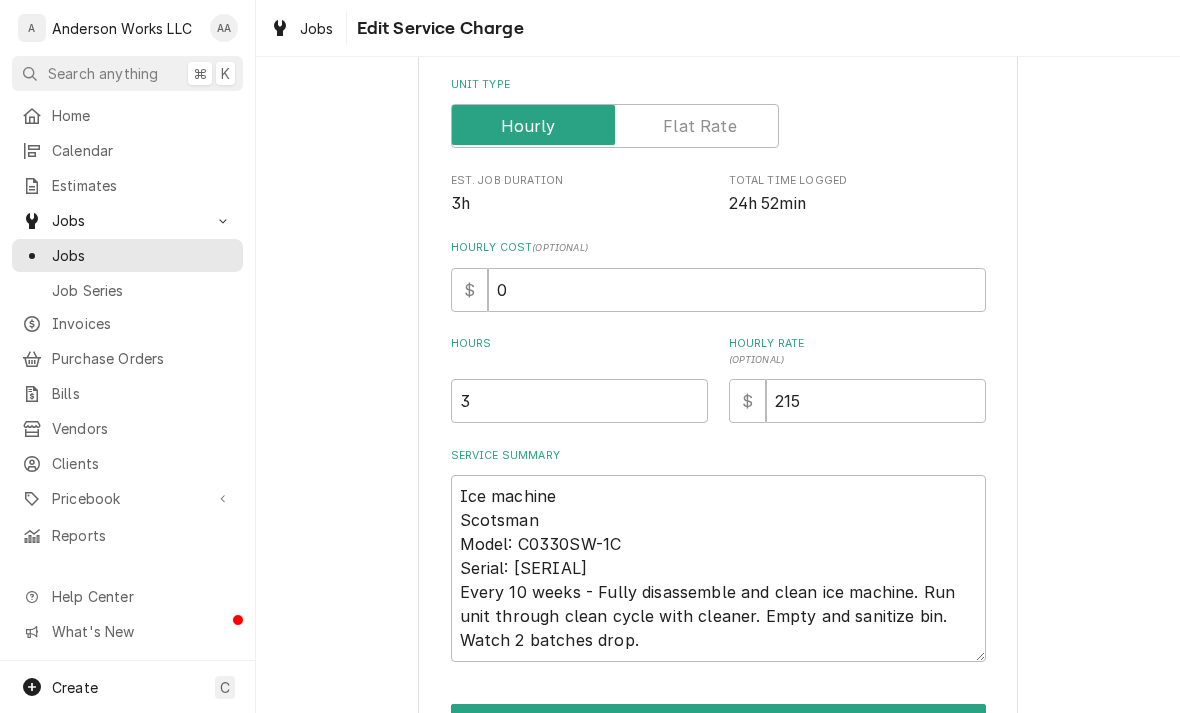 type on "x" 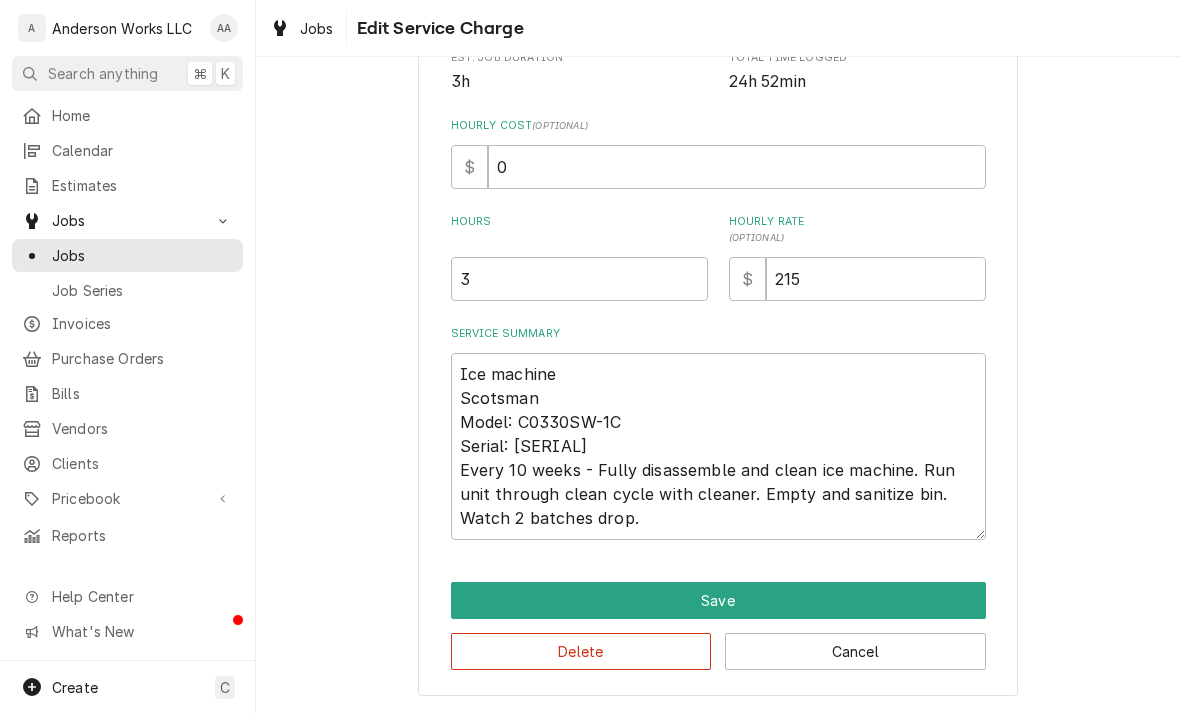 scroll, scrollTop: 434, scrollLeft: 0, axis: vertical 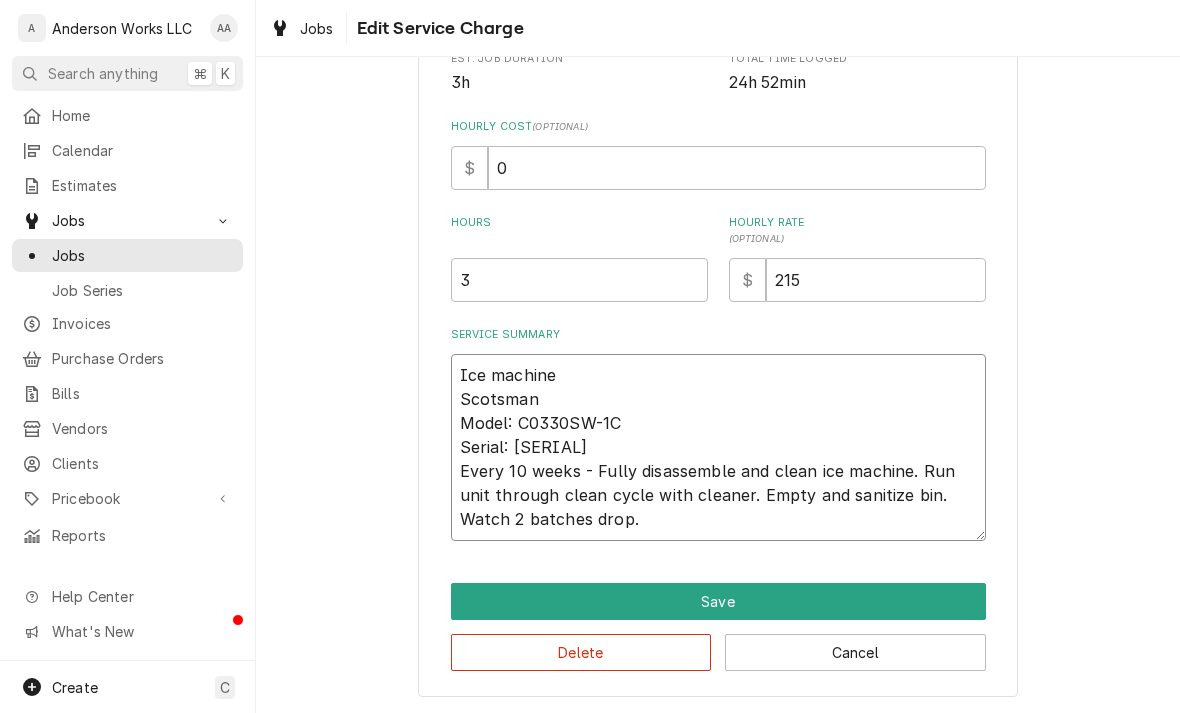 click on "Ice machine
Scotsman
Model: C0330SW-1C
Serial: [SERIAL]
Every 10 weeks - Fully disassemble and clean ice machine. Run unit through clean cycle with cleaner. Empty and sanitize bin. Watch 2 batches drop." at bounding box center [718, 447] 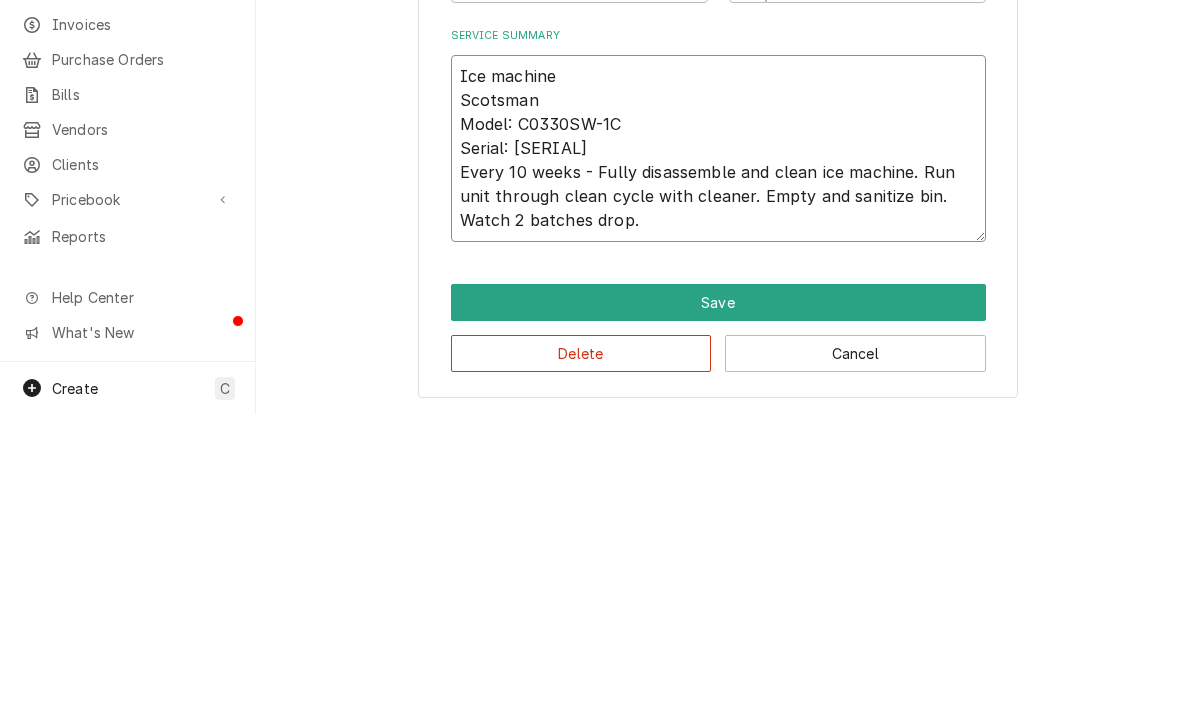 type on "Ice machine
Scotsman
Model: C0330SW-1C
Serial: [SERIAL]
Every 10 weeks - Fully disassemble and clean ice machine. Run unit through clean cycle with cleaner. Empty and sanitize bin. Watch 2 batches drop." 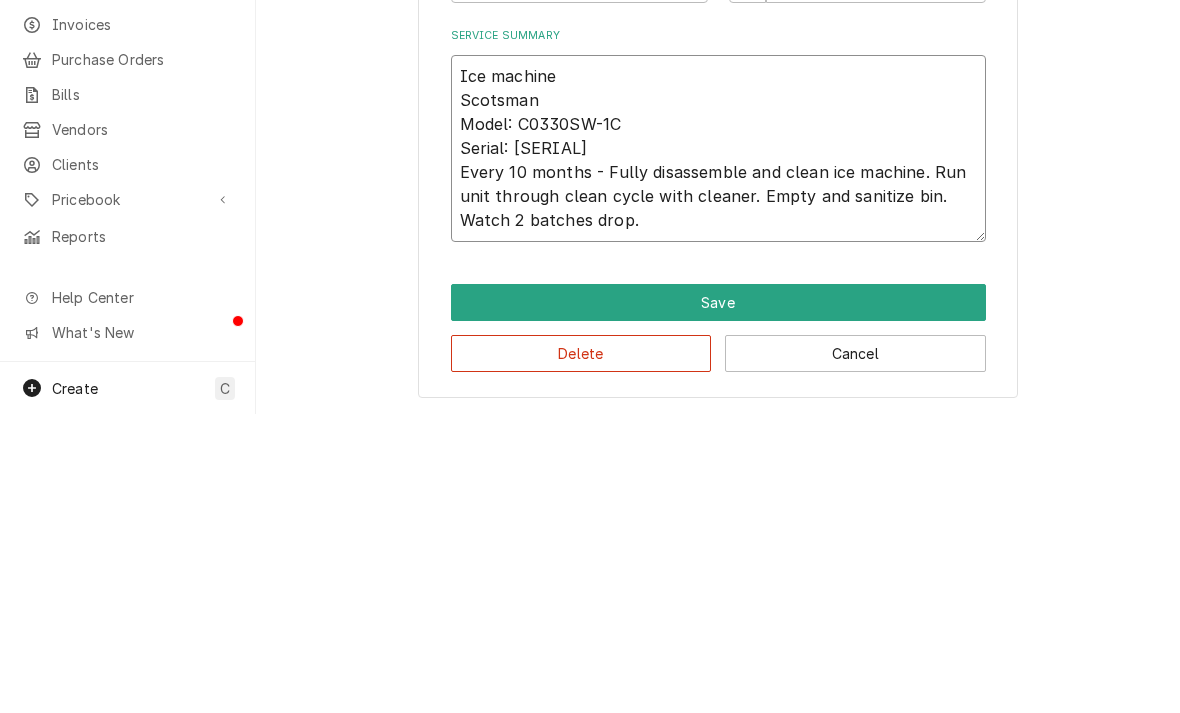 type on "x" 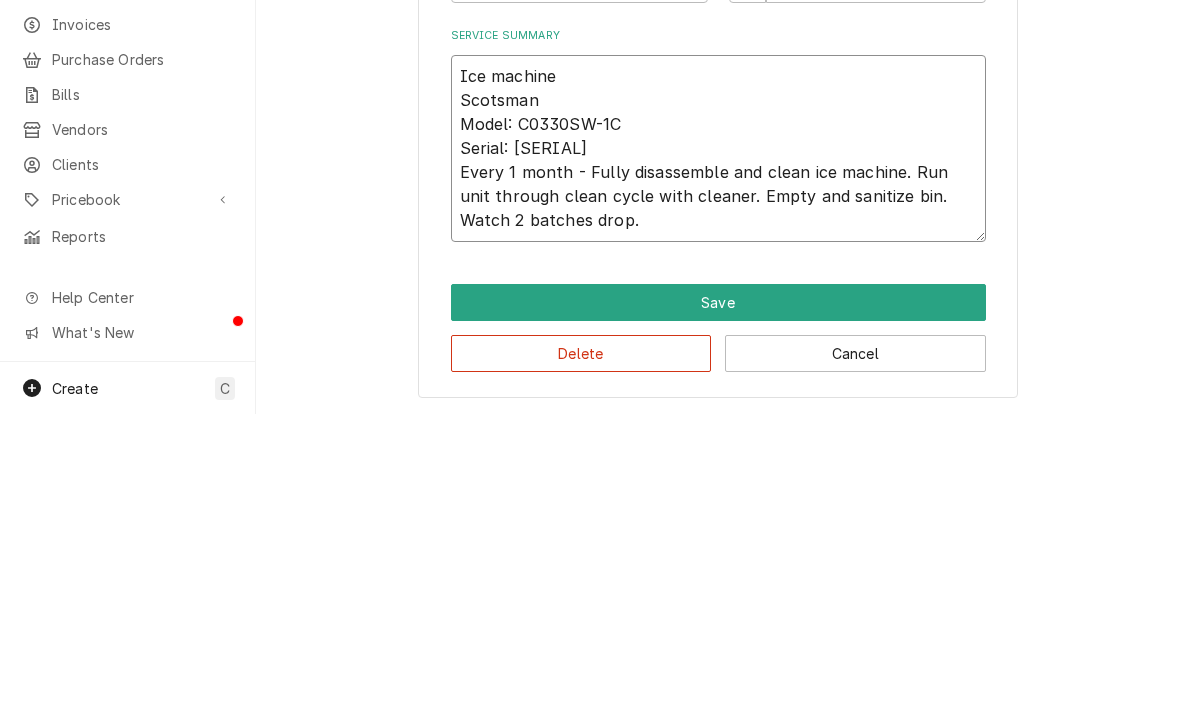 type on "x" 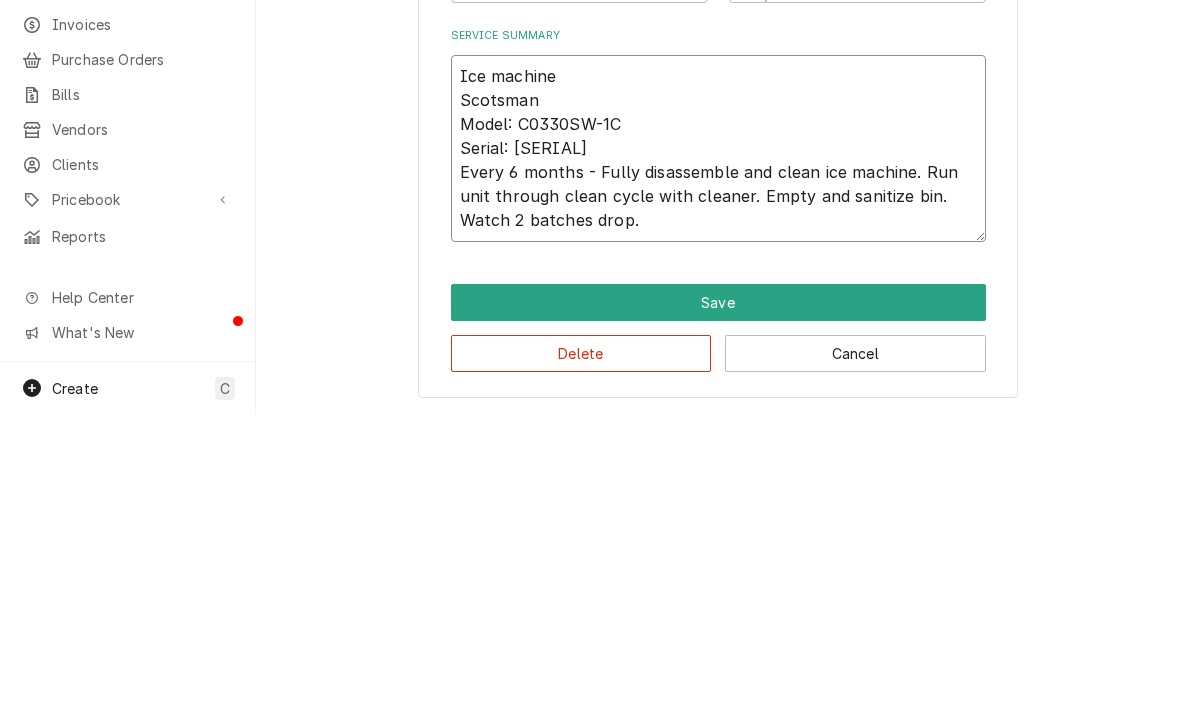 type on "x" 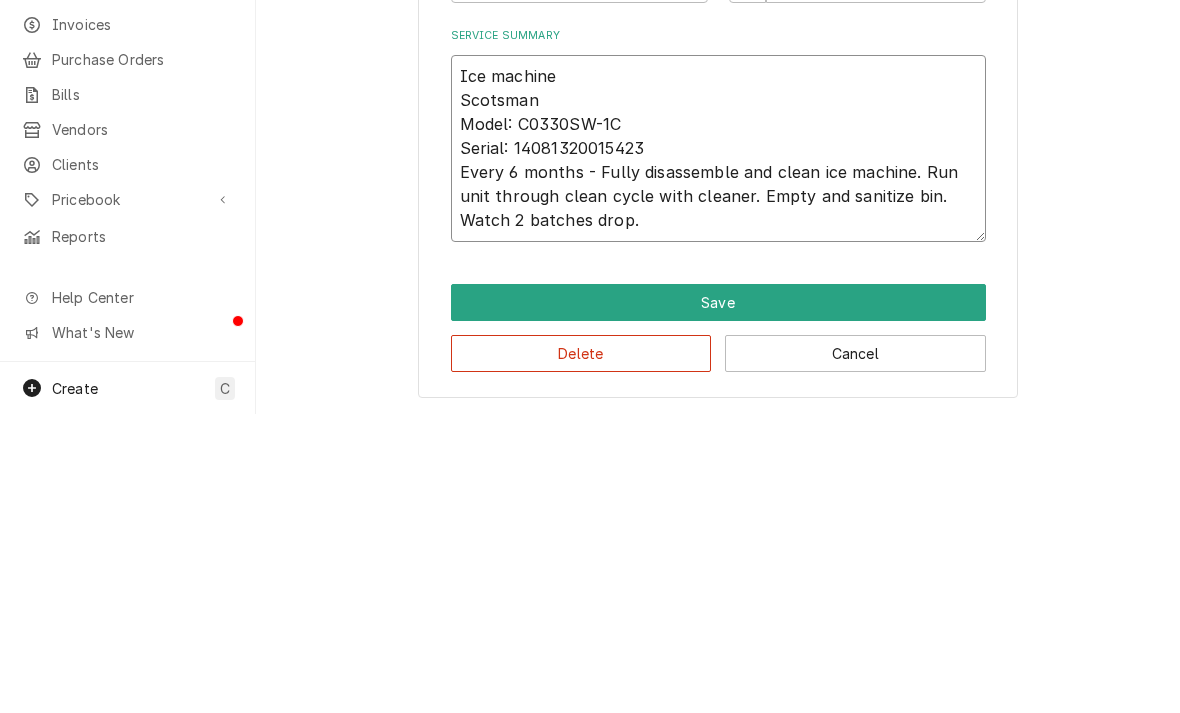 type on "x" 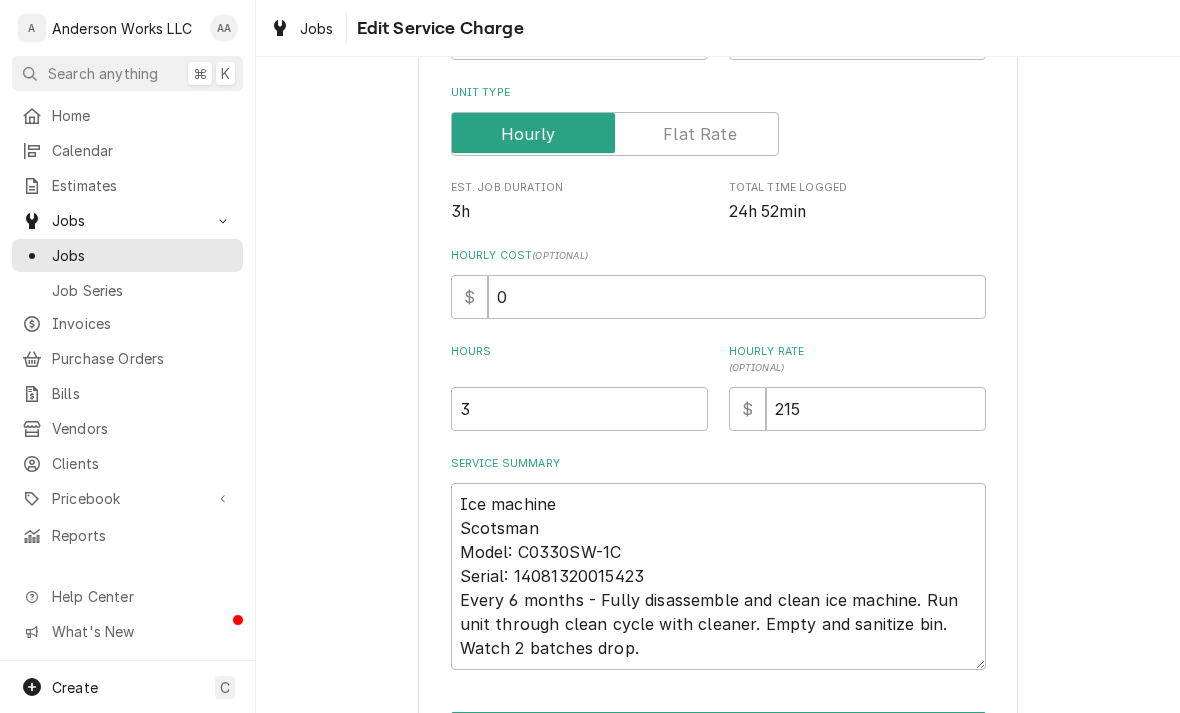 scroll, scrollTop: 303, scrollLeft: 0, axis: vertical 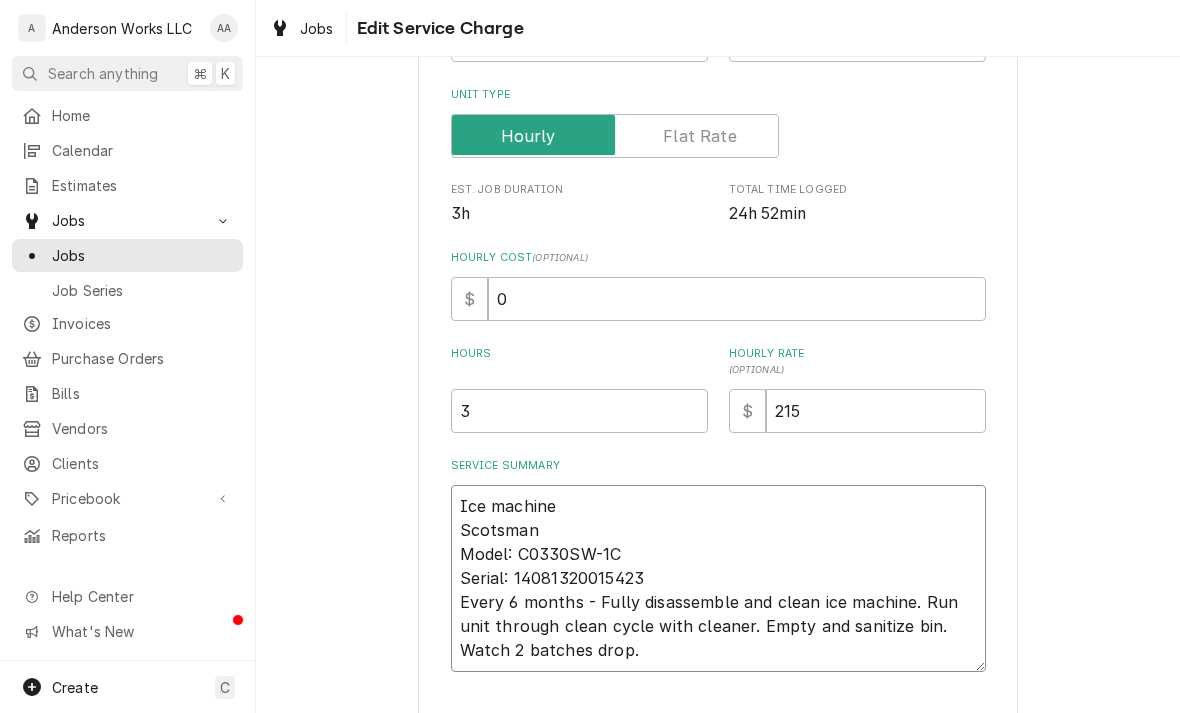 type on "Ice machine
Scotsman
Model: C0330SW-1C
Serial: 14081320015423
Every 6 months - Fully disassemble and clean ice machine. Run unit through clean cycle with cleaner. Empty and sanitize bin. Watch 2 batches drop." 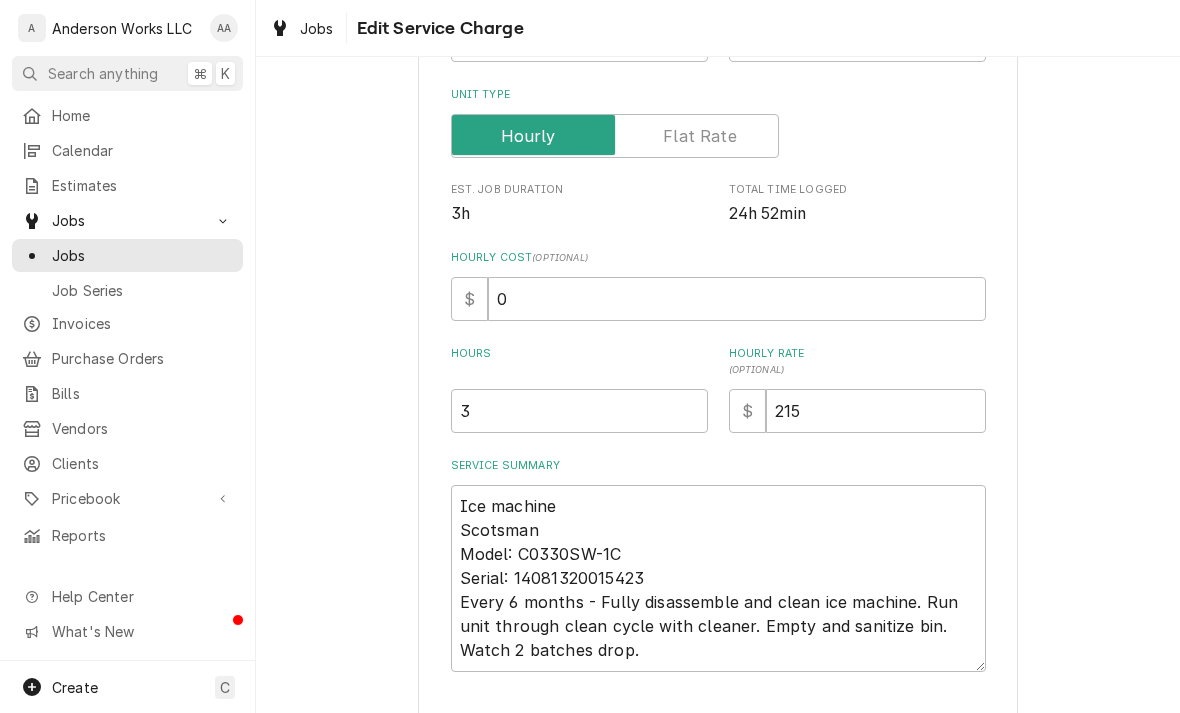 click at bounding box center (615, 136) 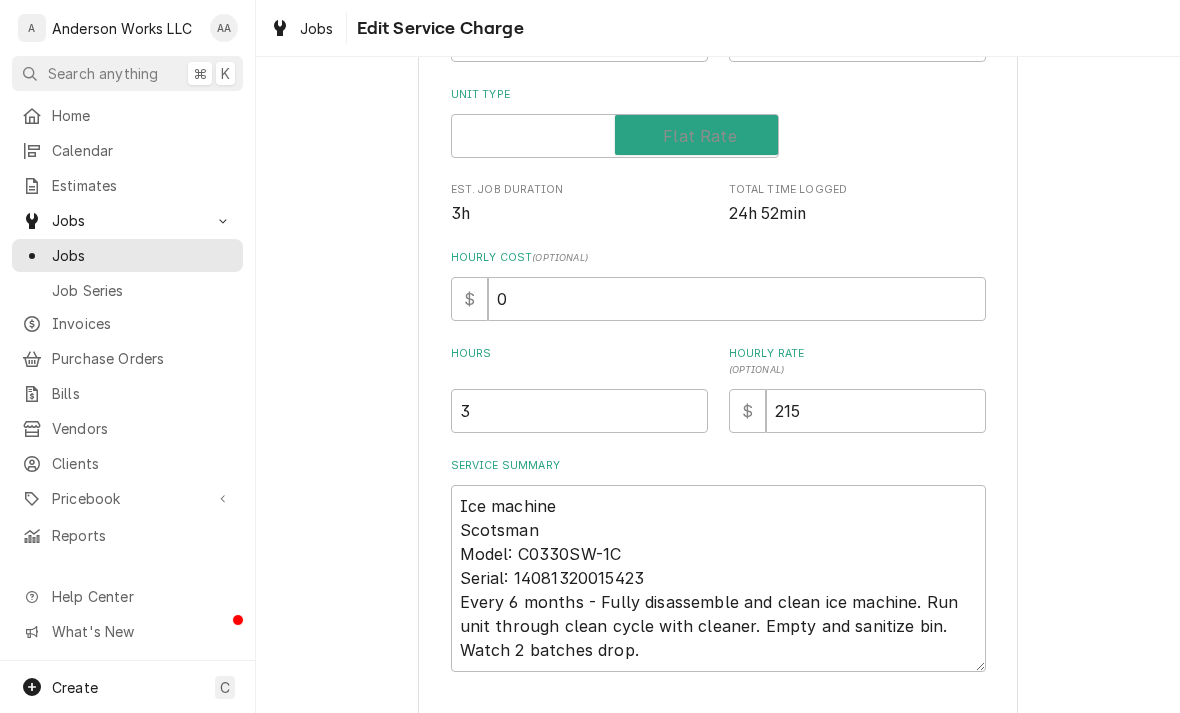 checkbox on "true" 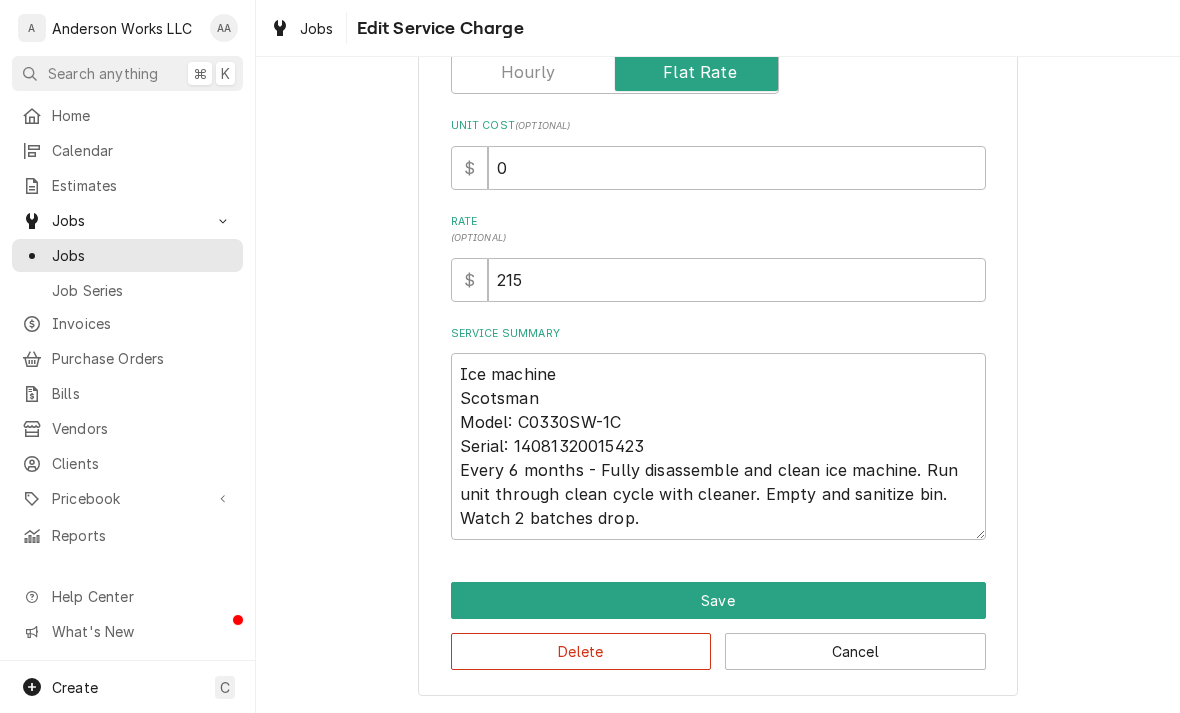 scroll, scrollTop: 367, scrollLeft: 0, axis: vertical 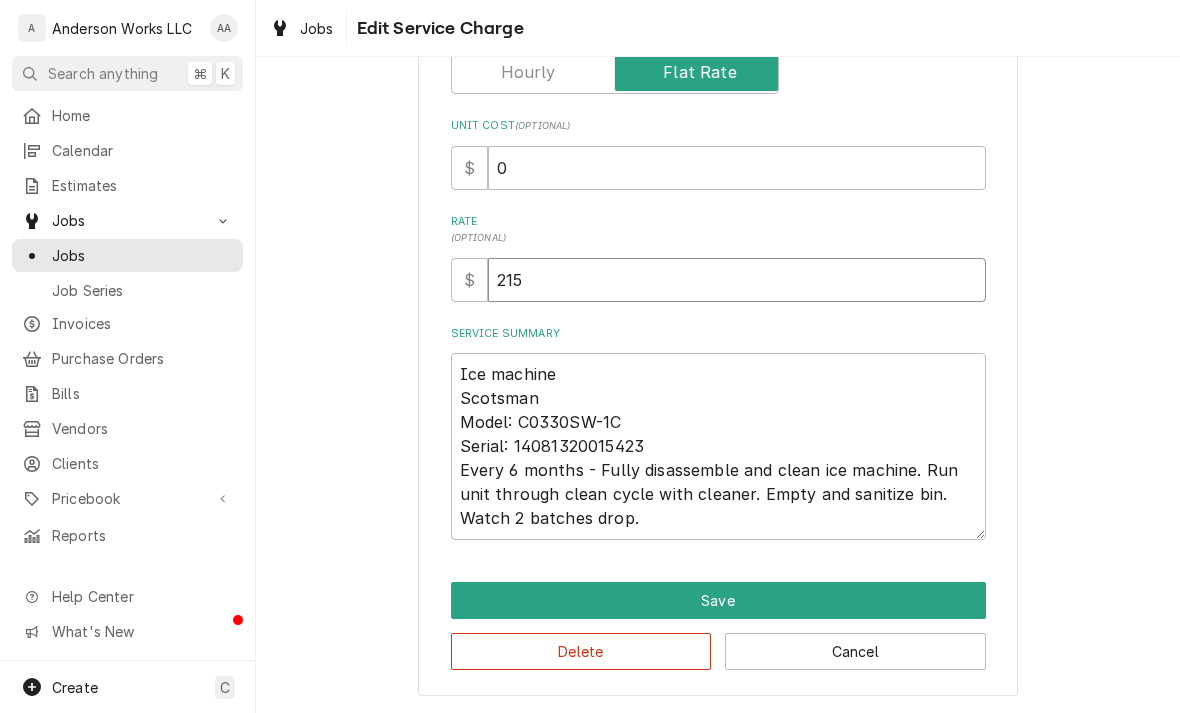 click on "215" at bounding box center (737, 280) 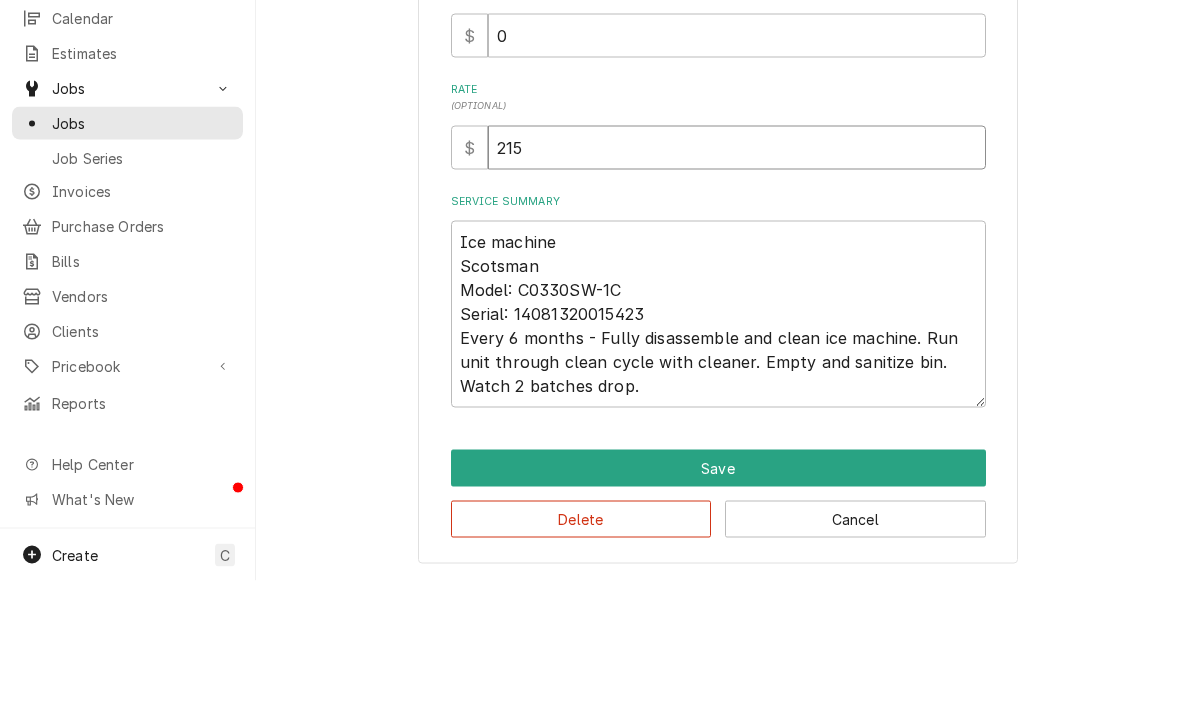 type on "21" 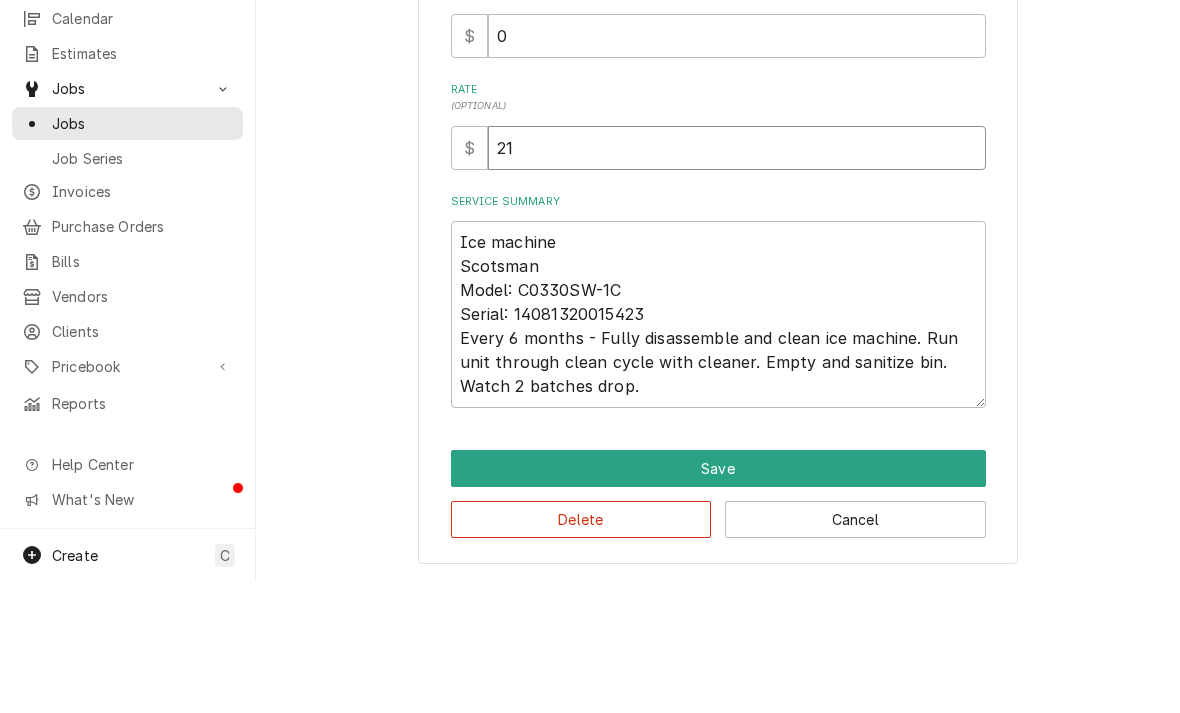 type on "2" 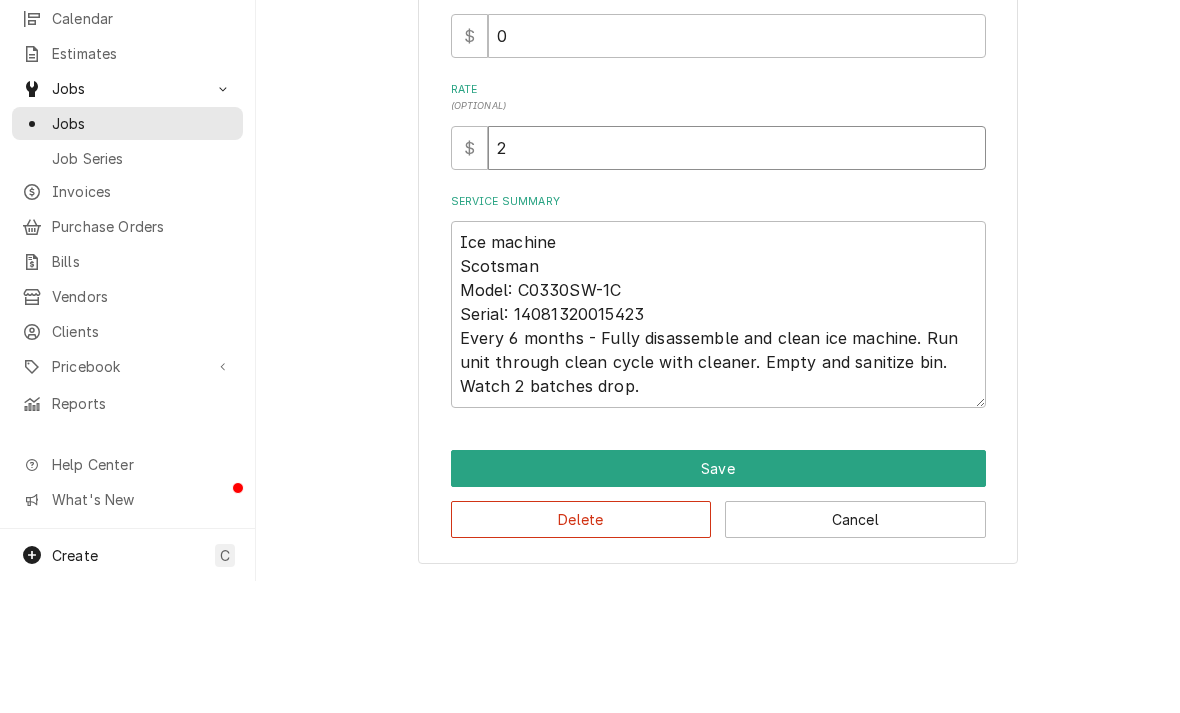 type on "x" 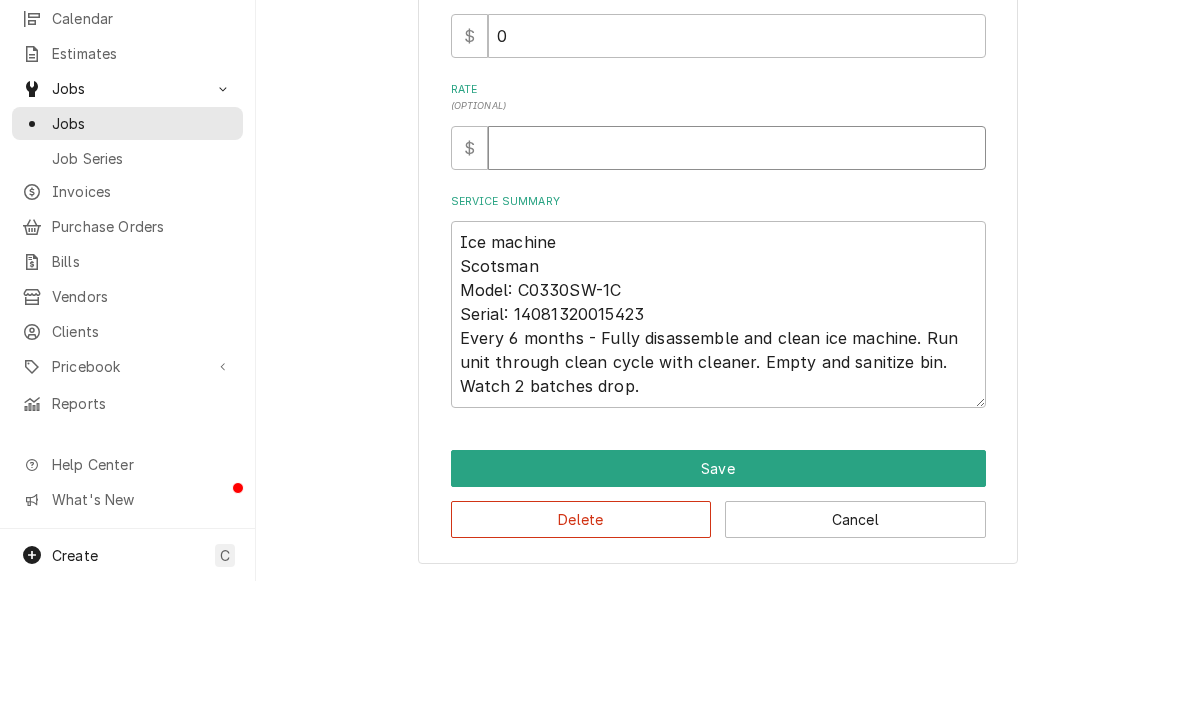 type on "x" 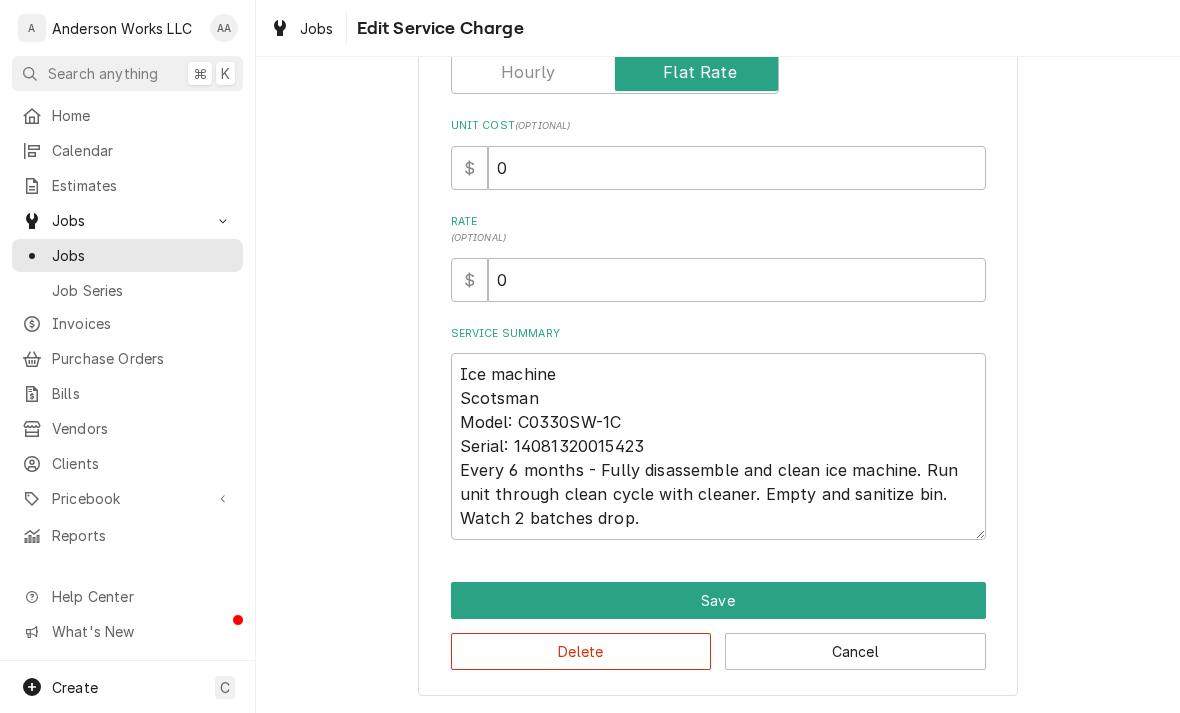 click on "Save" at bounding box center (718, 600) 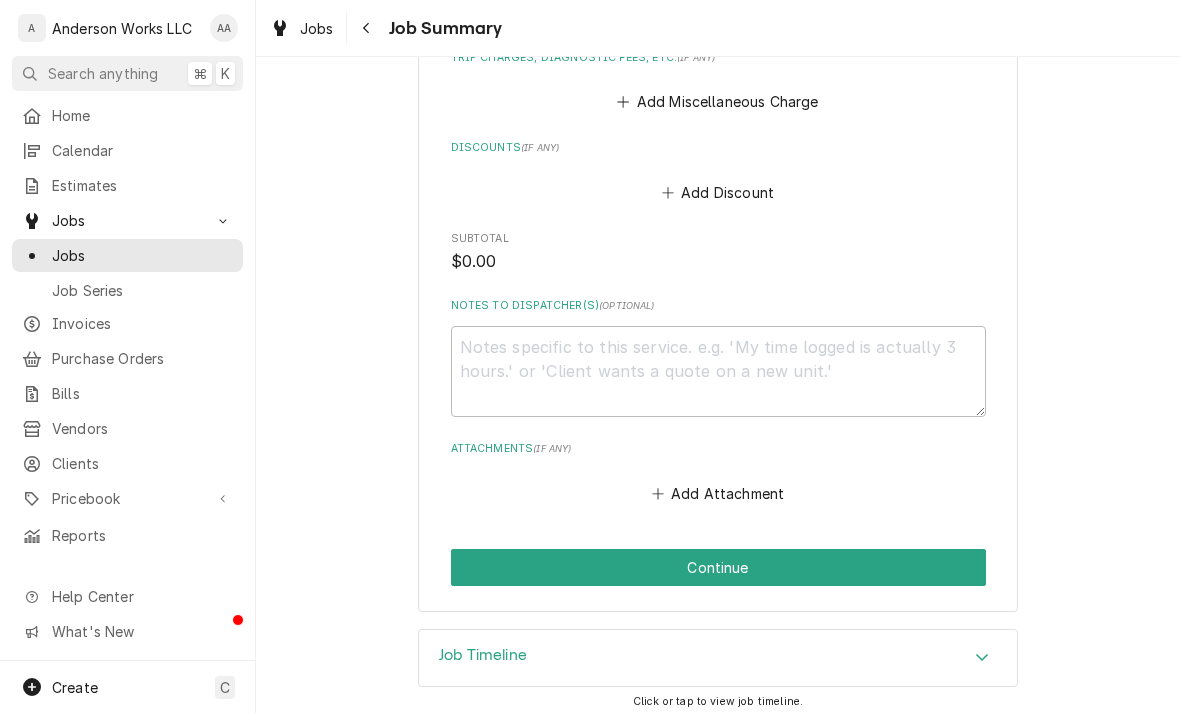 scroll, scrollTop: 1099, scrollLeft: 0, axis: vertical 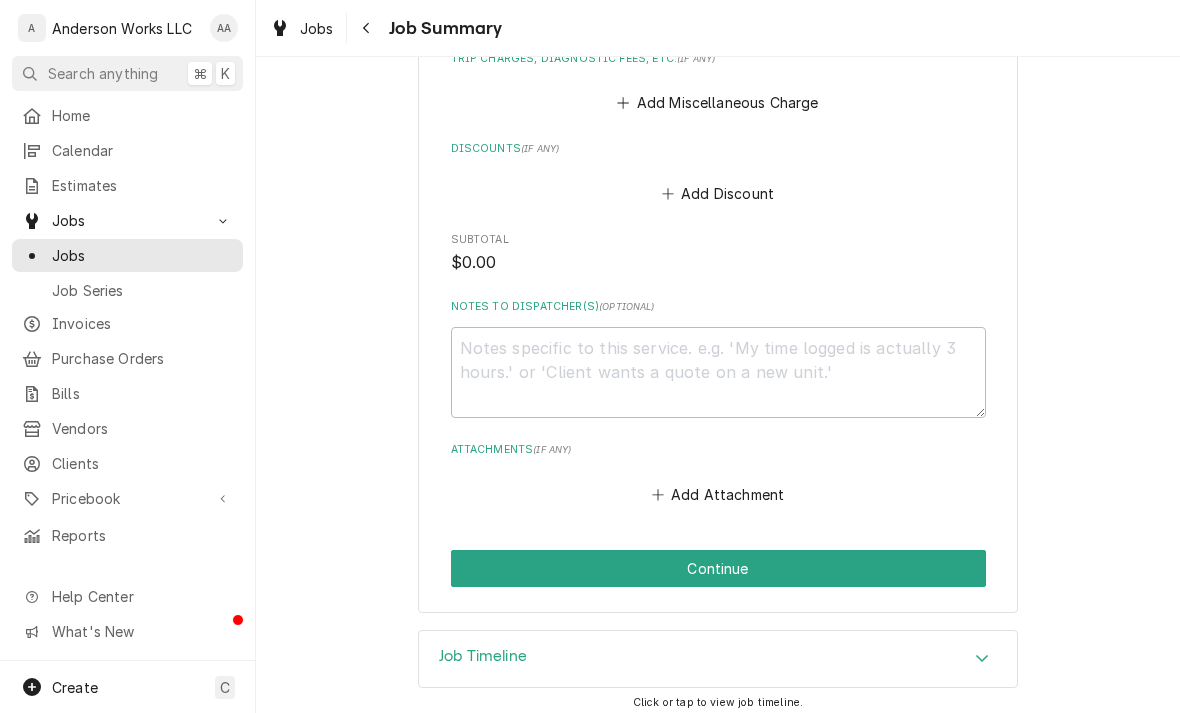 click on "Continue" at bounding box center (718, 568) 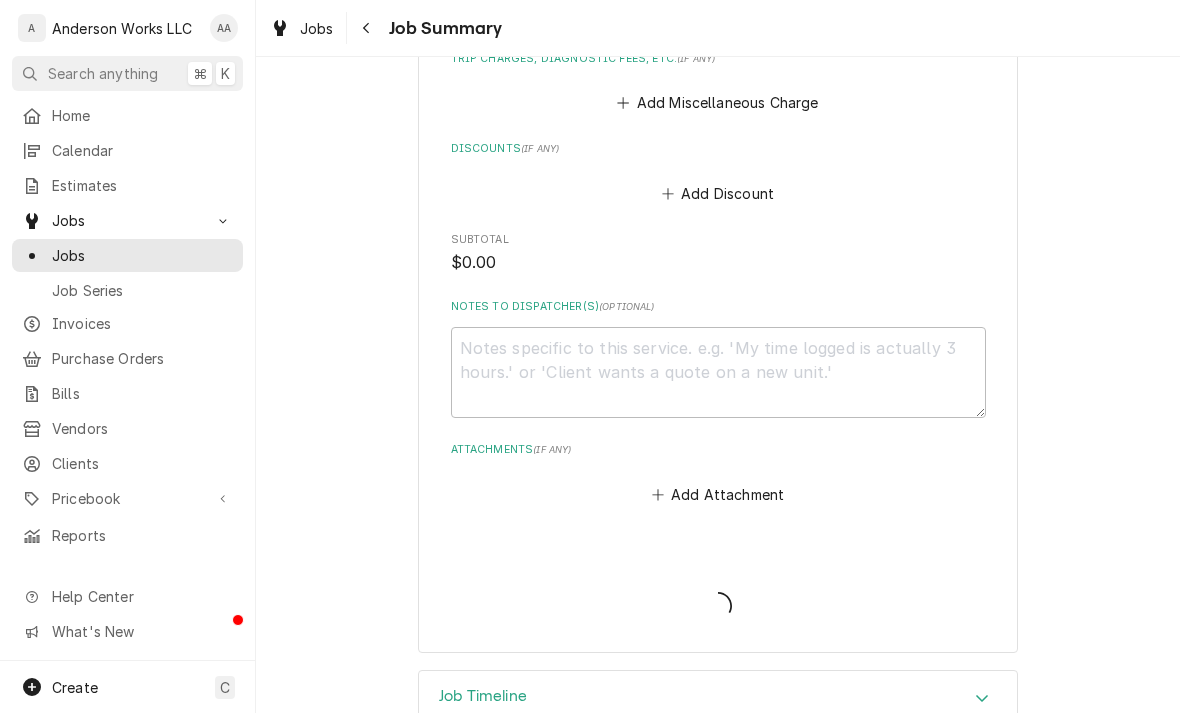 type on "x" 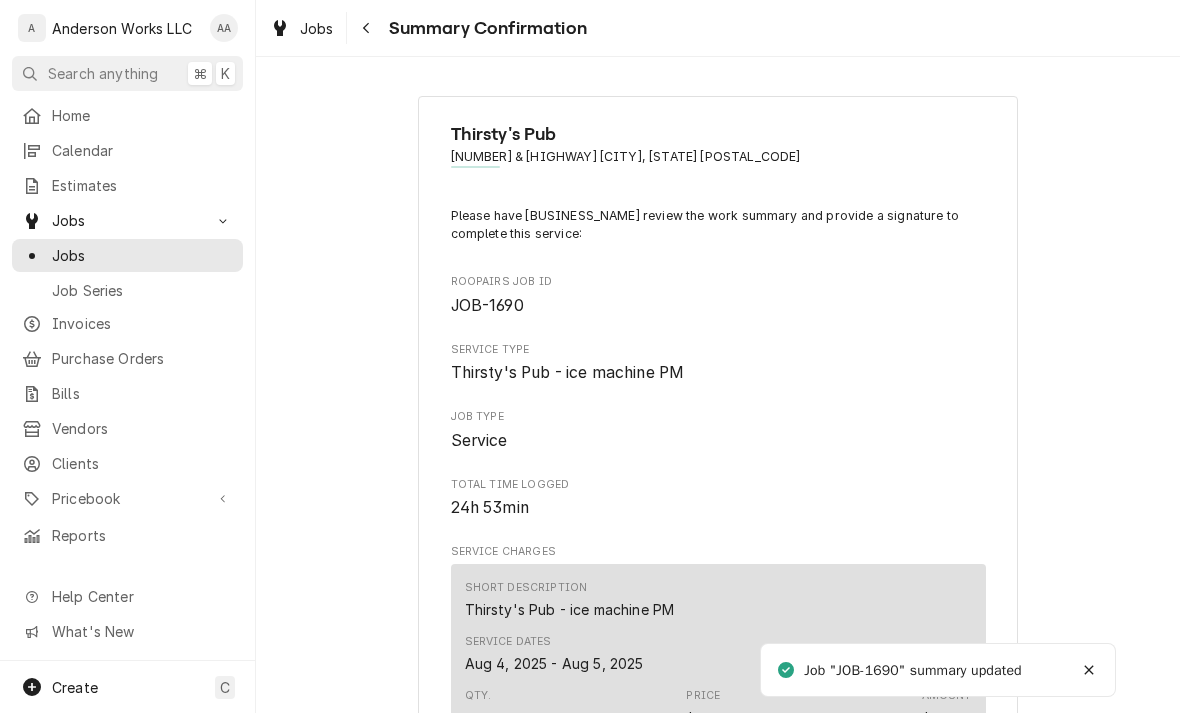 scroll, scrollTop: 0, scrollLeft: 0, axis: both 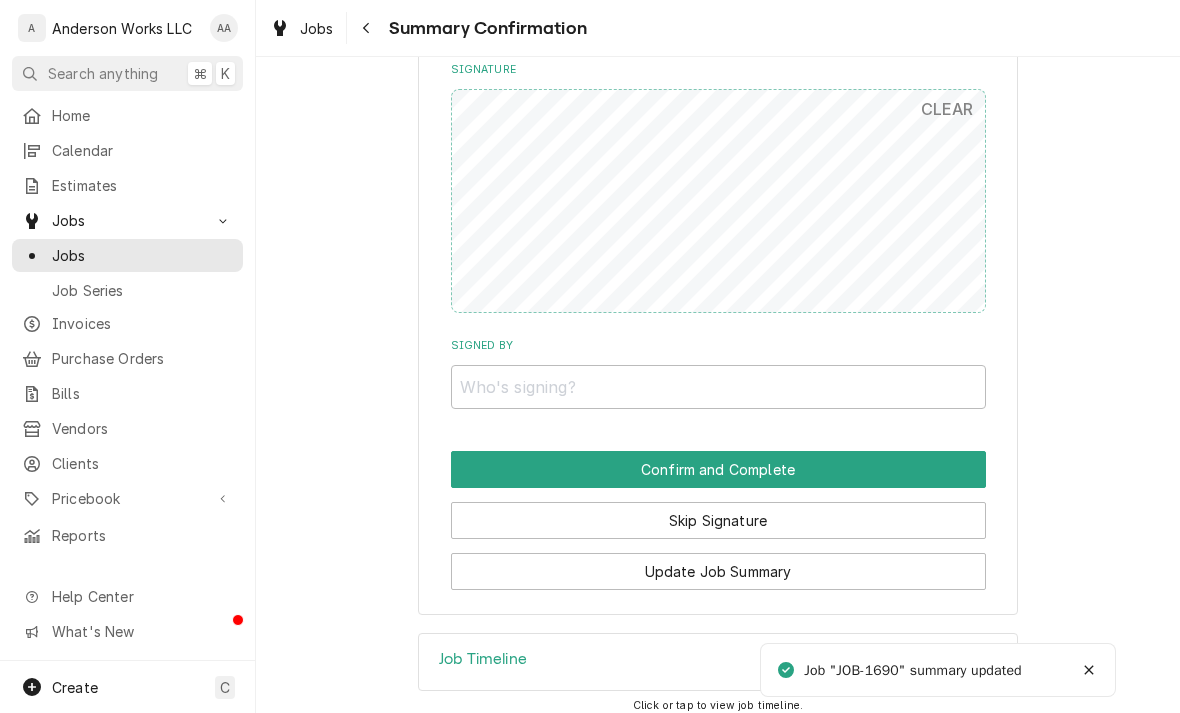 click on "Skip Signature" at bounding box center [718, 520] 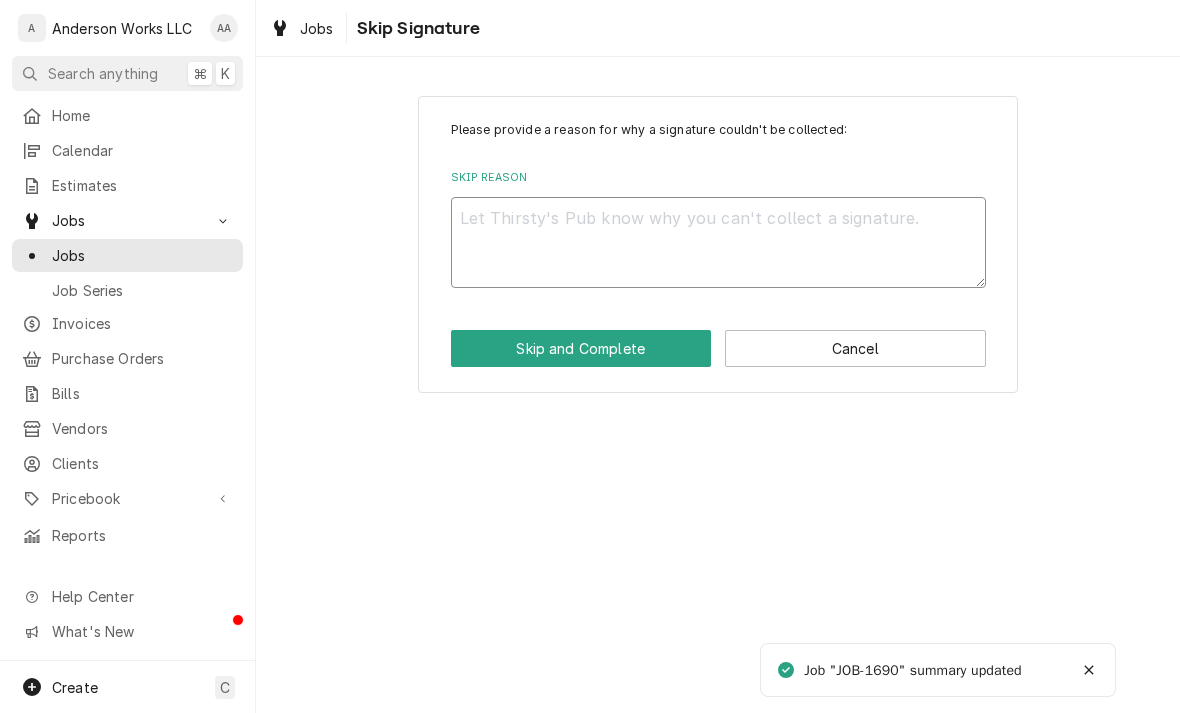 click on "Skip Reason" at bounding box center (718, 242) 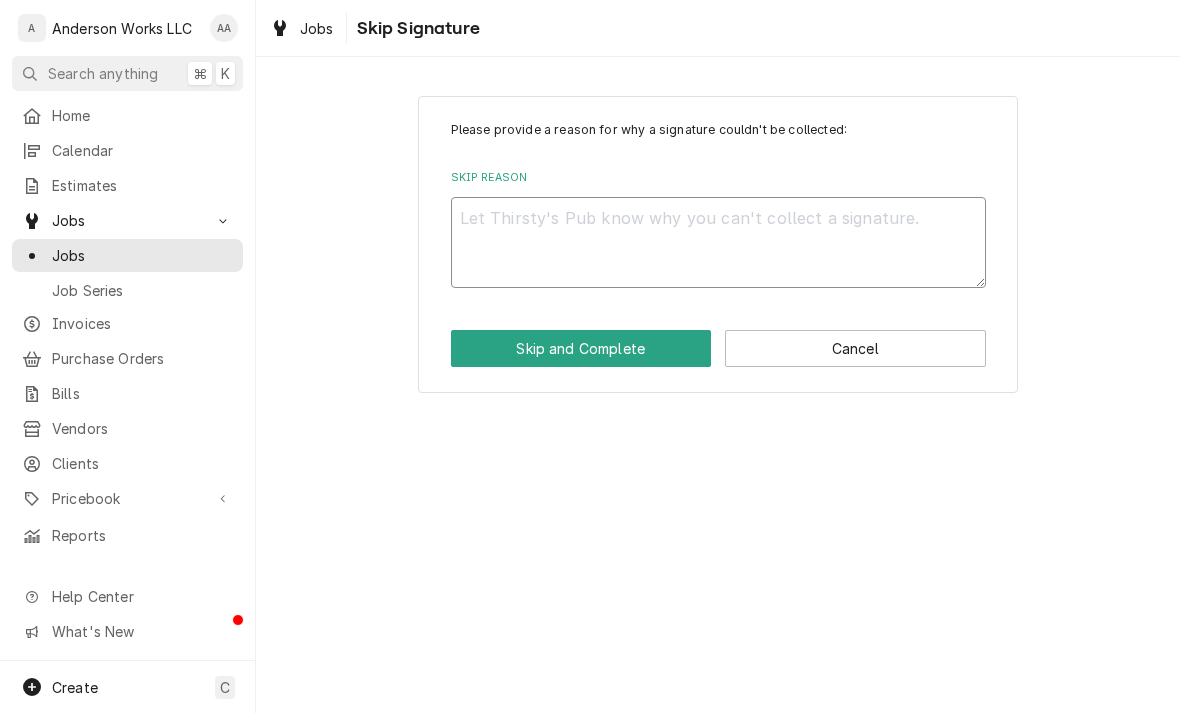 click on "Skip Reason" at bounding box center [718, 242] 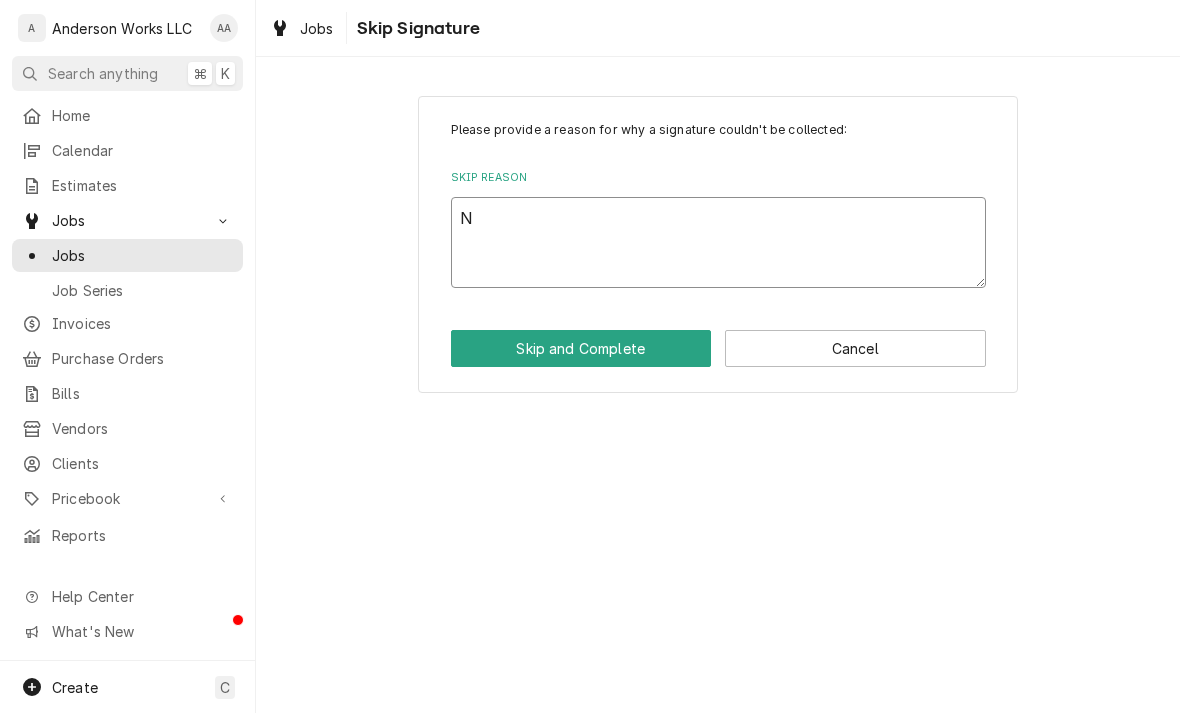 type on "No" 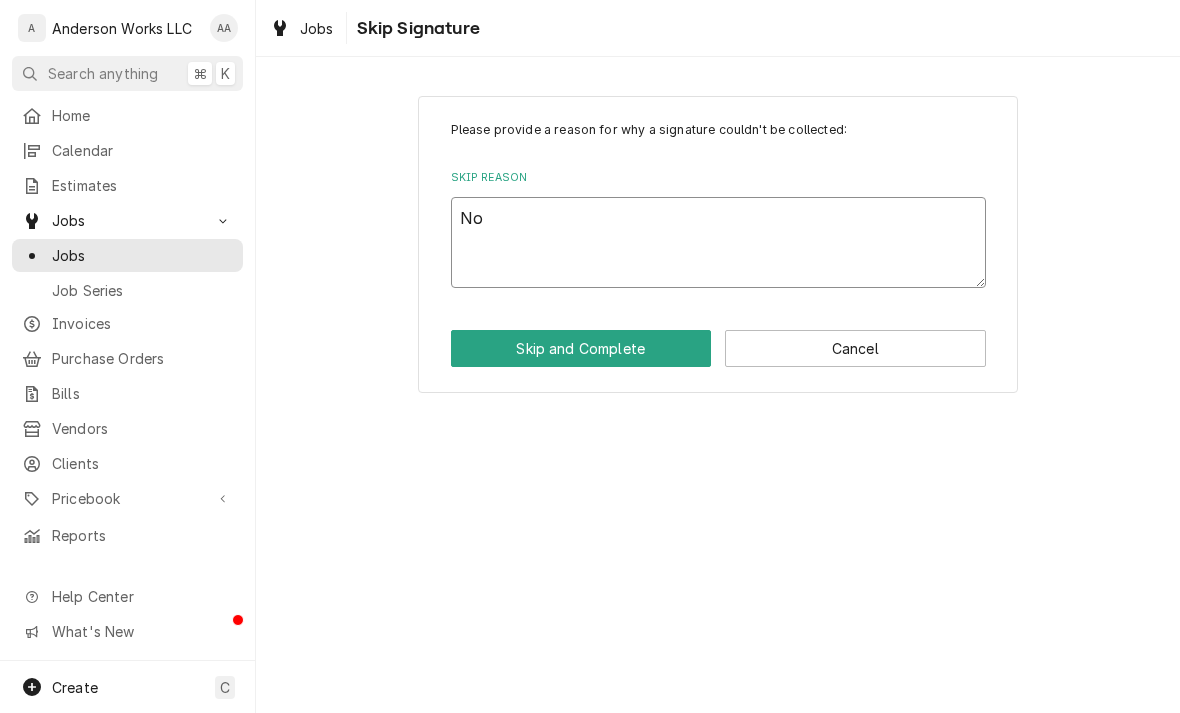 type on "x" 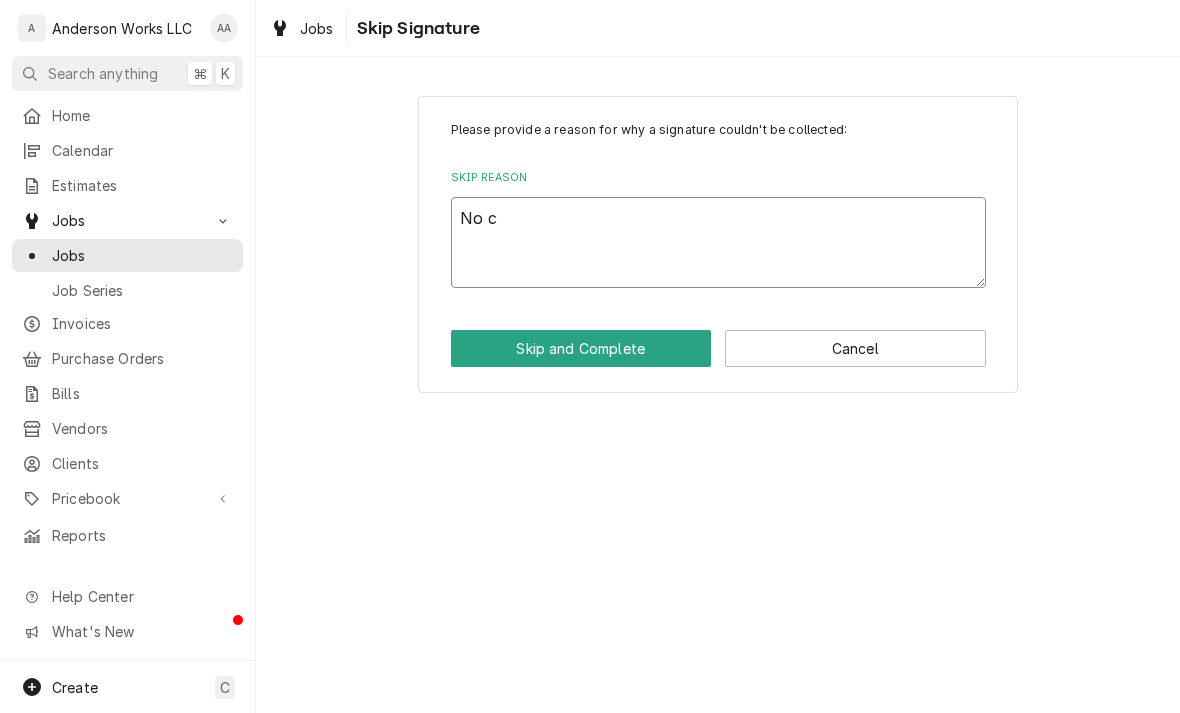 type on "No ch" 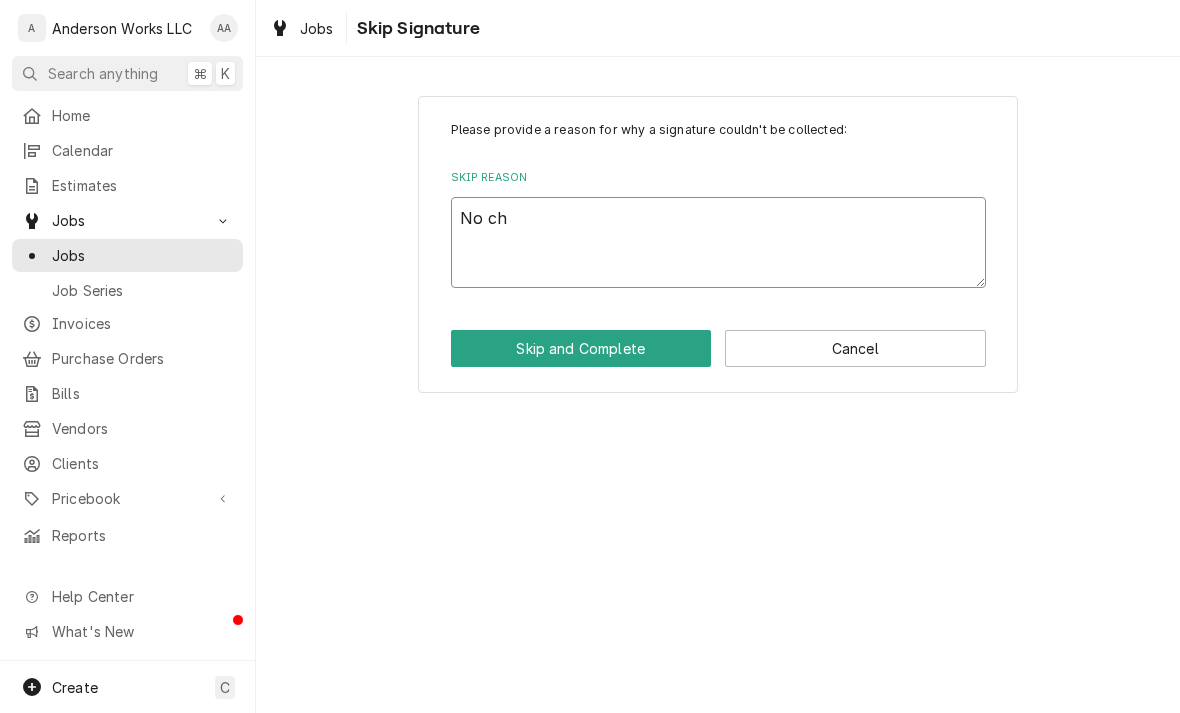 type on "x" 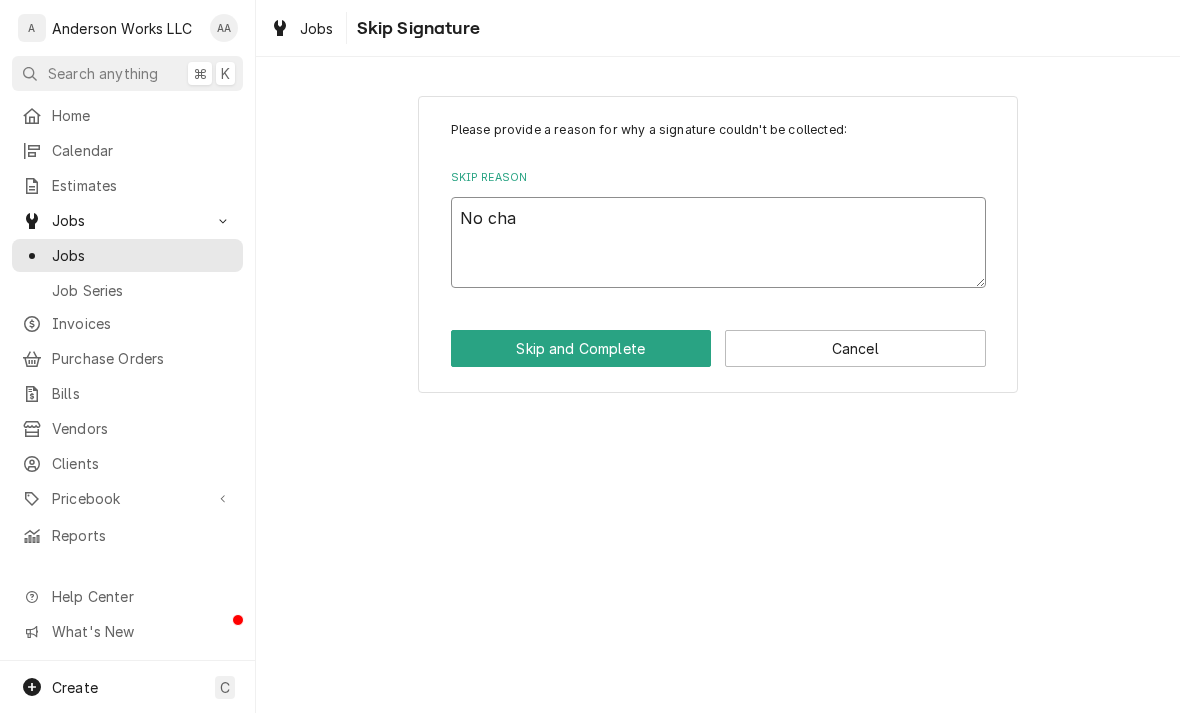 type on "x" 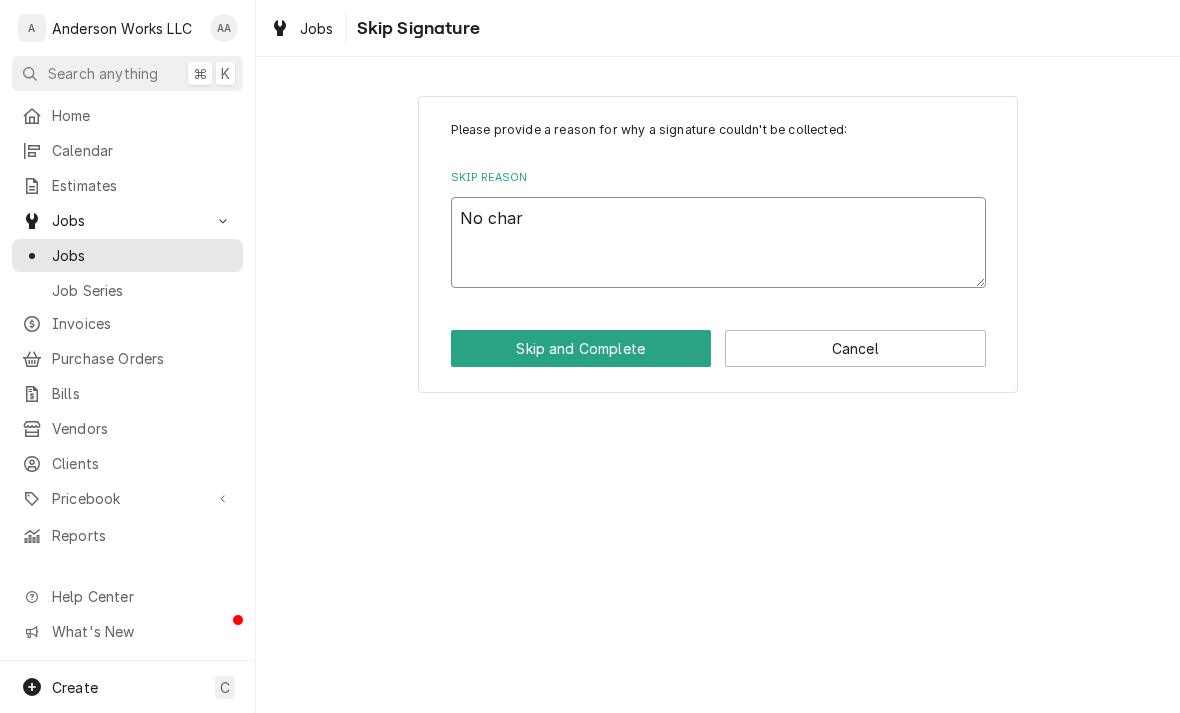 type on "x" 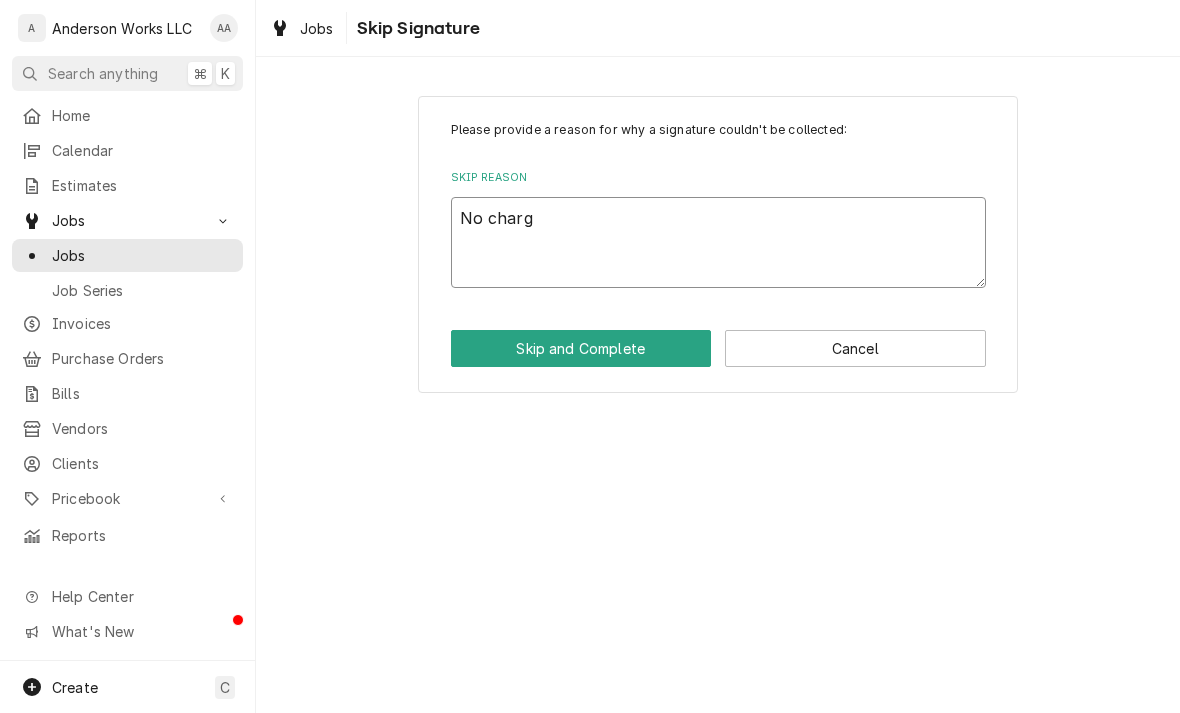 type on "x" 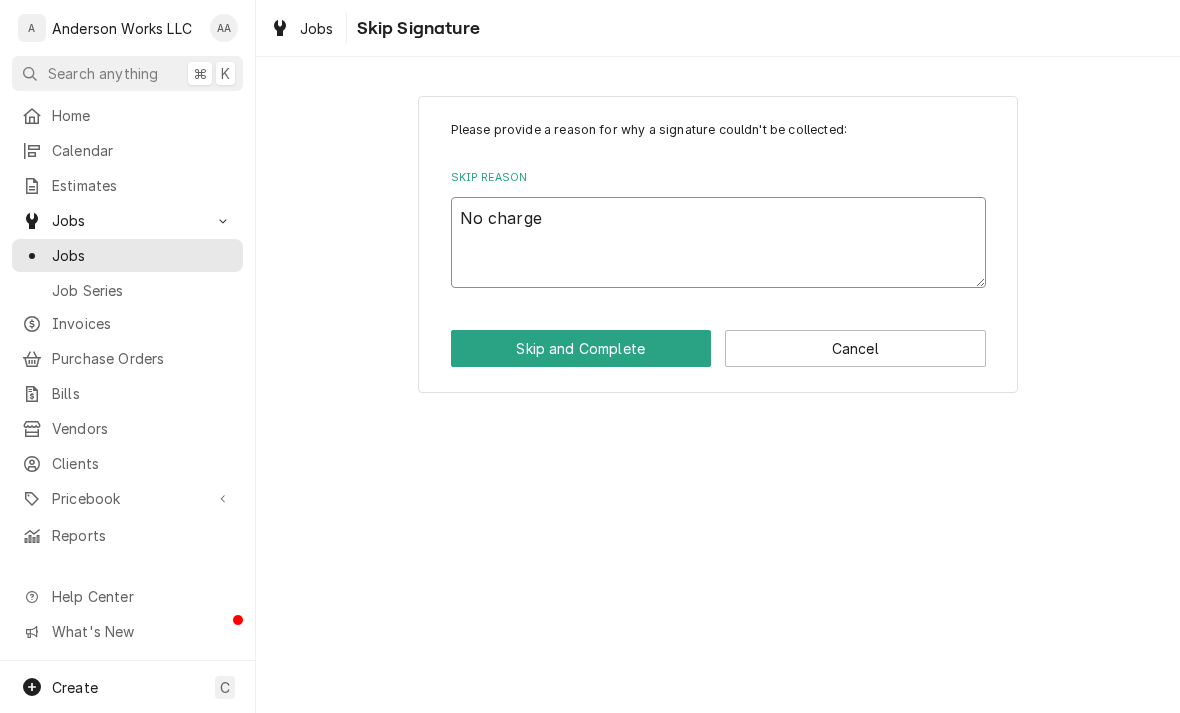 type on "x" 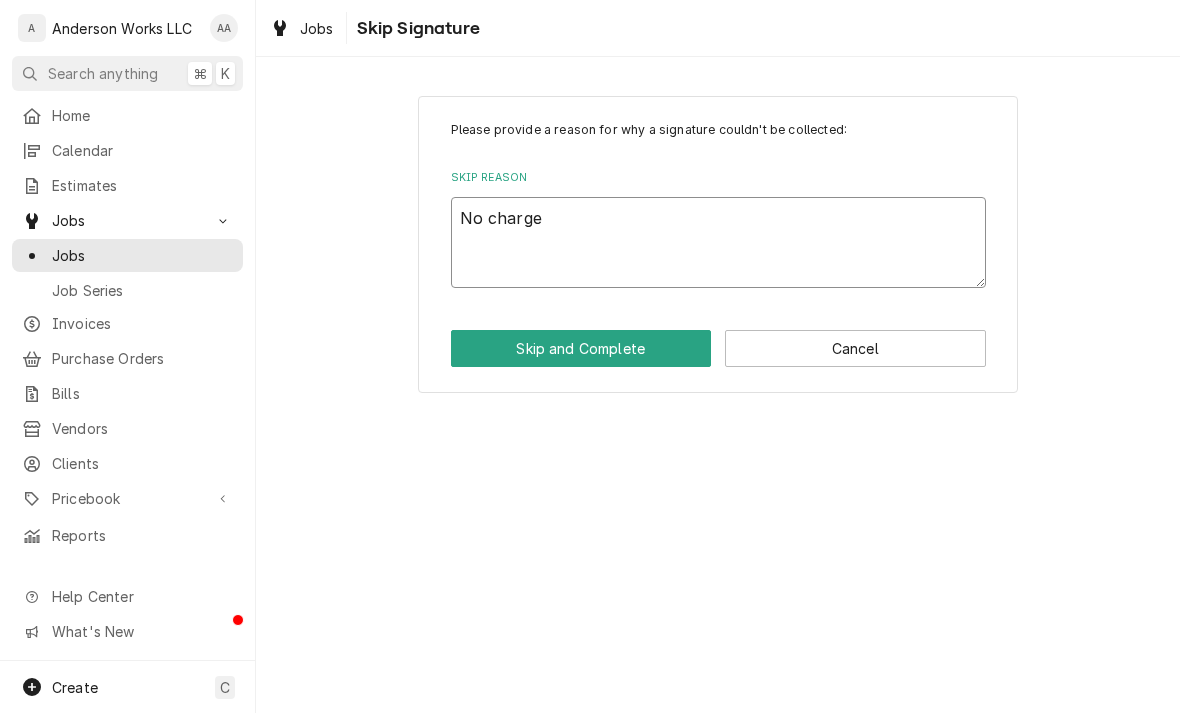 type on "No charge" 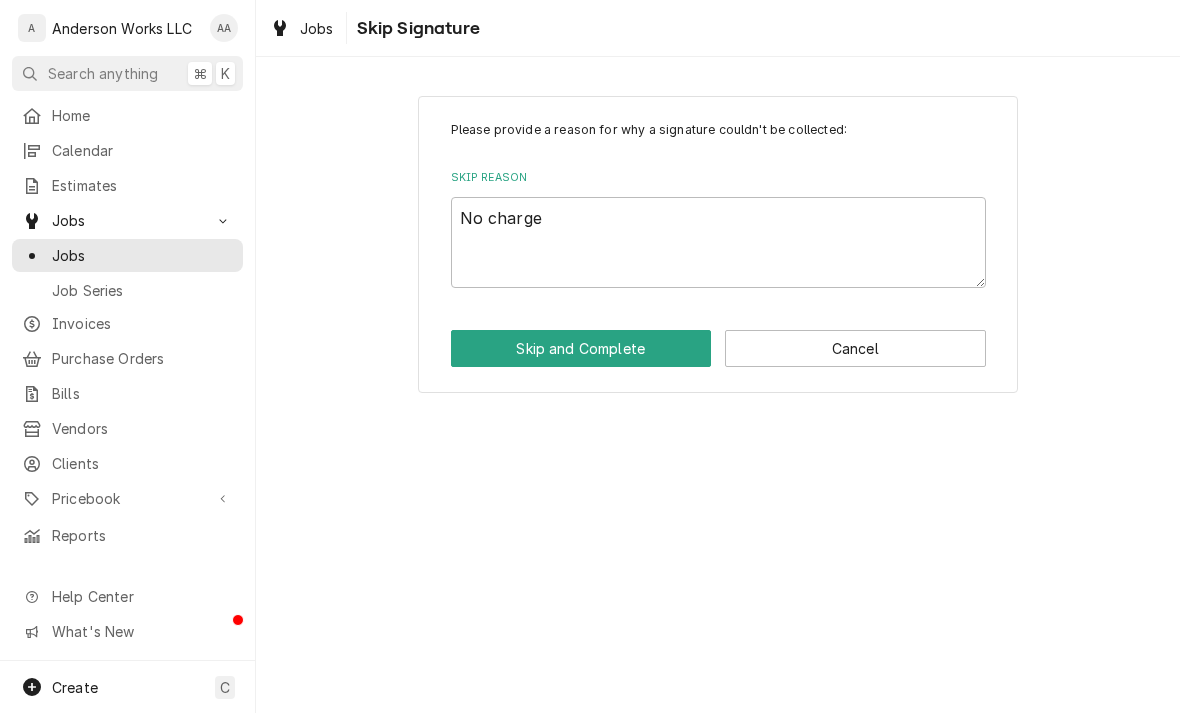 click on "Skip and Complete" at bounding box center [581, 348] 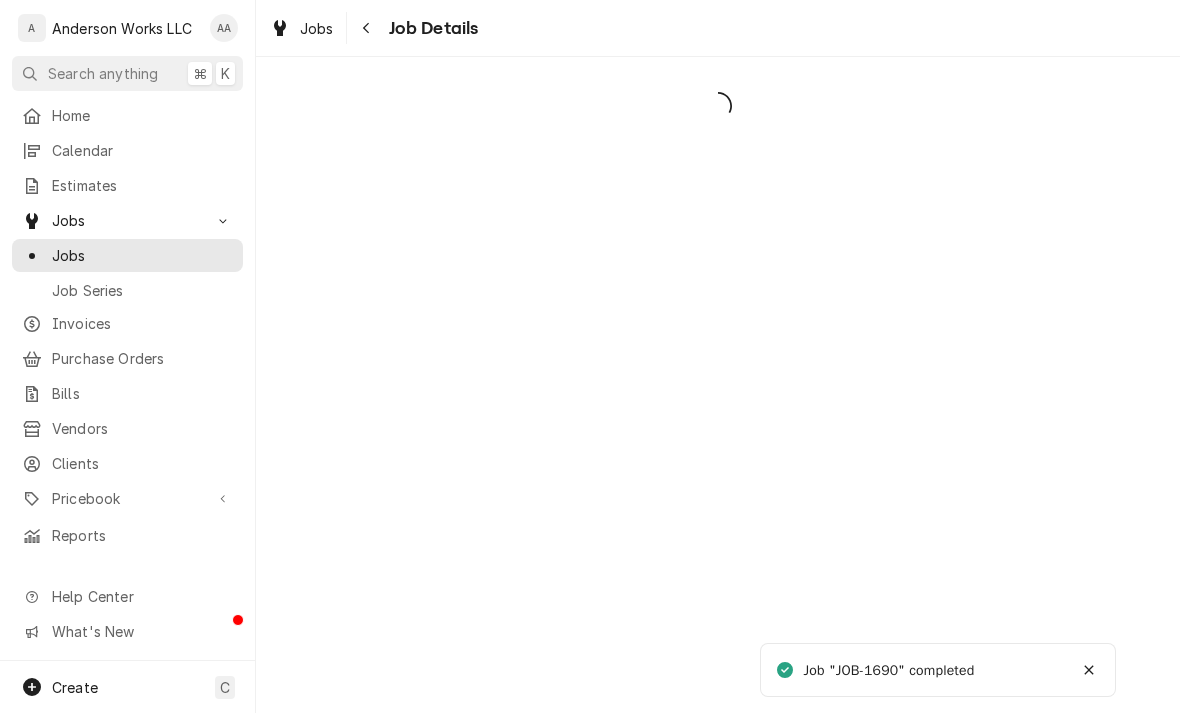 scroll, scrollTop: 0, scrollLeft: 0, axis: both 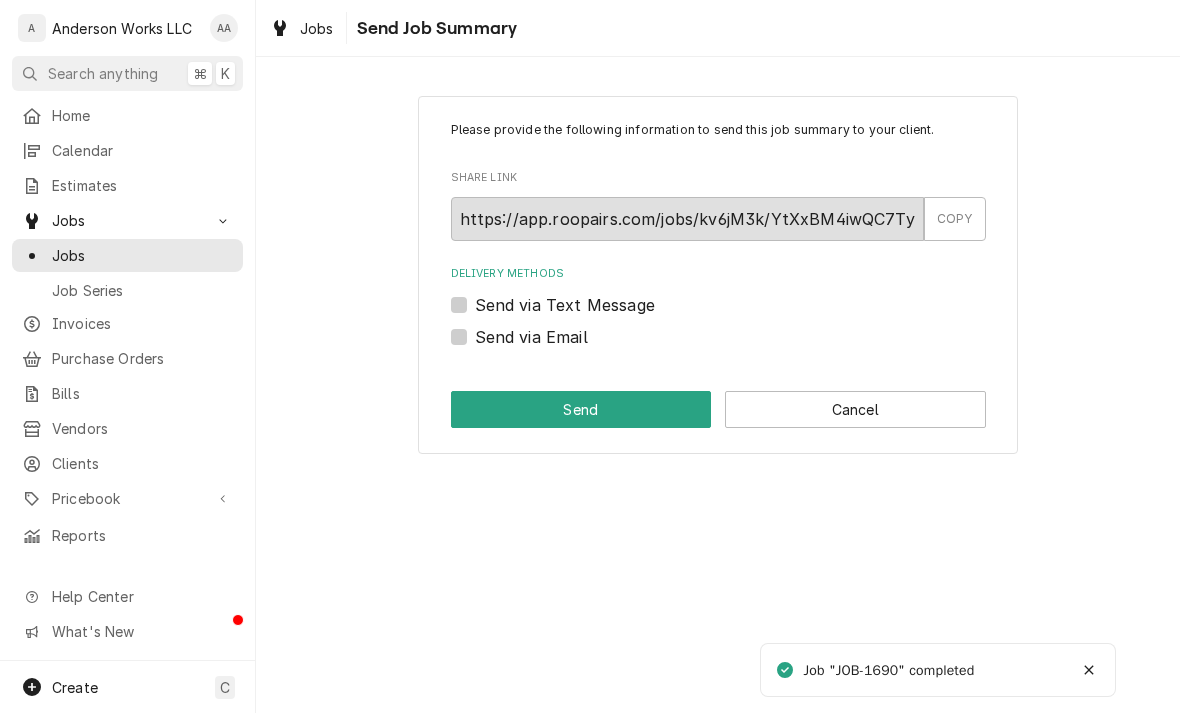 click on "Cancel" at bounding box center (855, 409) 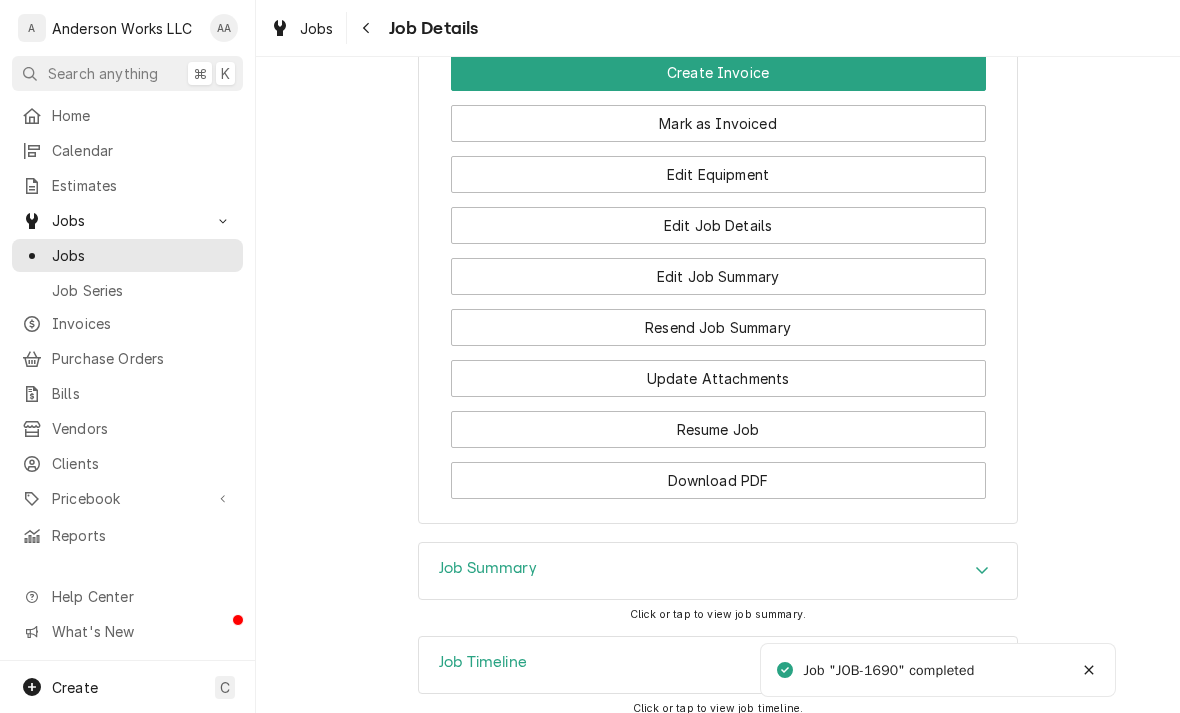 scroll, scrollTop: 1344, scrollLeft: 0, axis: vertical 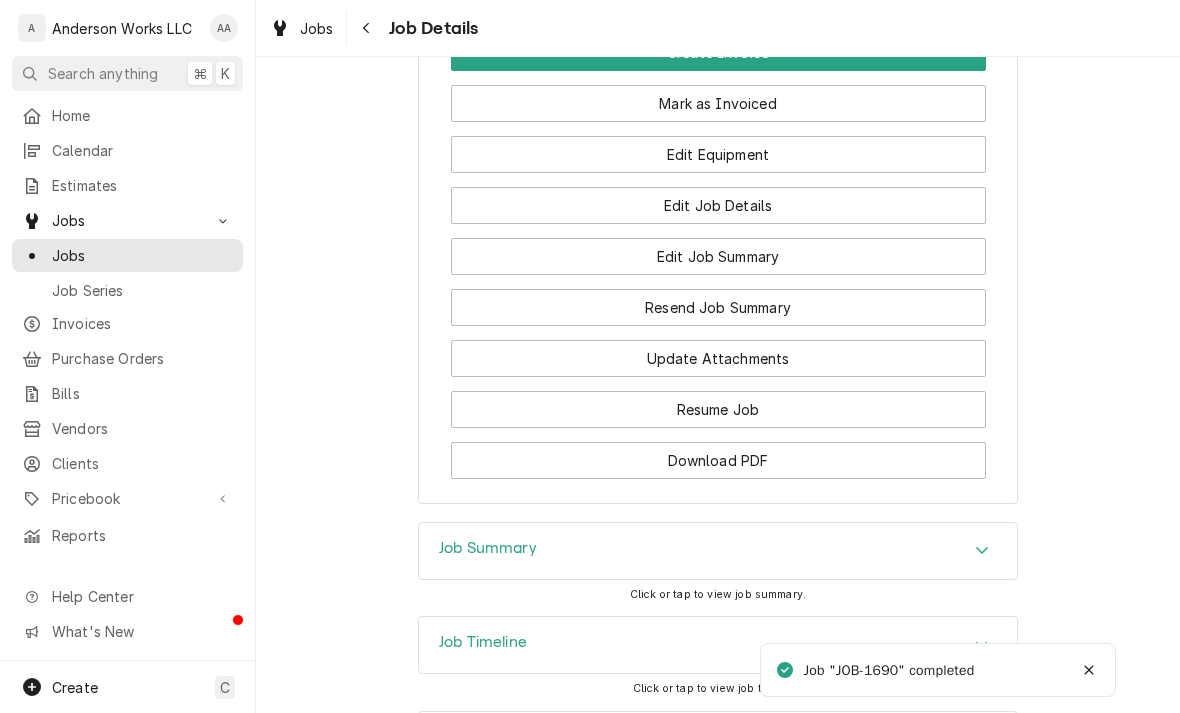 click on "Edit Equipment" at bounding box center (718, 154) 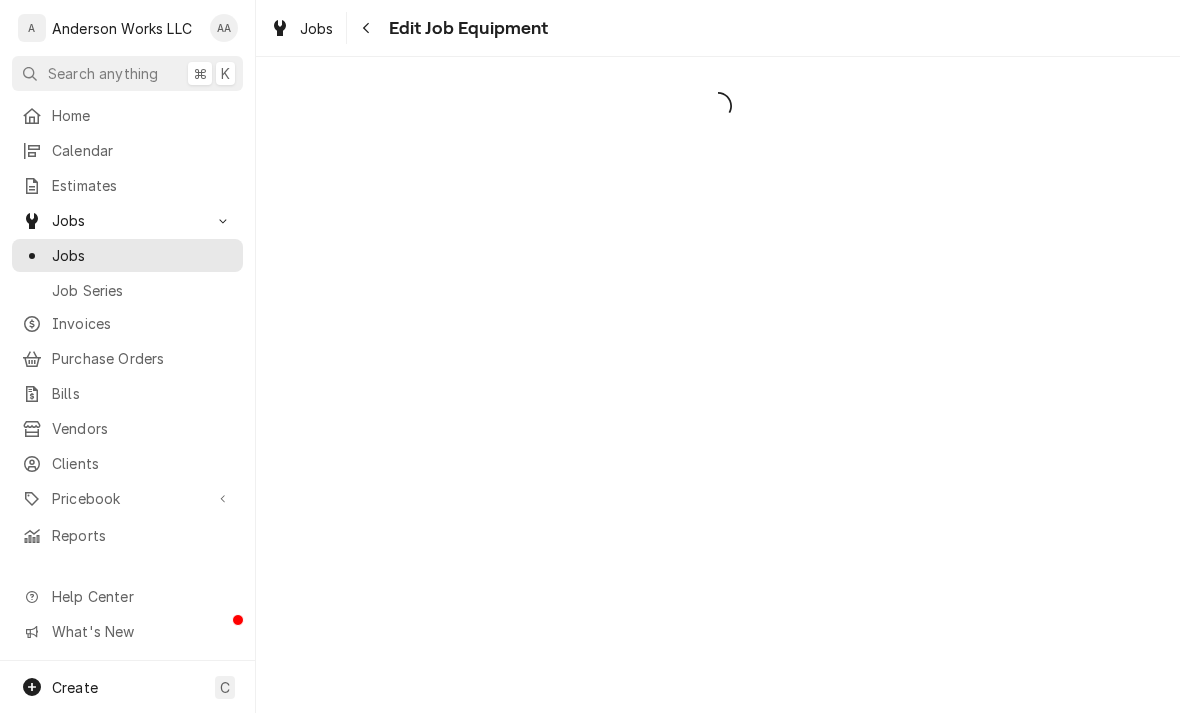 scroll, scrollTop: 0, scrollLeft: 0, axis: both 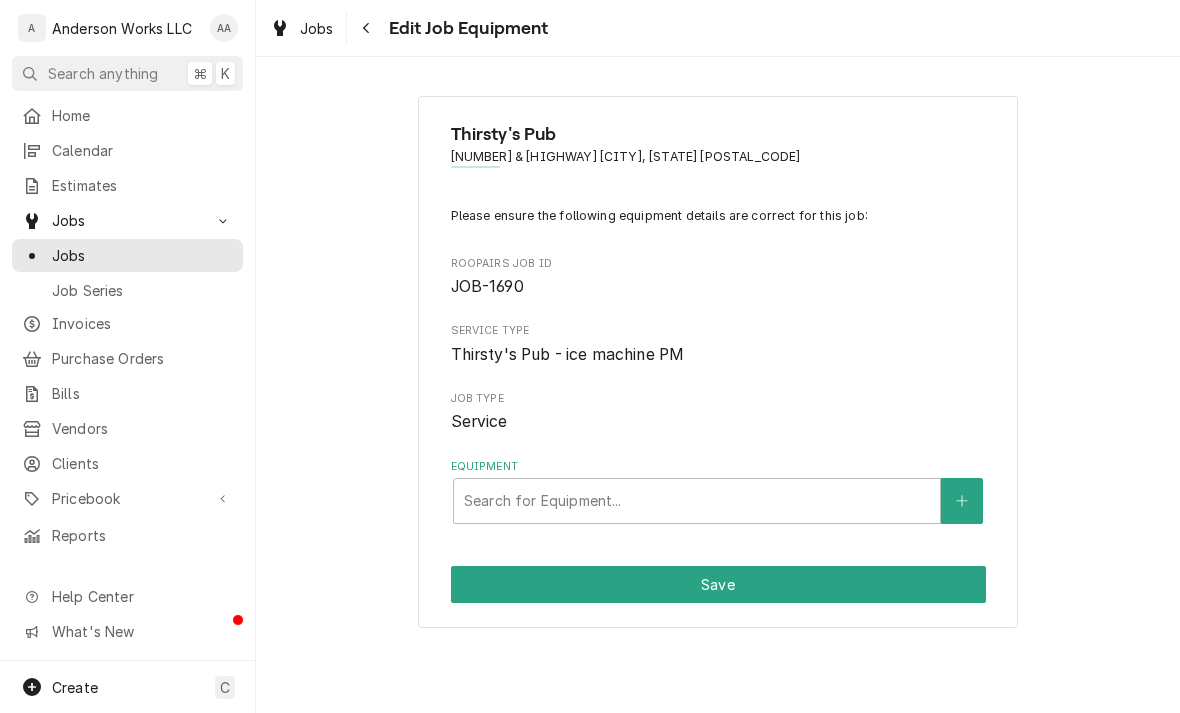 click on "Search for Equipment..." at bounding box center (697, 500) 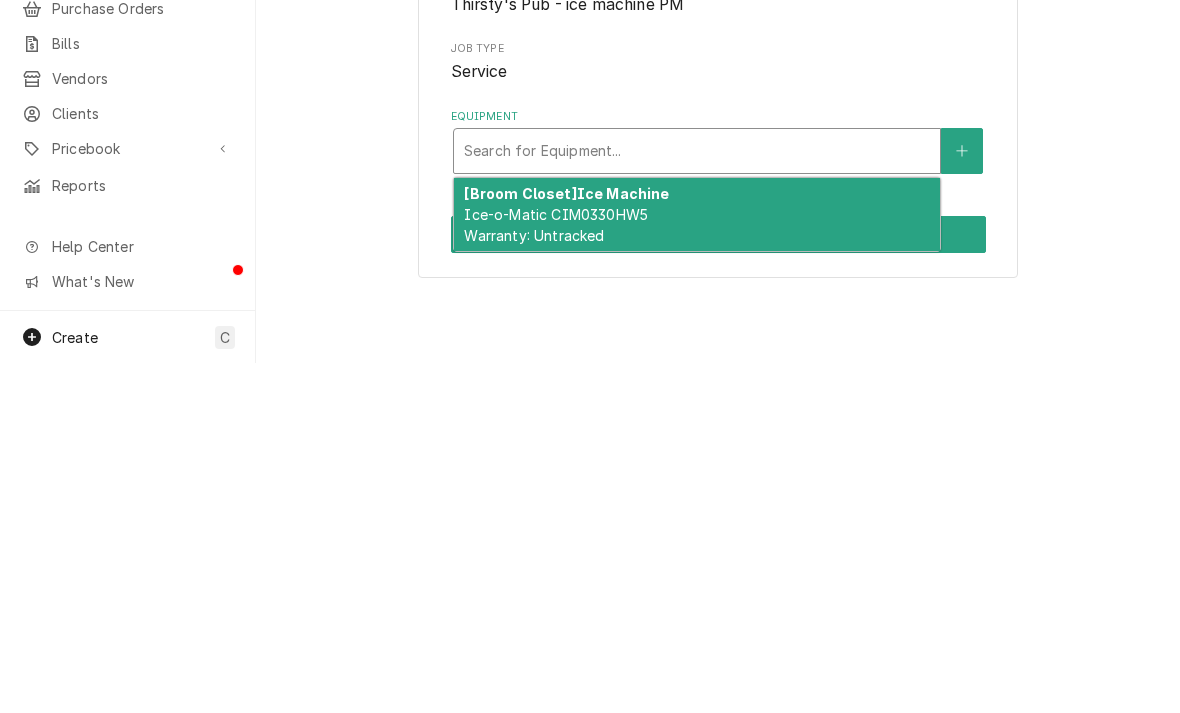 click on "Ice-o-Matic CIM0330HW5 Warranty: Untracked" at bounding box center (556, 575) 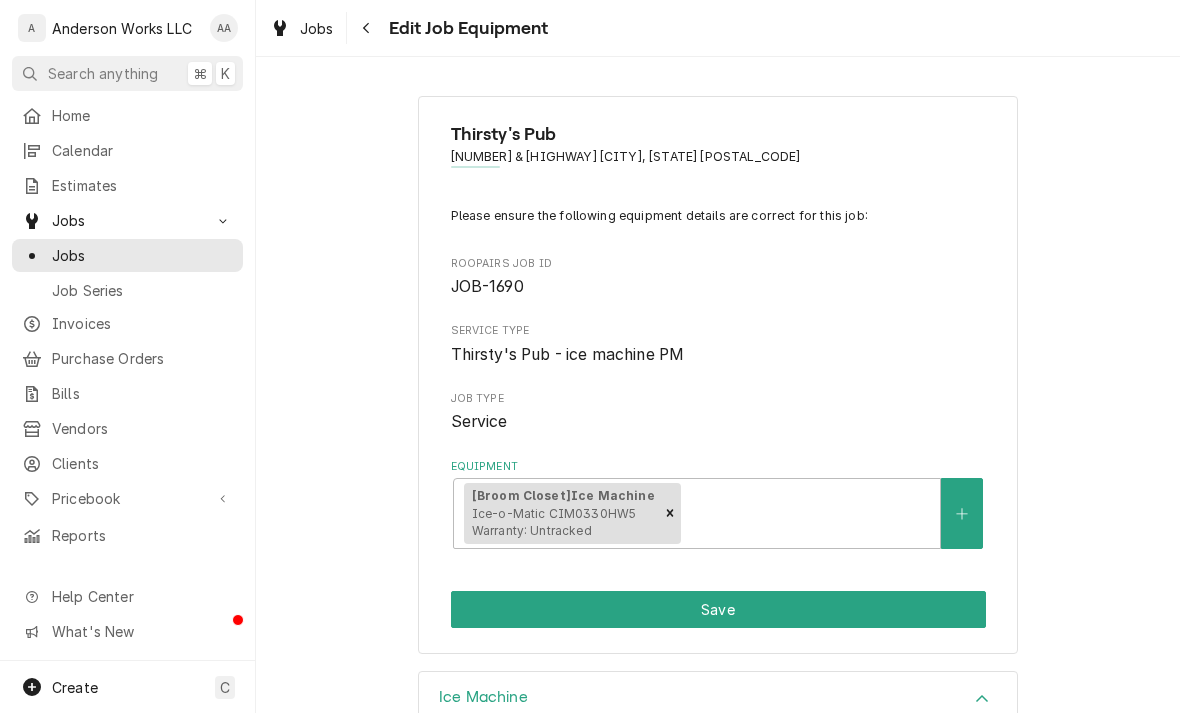 click on "Save" at bounding box center [718, 609] 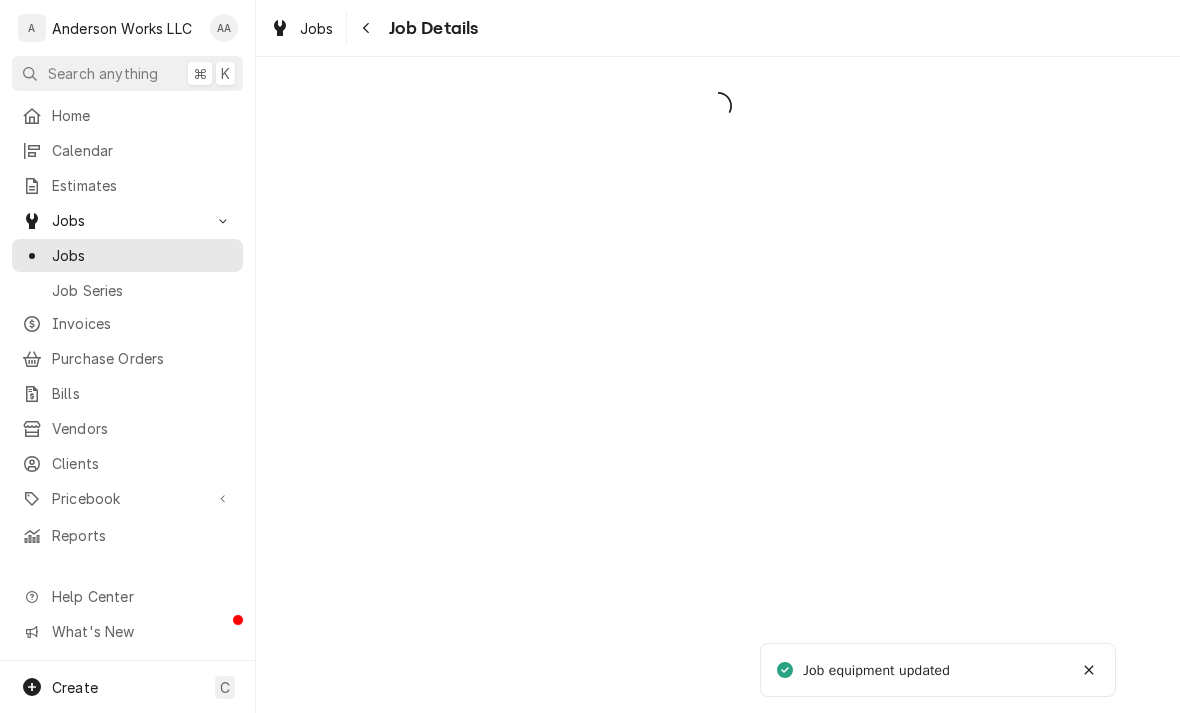 scroll, scrollTop: 0, scrollLeft: 0, axis: both 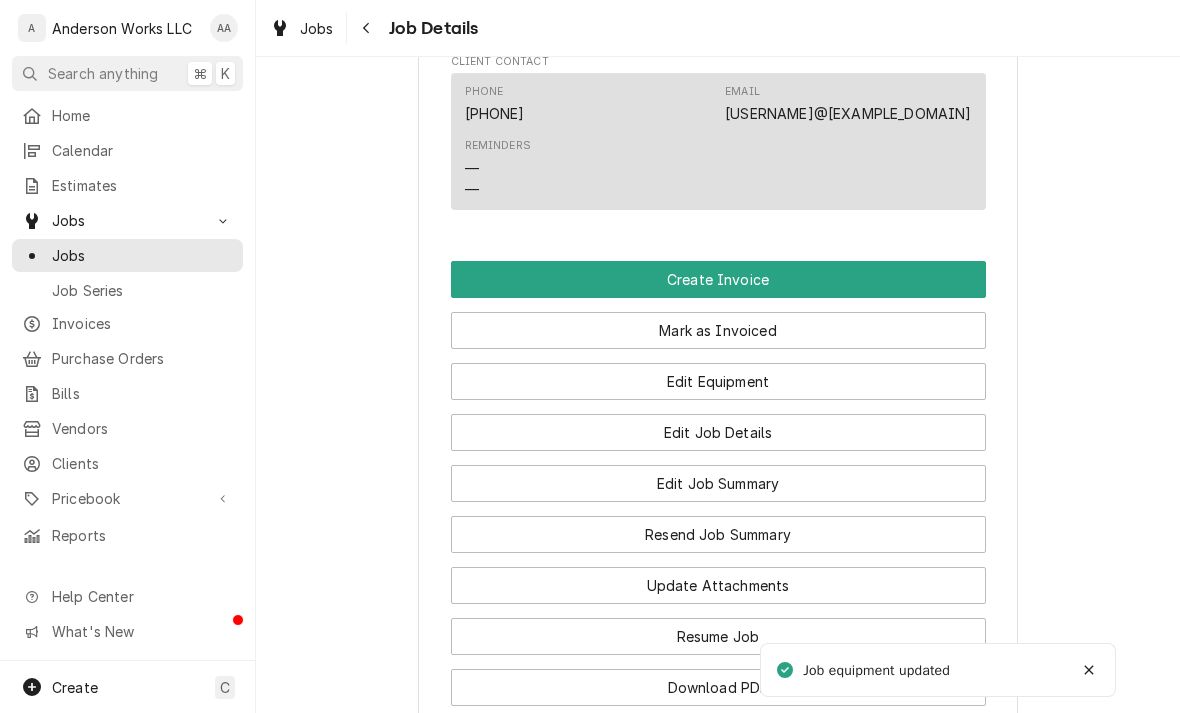 click on "Mark as Invoiced" at bounding box center [718, 330] 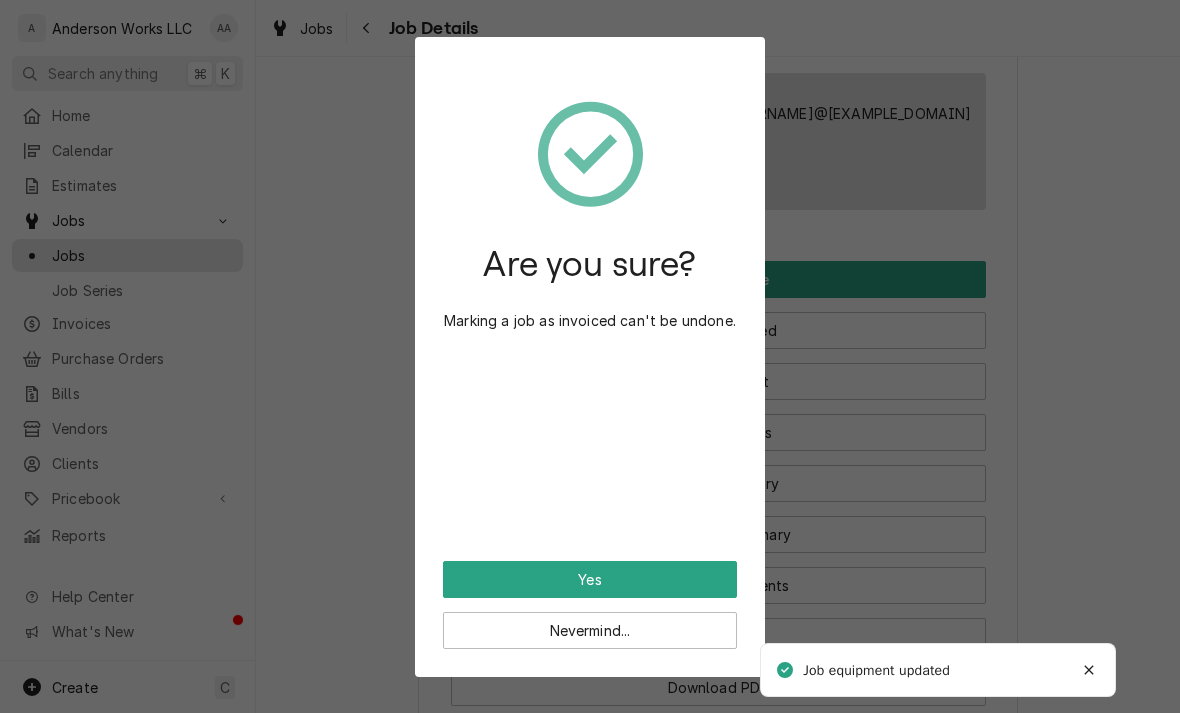 click on "Yes" at bounding box center (590, 579) 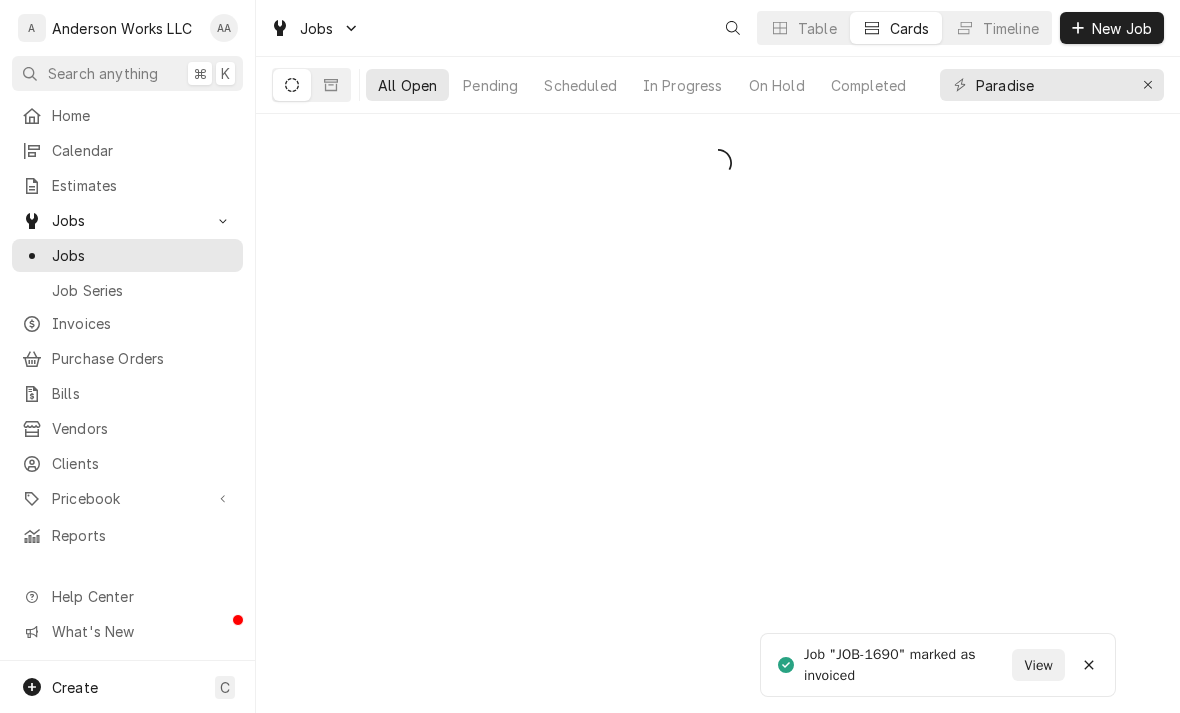 scroll, scrollTop: 0, scrollLeft: 0, axis: both 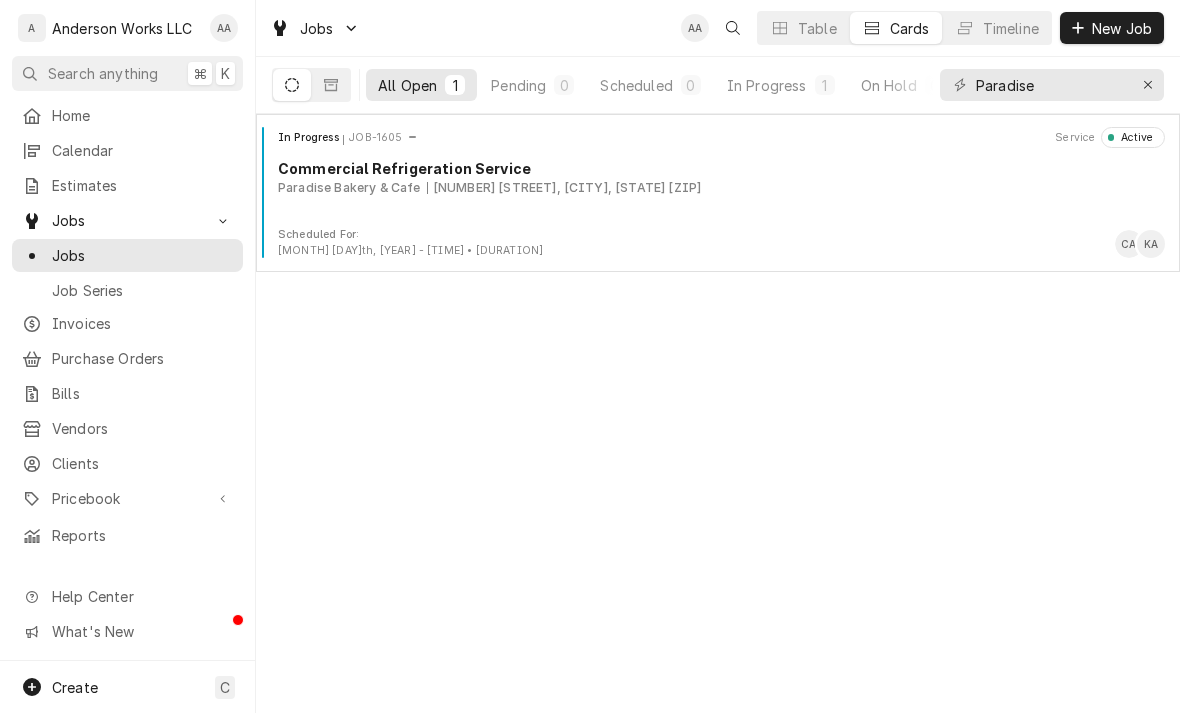 click on "In Progress JOB-1605 Service Active Commercial Refrigeration Service Paradise Bakery & Cafe [NUMBER] [STREET], [CITY], [STATE] [ZIP]" at bounding box center (718, 177) 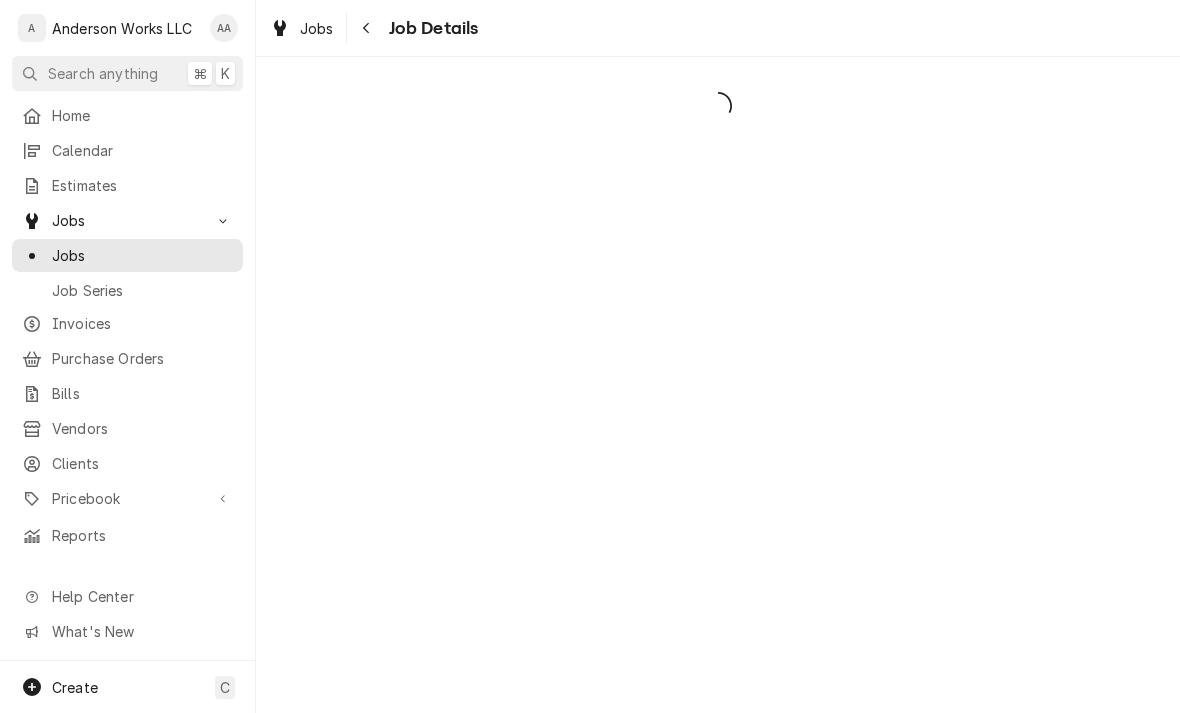 scroll, scrollTop: 0, scrollLeft: 0, axis: both 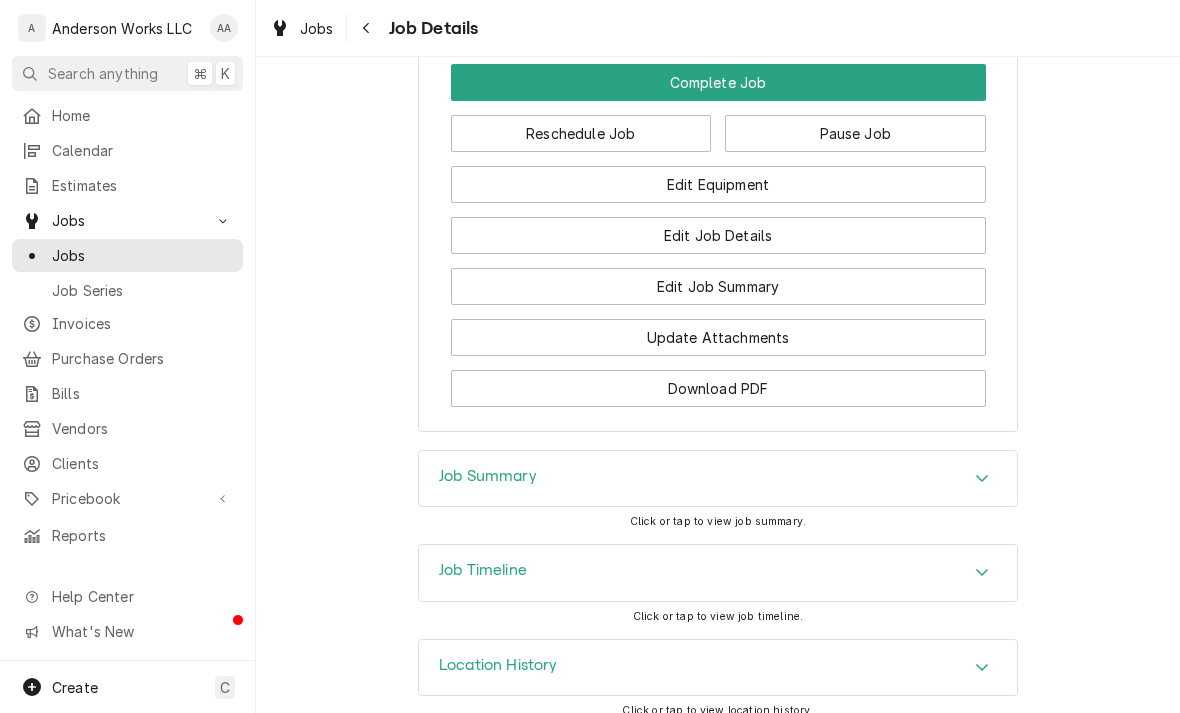 click on "Calendar" at bounding box center [127, 150] 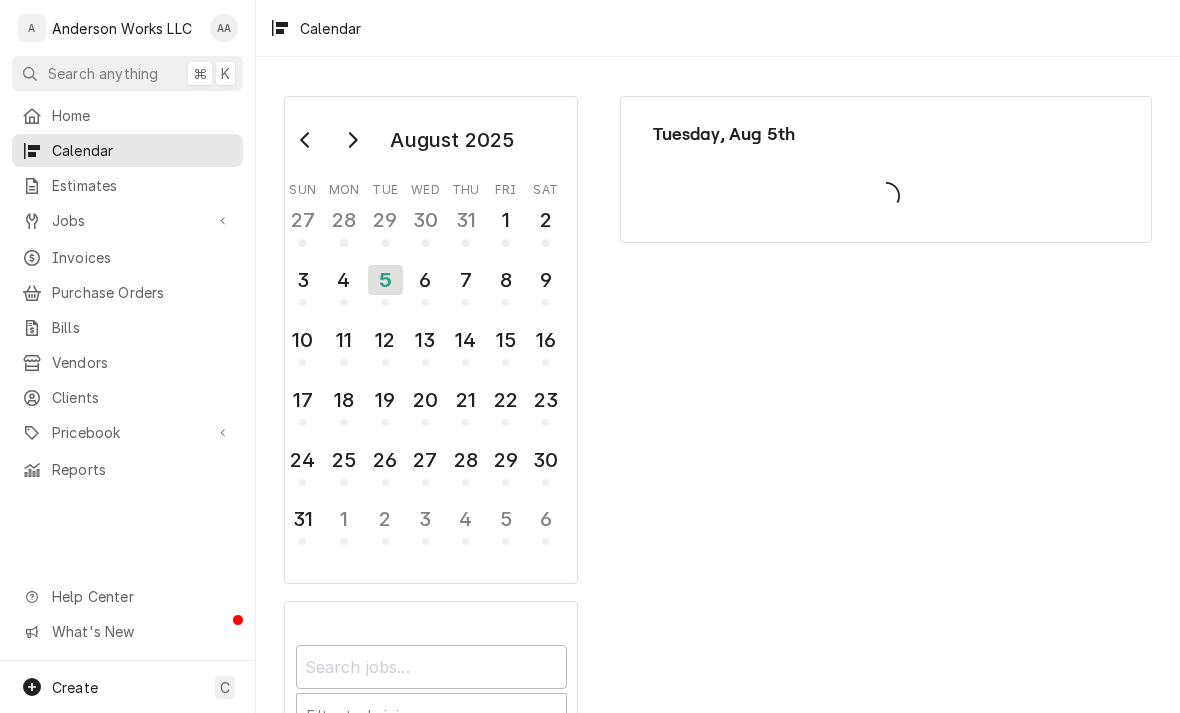 scroll, scrollTop: 0, scrollLeft: 0, axis: both 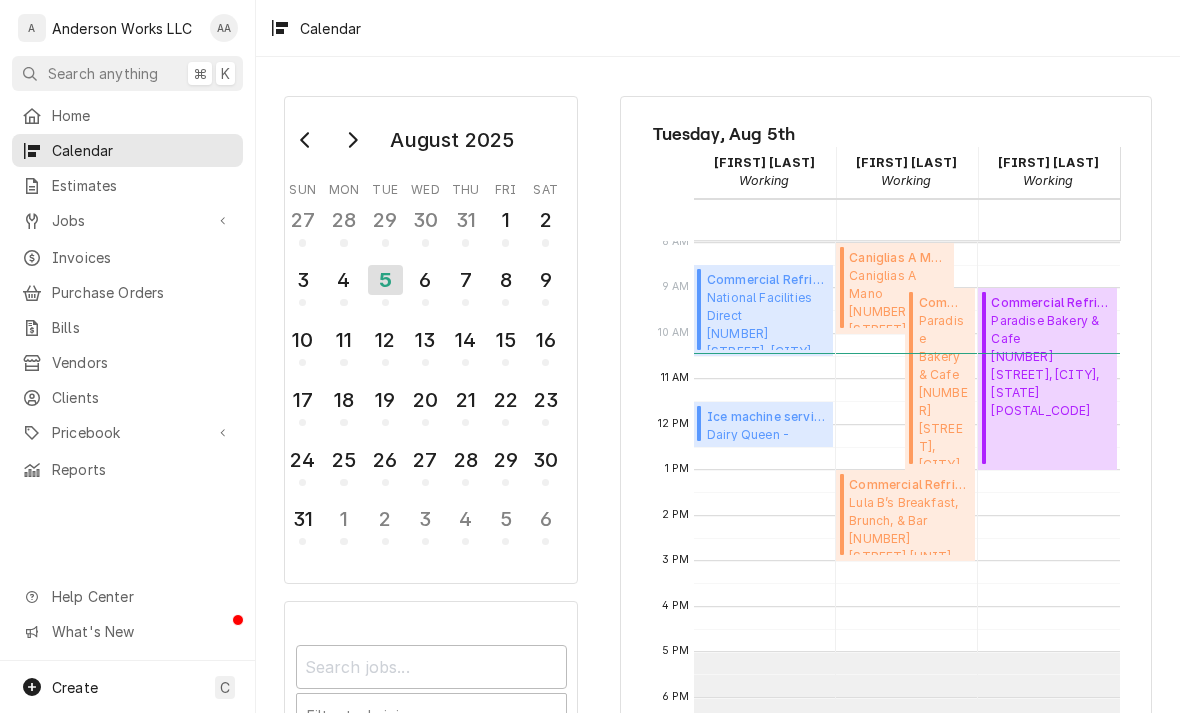 click on "Jobs" at bounding box center [112, 220] 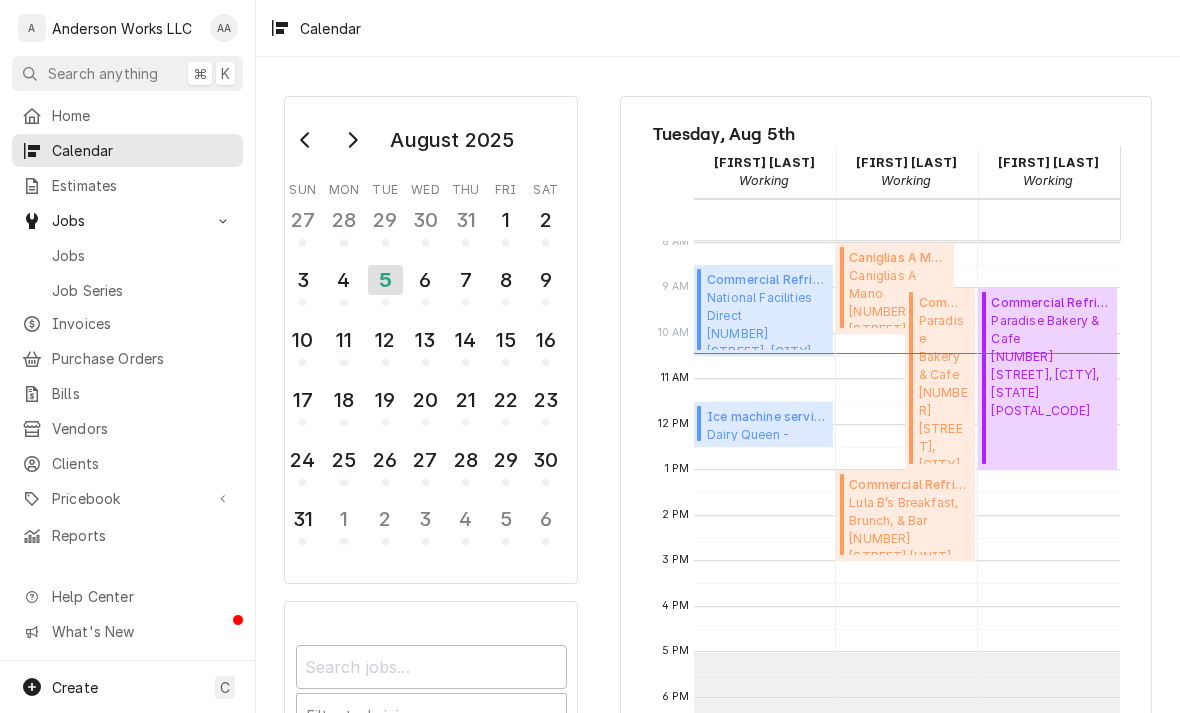 click on "Jobs" at bounding box center [142, 255] 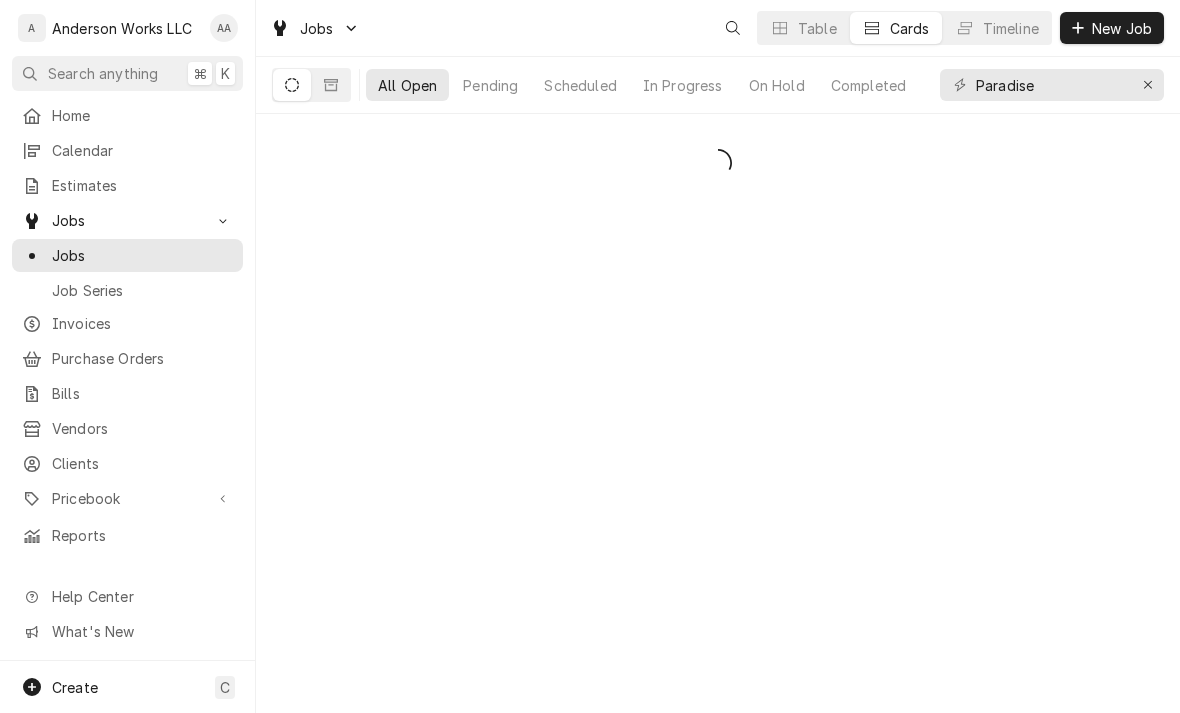 scroll, scrollTop: 0, scrollLeft: 0, axis: both 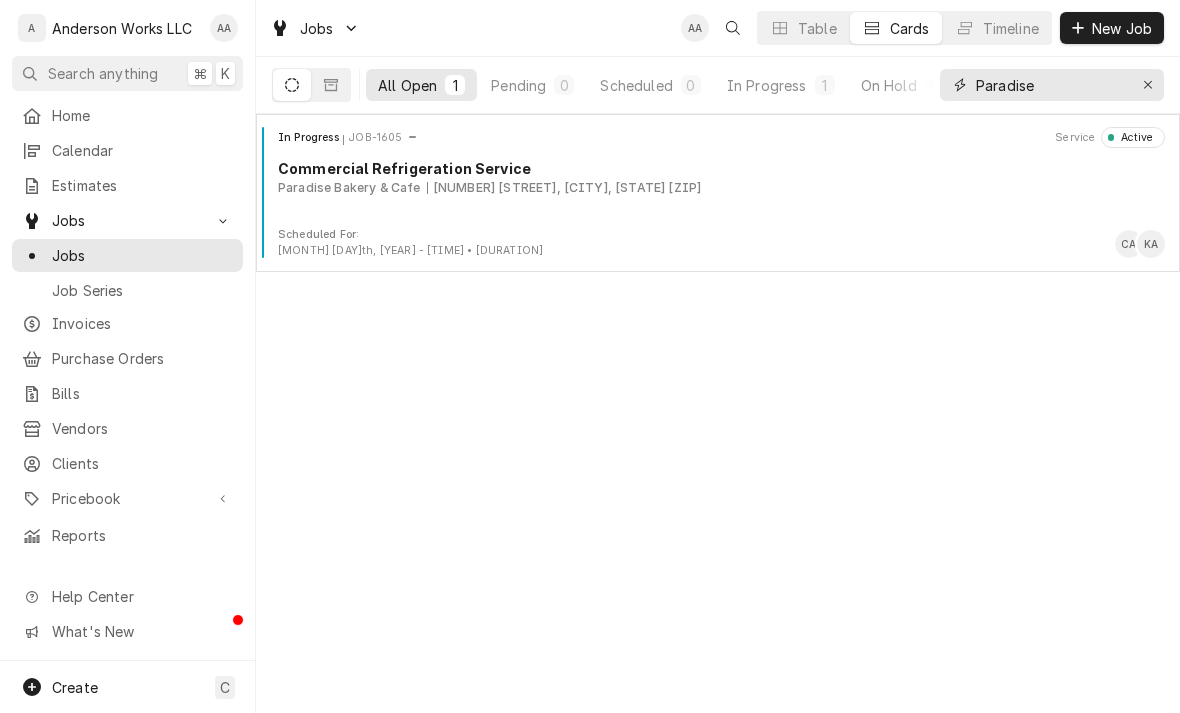 click 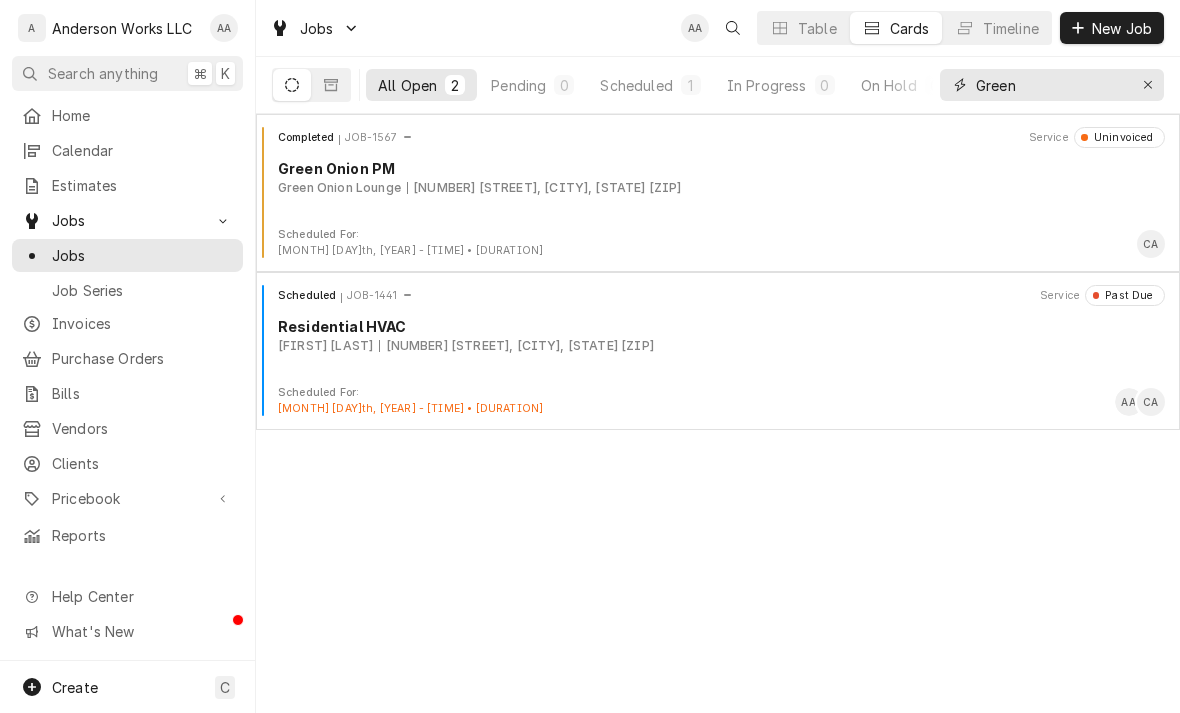 type on "Green" 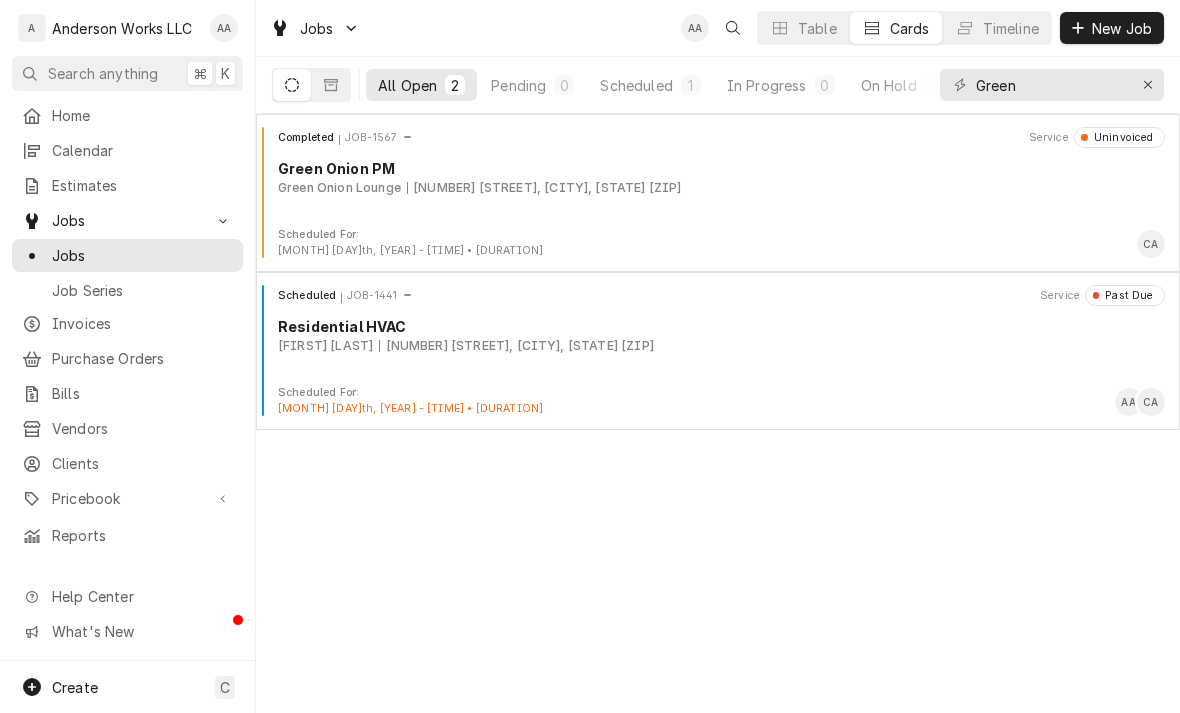 click on "Completed JOB-1567 Service Uninvoiced Green Onion PM Green Onion Lounge 11414 Davenport St, Omaha, NE 68154" at bounding box center (718, 177) 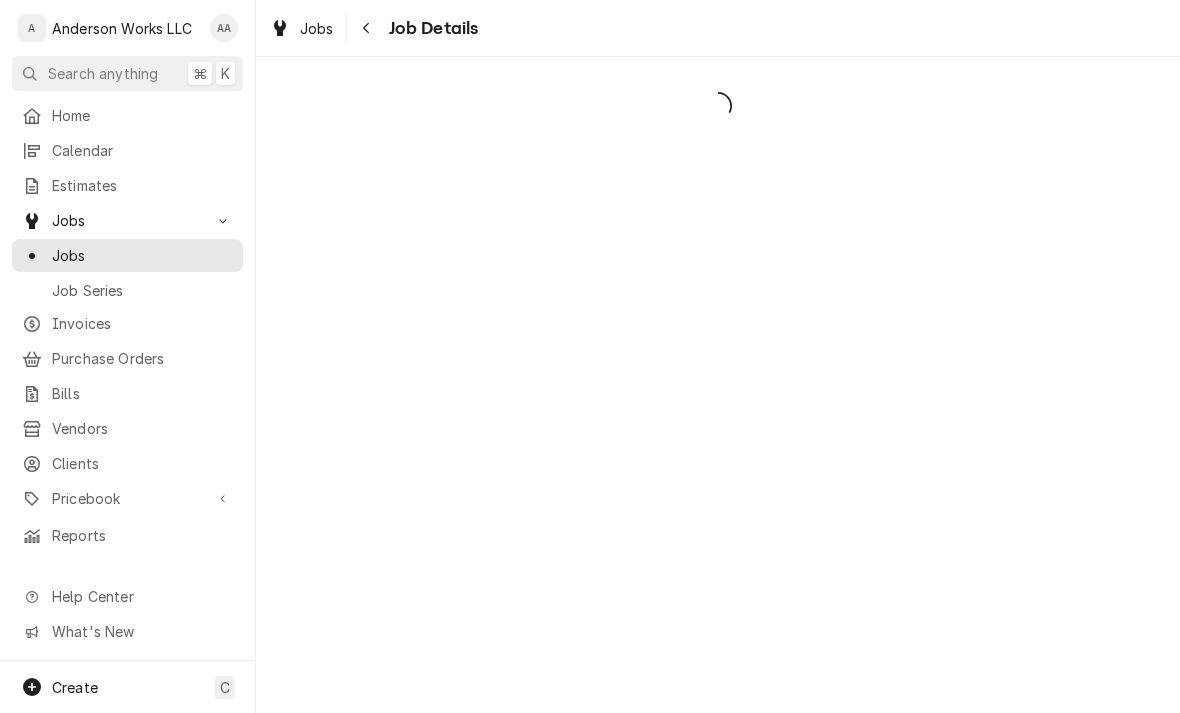 scroll, scrollTop: 0, scrollLeft: 0, axis: both 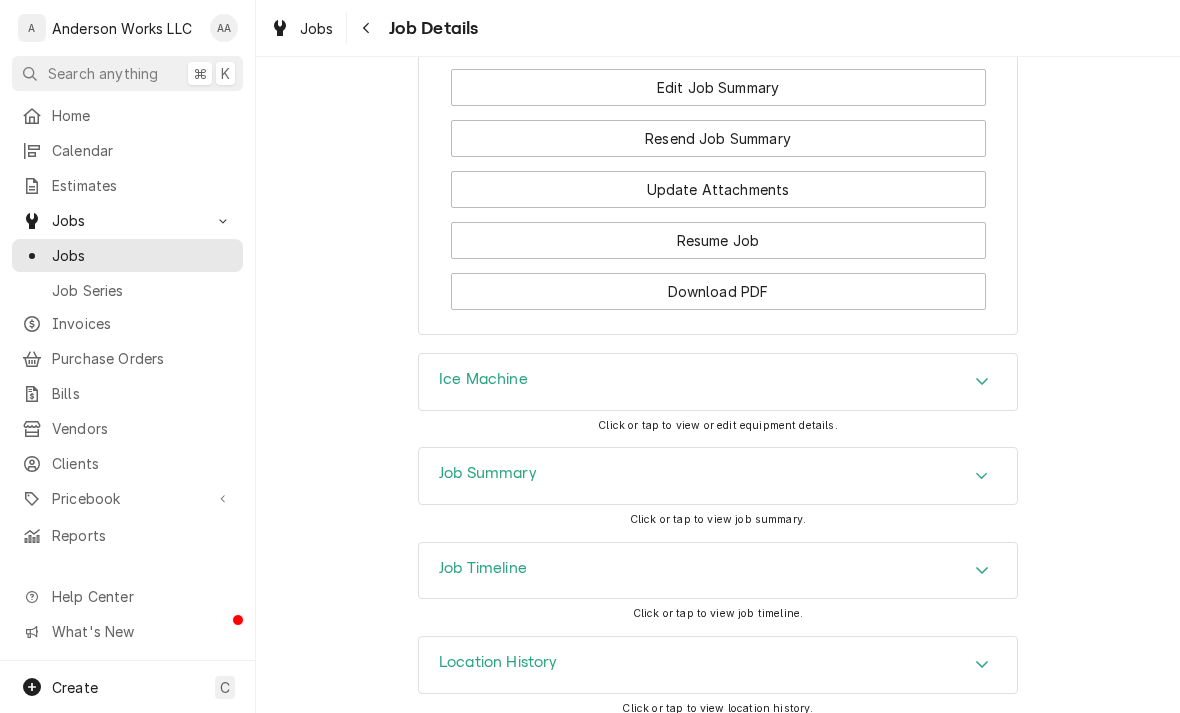 click on "Job Summary" at bounding box center (488, 476) 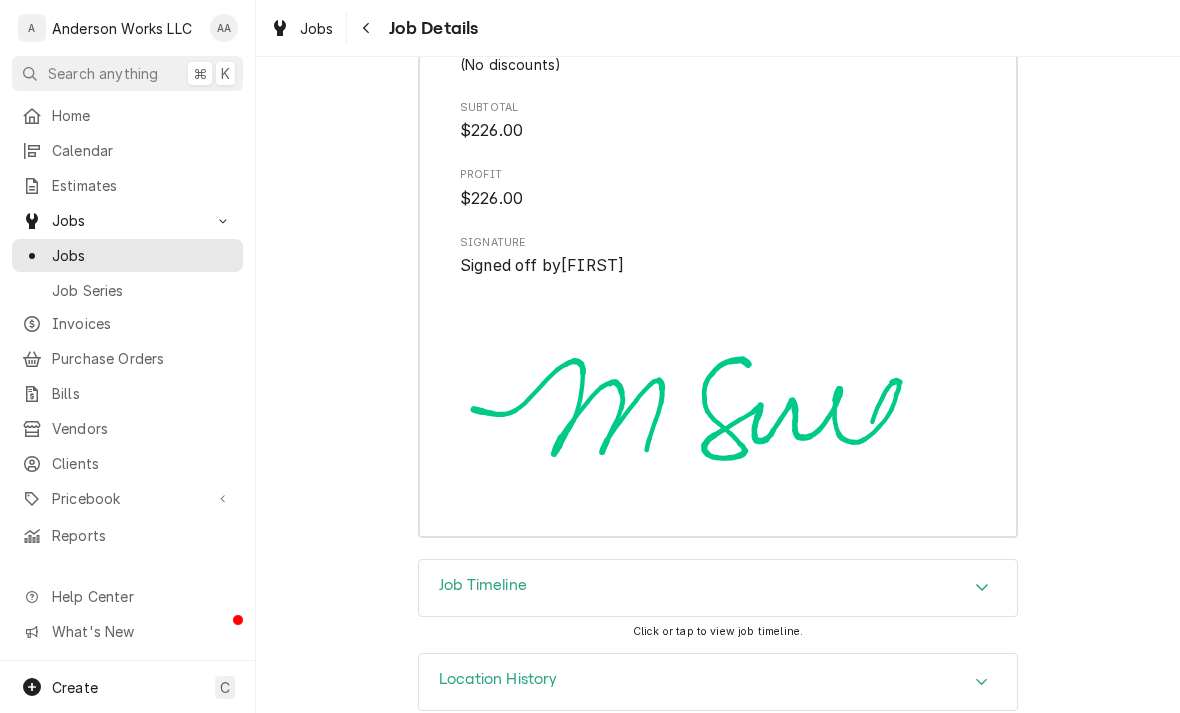 scroll, scrollTop: 3111, scrollLeft: 0, axis: vertical 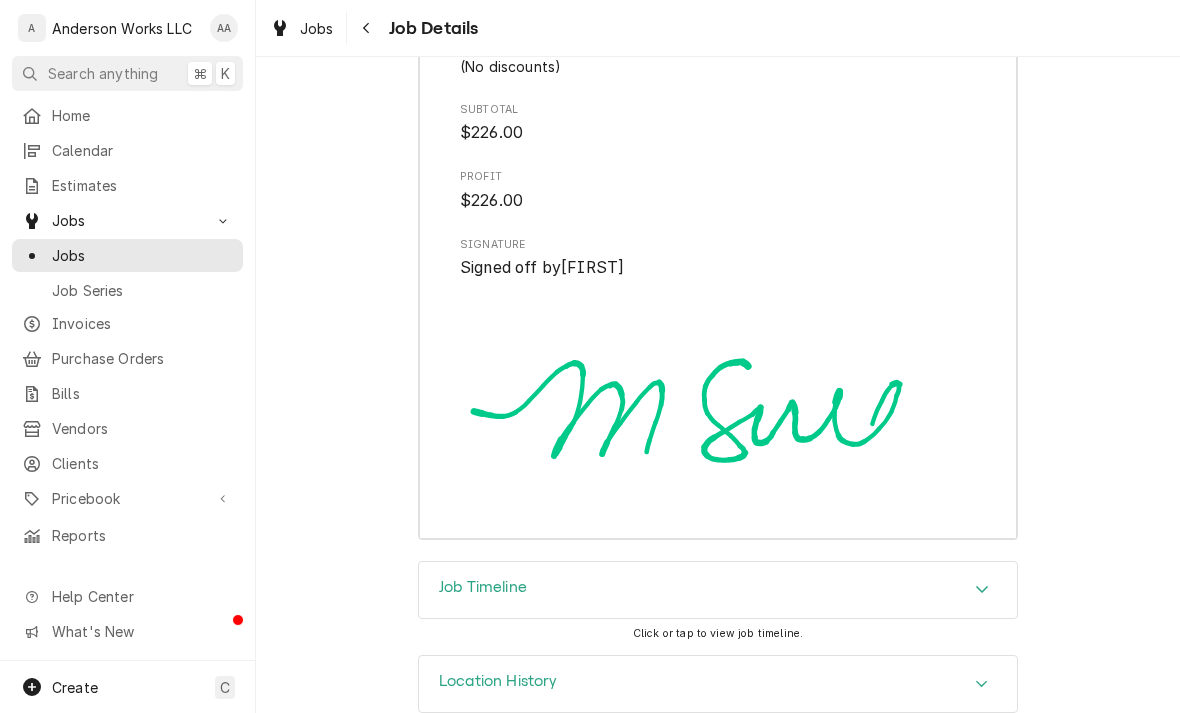 click on "Job Timeline" at bounding box center [483, 587] 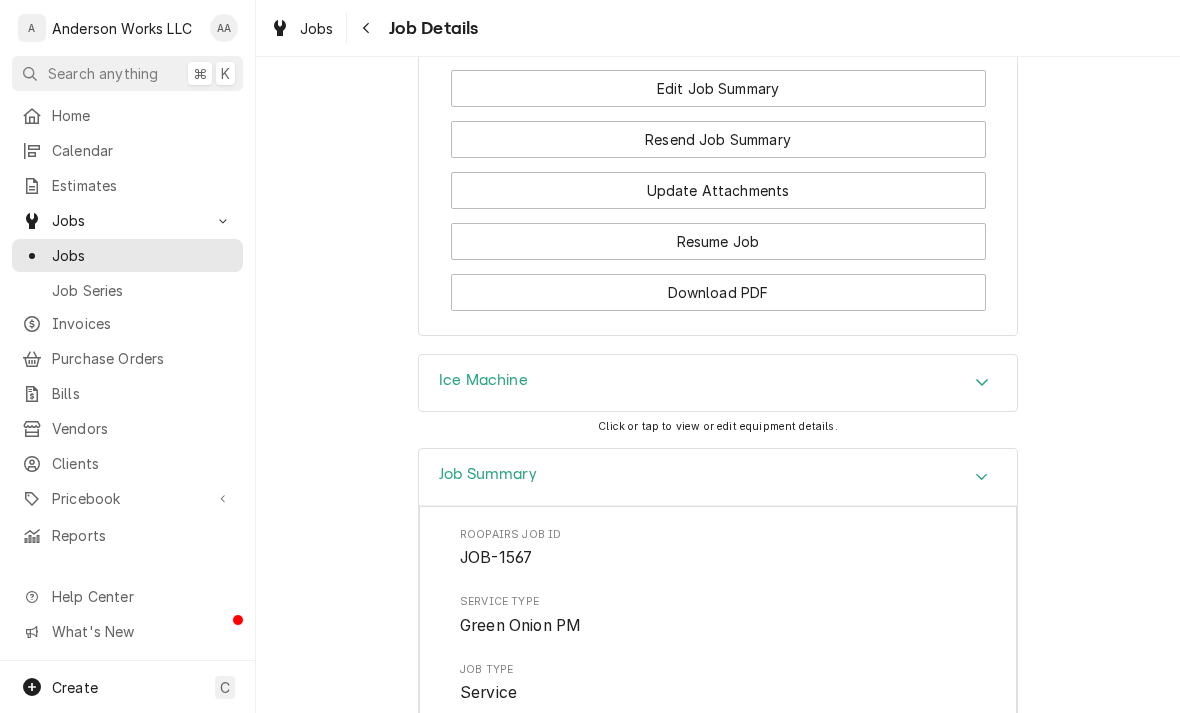 scroll, scrollTop: 1518, scrollLeft: 0, axis: vertical 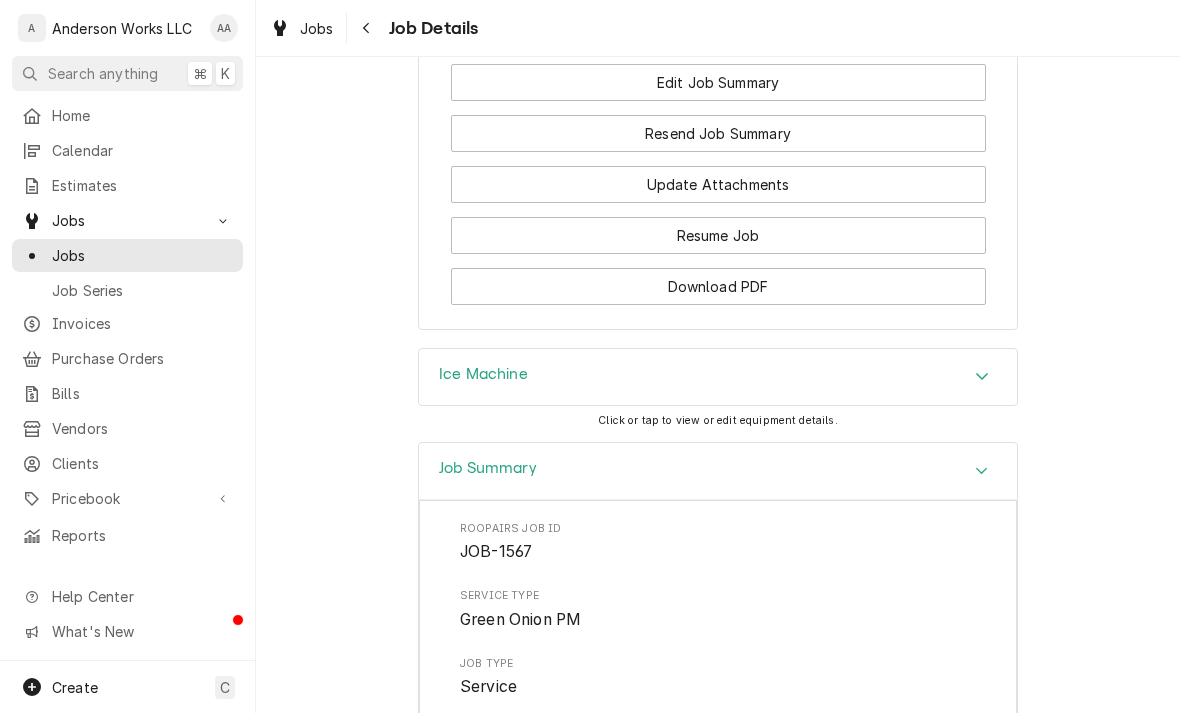click on "Jobs" at bounding box center [142, 255] 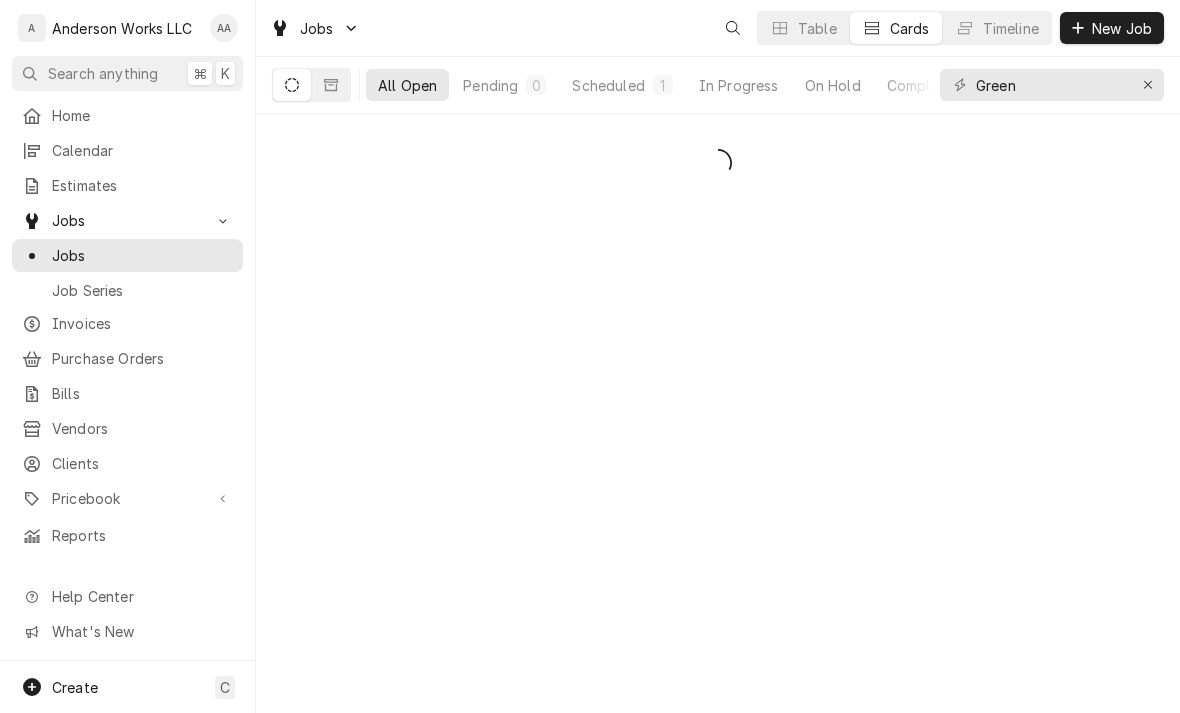scroll, scrollTop: 0, scrollLeft: 0, axis: both 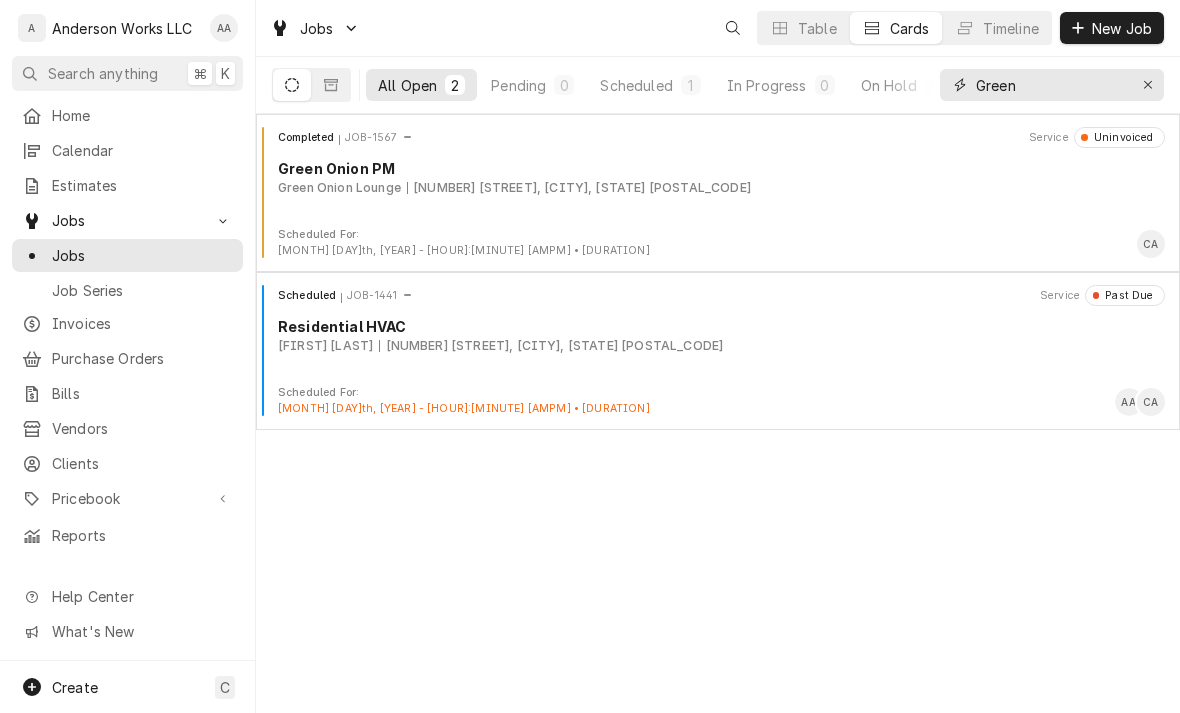 click 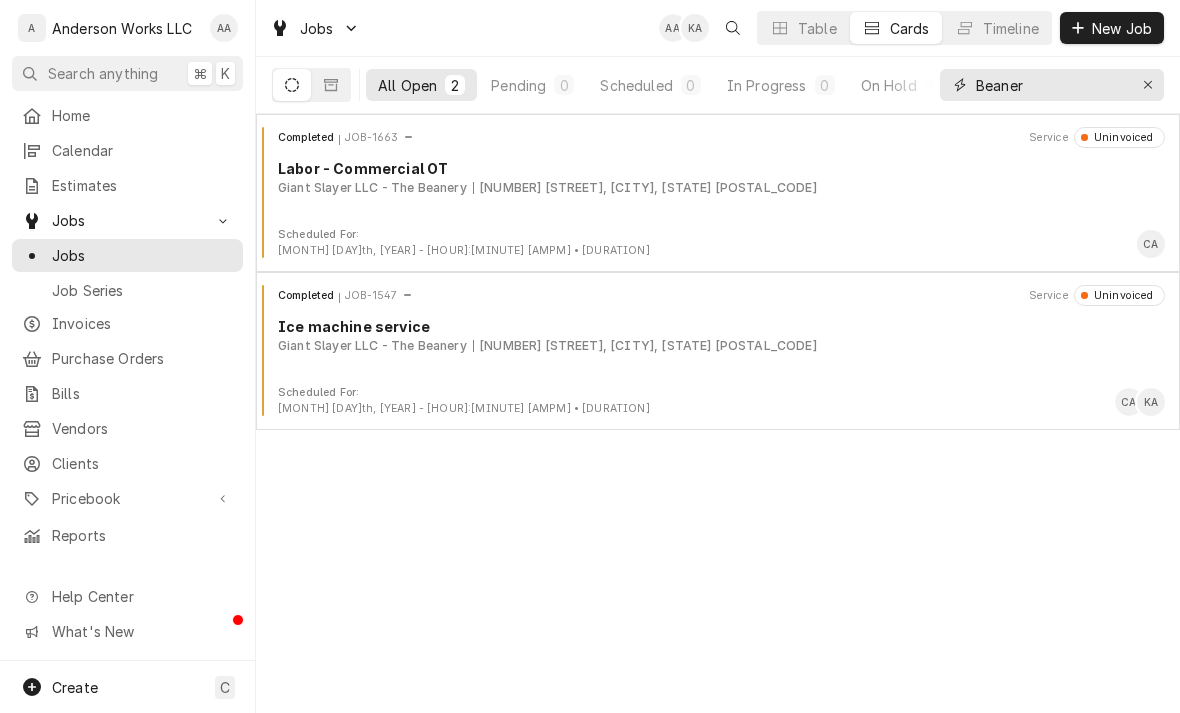 type on "Beaner" 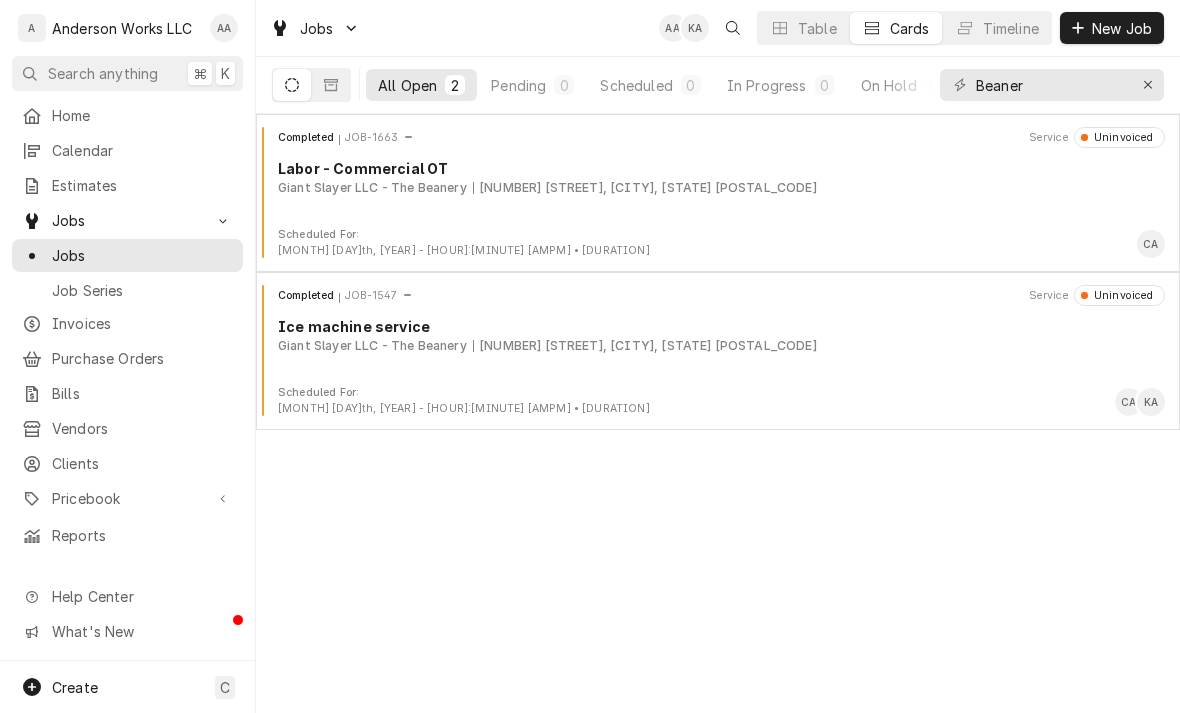 click on "Ice machine service" at bounding box center [721, 326] 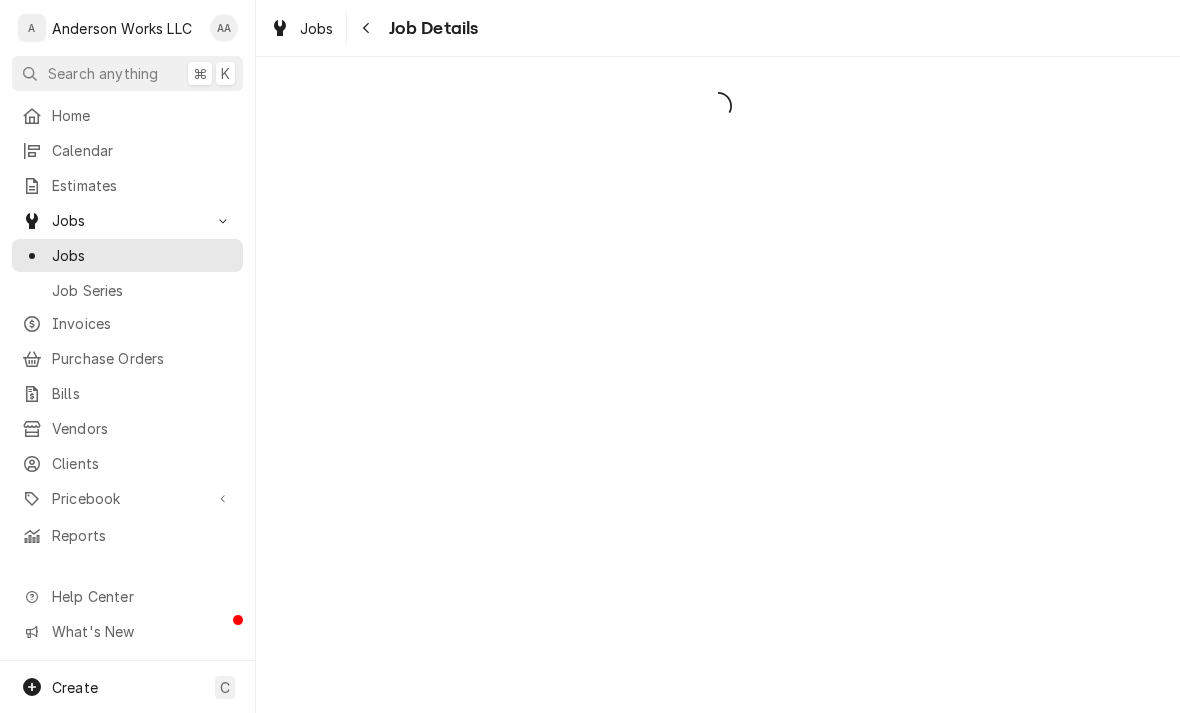 scroll, scrollTop: 0, scrollLeft: 0, axis: both 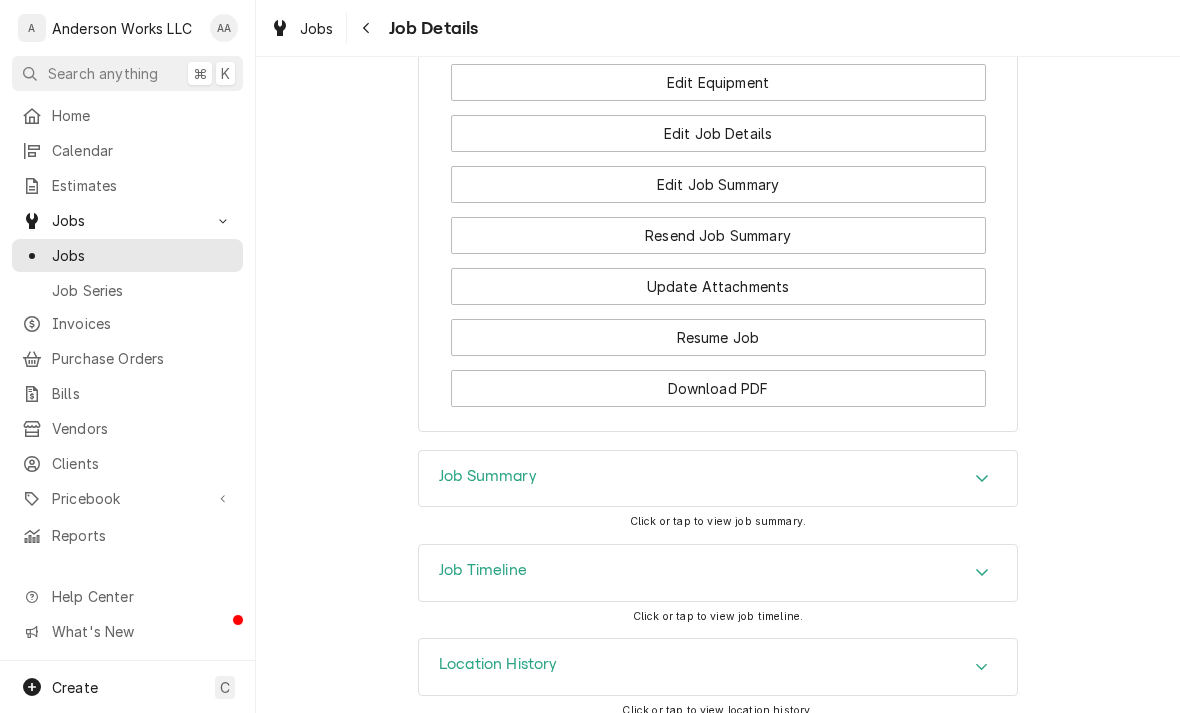click on "Job Summary" at bounding box center [718, 479] 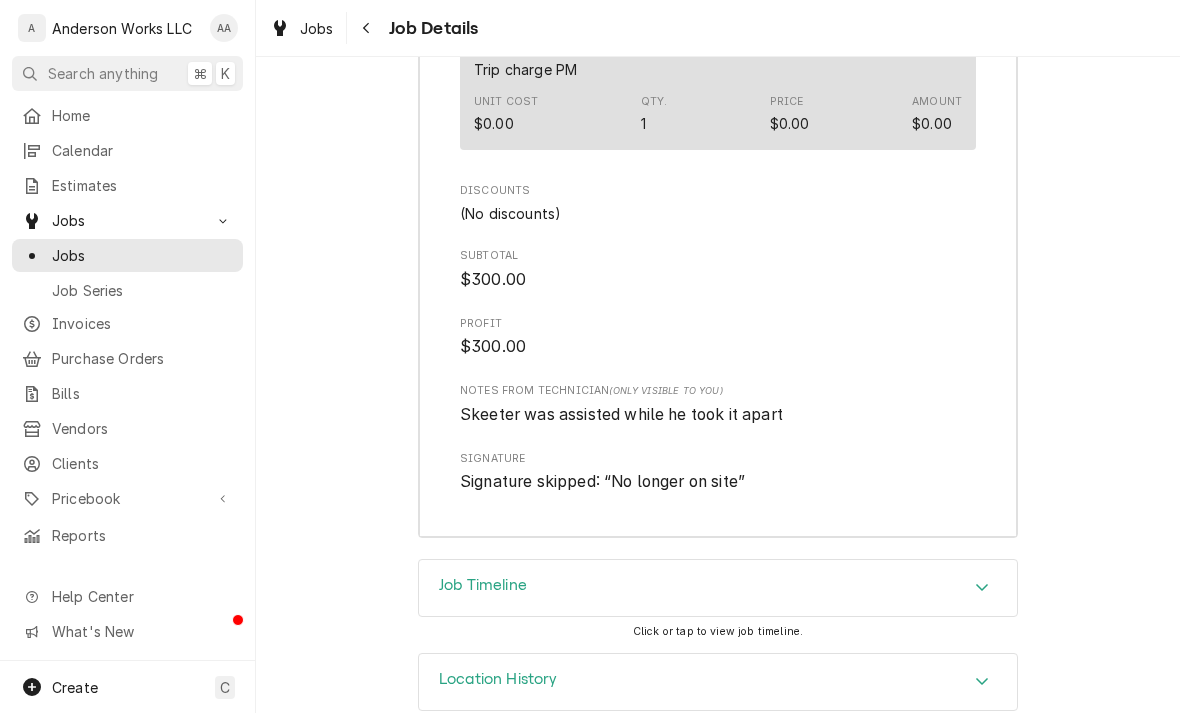 scroll, scrollTop: 2839, scrollLeft: 0, axis: vertical 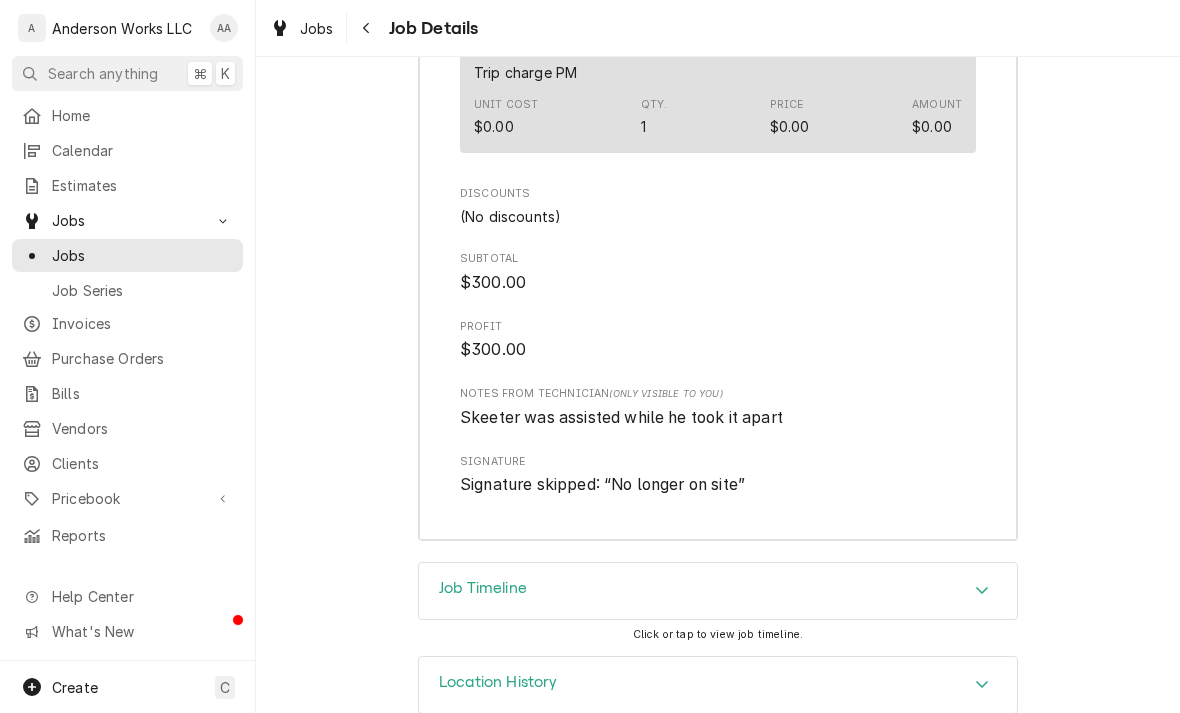 click on "Job Timeline" at bounding box center (718, 591) 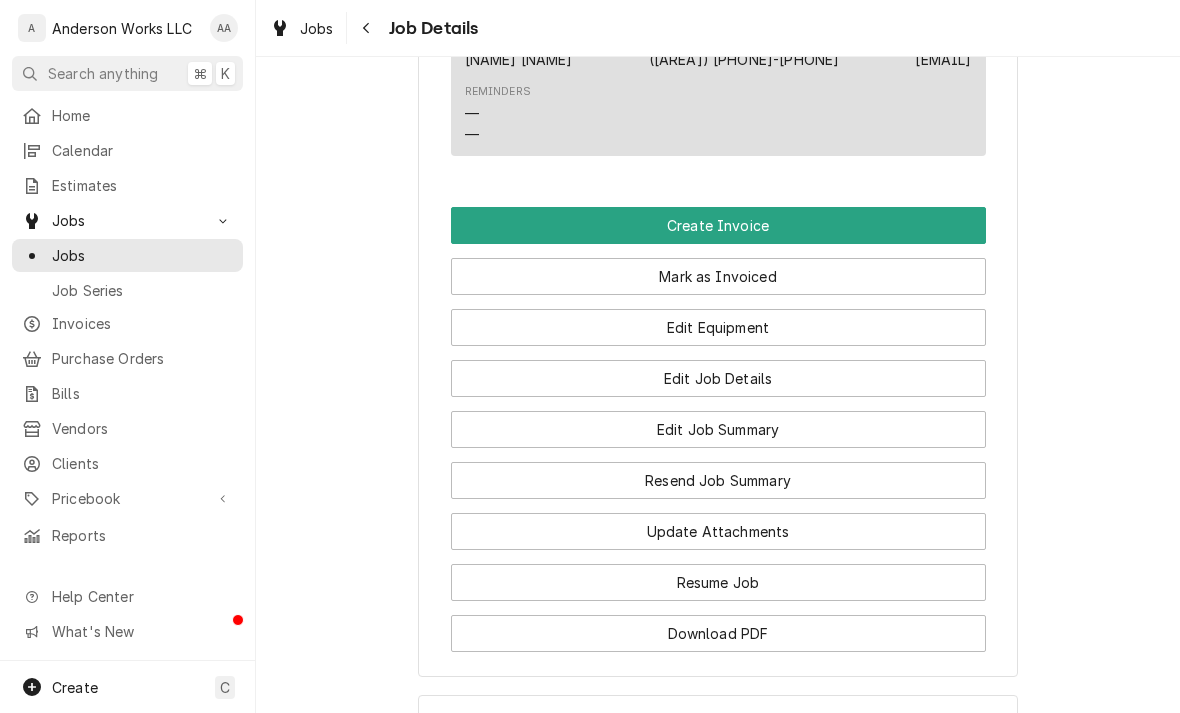 scroll, scrollTop: 1431, scrollLeft: 0, axis: vertical 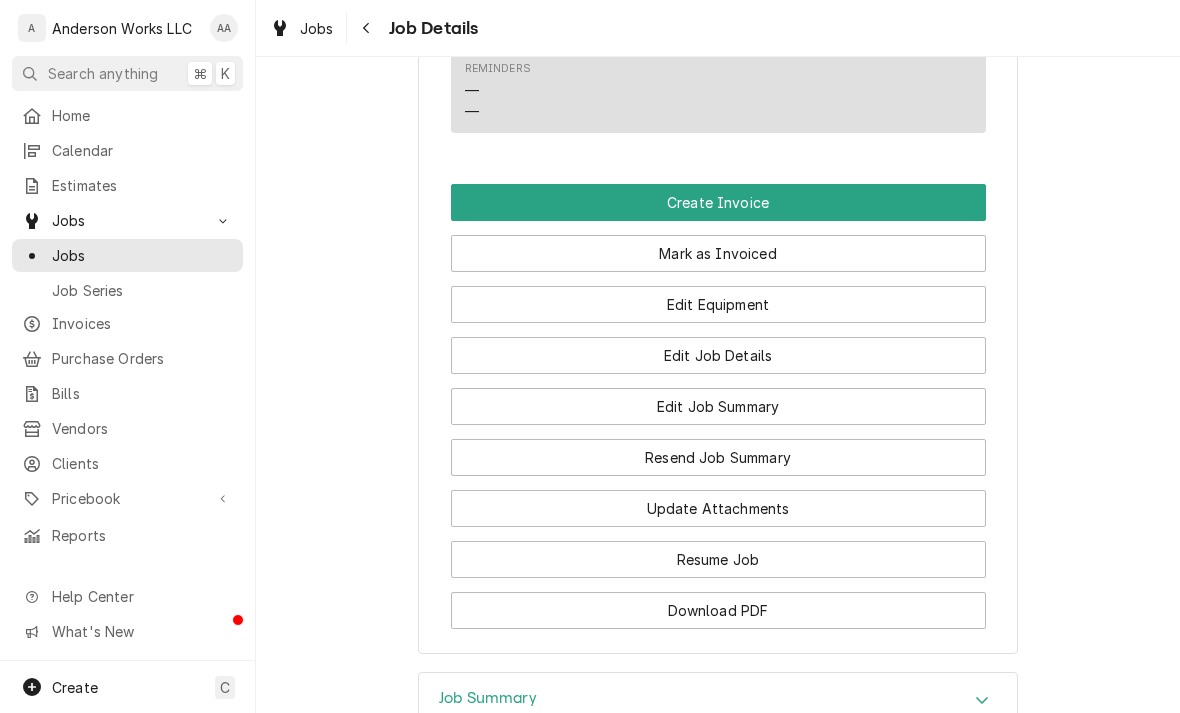 click on "Create Invoice" at bounding box center [718, 202] 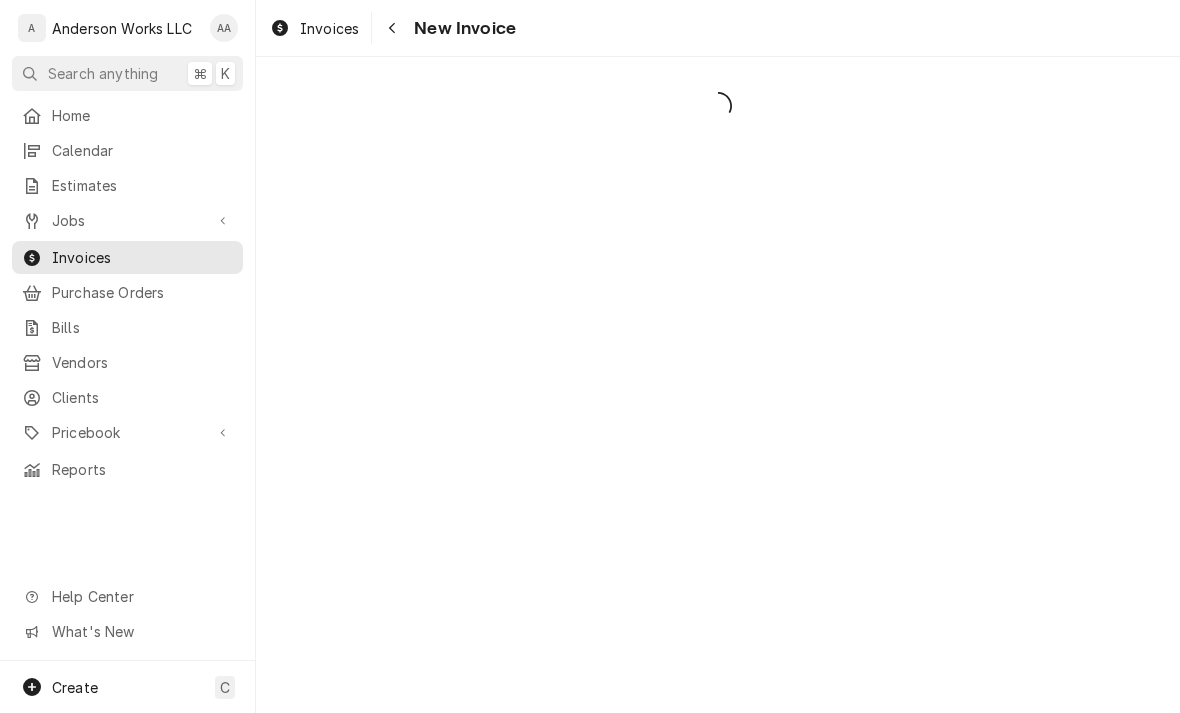 scroll, scrollTop: 0, scrollLeft: 0, axis: both 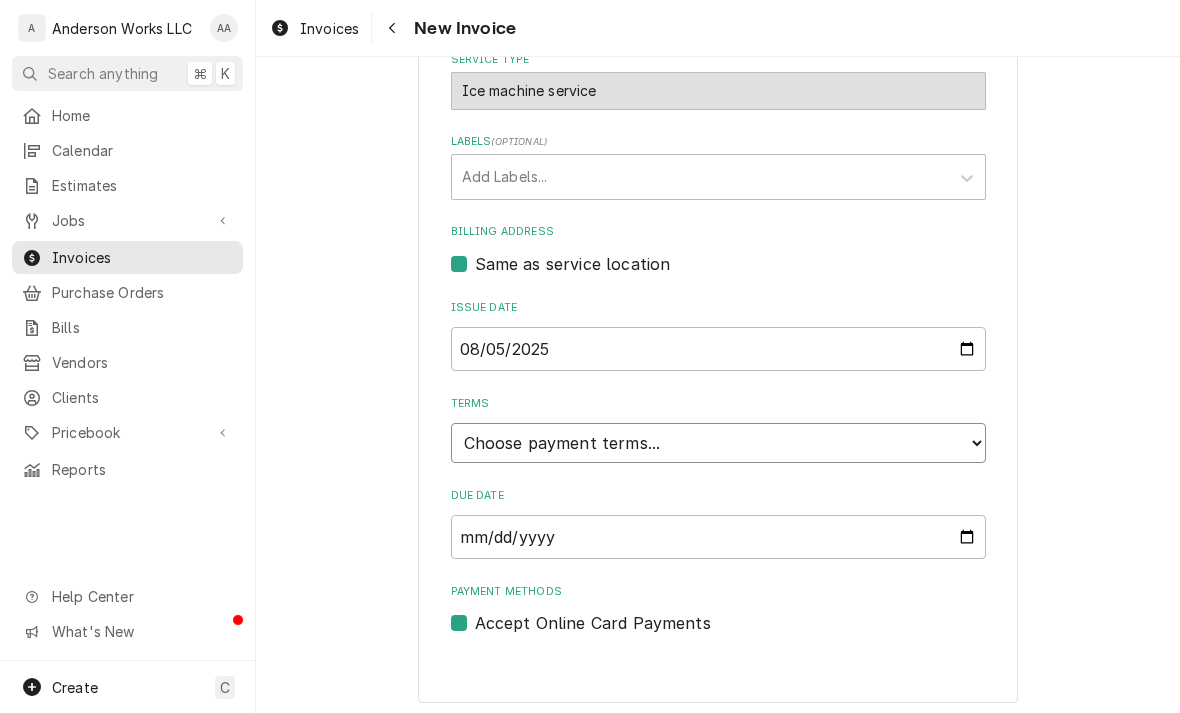 click on "Choose payment terms... Same Day Net 7 Net 14 Net 21 Net 30 Net 45 Net 60 Net 90" at bounding box center (718, 443) 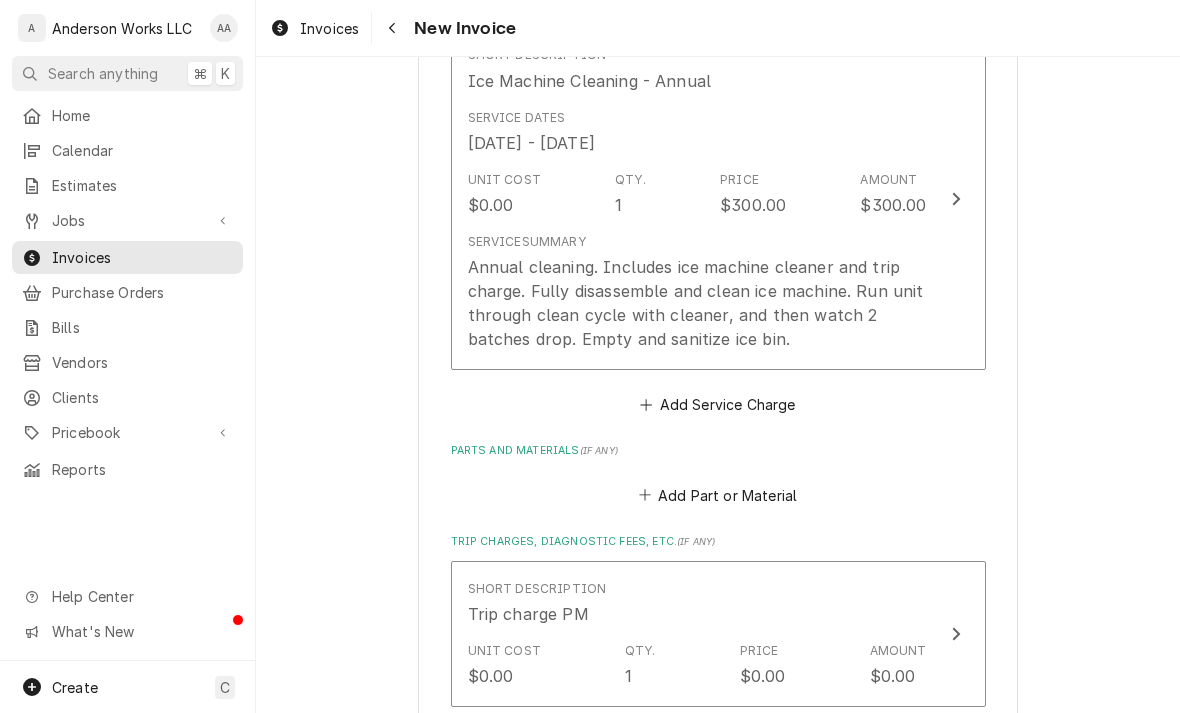 scroll, scrollTop: 1310, scrollLeft: 0, axis: vertical 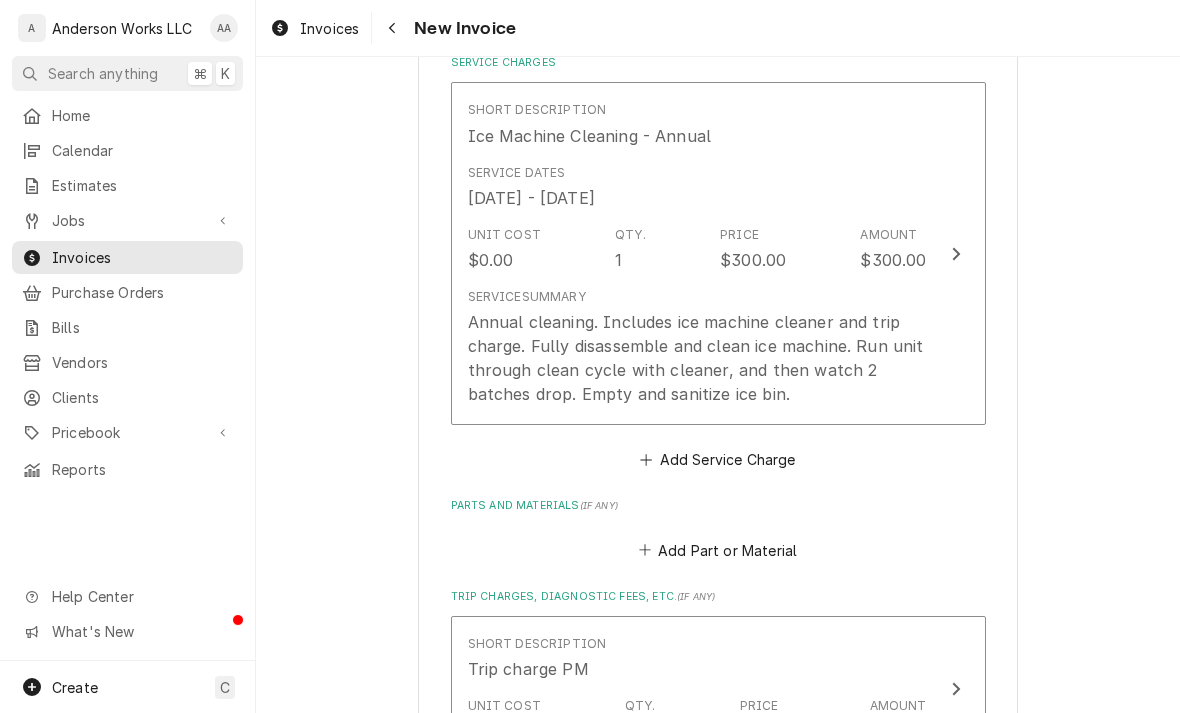 click on "Annual cleaning. Includes ice machine cleaner and trip charge. Fully disassemble and clean ice machine. Run unit through clean cycle with cleaner, and then watch 2 batches drop. Empty and sanitize ice bin." at bounding box center [697, 358] 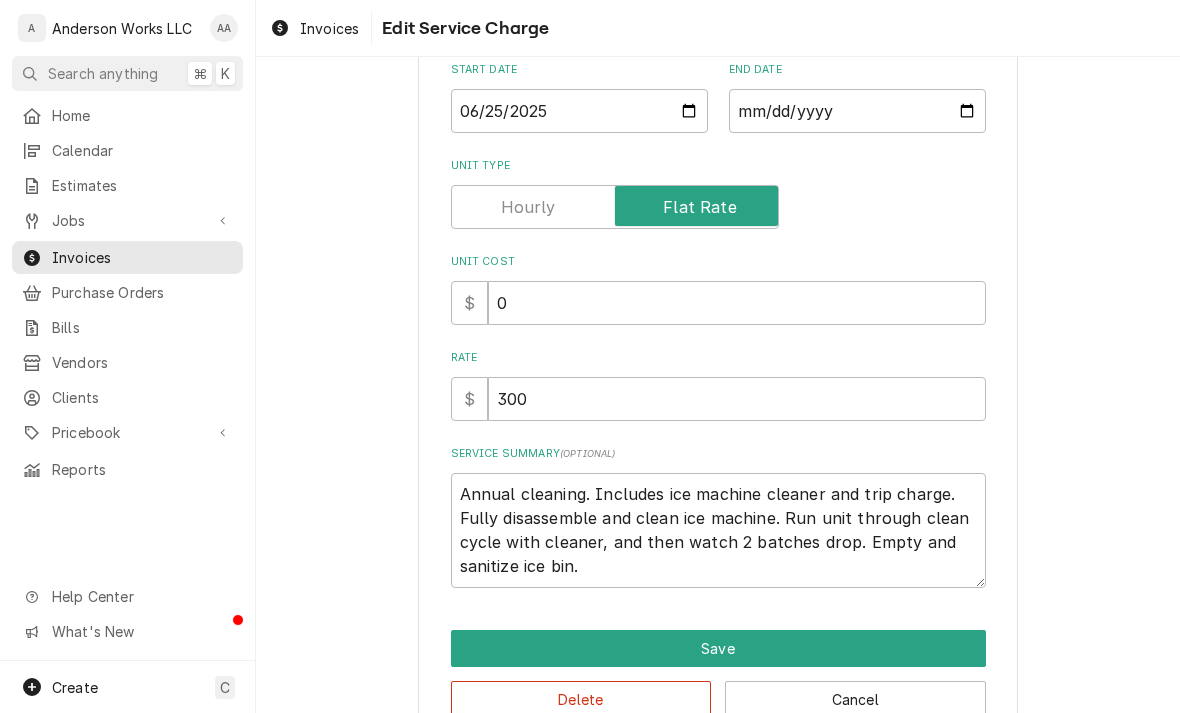 scroll, scrollTop: 0, scrollLeft: 0, axis: both 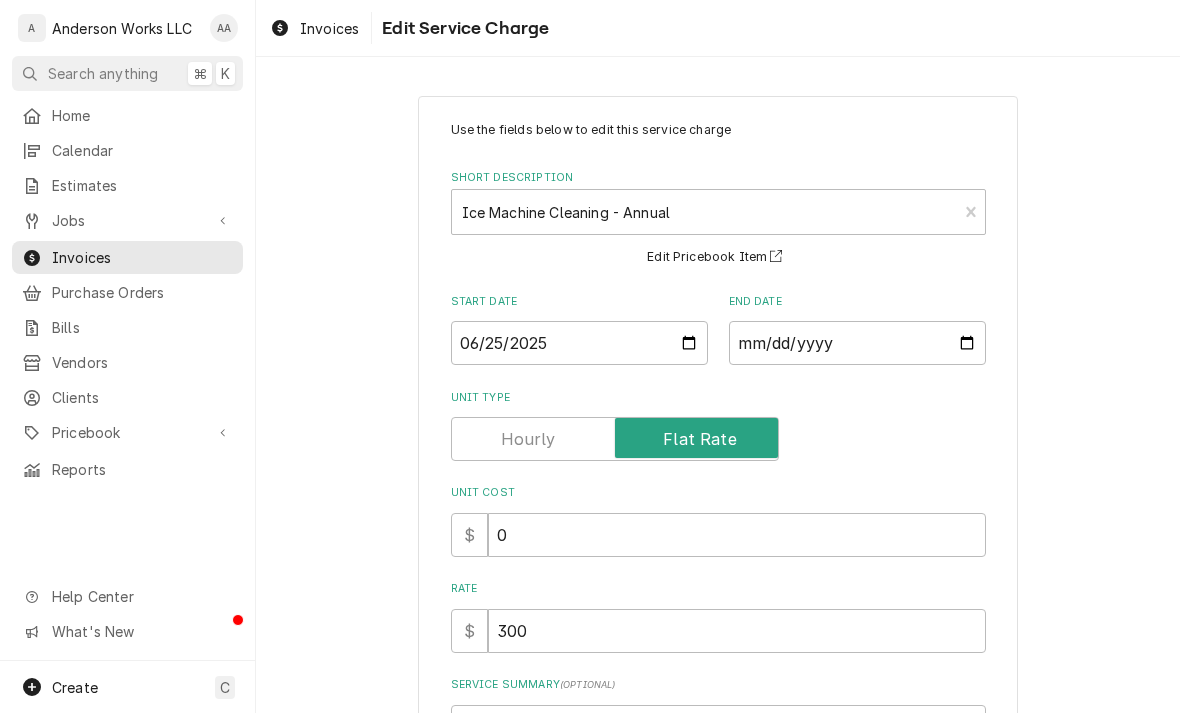type on "x" 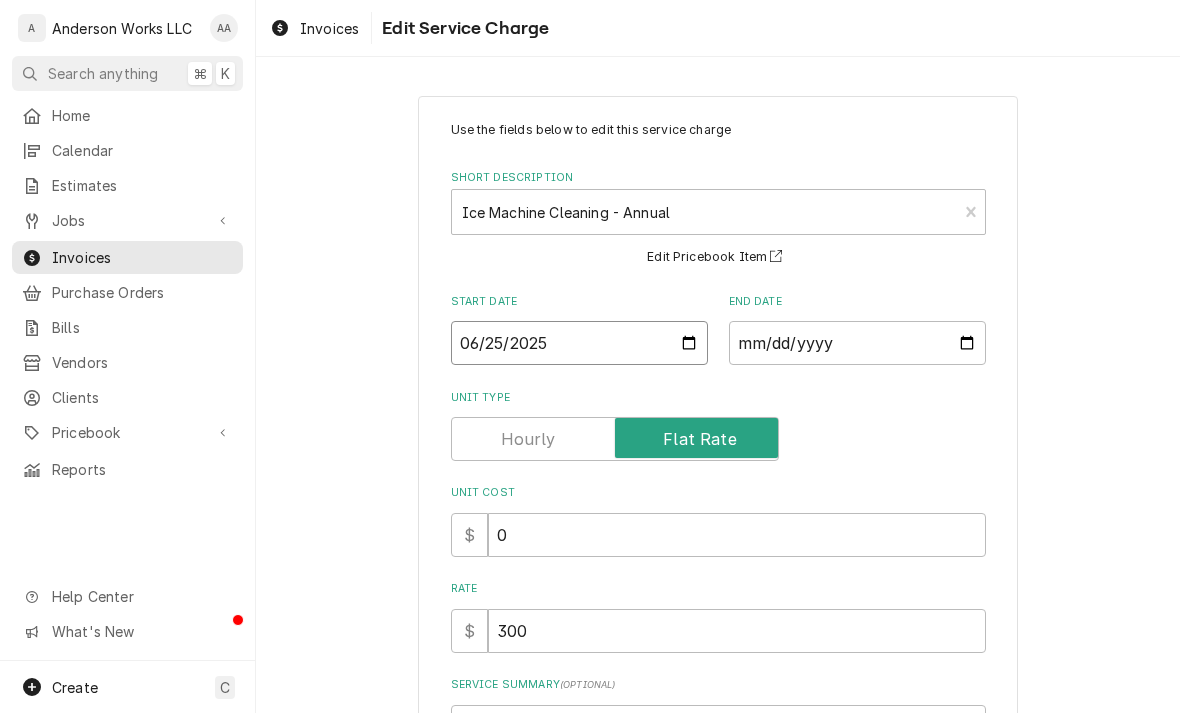 click on "2025-06-25" at bounding box center [579, 343] 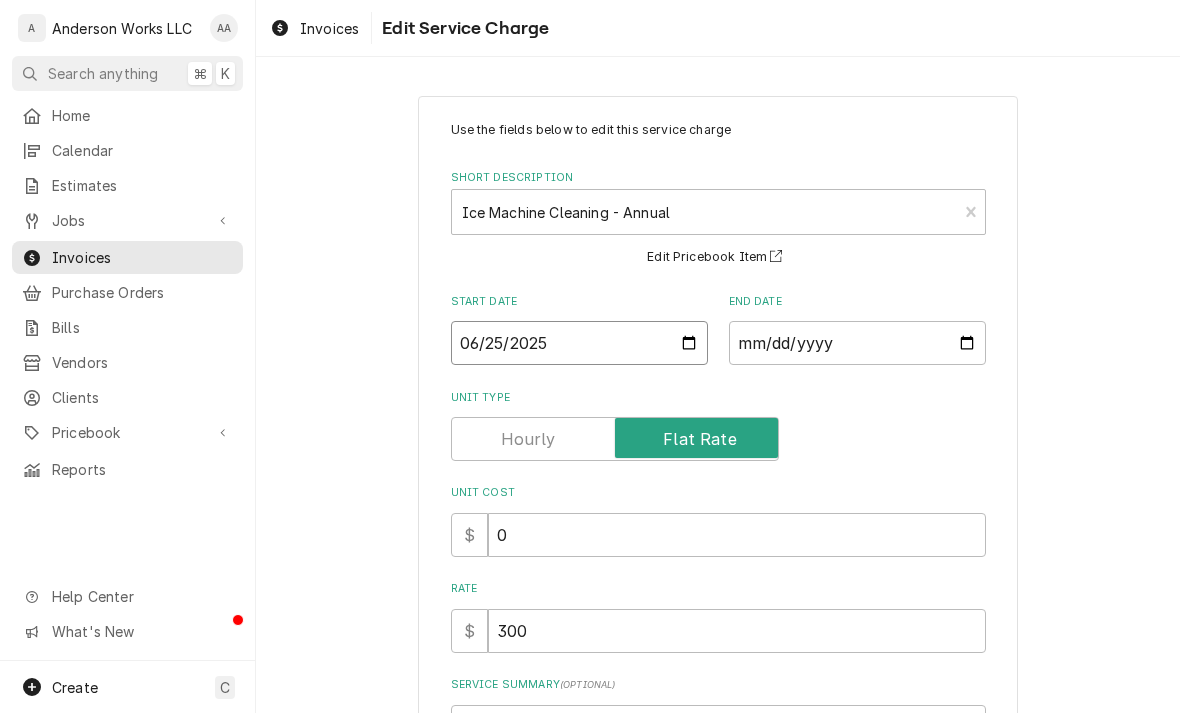 type on "2025-06-26" 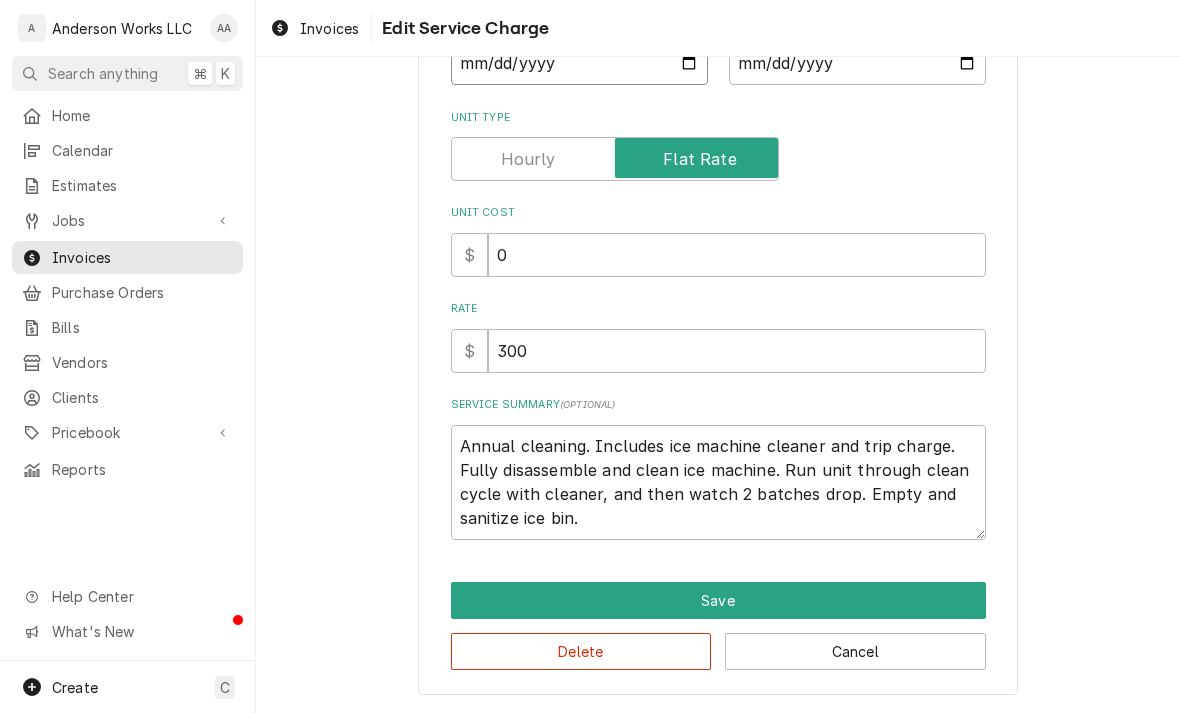 scroll, scrollTop: 280, scrollLeft: 0, axis: vertical 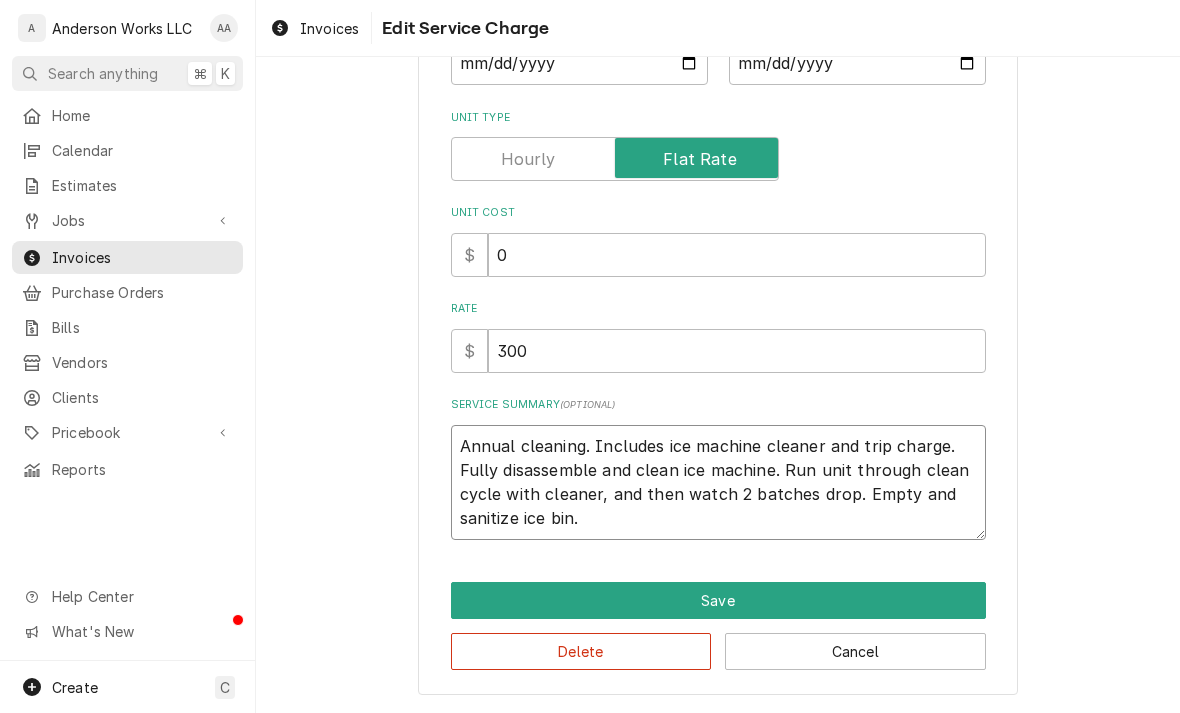click on "Annual cleaning. Includes ice machine cleaner and trip charge. Fully disassemble and clean ice machine. Run unit through clean cycle with cleaner, and then watch 2 batches drop. Empty and sanitize ice bin." at bounding box center [718, 482] 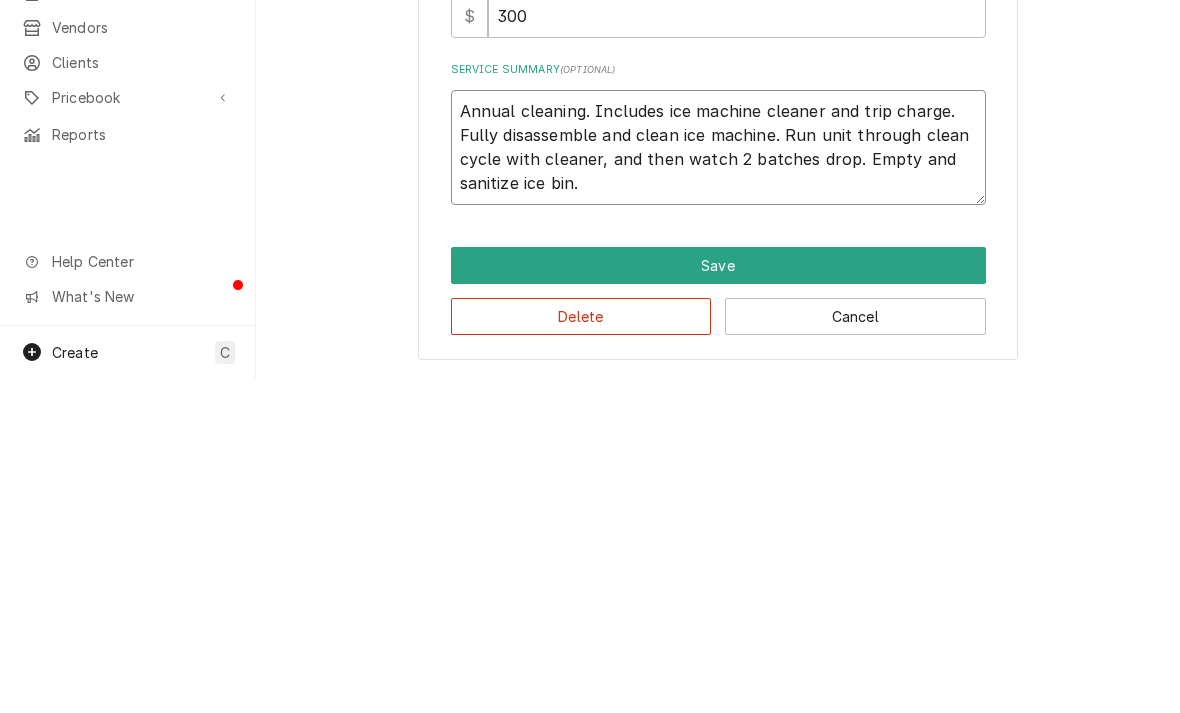 type on "x" 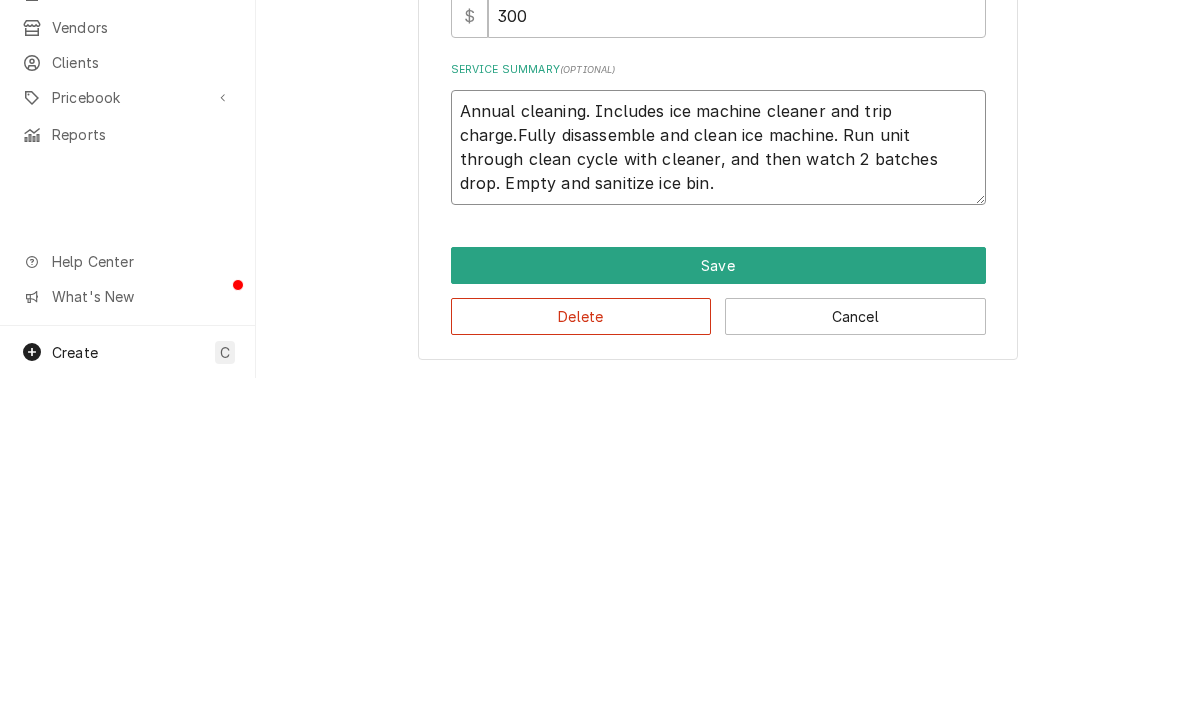 type on "Annual cleaning. Includes ice machine cleaner and trip chargeFully disassemble and clean ice machine. Run unit through clean cycle with cleaner, and then watch 2 batches drop. Empty and sanitize ice bin." 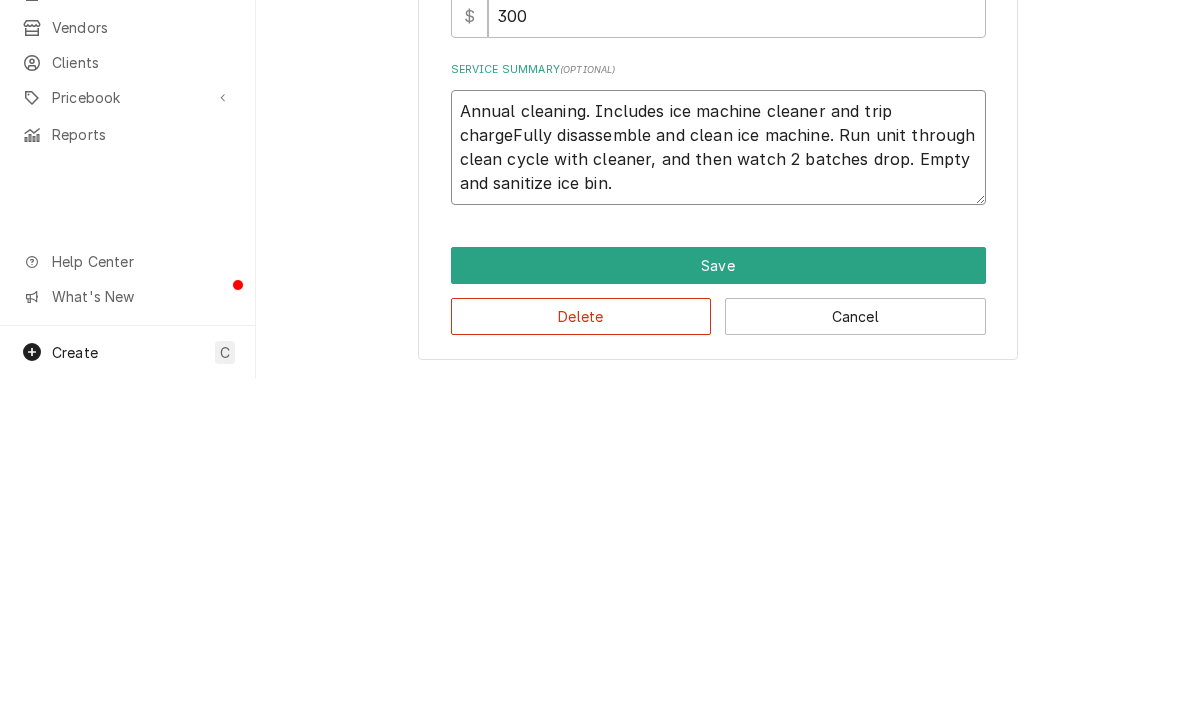 type on "x" 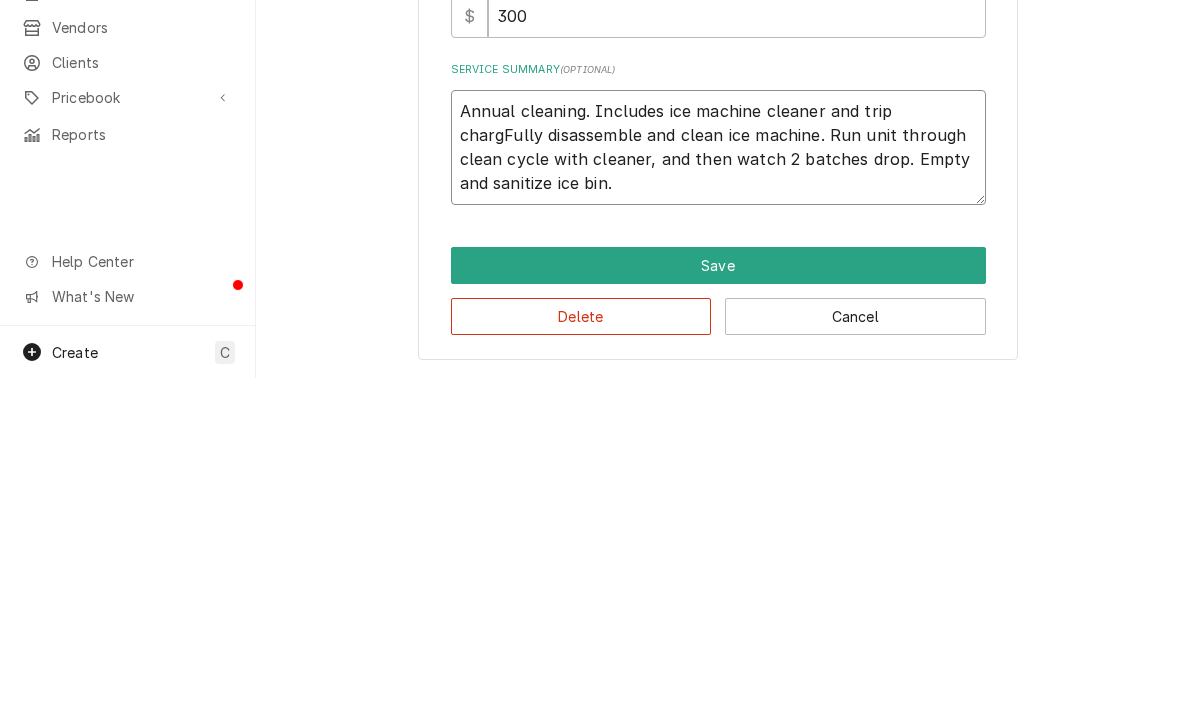 type on "x" 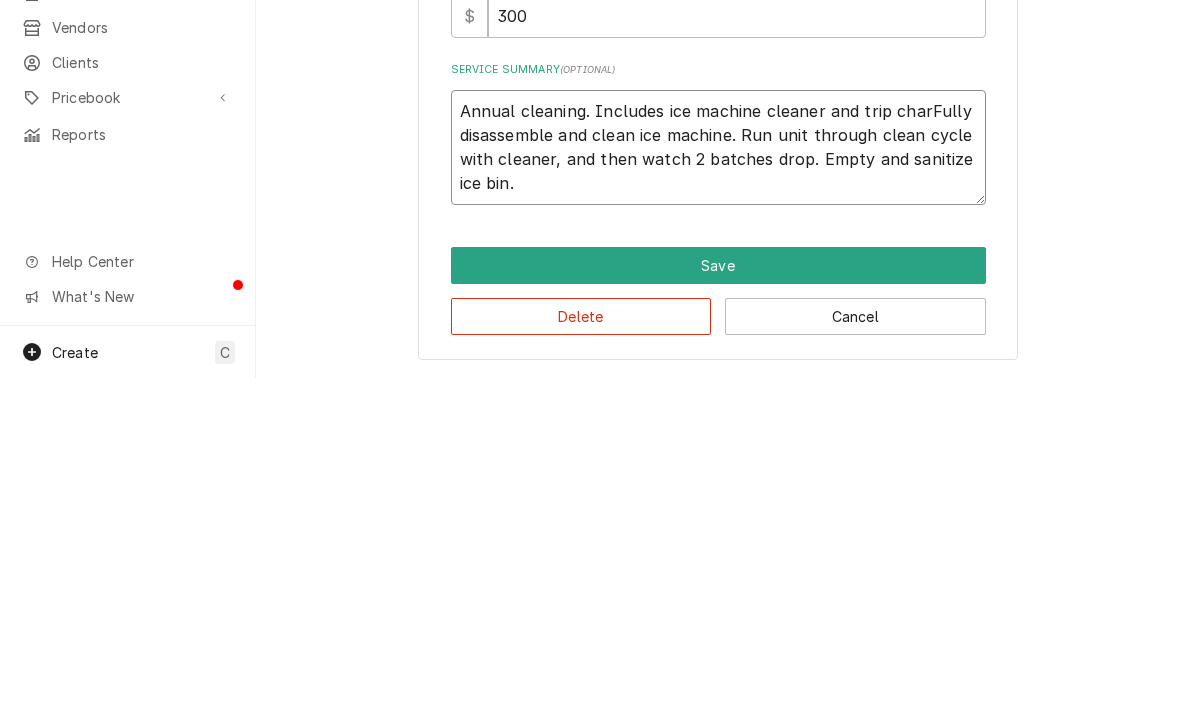 type on "x" 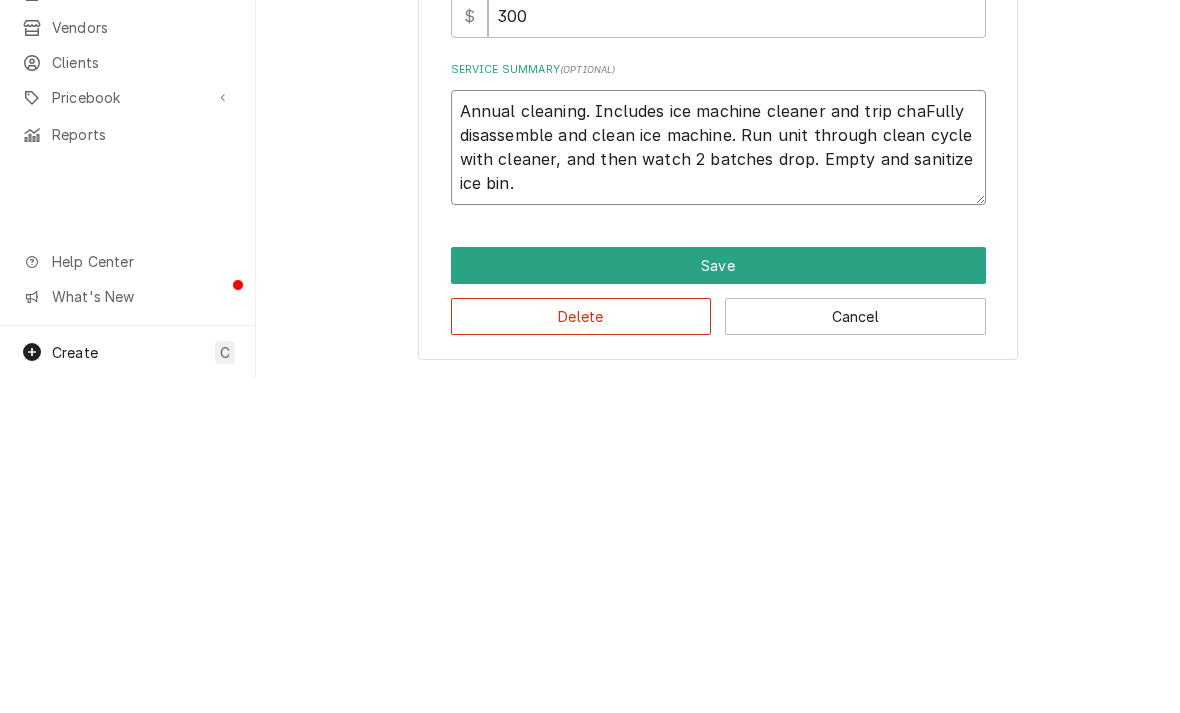 type on "x" 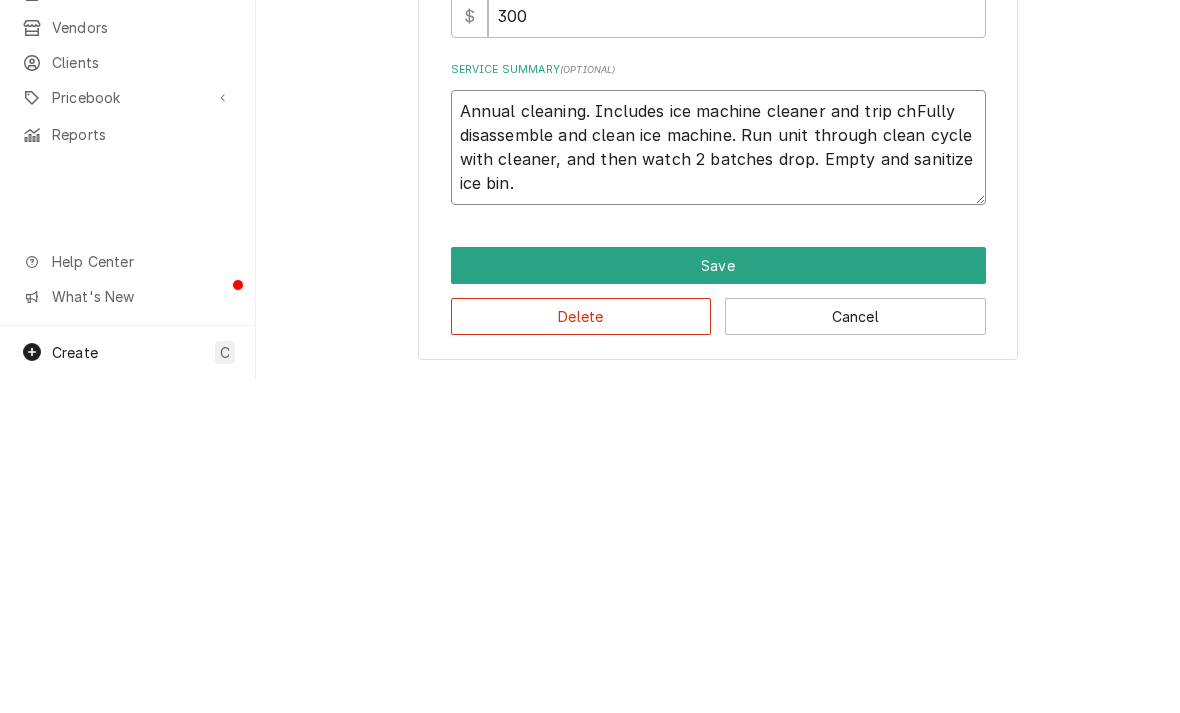 type on "x" 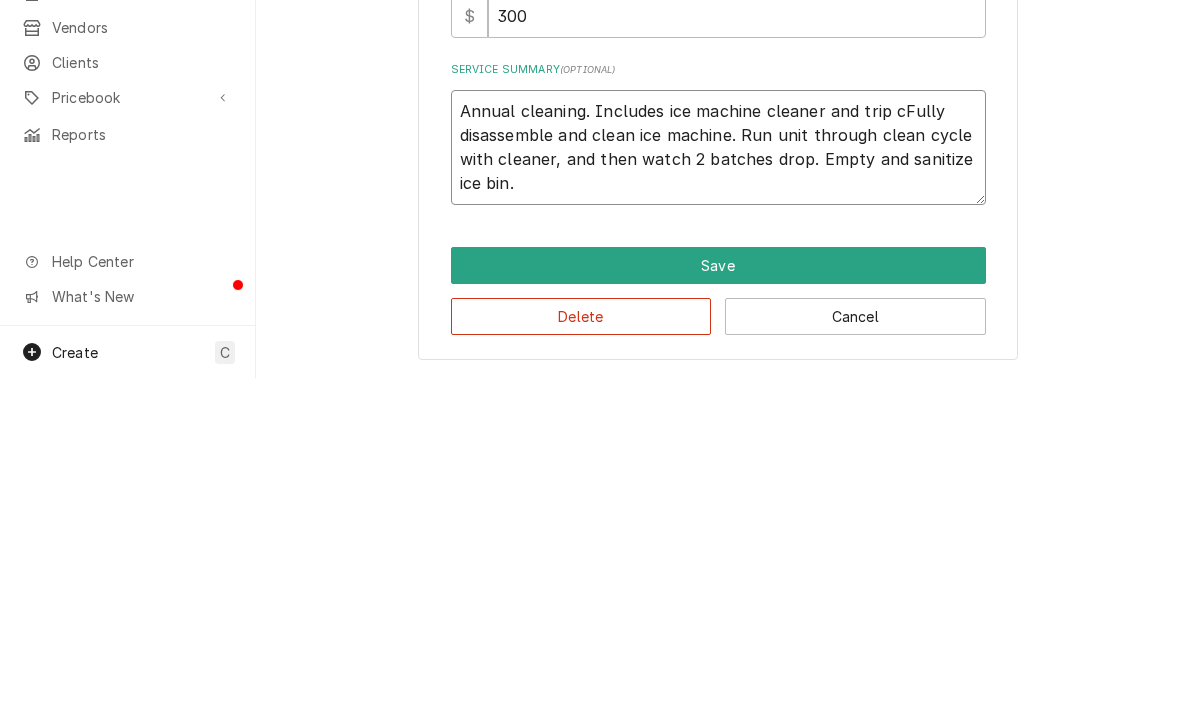 type on "Annual cleaning. Includes ice machine cleaner and trip Fully disassemble and clean ice machine. Run unit through clean cycle with cleaner, and then watch 2 batches drop. Empty and sanitize ice bin." 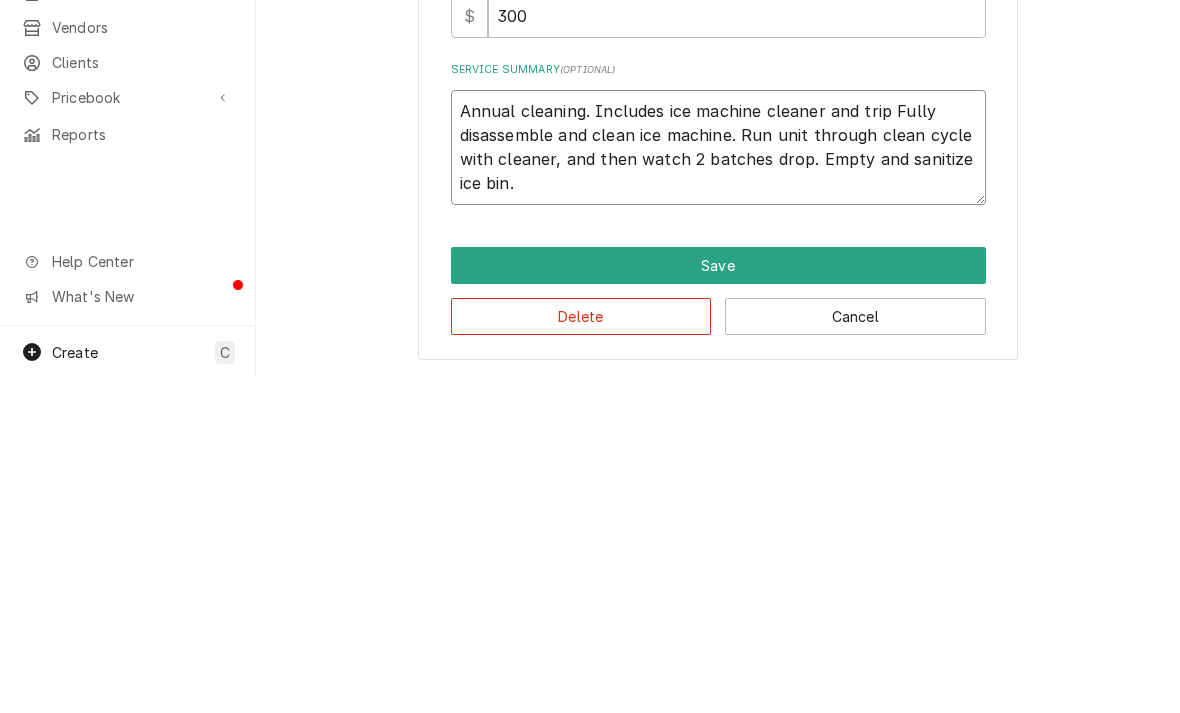type on "x" 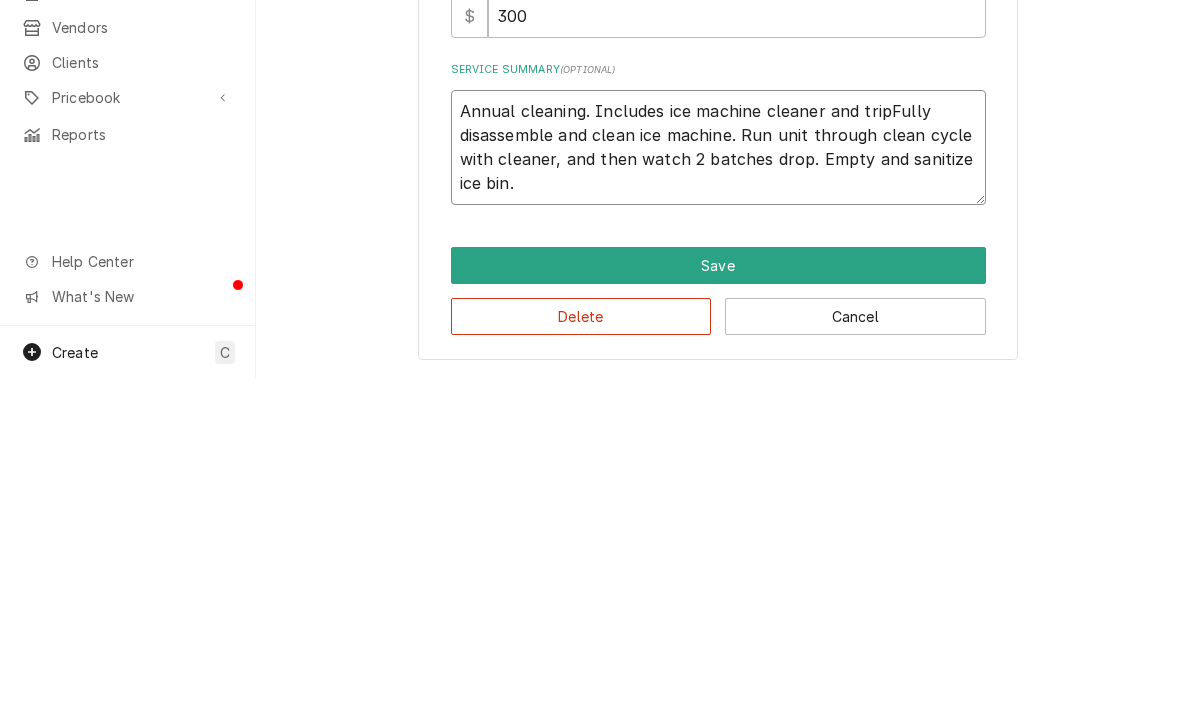 type on "x" 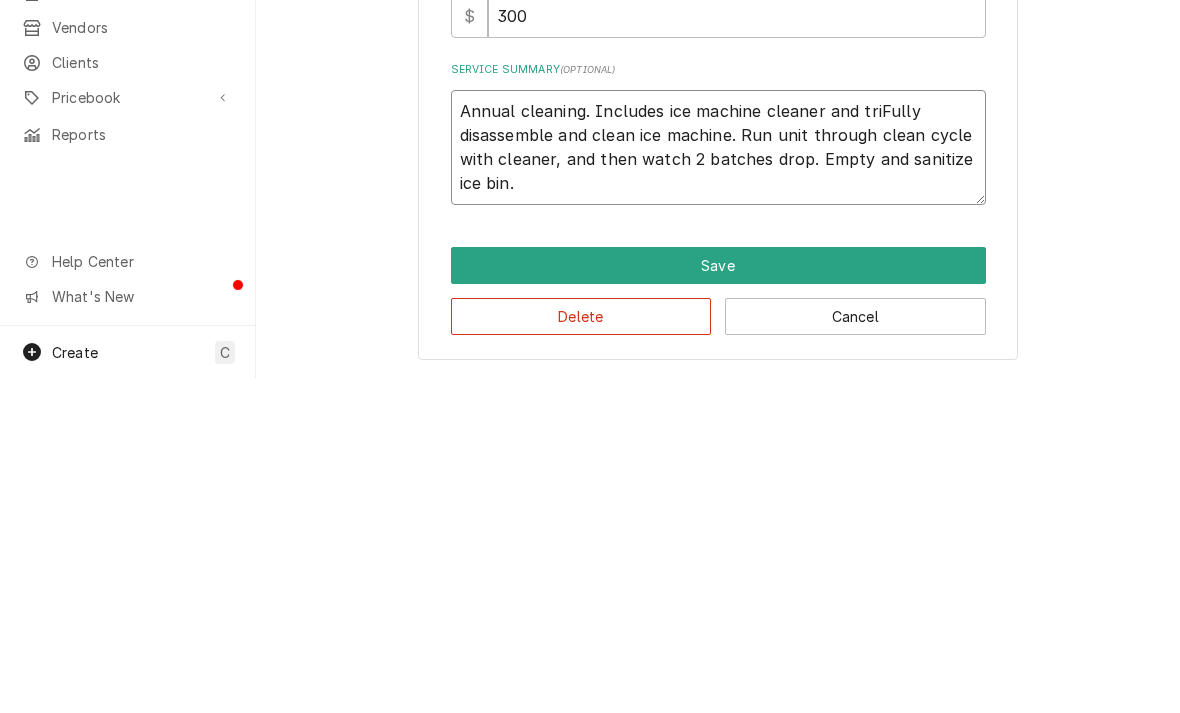type on "x" 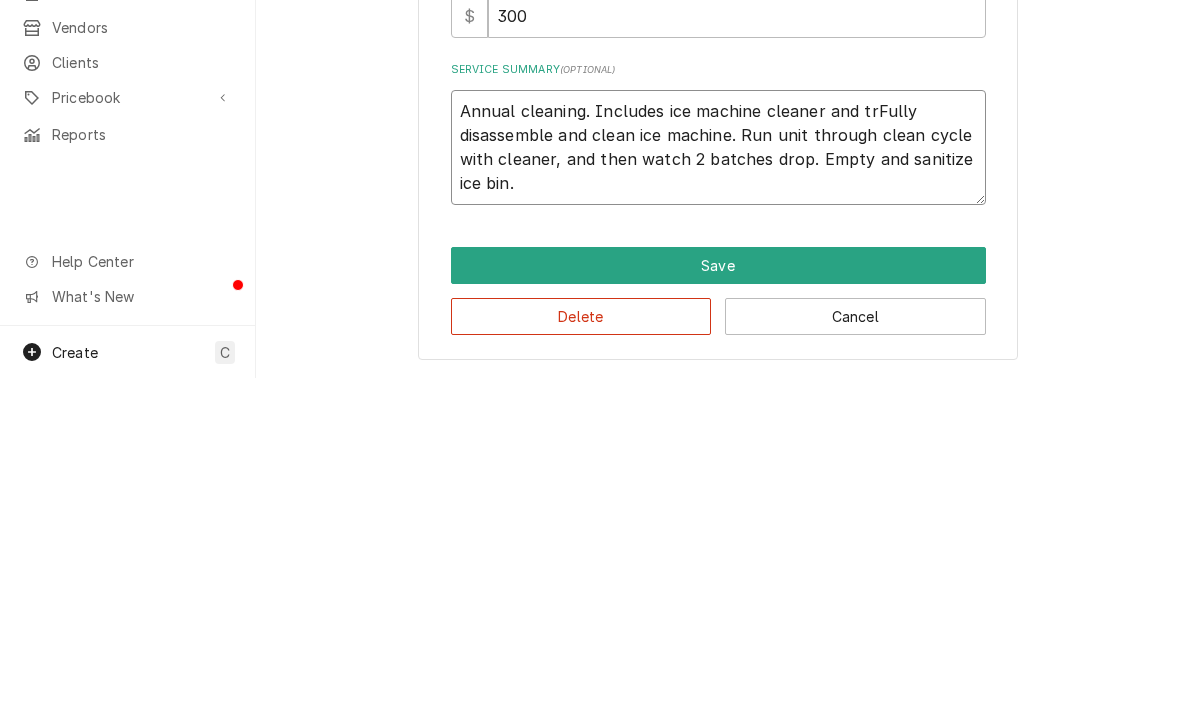 type on "x" 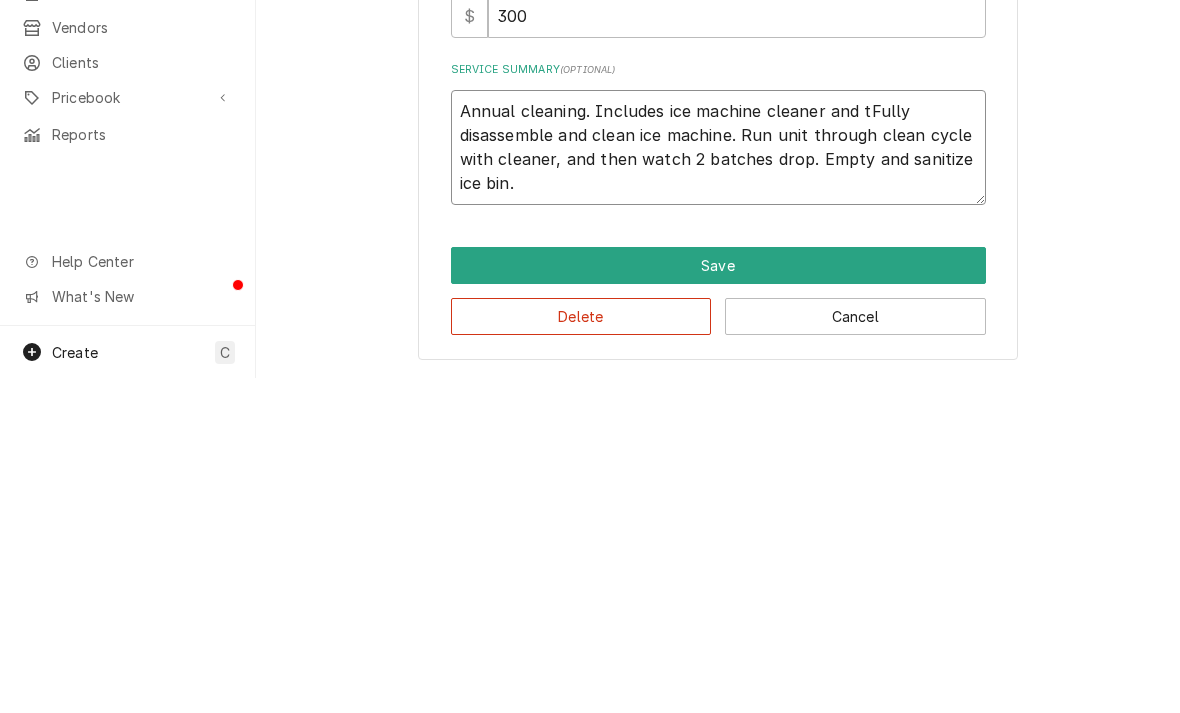 type on "Annual cleaning. Includes ice machine cleaner and Fully disassemble and clean ice machine. Run unit through clean cycle with cleaner, and then watch 2 batches drop. Empty and sanitize ice bin." 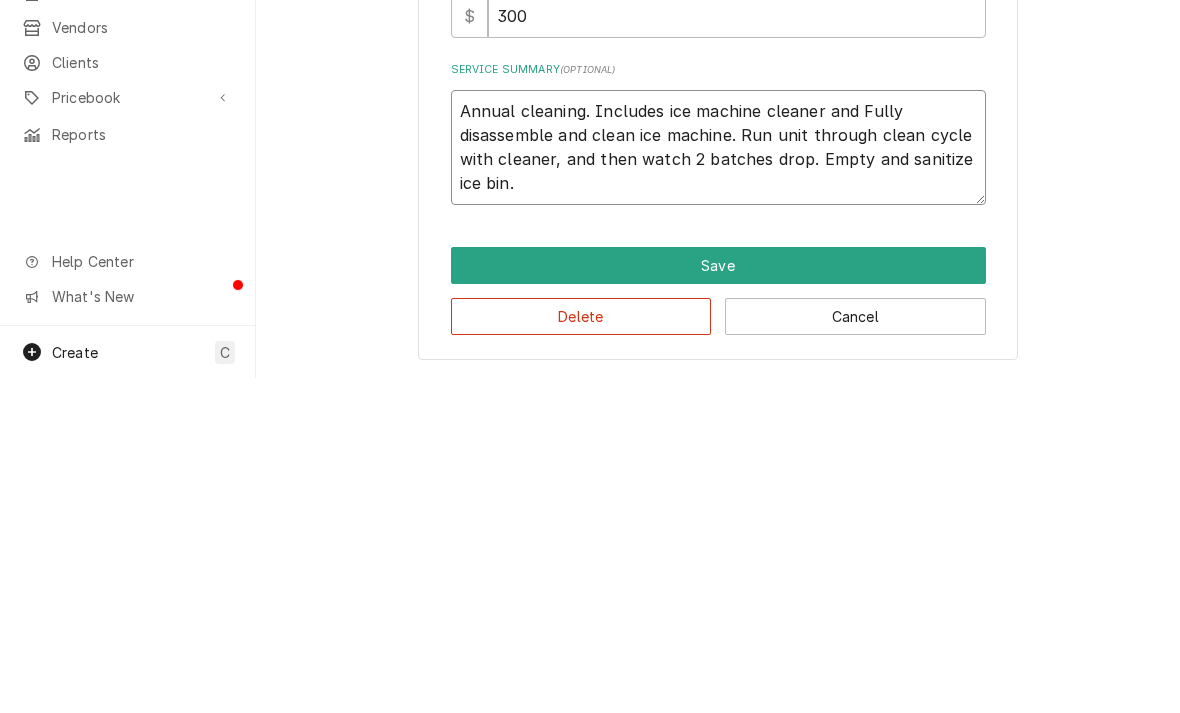 type on "x" 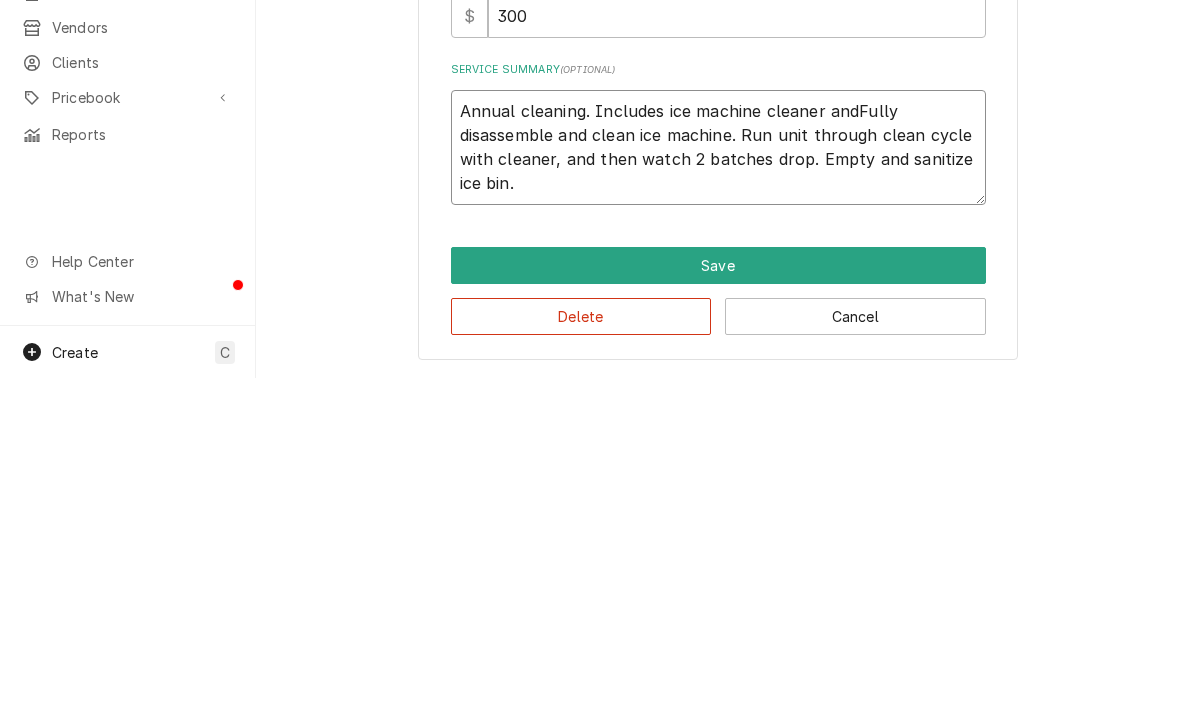 type on "x" 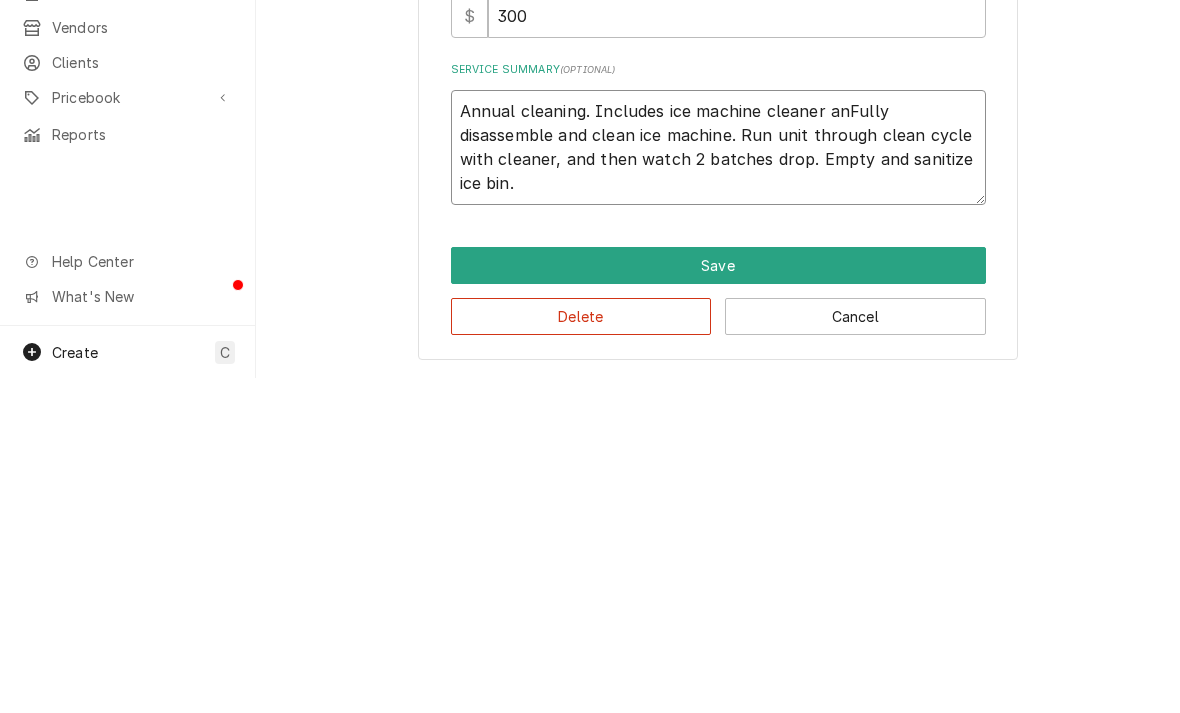 type on "x" 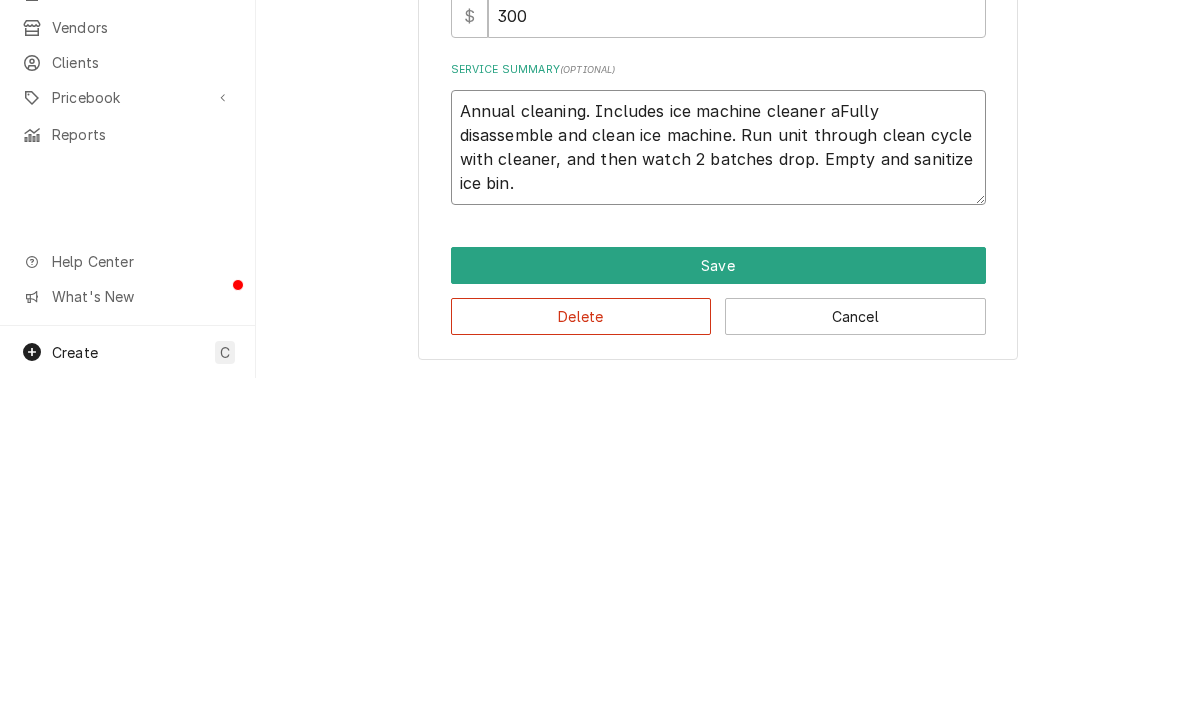 type on "x" 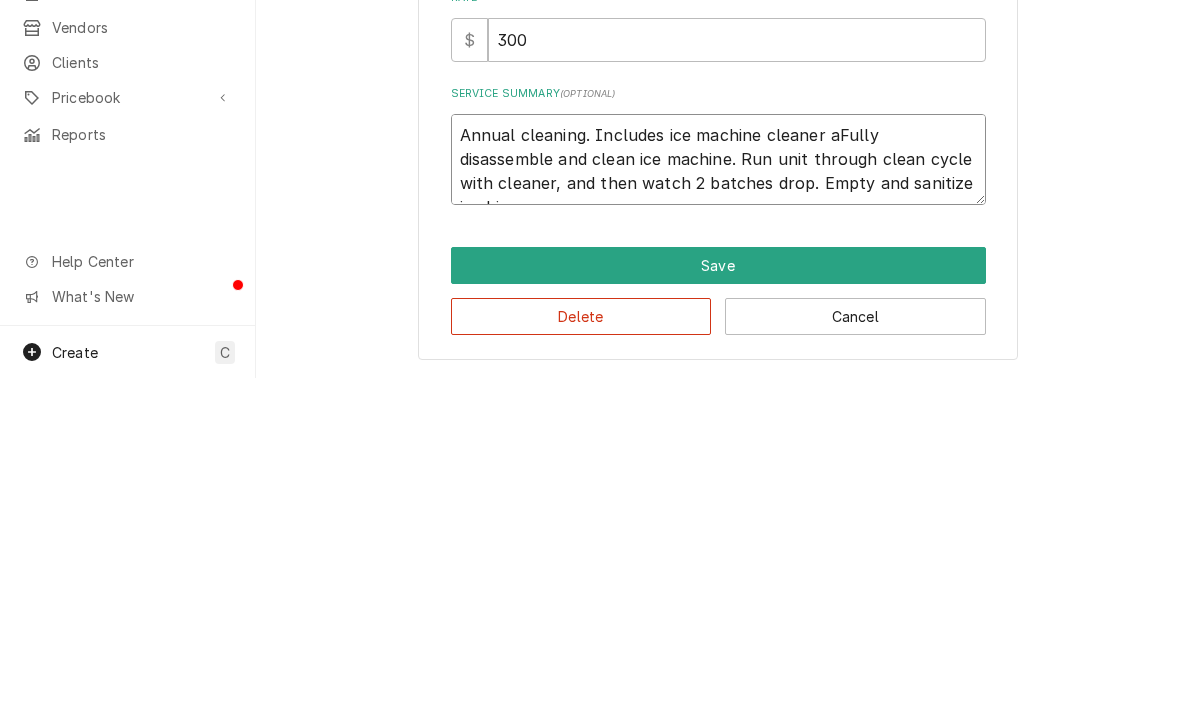 type on "Annual cleaning. Includes ice machine cleaner Fully disassemble and clean ice machine. Run unit through clean cycle with cleaner, and then watch 2 batches drop. Empty and sanitize ice bin." 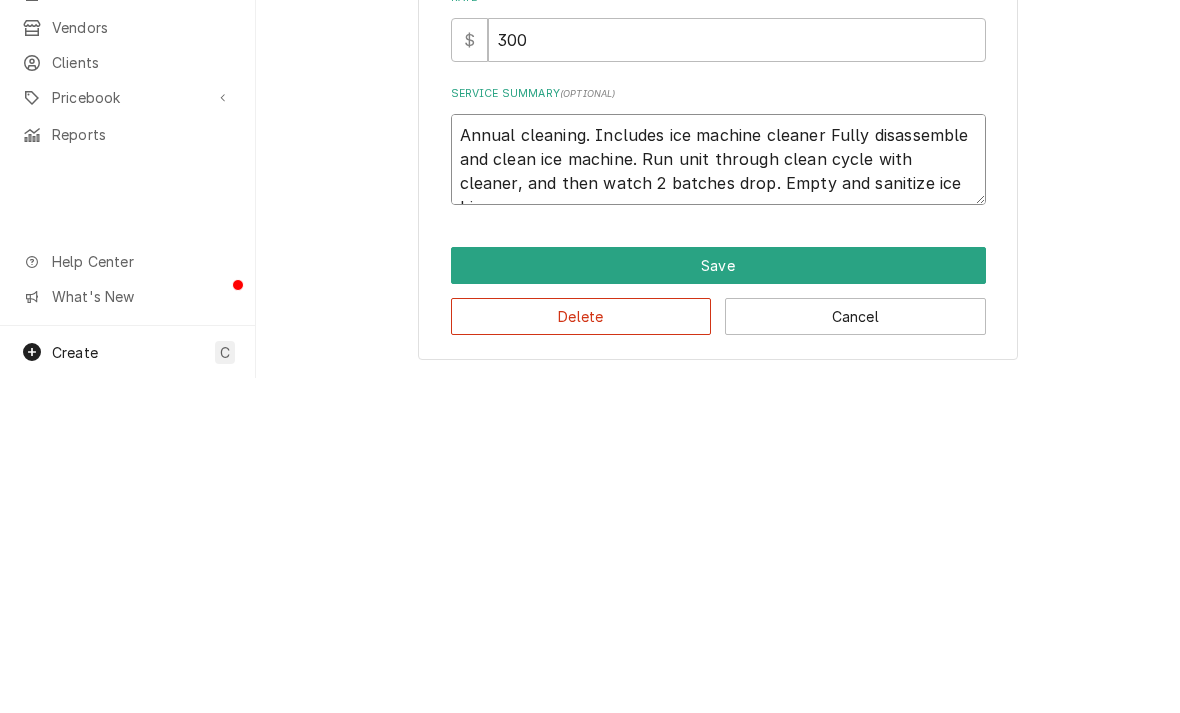 type on "x" 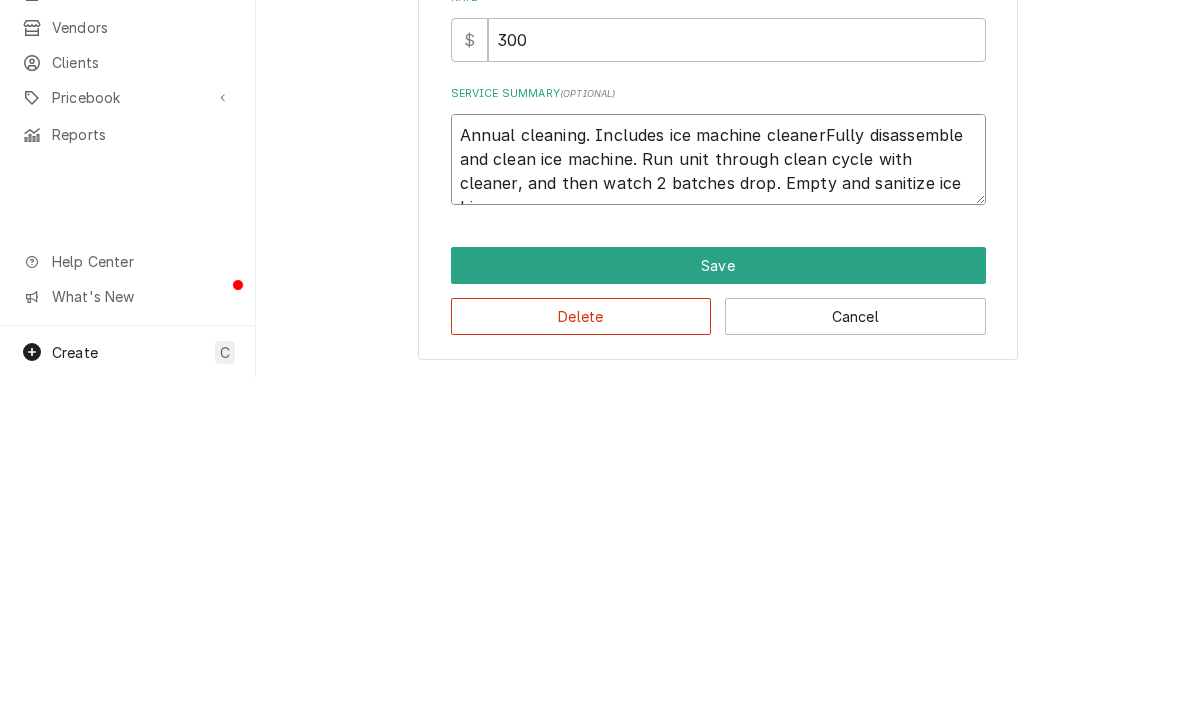 type on "x" 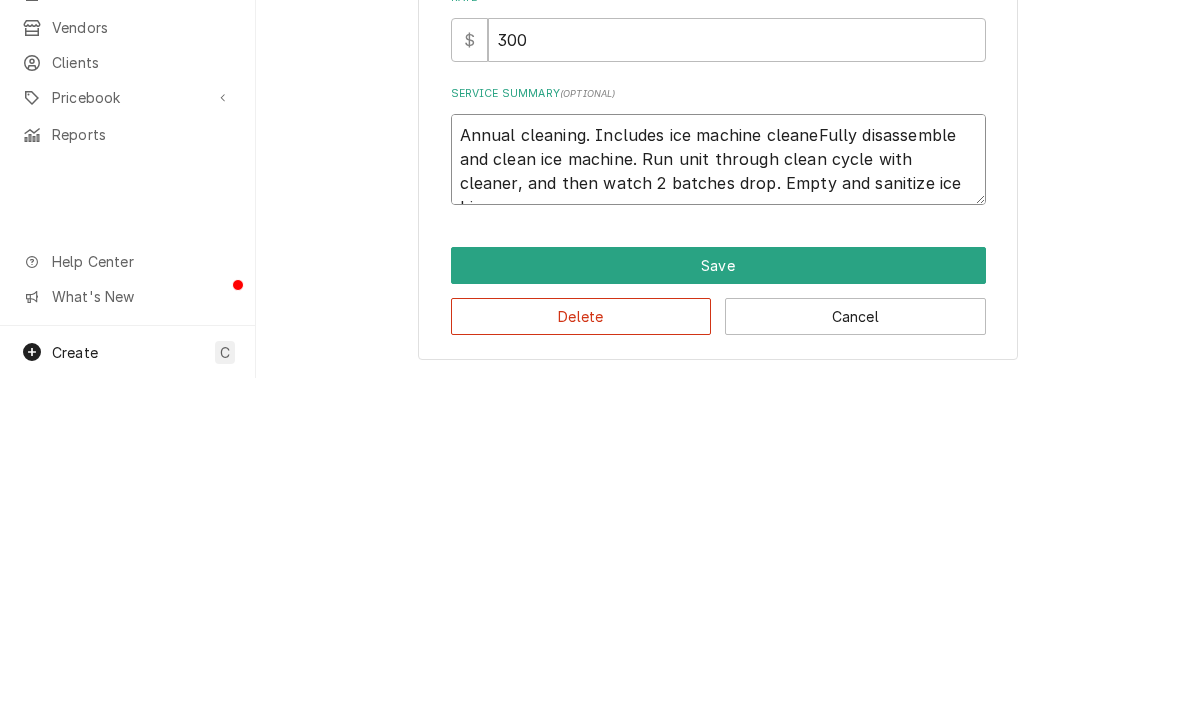 type on "Annual cleaning. Includes ice machine cleanFully disassemble and clean ice machine. Run unit through clean cycle with cleaner, and then watch 2 batches drop. Empty and sanitize ice bin." 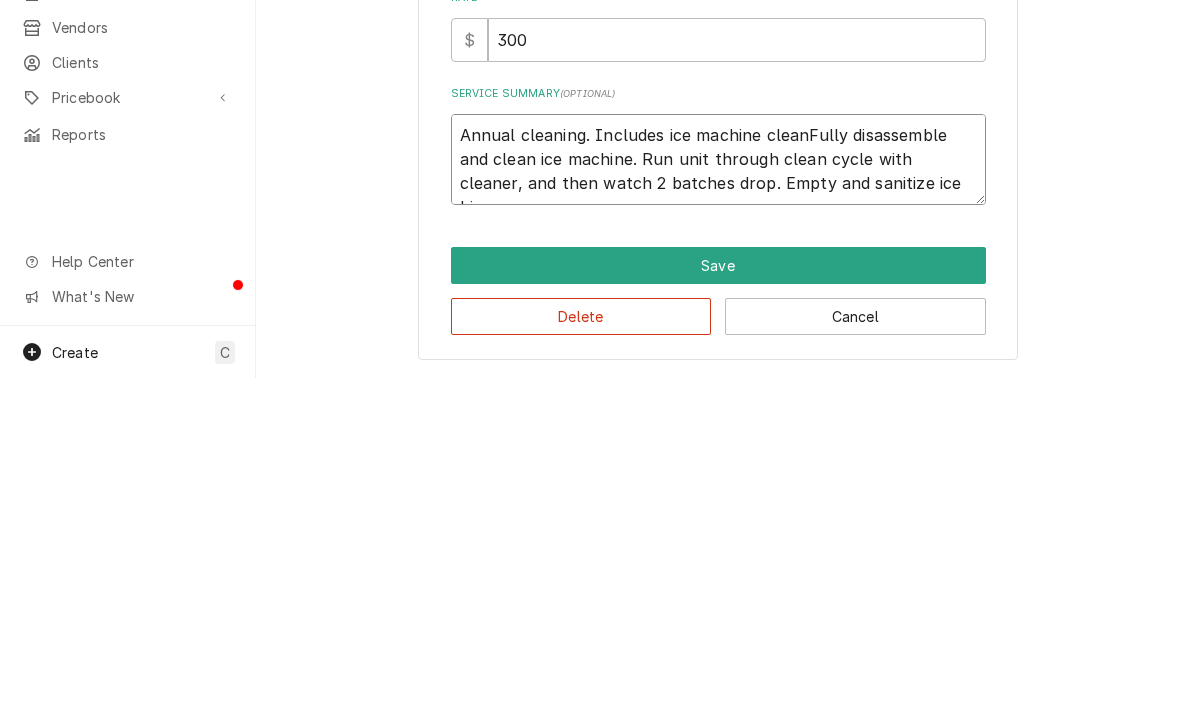 type on "x" 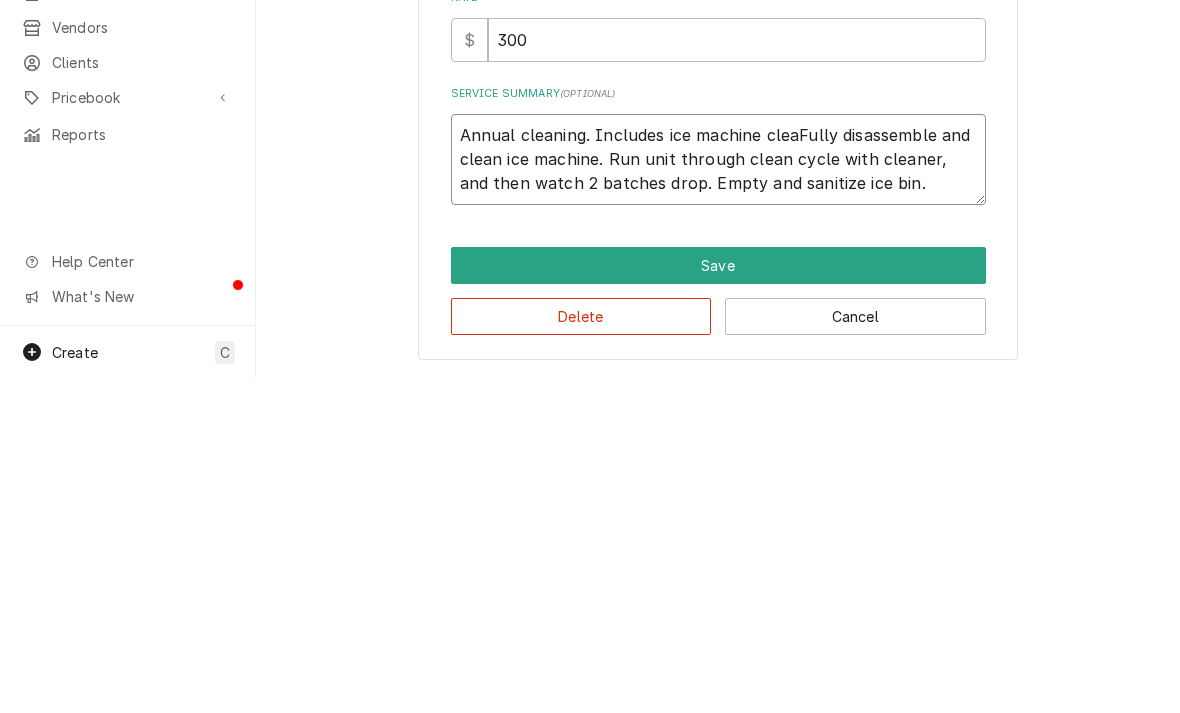 type on "x" 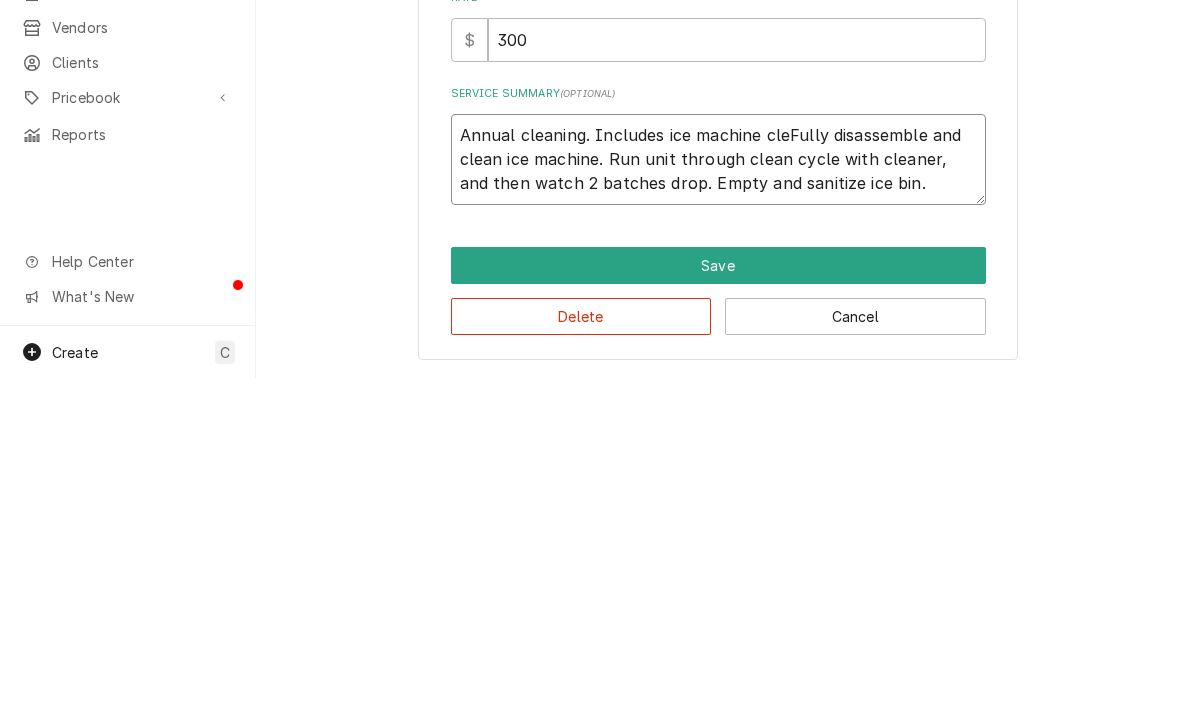 type on "Annual cleaning. Includes ice machine clFully disassemble and clean ice machine. Run unit through clean cycle with cleaner, and then watch 2 batches drop. Empty and sanitize ice bin." 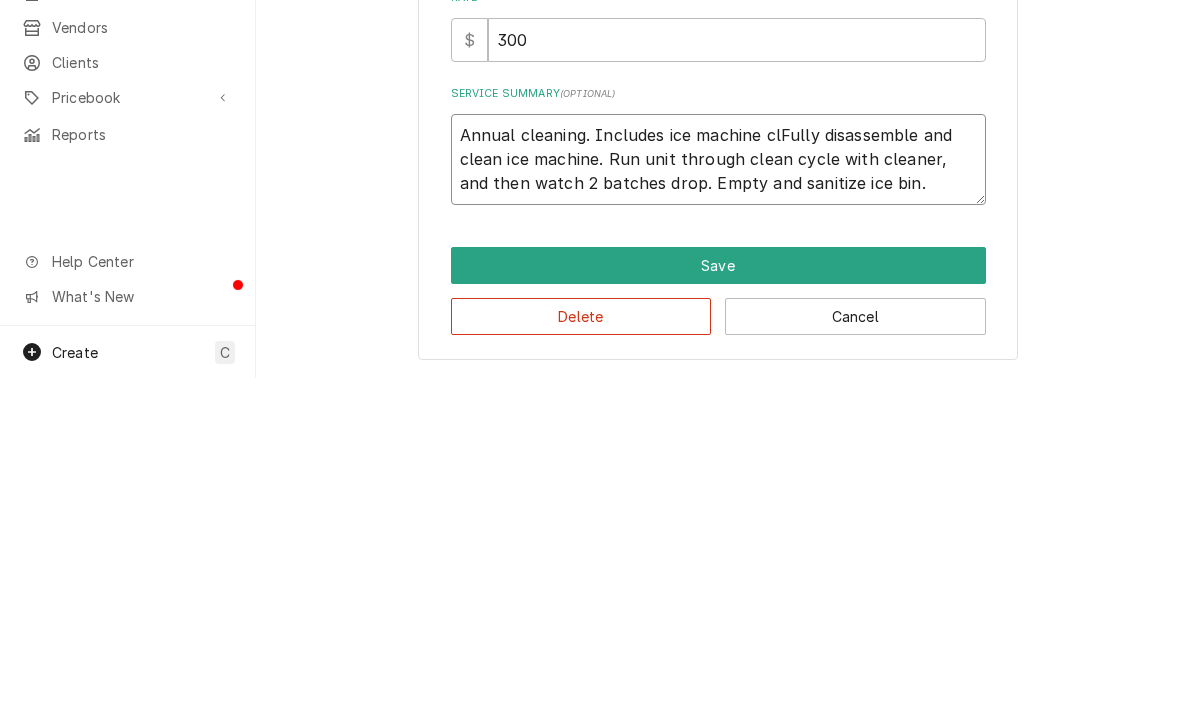 type on "x" 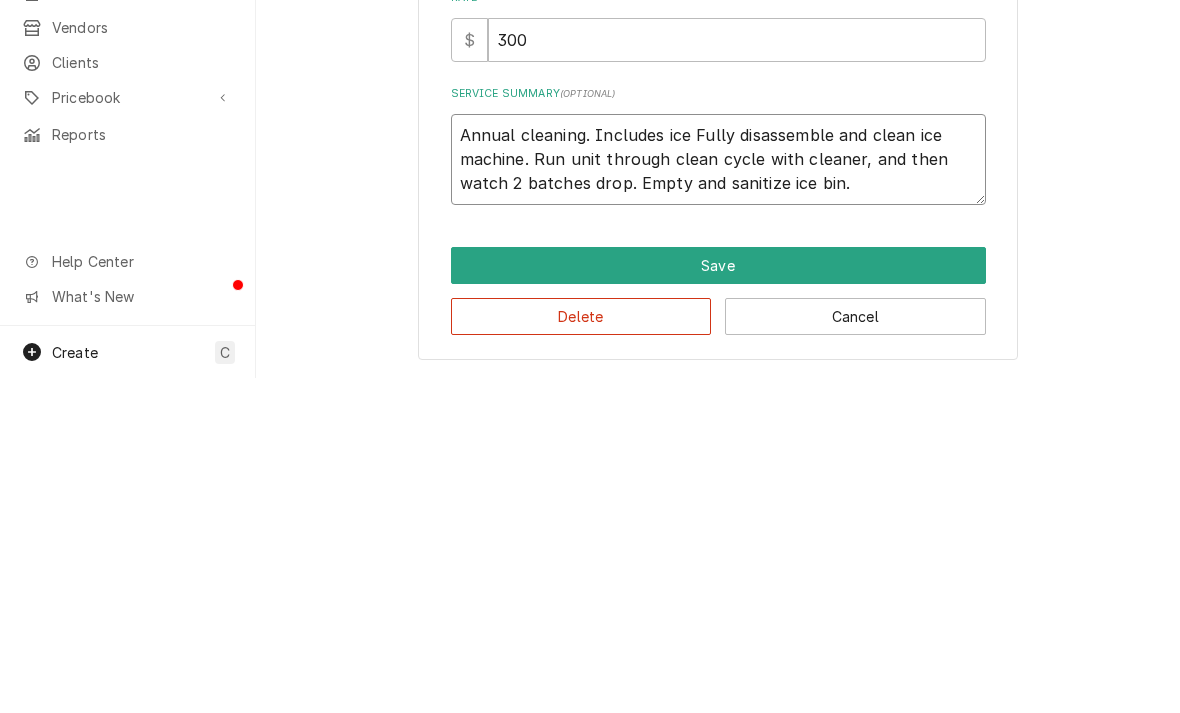 type on "x" 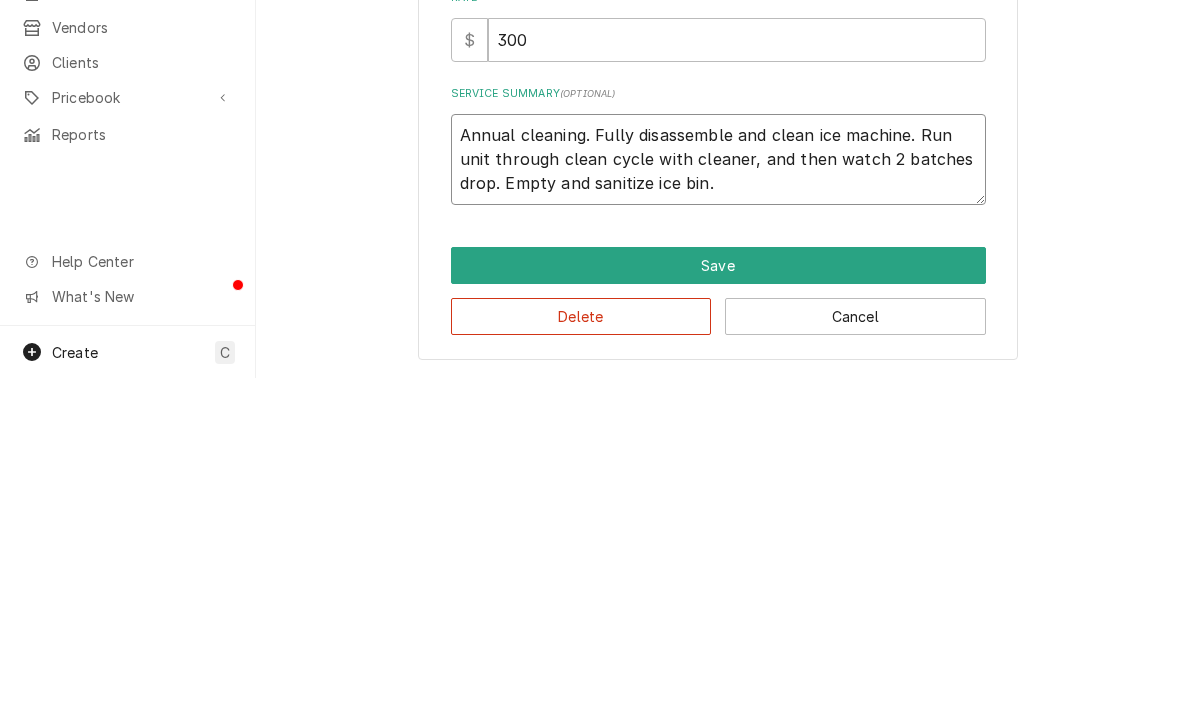 type on "Fully disassemble and clean ice machine. Run unit through clean cycle with cleaner, and then watch 2 batches drop. Empty and sanitize ice bin." 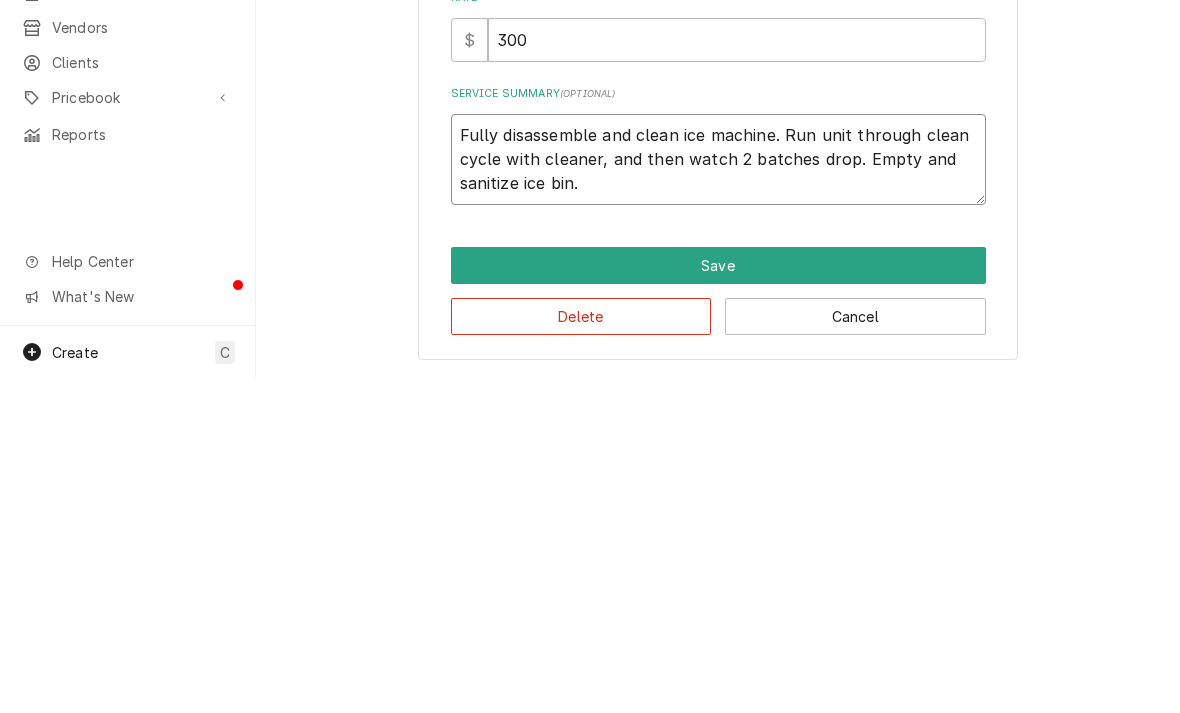 type on "x" 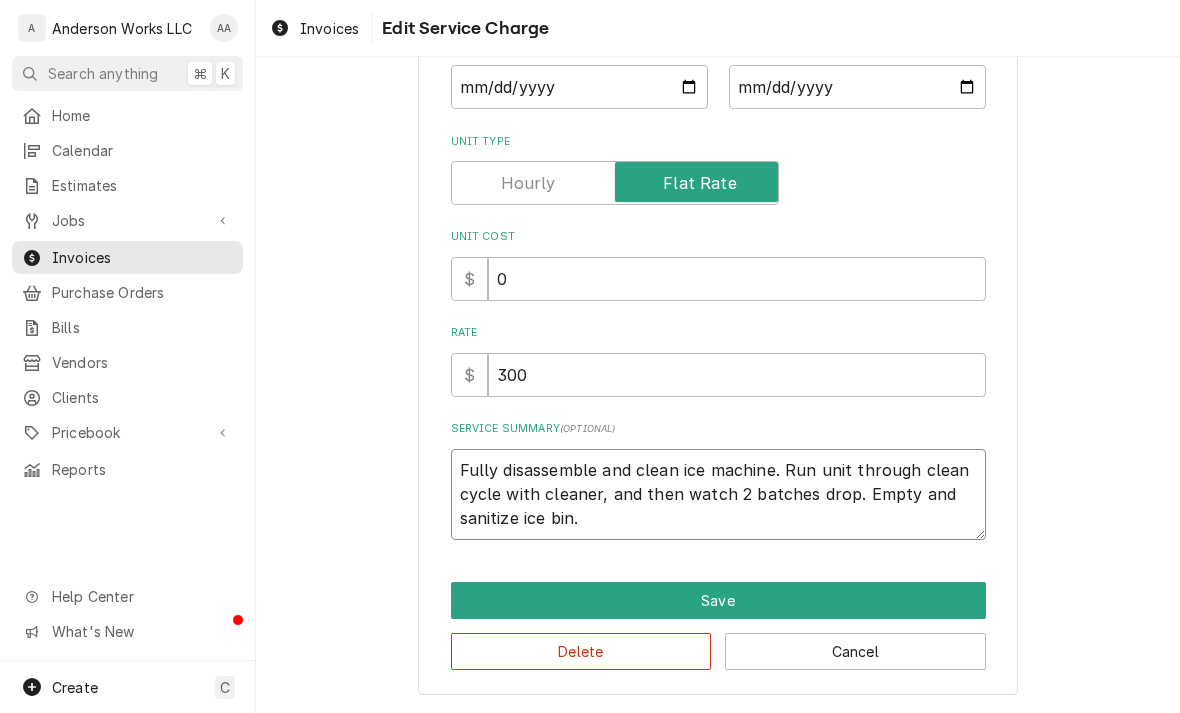 type on "Fully disassemble and clean ice machine. Run unit through clean cycle with cleaner, and then watch 2 batches drop. Empty and sanitize ice bin." 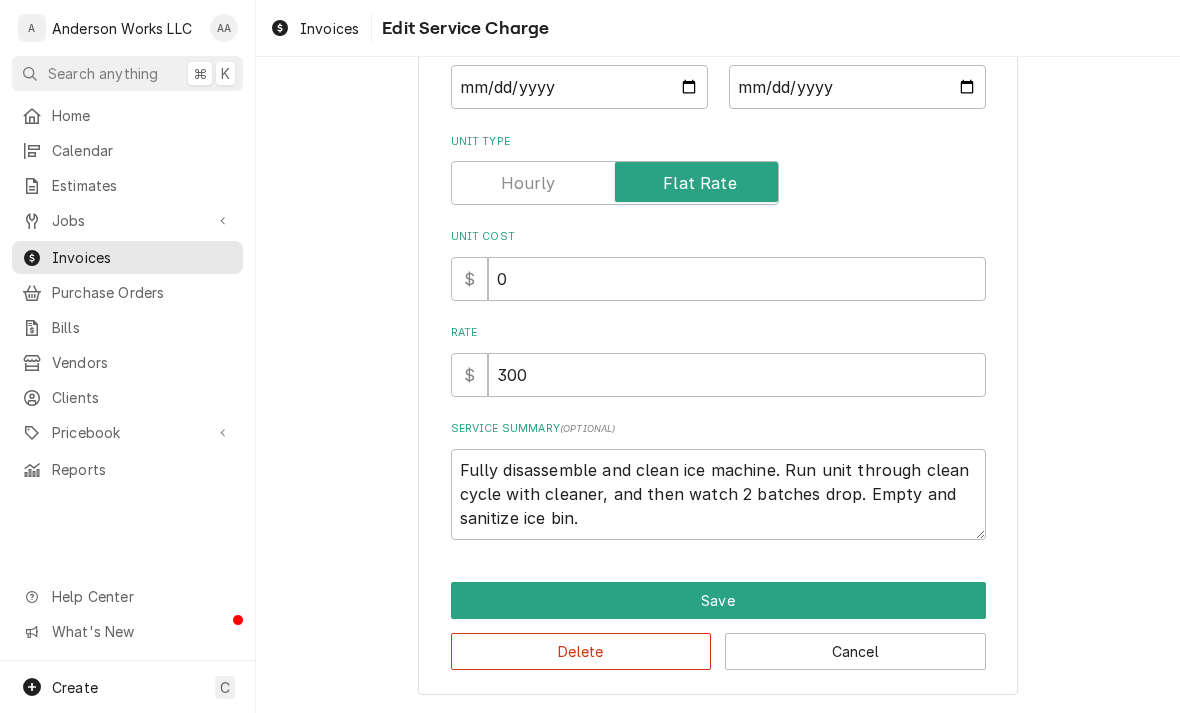 click at bounding box center (615, 183) 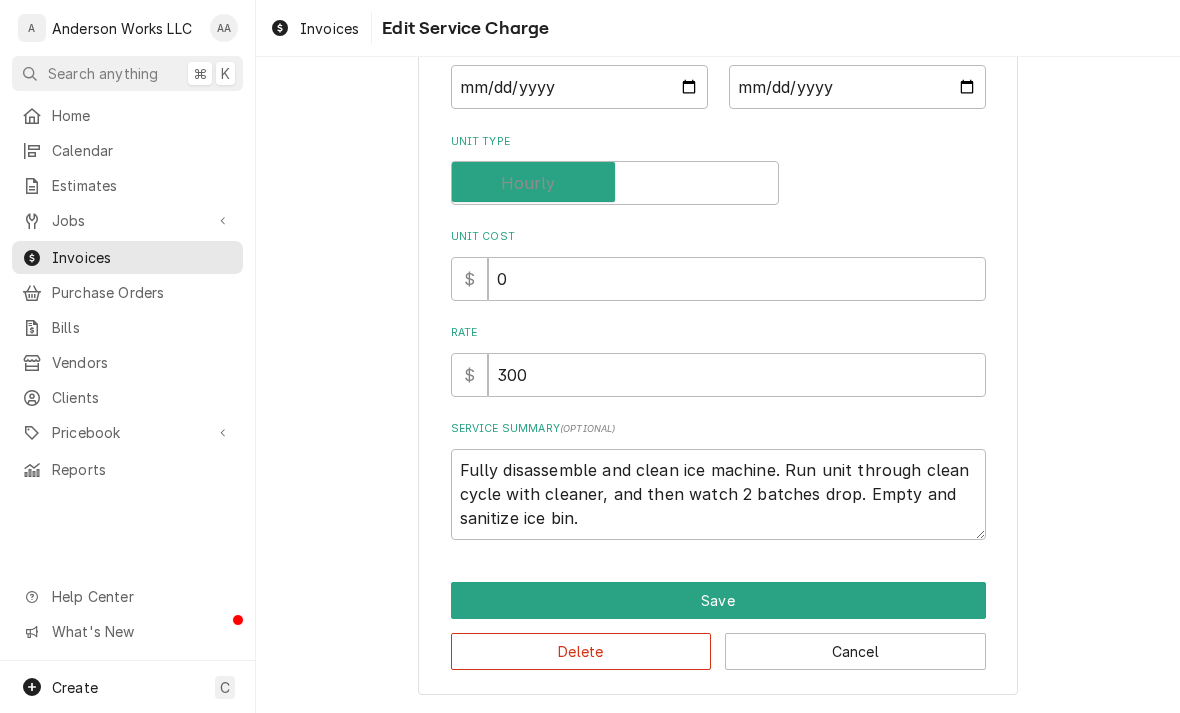 checkbox on "false" 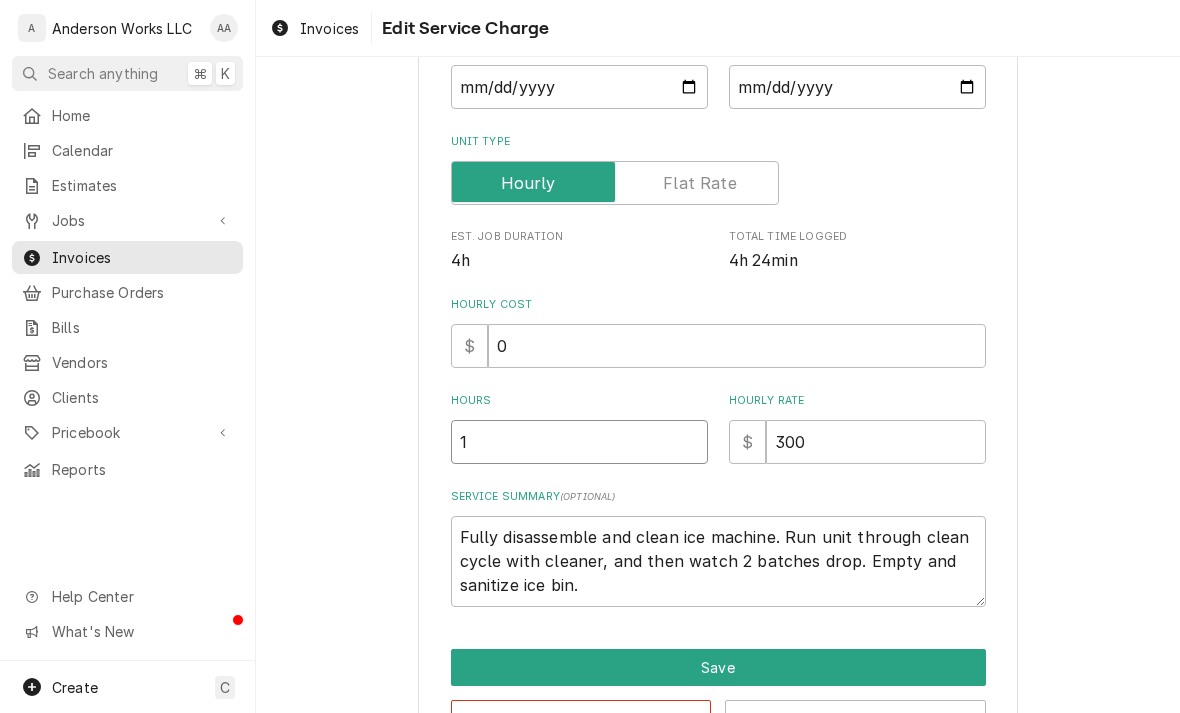 click on "1" at bounding box center [579, 442] 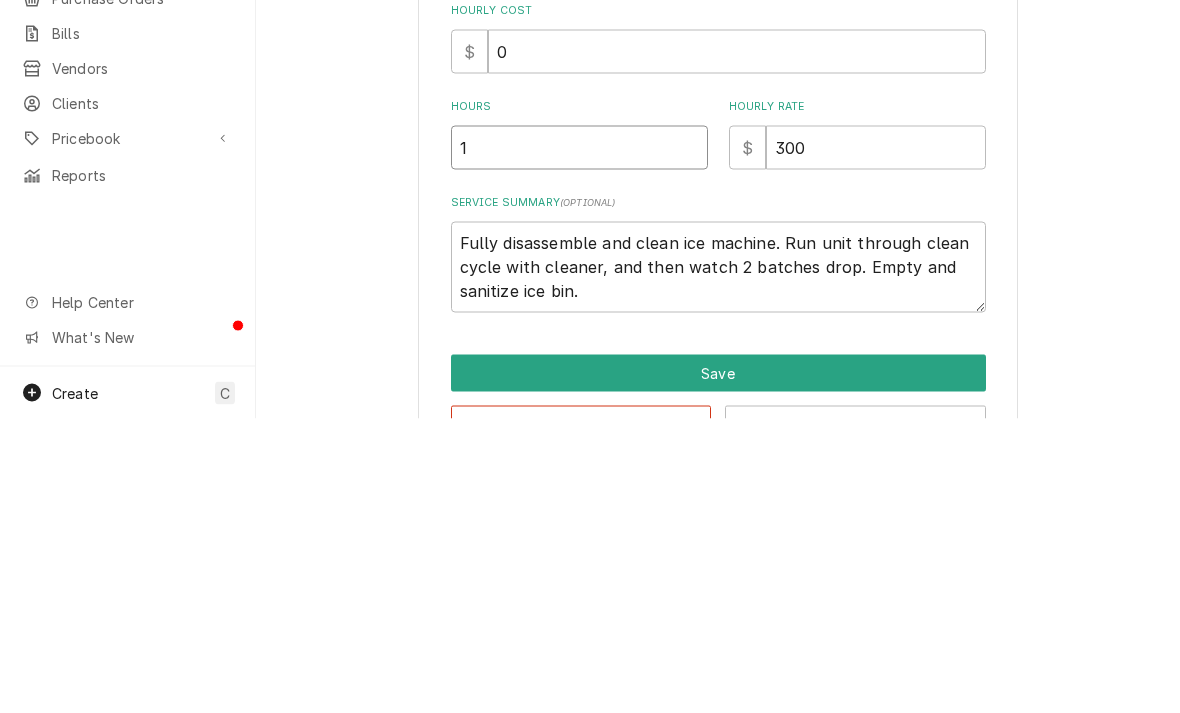 type 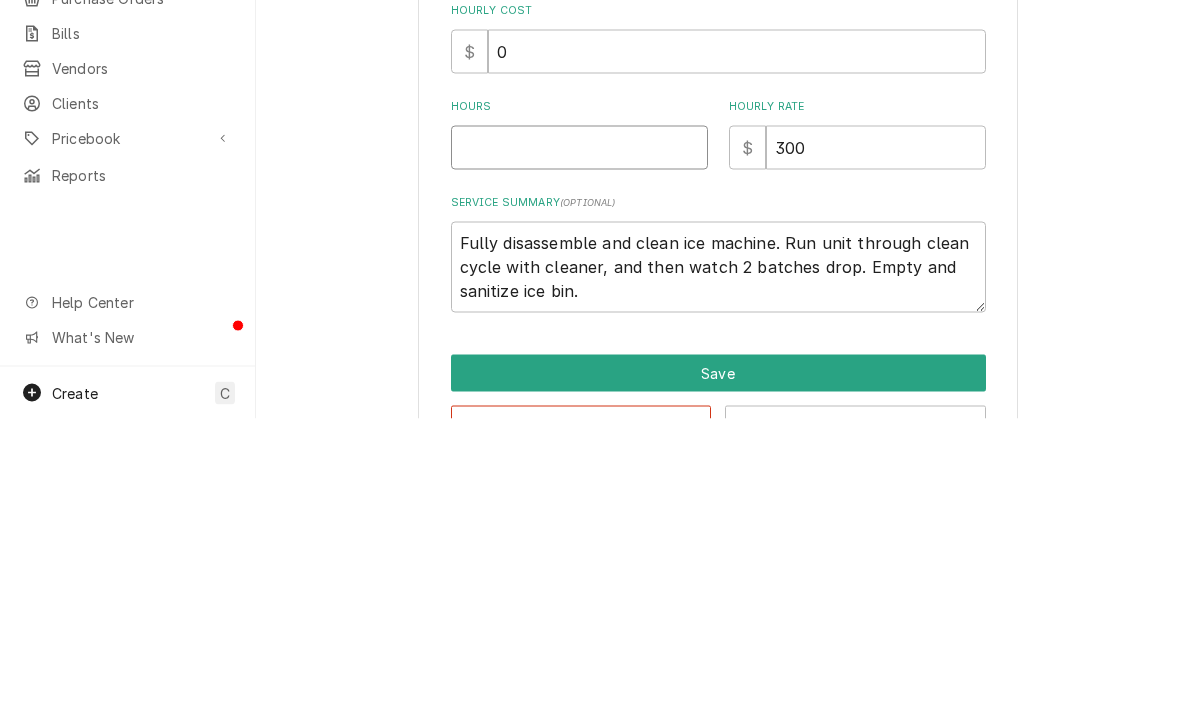 type on "x" 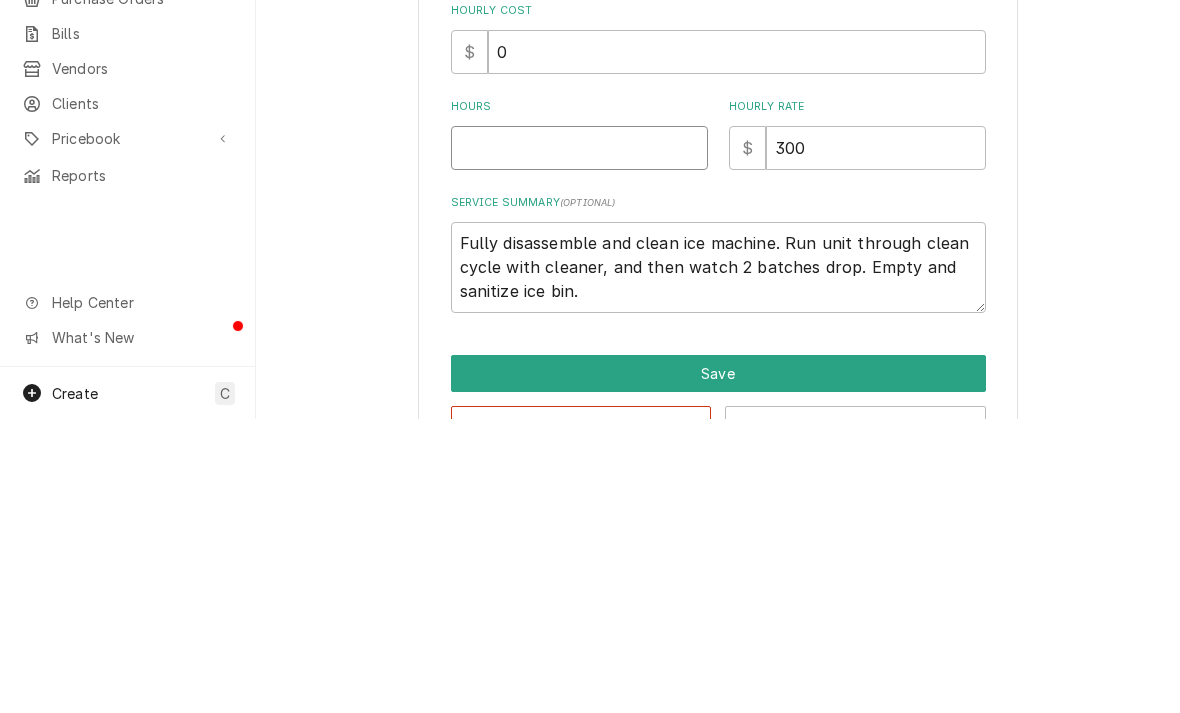type on "4" 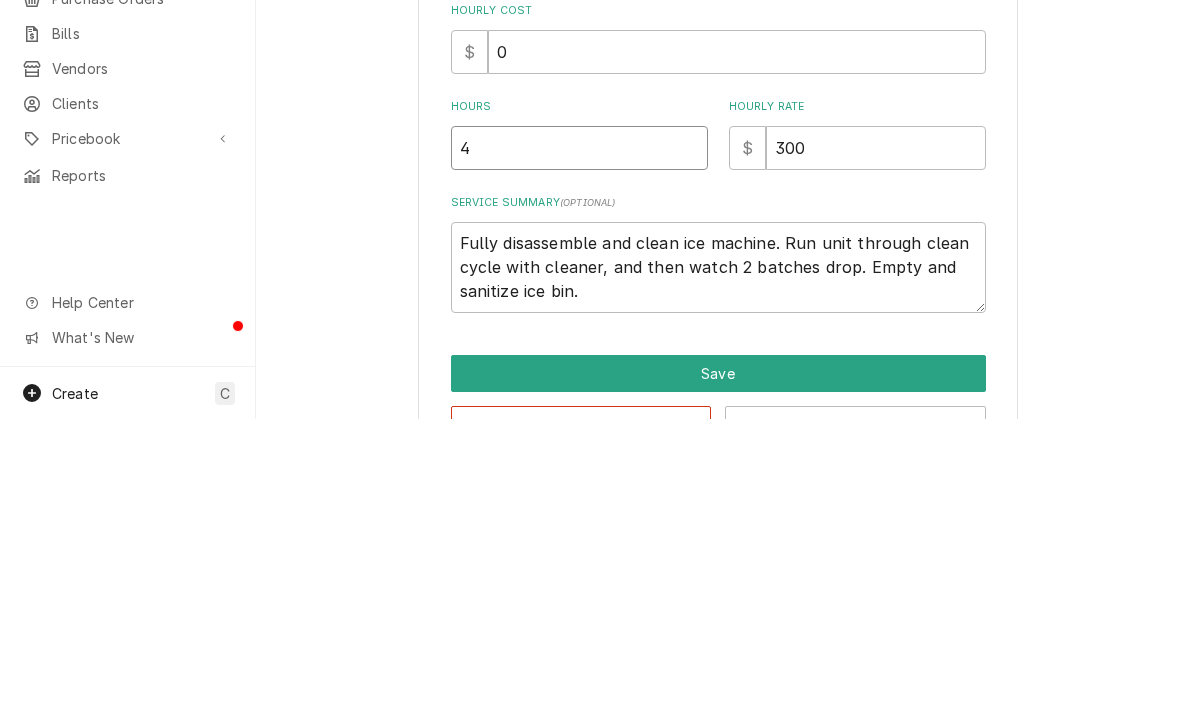 type on "x" 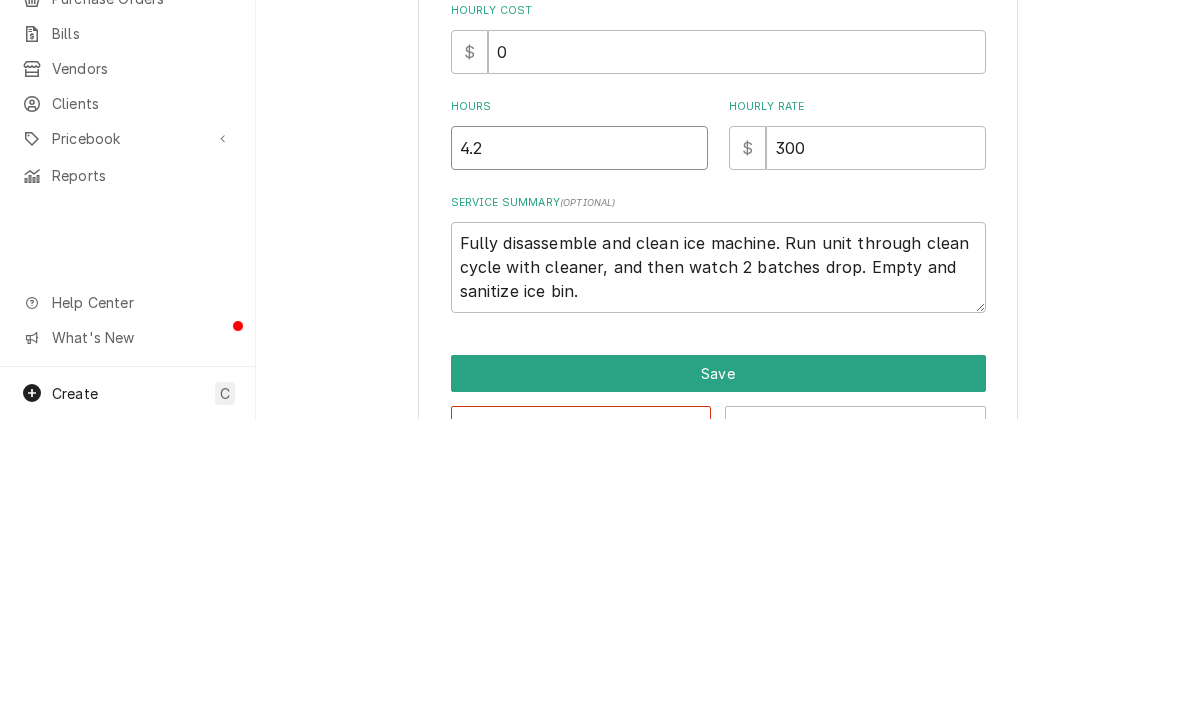 type on "x" 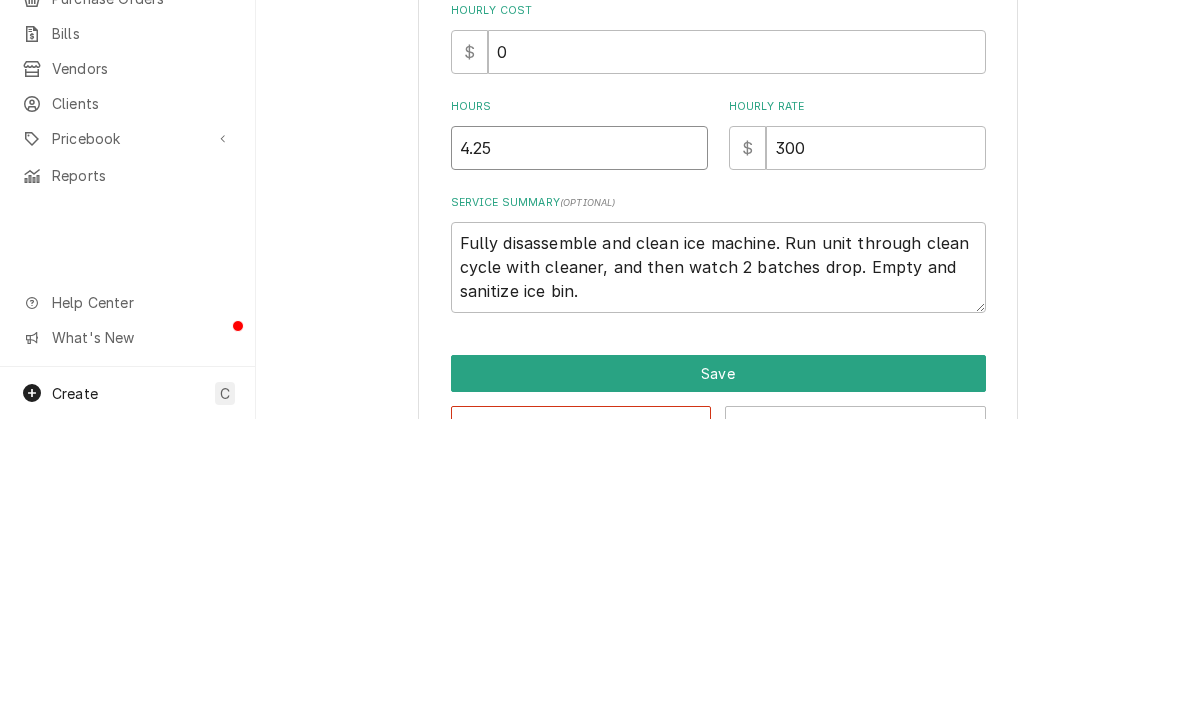 type on "x" 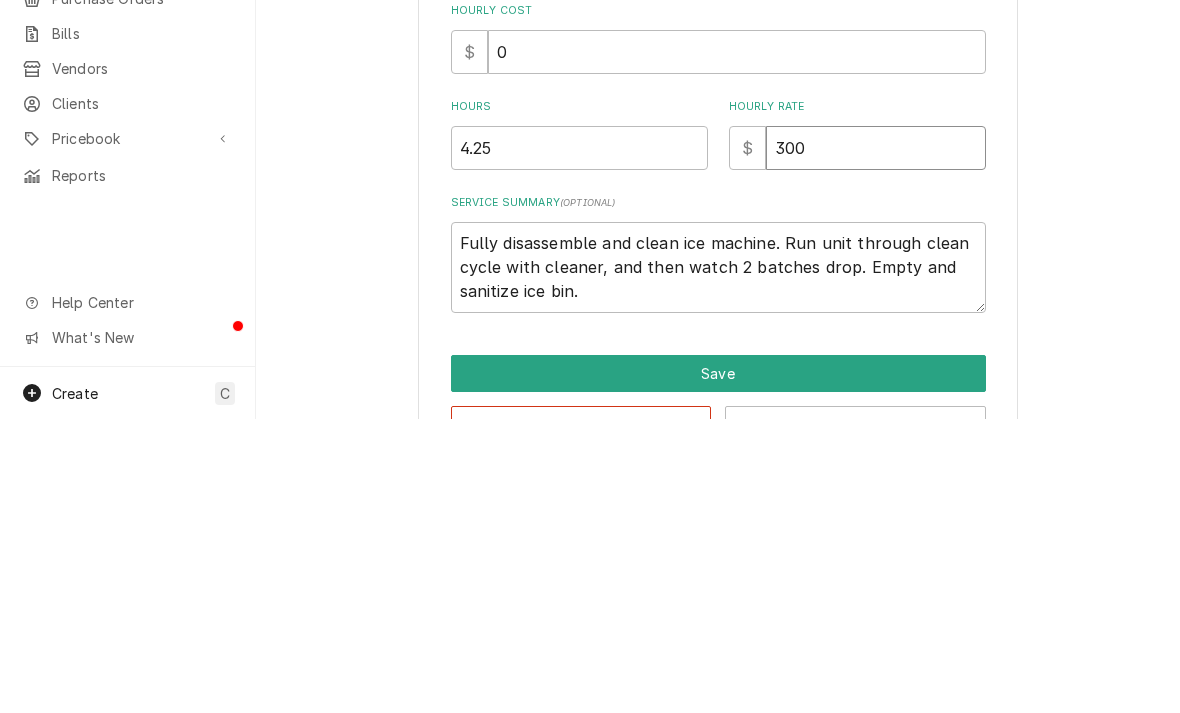 click on "300" at bounding box center [876, 442] 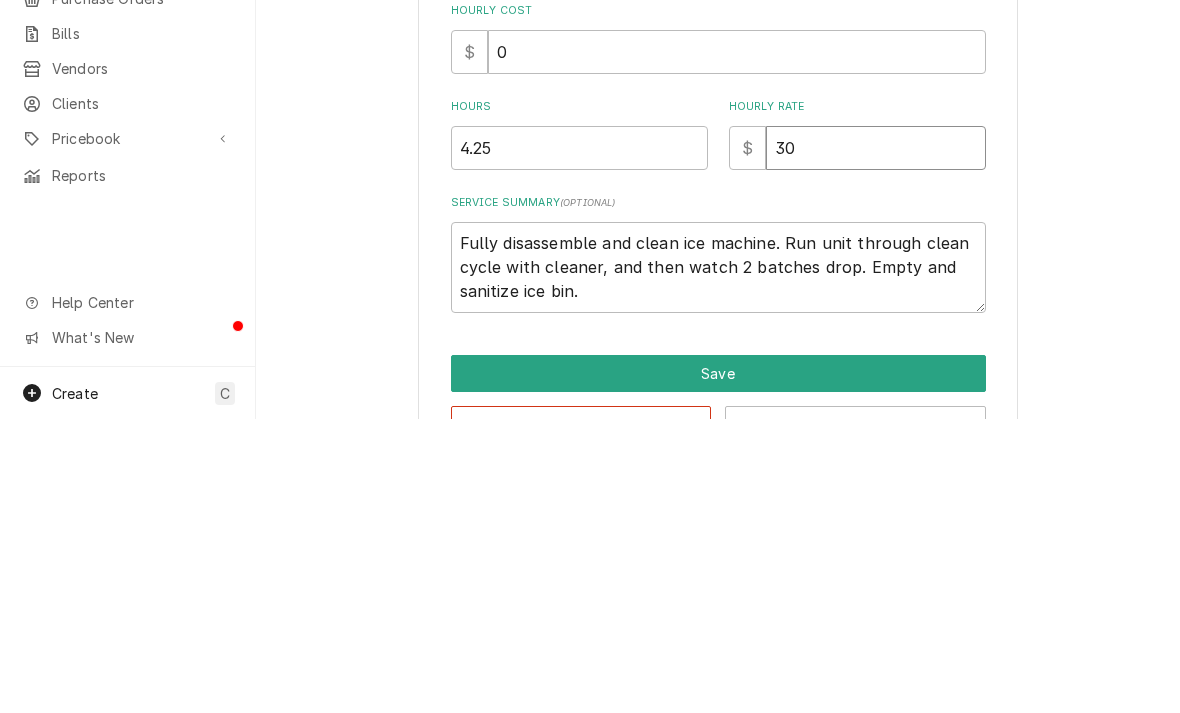 type on "x" 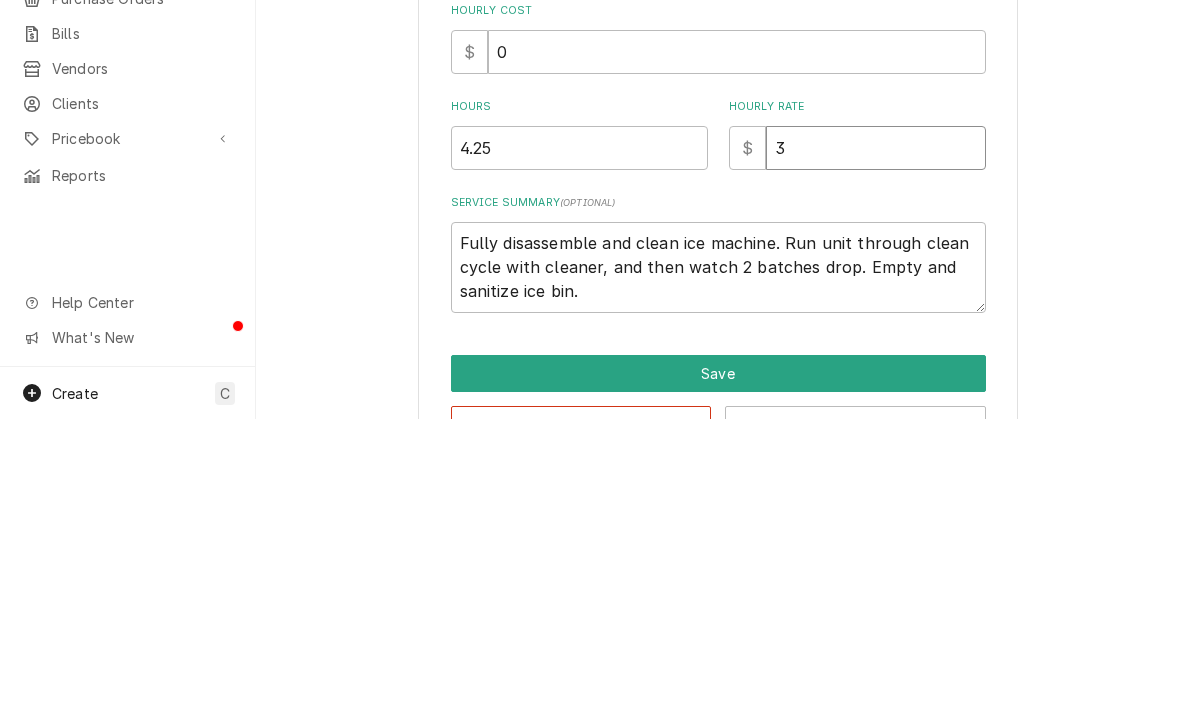 type on "x" 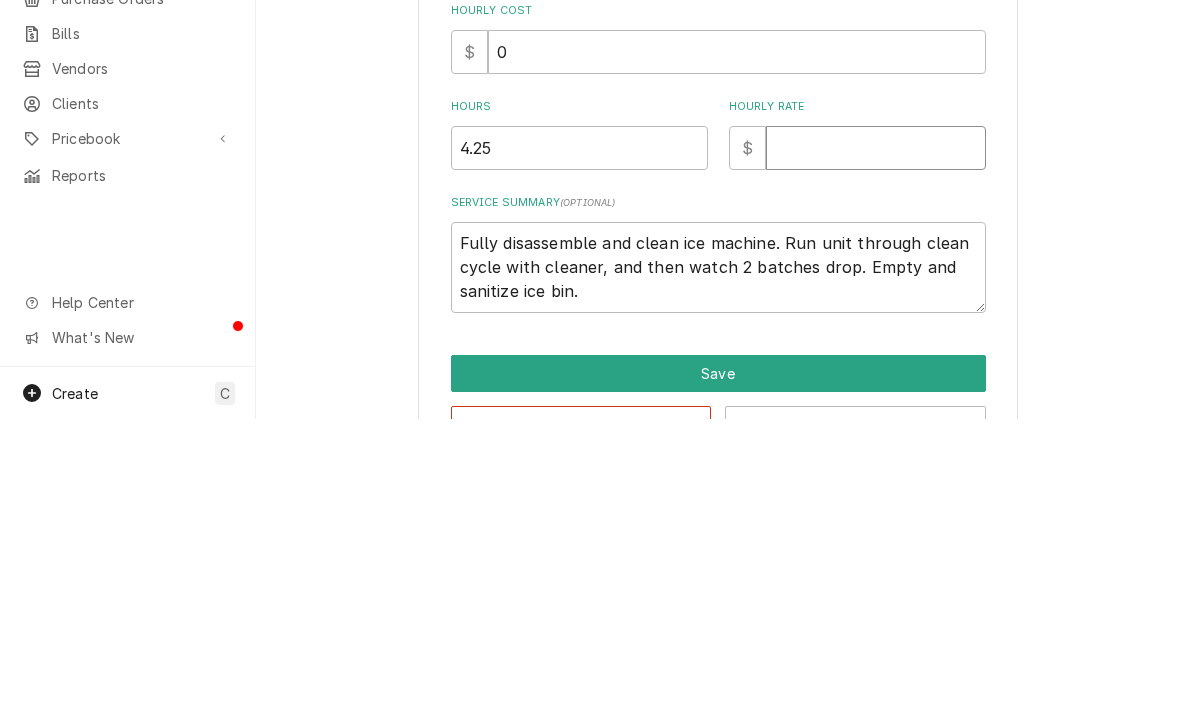 type on "x" 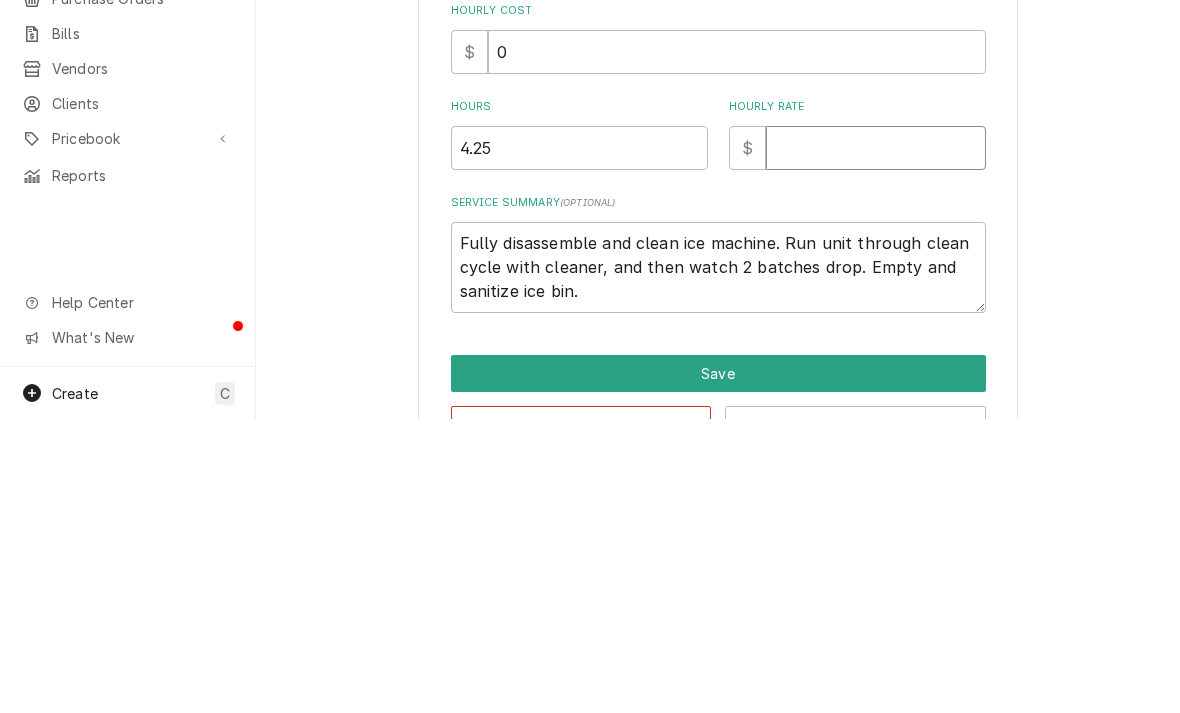 type on "9" 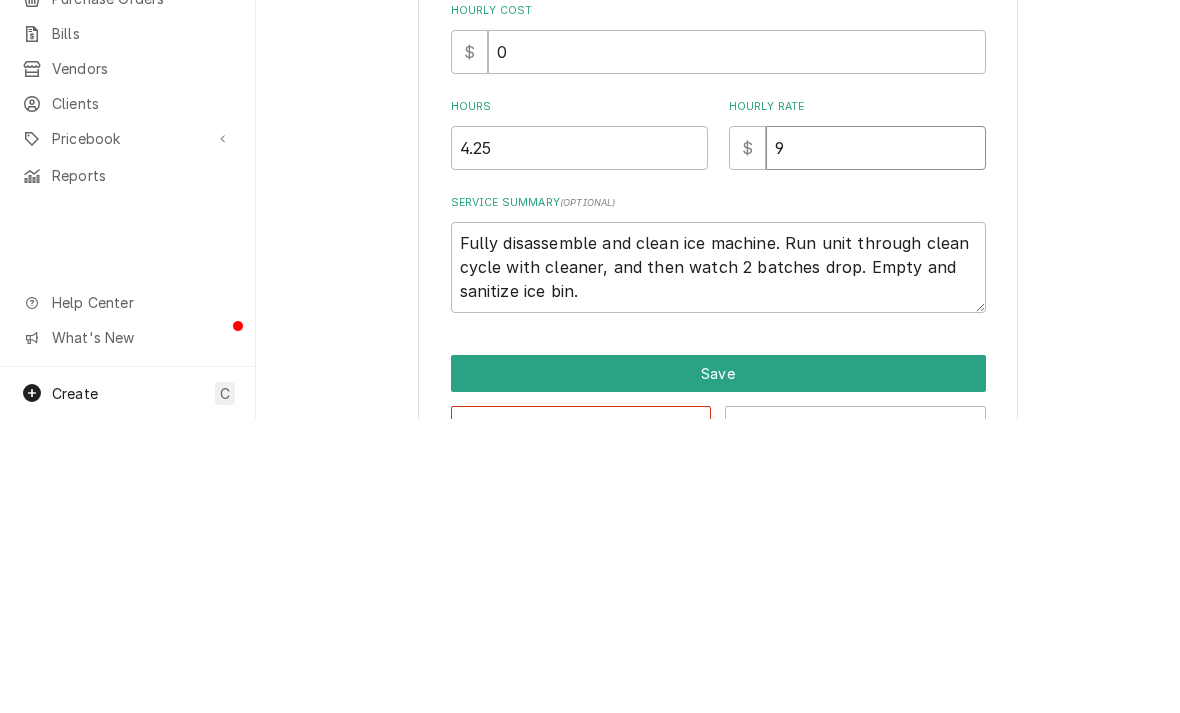 type on "x" 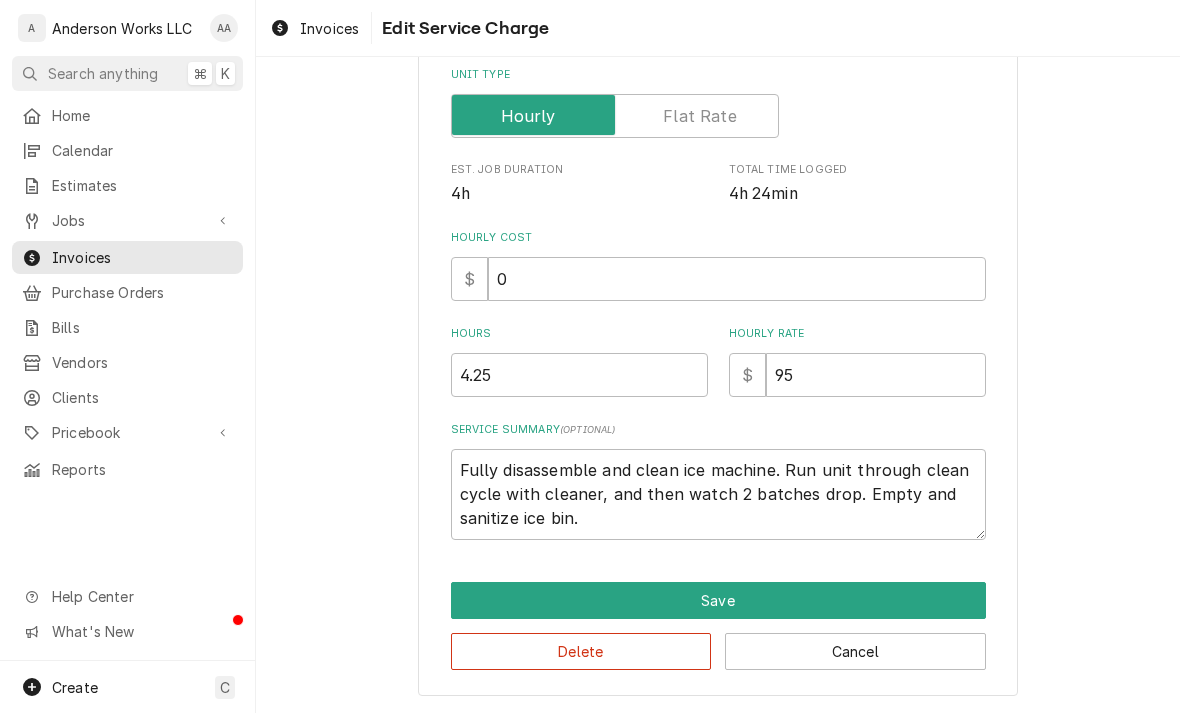 click on "Save" at bounding box center (718, 600) 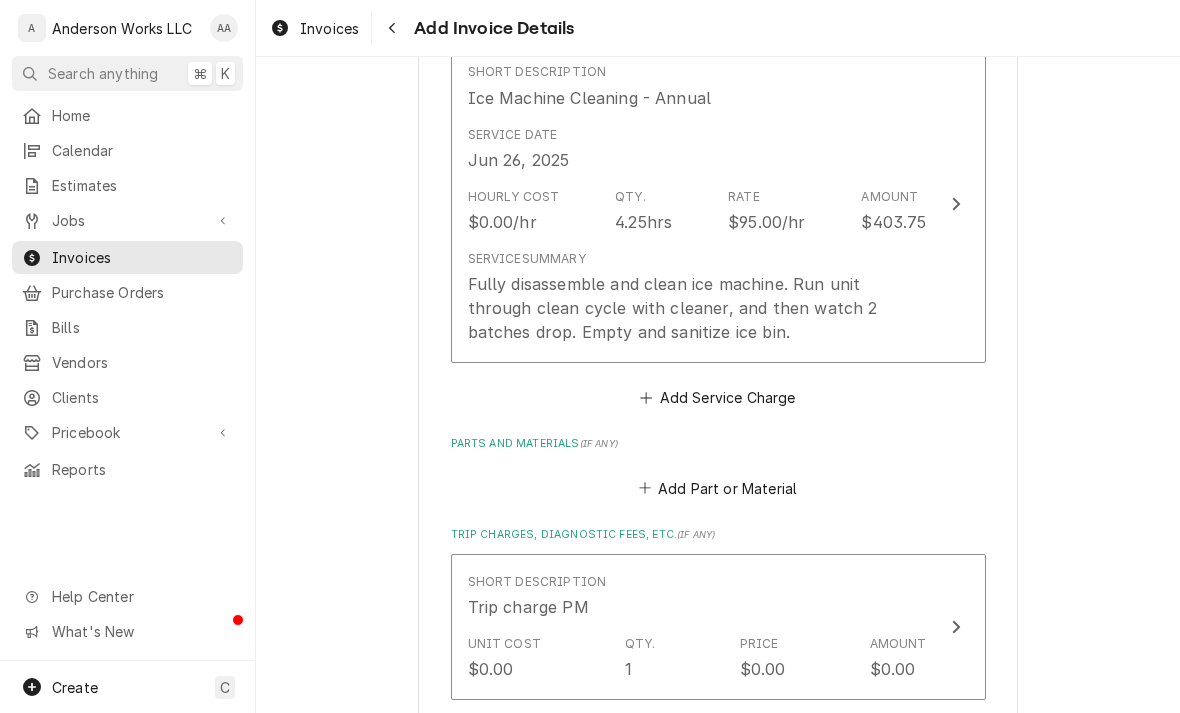scroll, scrollTop: 1228, scrollLeft: 0, axis: vertical 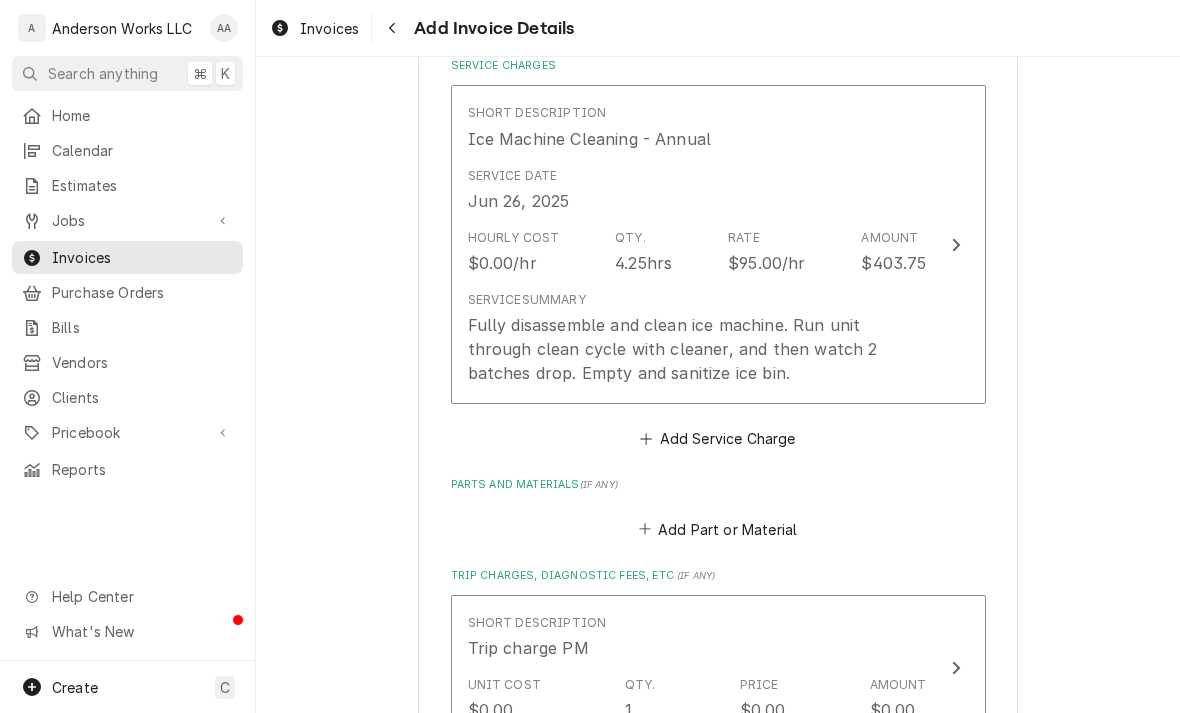 click on "Add Part or Material" at bounding box center [717, 529] 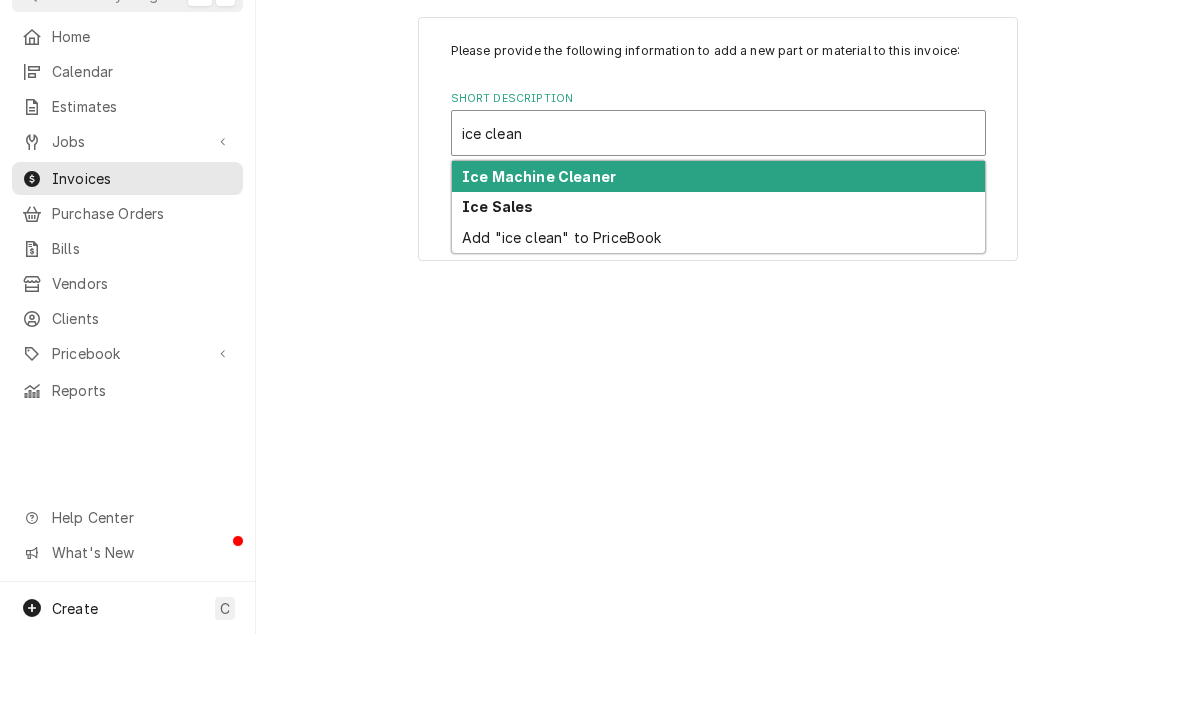 click on "Ice Machine Cleaner" at bounding box center [539, 255] 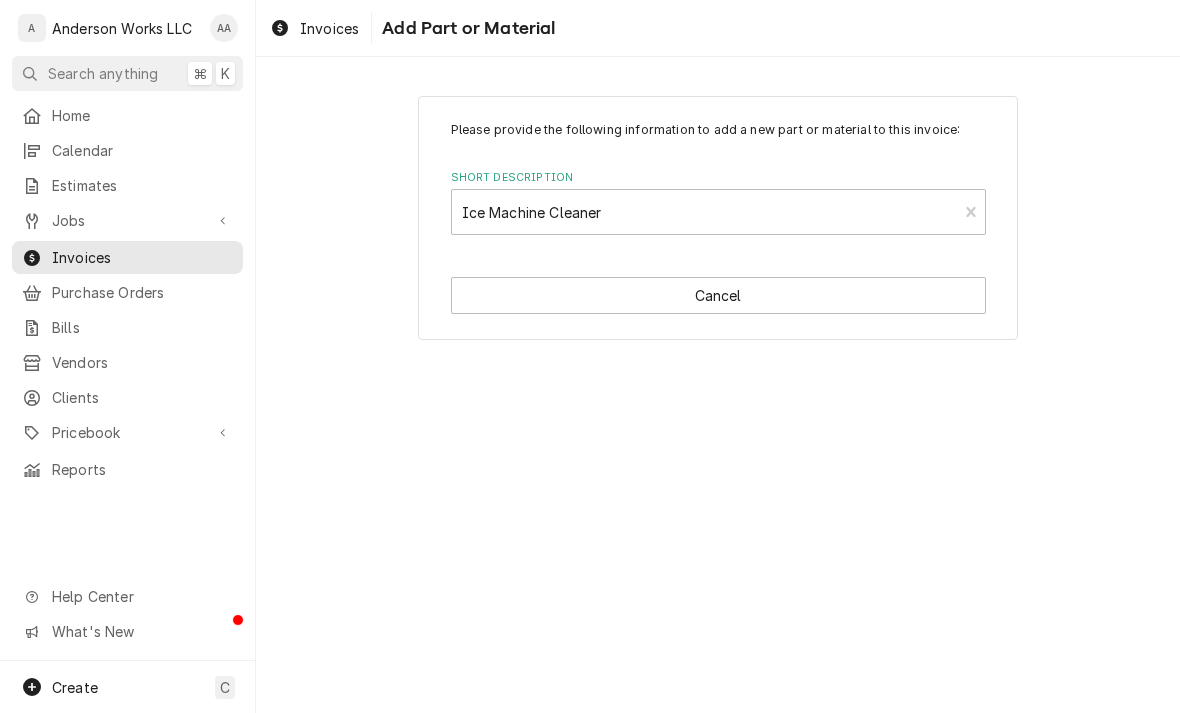 type on "x" 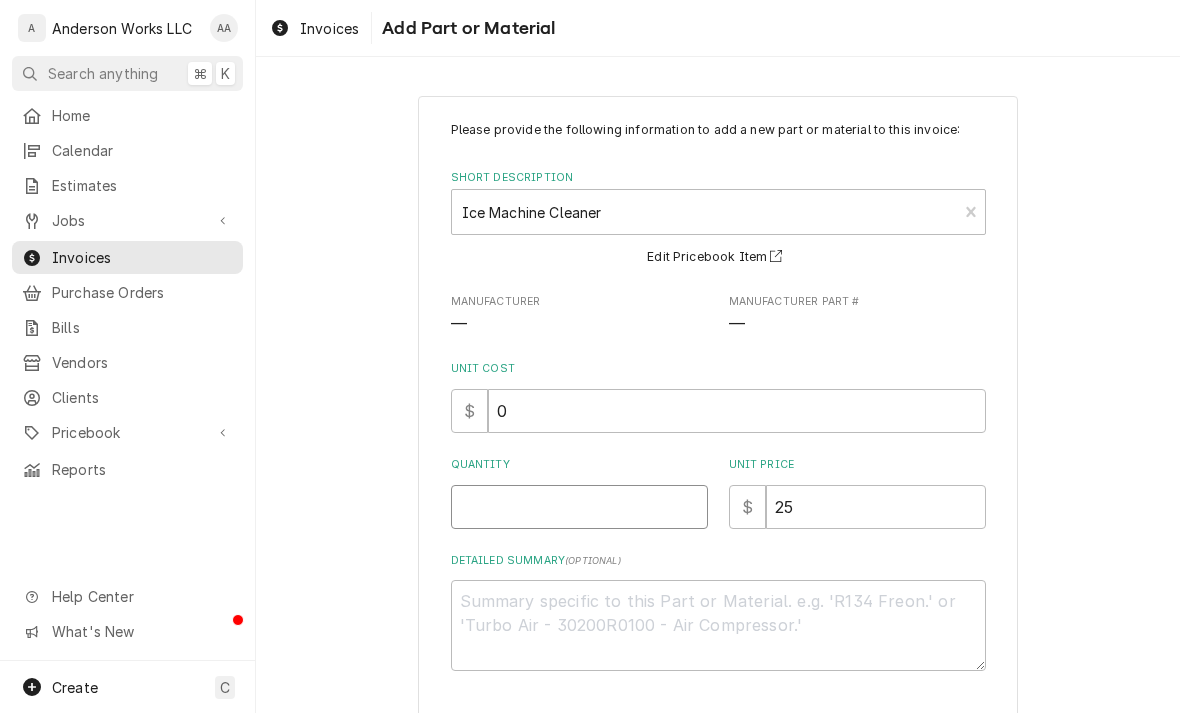 click on "Quantity" at bounding box center (579, 507) 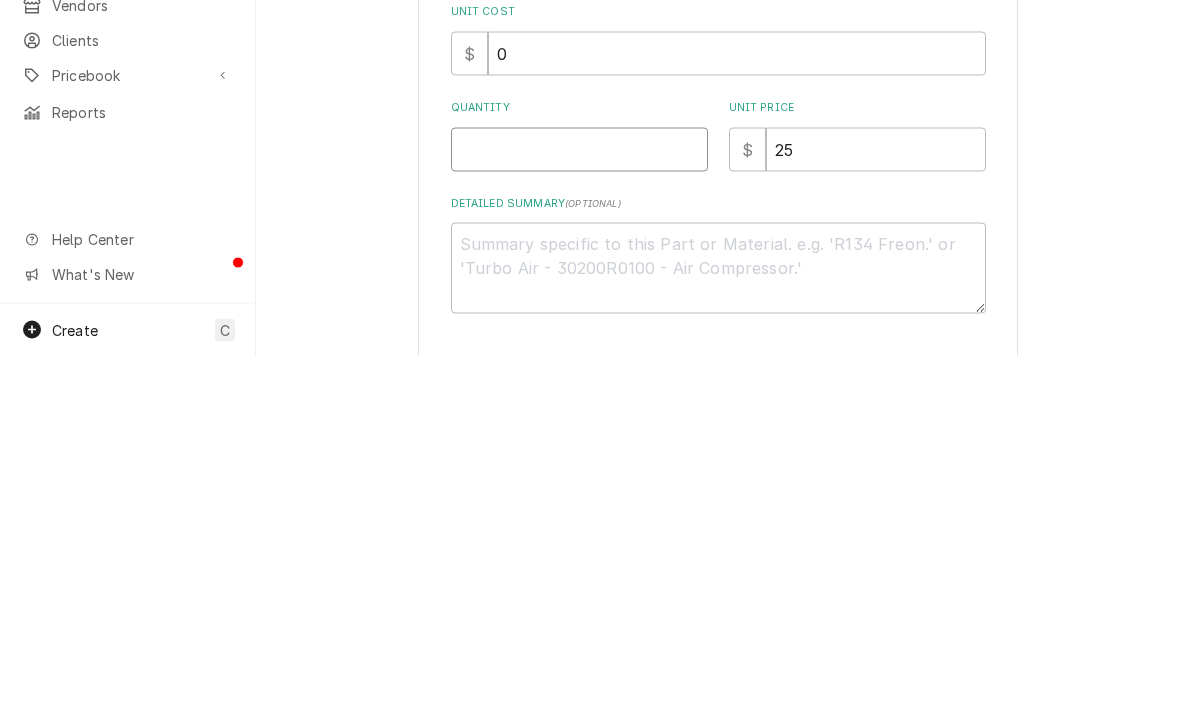 type on "1" 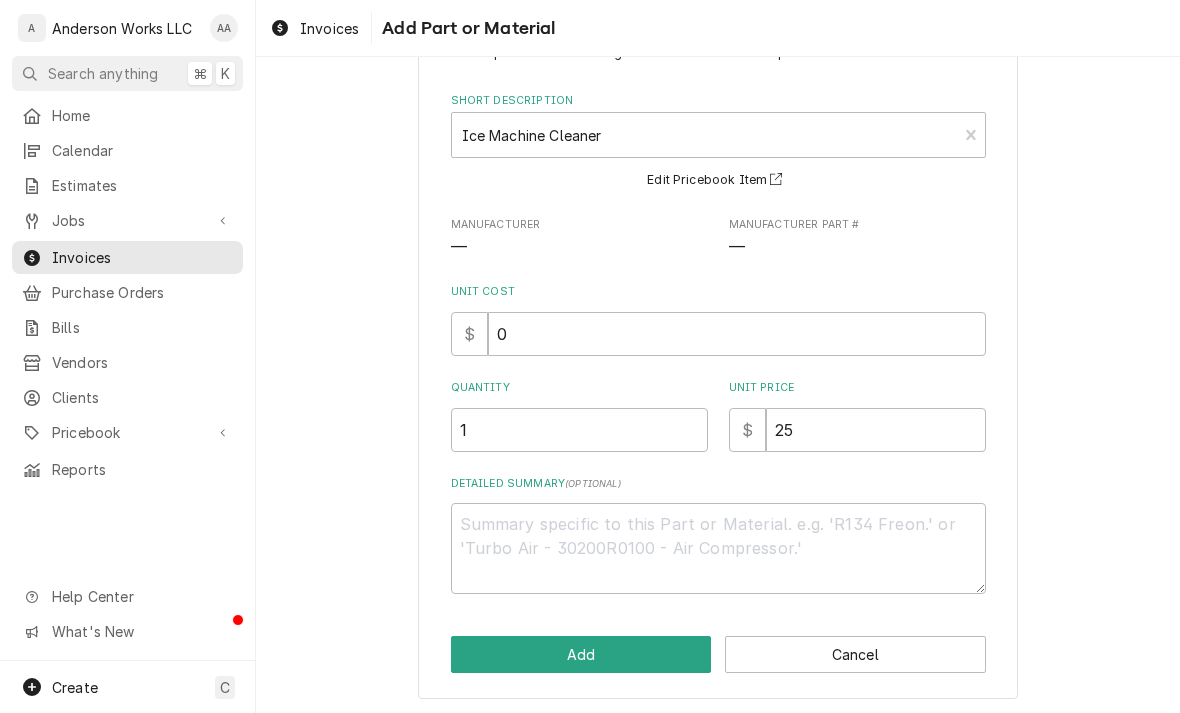 click on "Add" at bounding box center [581, 654] 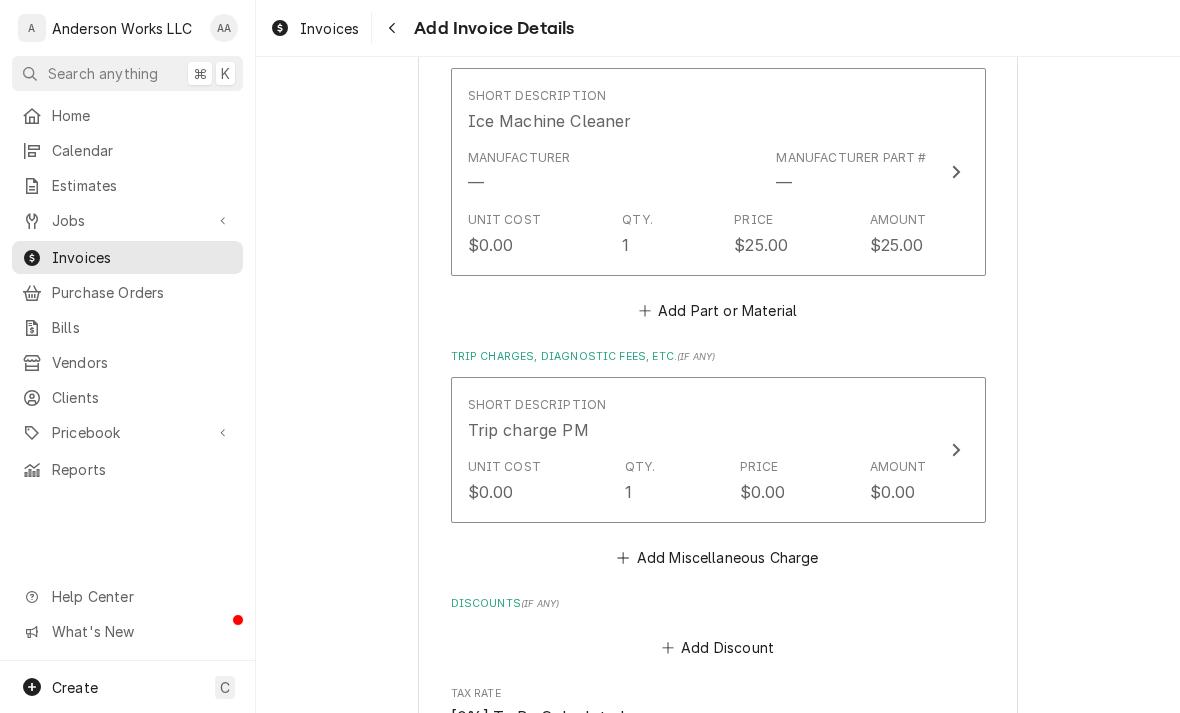 click on "Unit Cost" at bounding box center (504, 467) 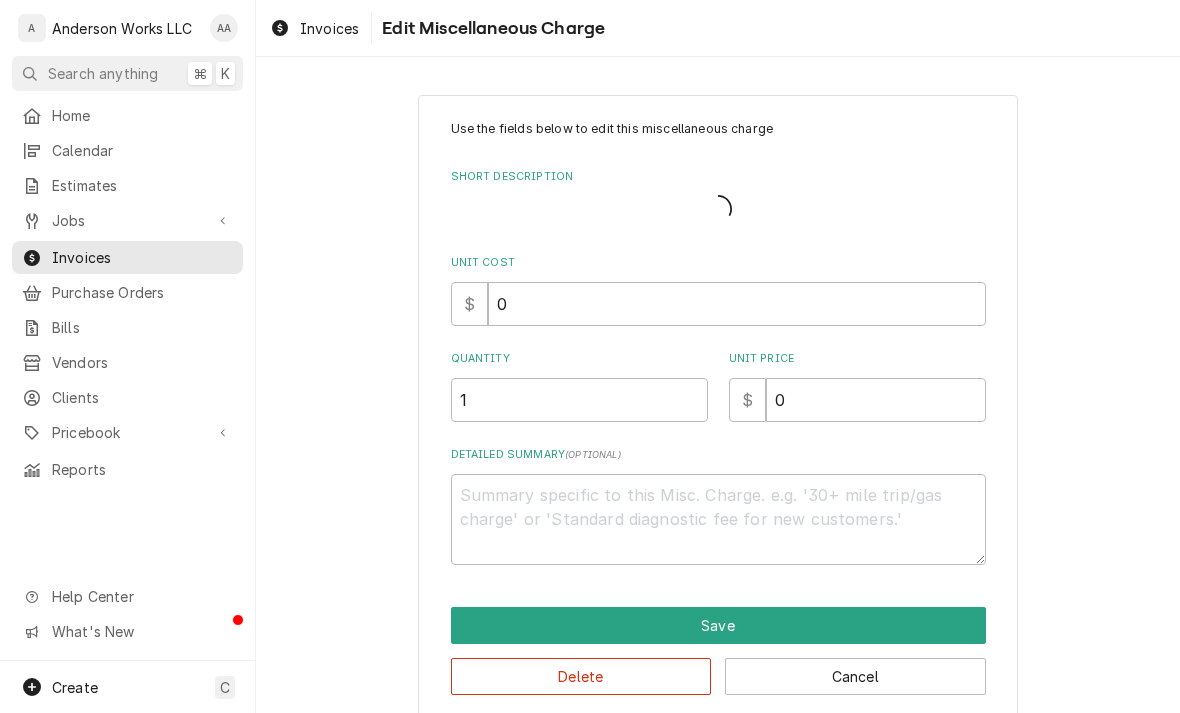 type on "x" 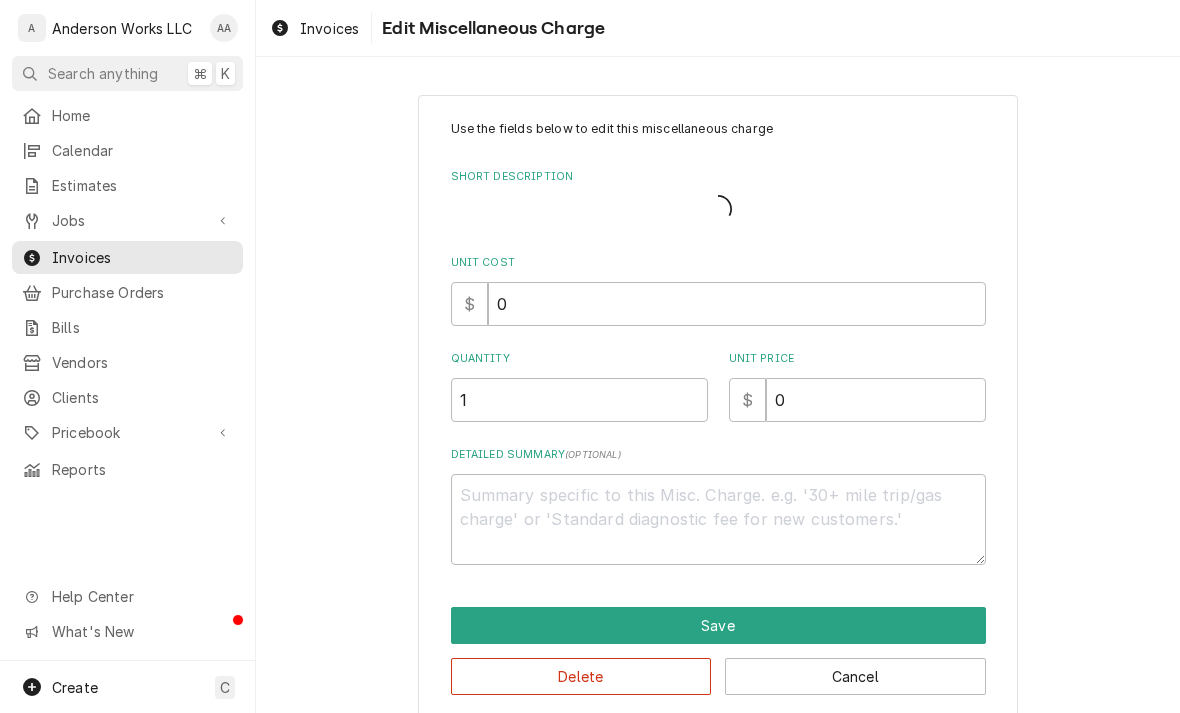 scroll, scrollTop: 0, scrollLeft: 0, axis: both 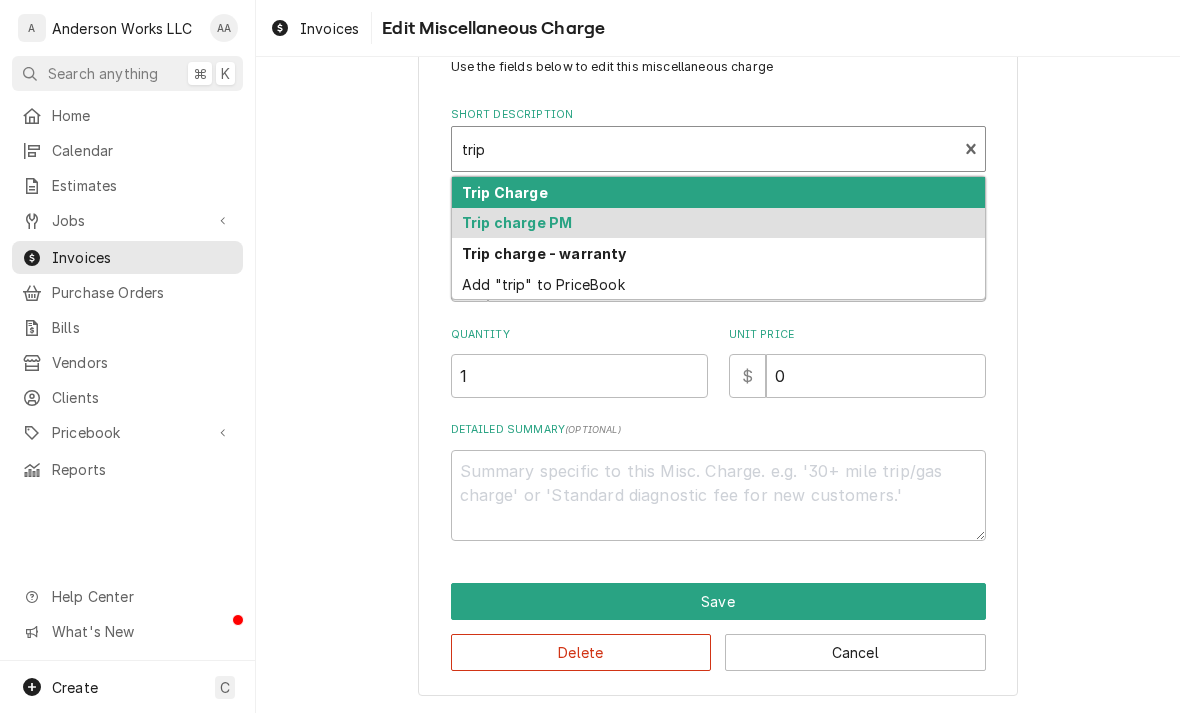 click on "Trip Charge" at bounding box center [718, 192] 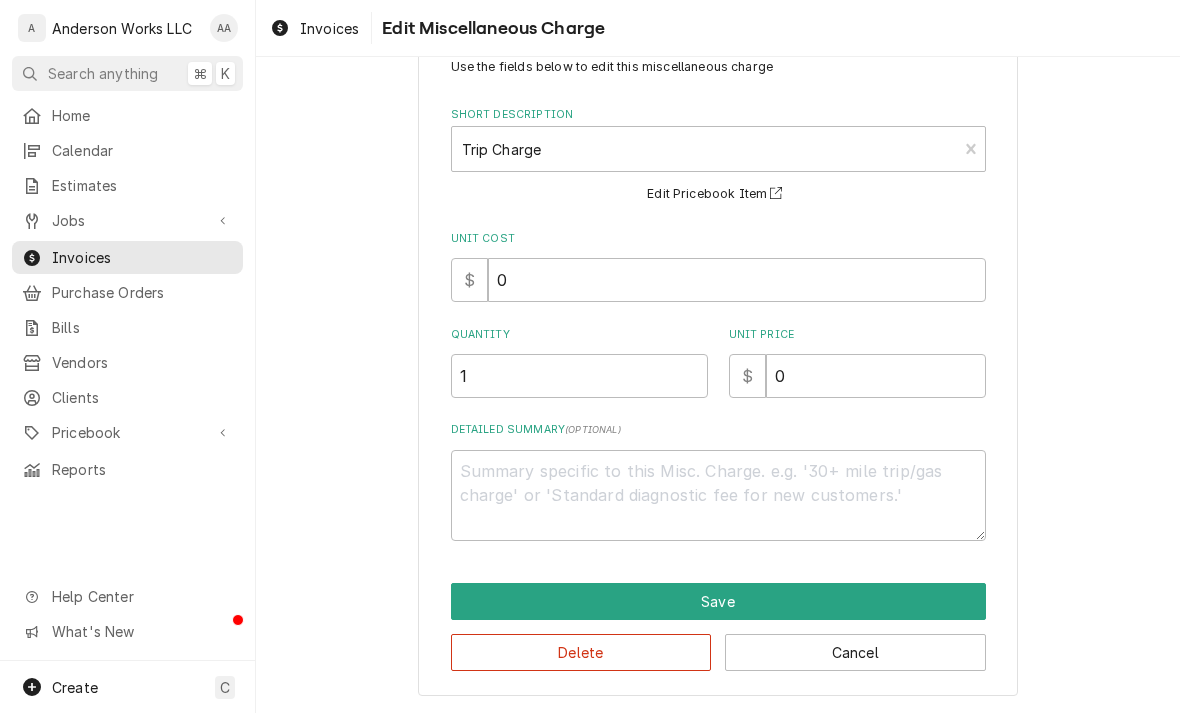 scroll, scrollTop: 39, scrollLeft: 0, axis: vertical 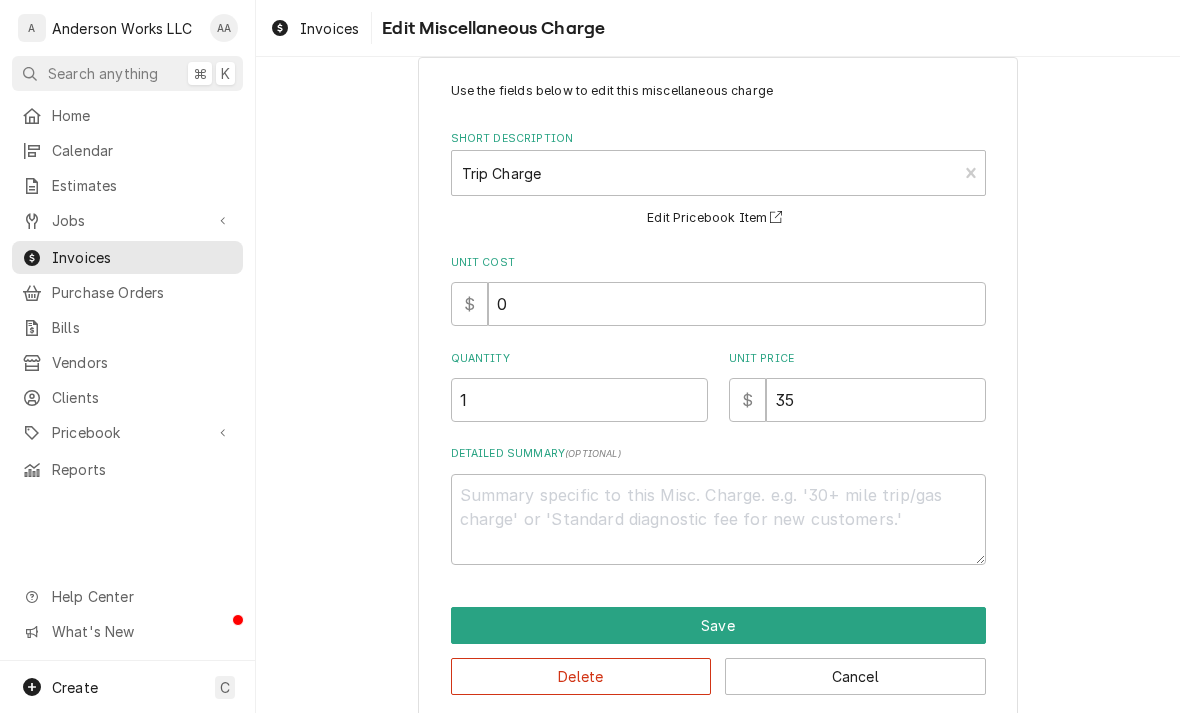 click on "Save" at bounding box center (718, 625) 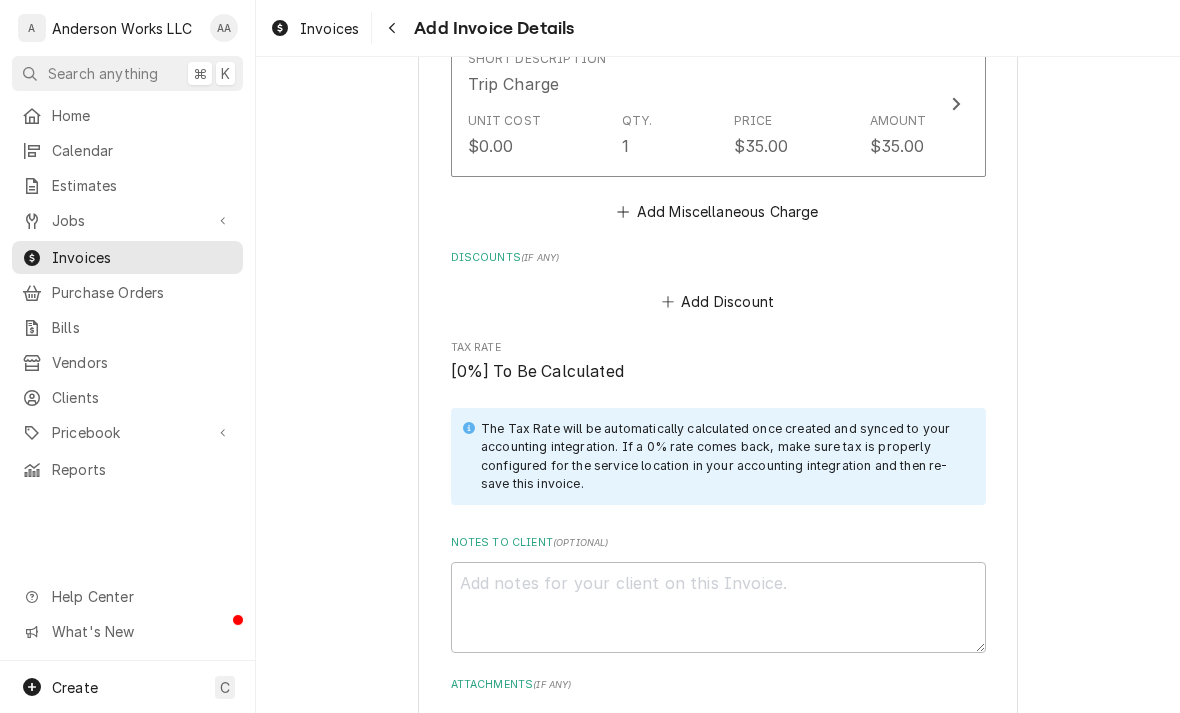 scroll, scrollTop: 2015, scrollLeft: 0, axis: vertical 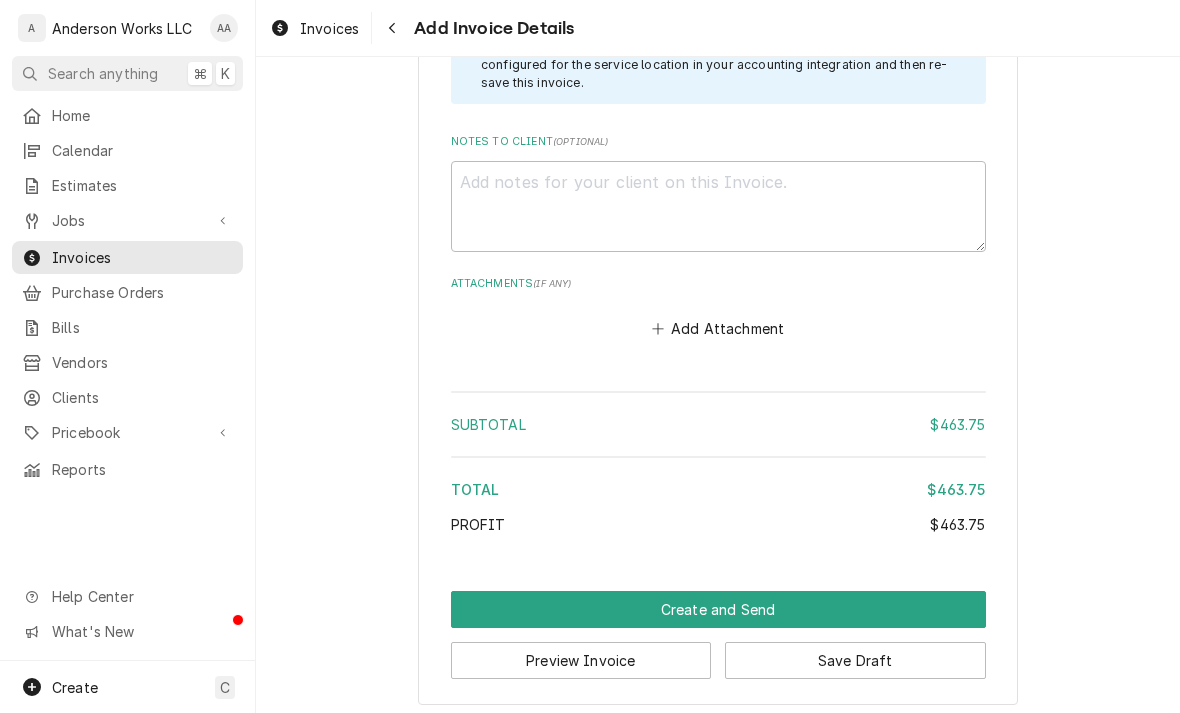 click on "Create and Send" at bounding box center (718, 609) 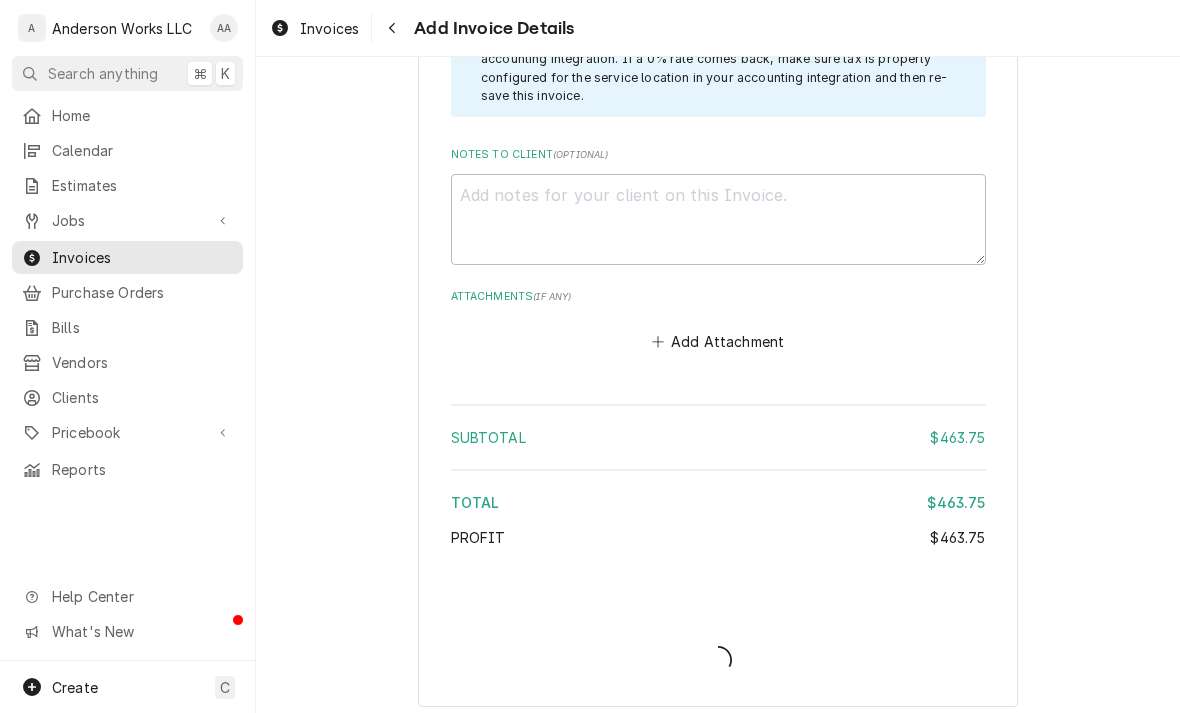 type on "x" 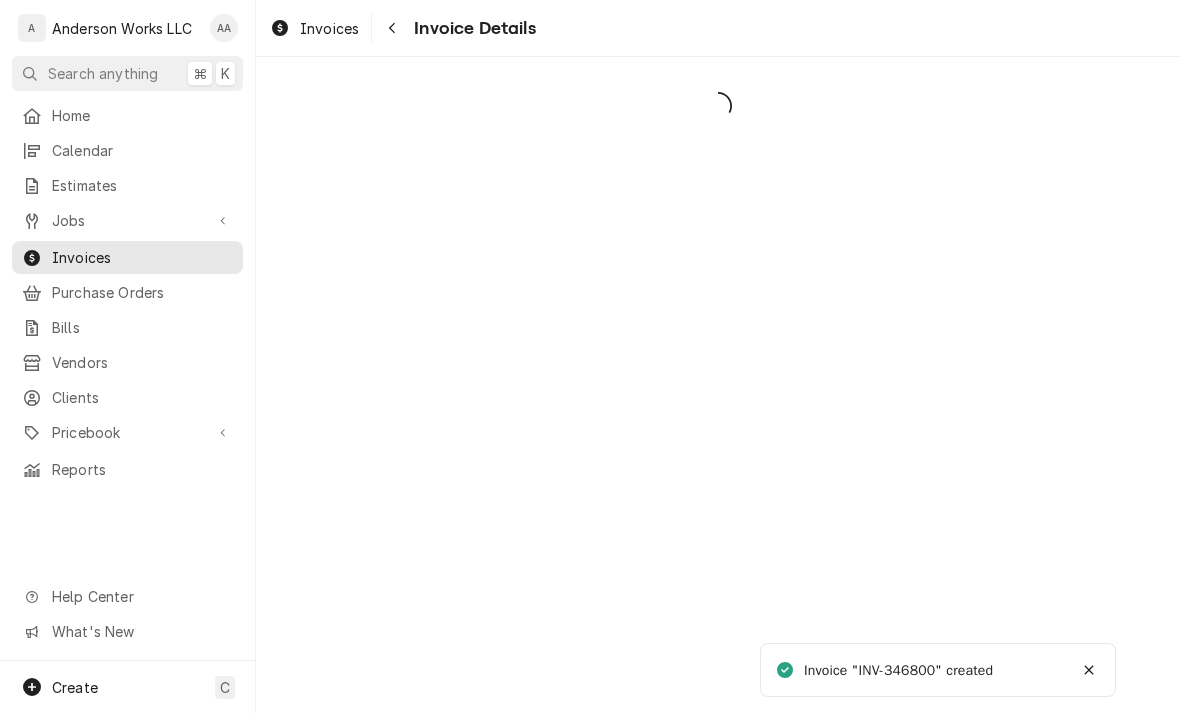 scroll, scrollTop: 0, scrollLeft: 0, axis: both 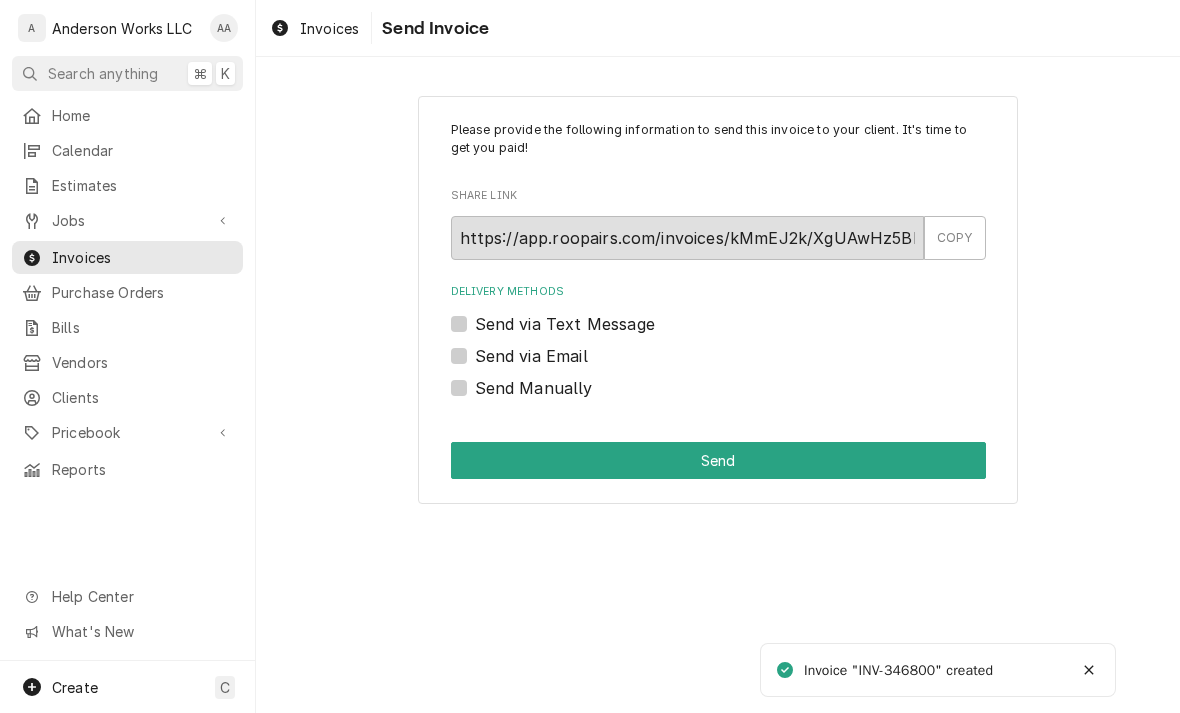 click on "Send via Email" at bounding box center [531, 356] 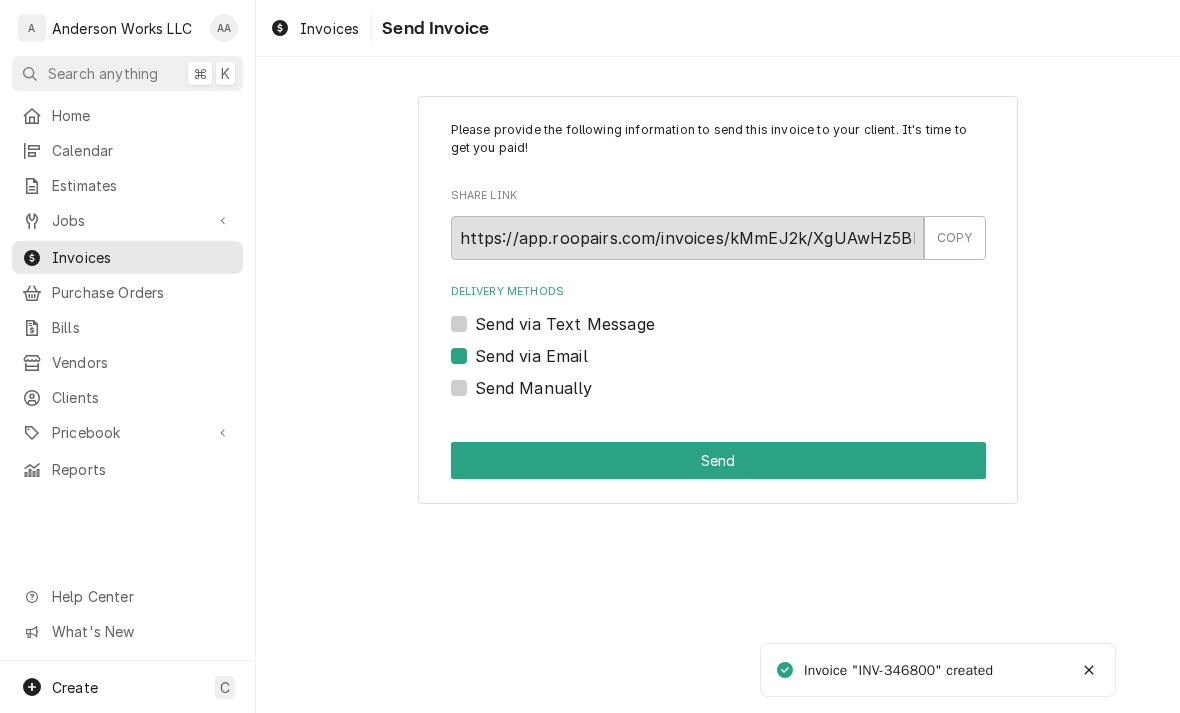 checkbox on "true" 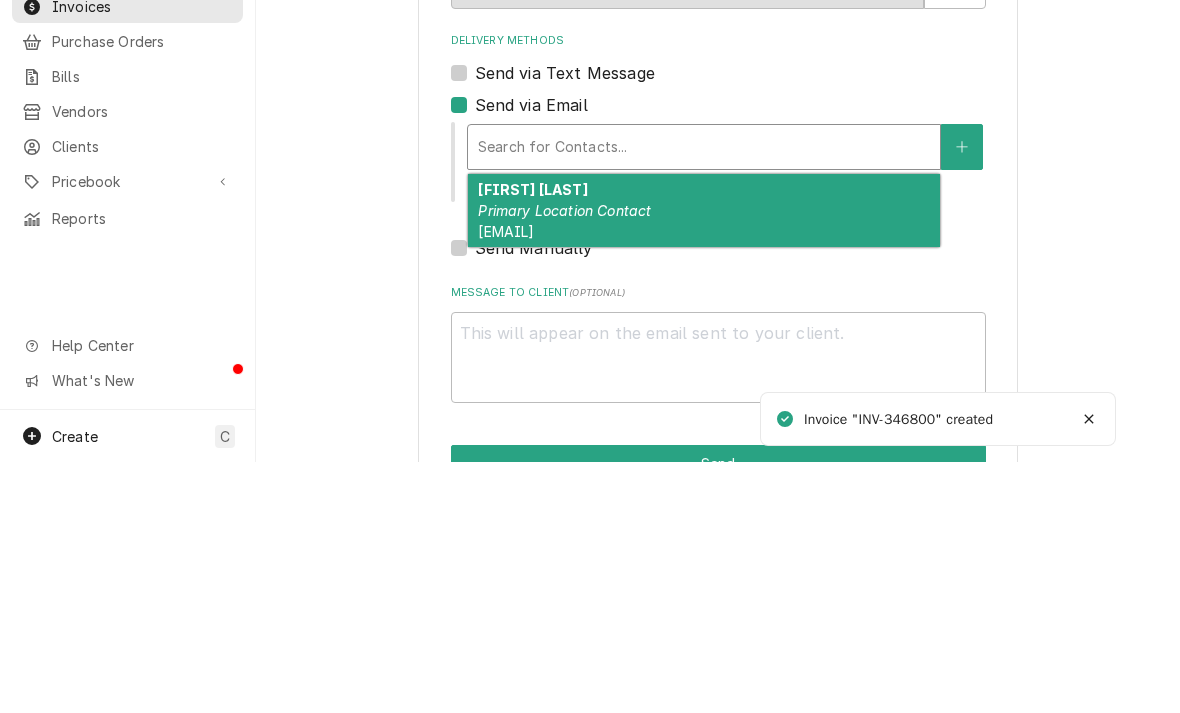 click on "paul@thebeanerycoffee.com" at bounding box center [506, 482] 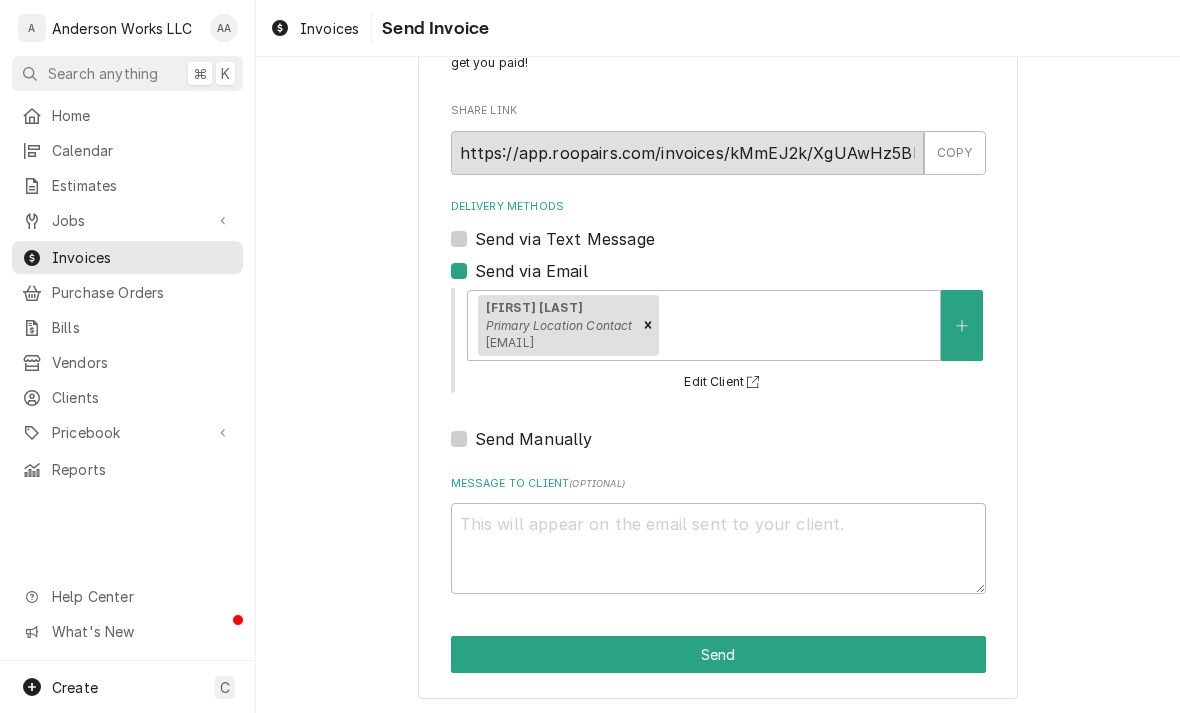 scroll, scrollTop: 84, scrollLeft: 0, axis: vertical 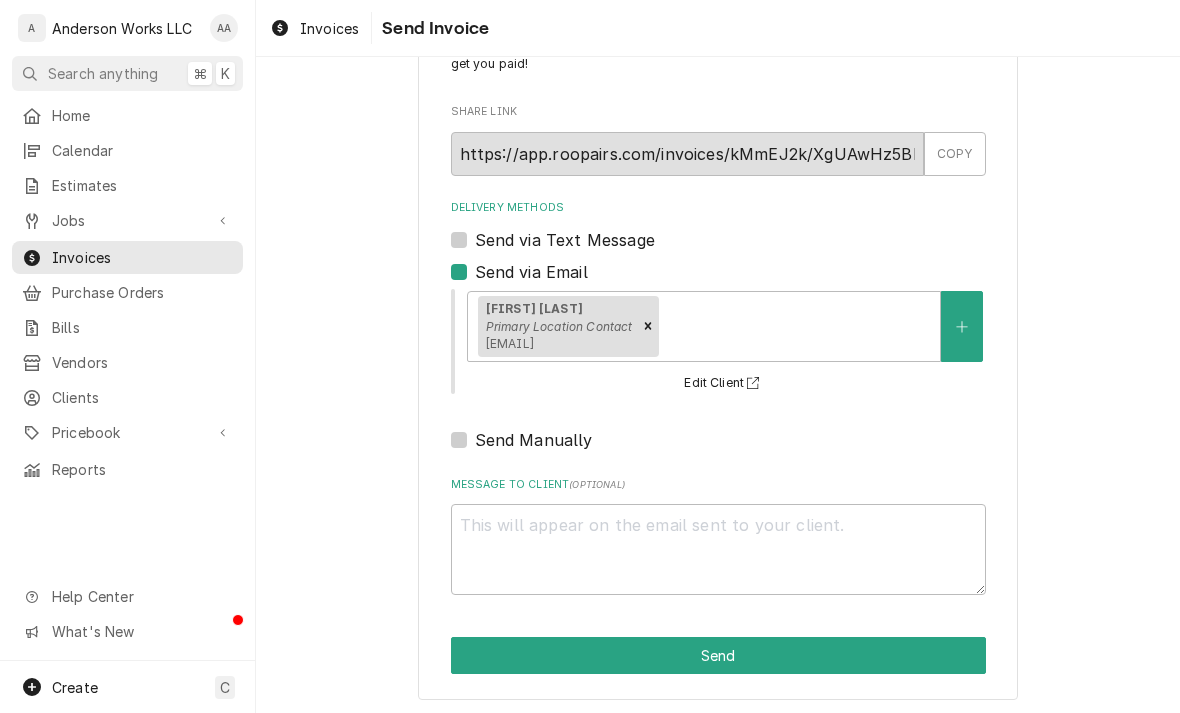 click on "Send" at bounding box center [718, 655] 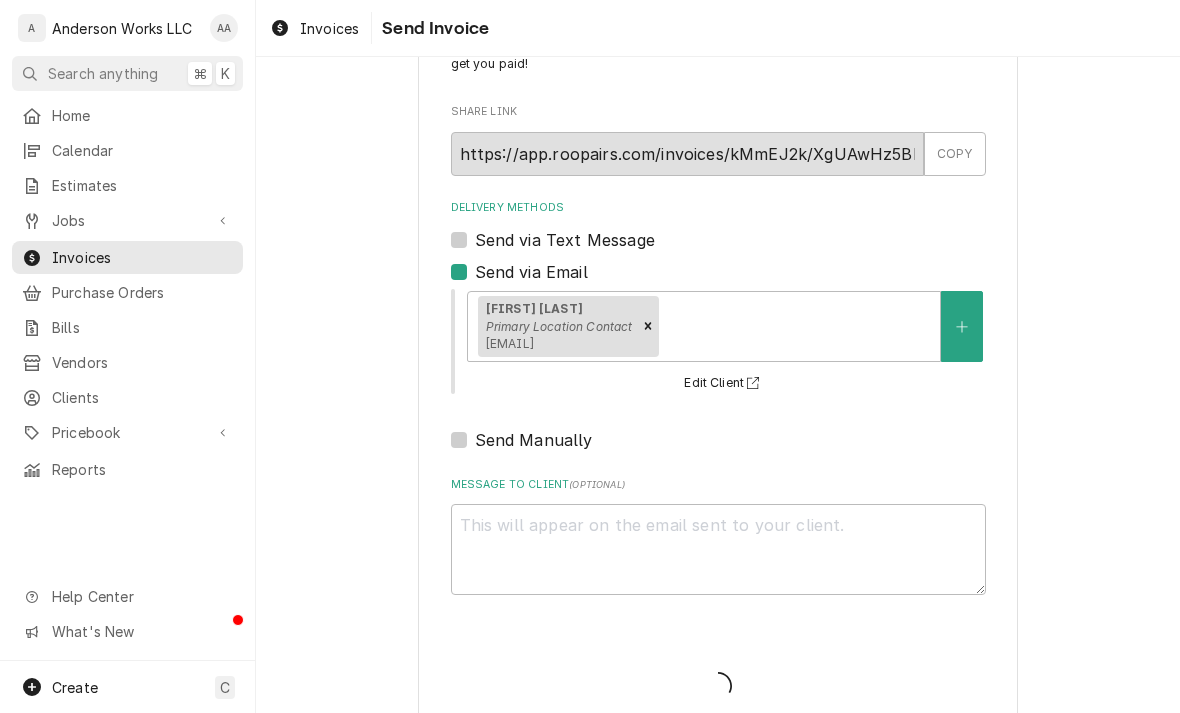 type on "x" 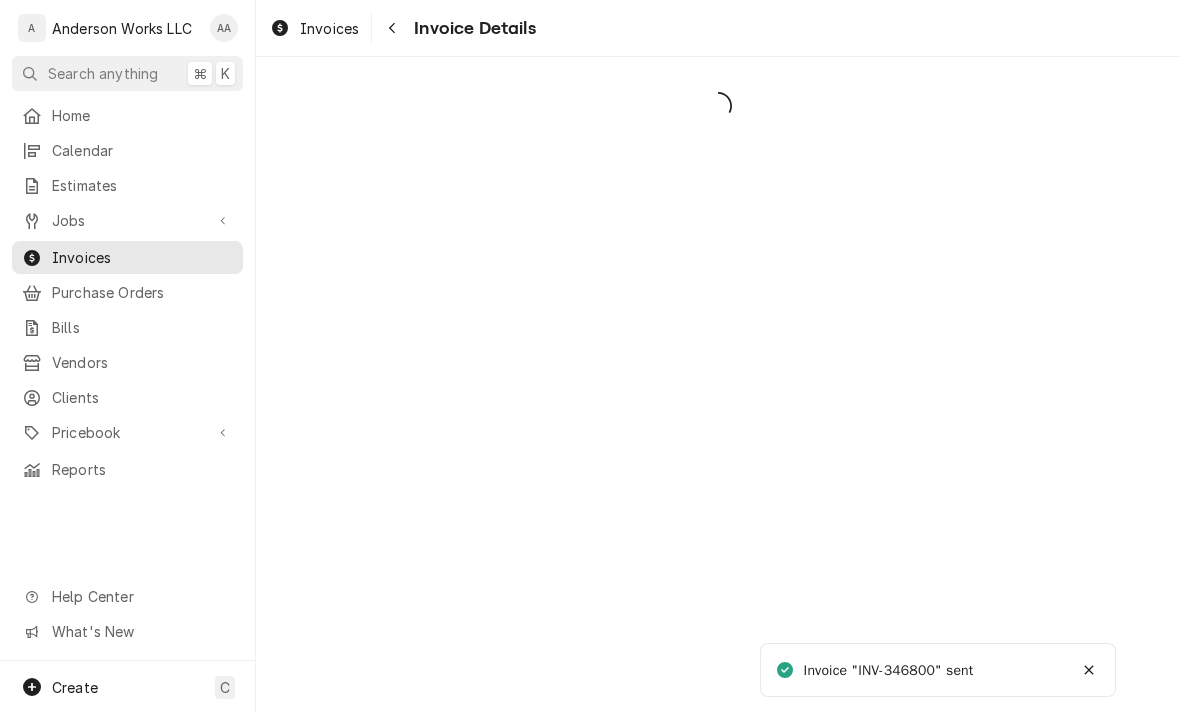 scroll, scrollTop: 0, scrollLeft: 0, axis: both 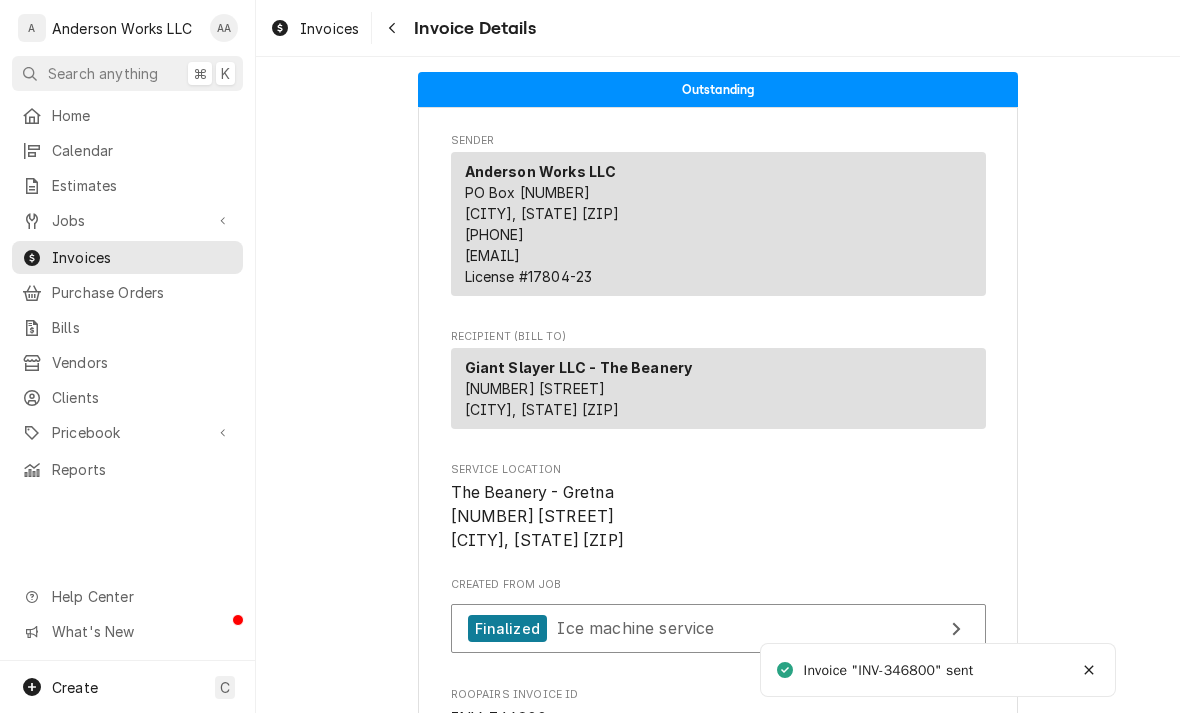 click on "Jobs" at bounding box center (127, 220) 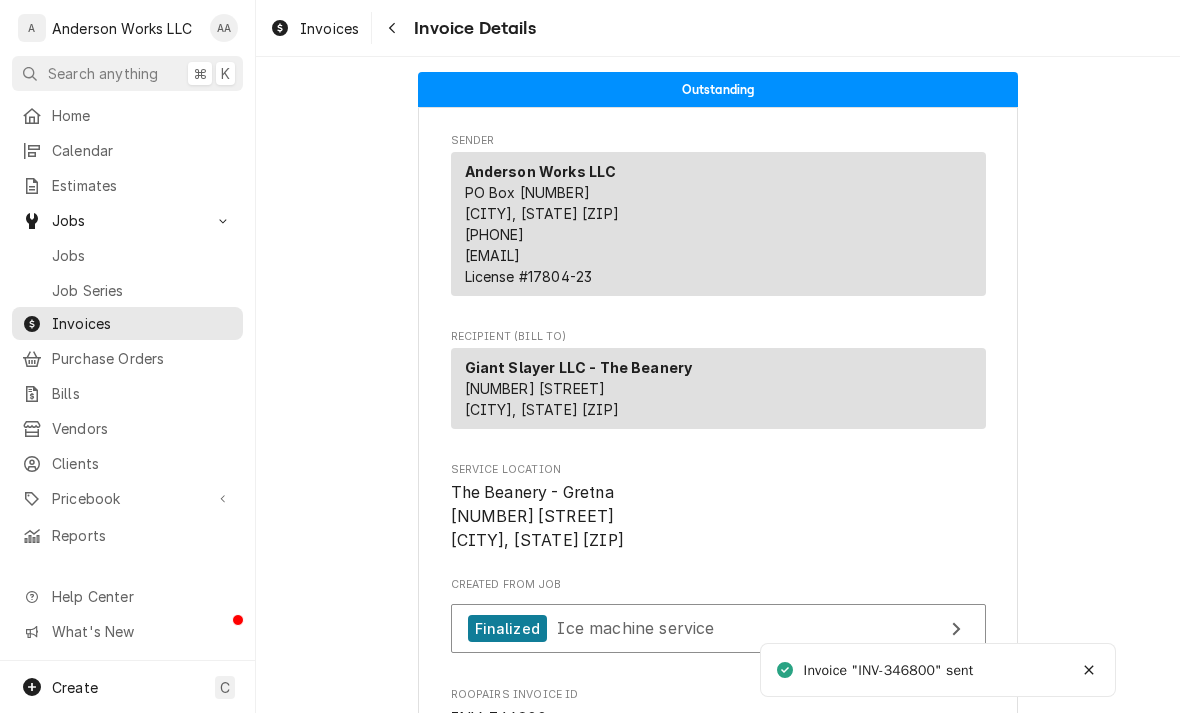 click on "Jobs" at bounding box center [142, 255] 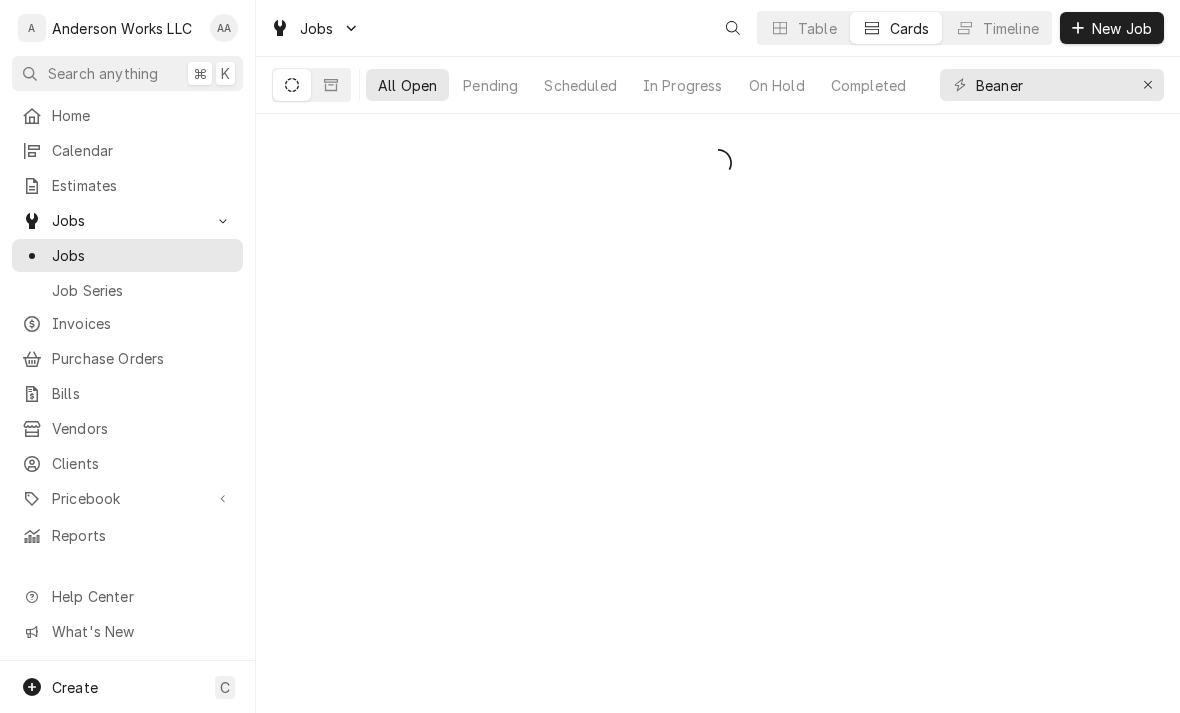 scroll, scrollTop: 0, scrollLeft: 0, axis: both 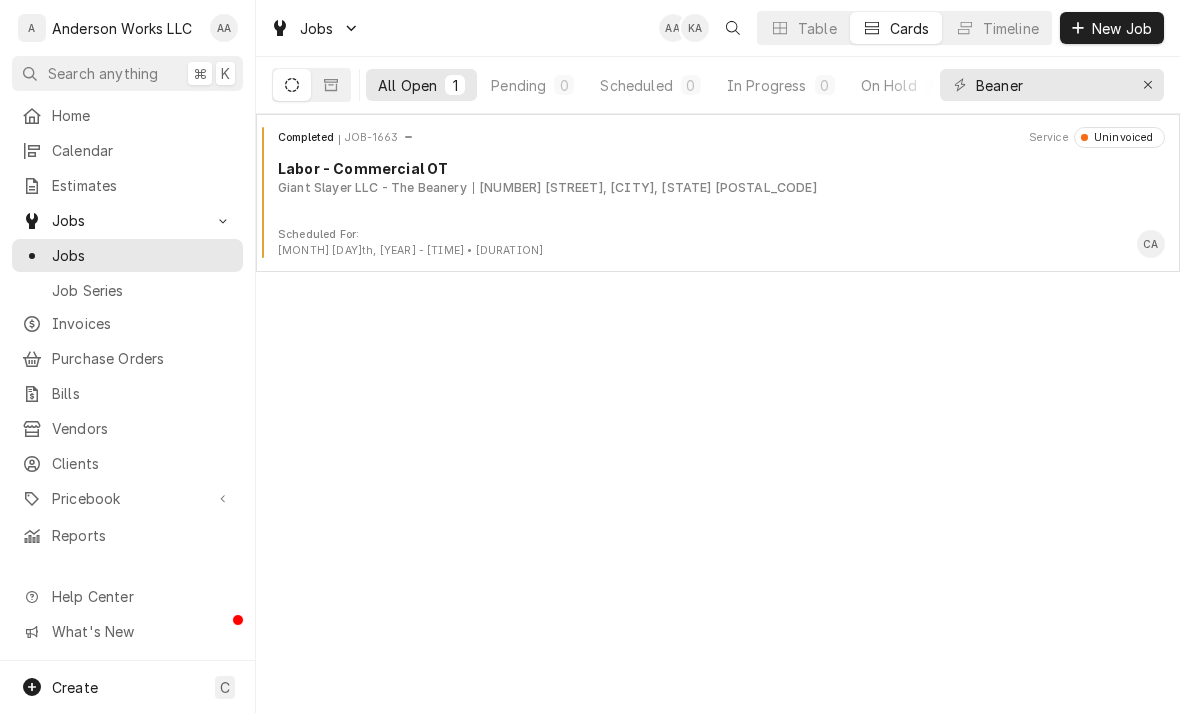 click on "Giant Slayer LLC - The Beanery" at bounding box center [372, 188] 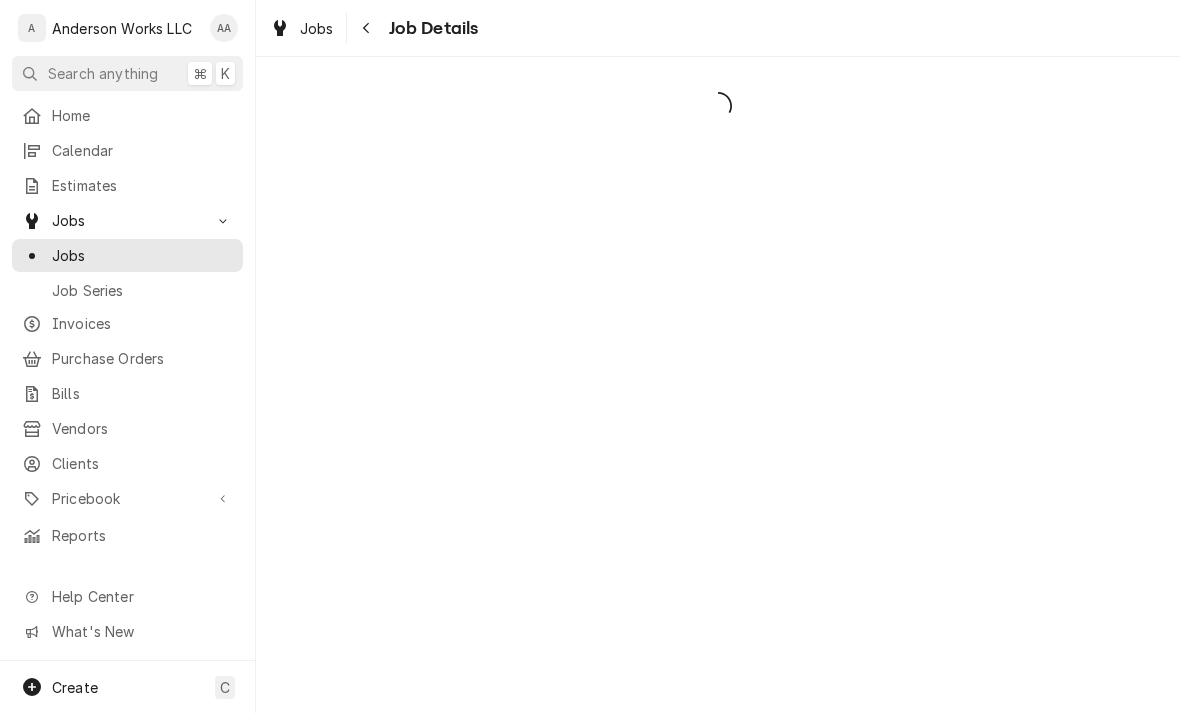 scroll, scrollTop: 0, scrollLeft: 0, axis: both 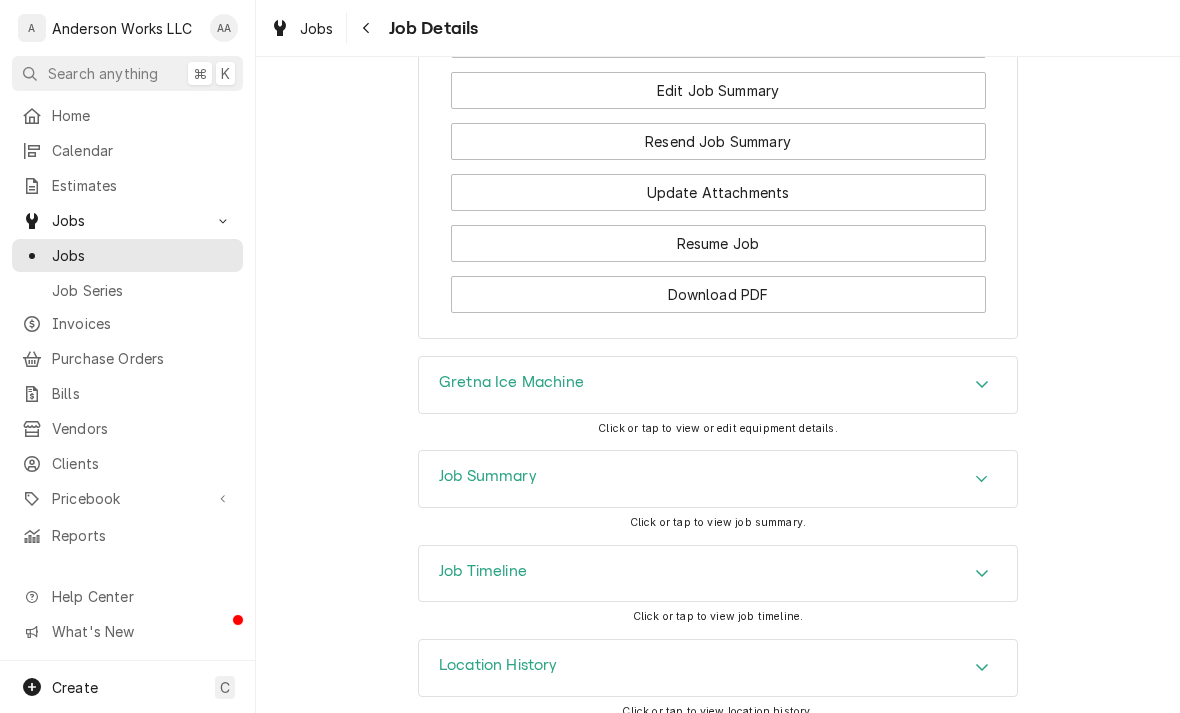 click on "Job Summary" at bounding box center (488, 479) 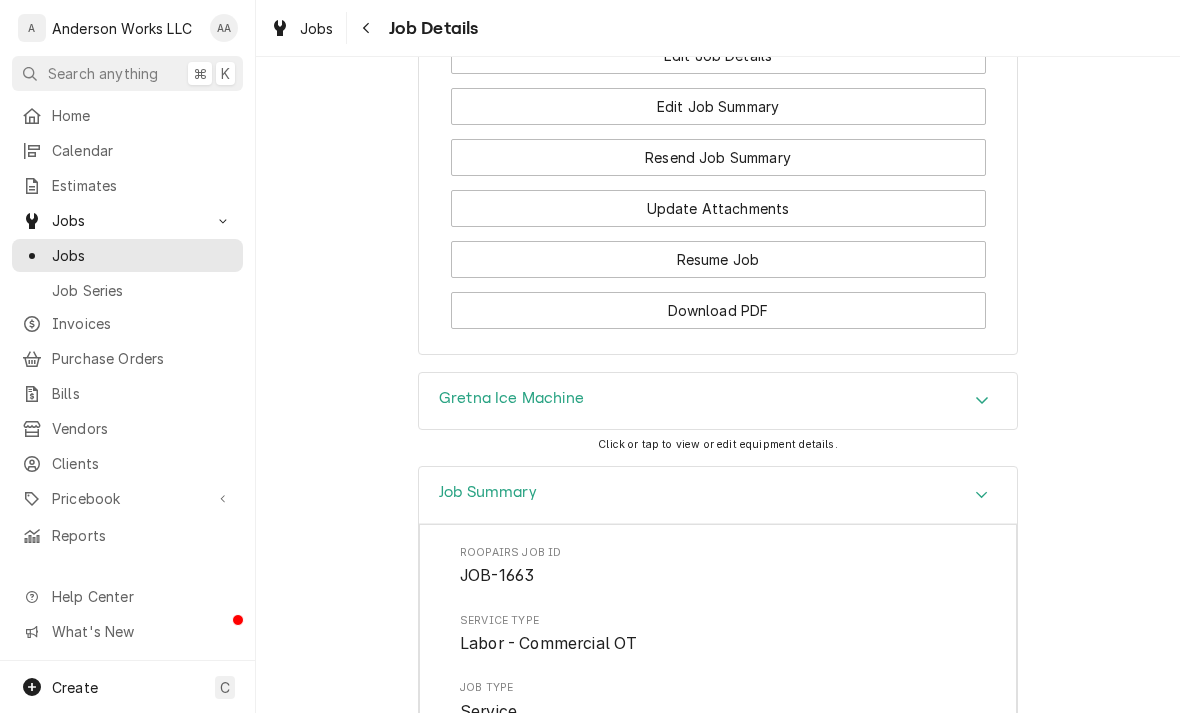 click on "Gretna Ice Machine" at bounding box center [511, 398] 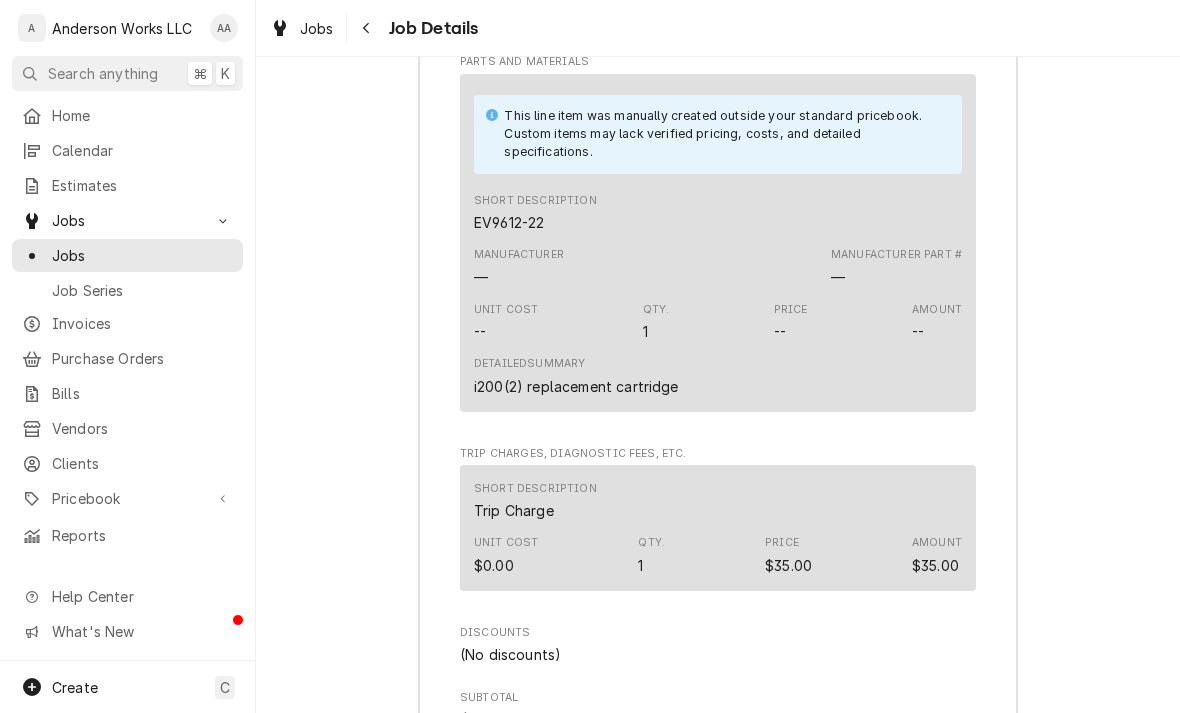scroll, scrollTop: 3637, scrollLeft: 0, axis: vertical 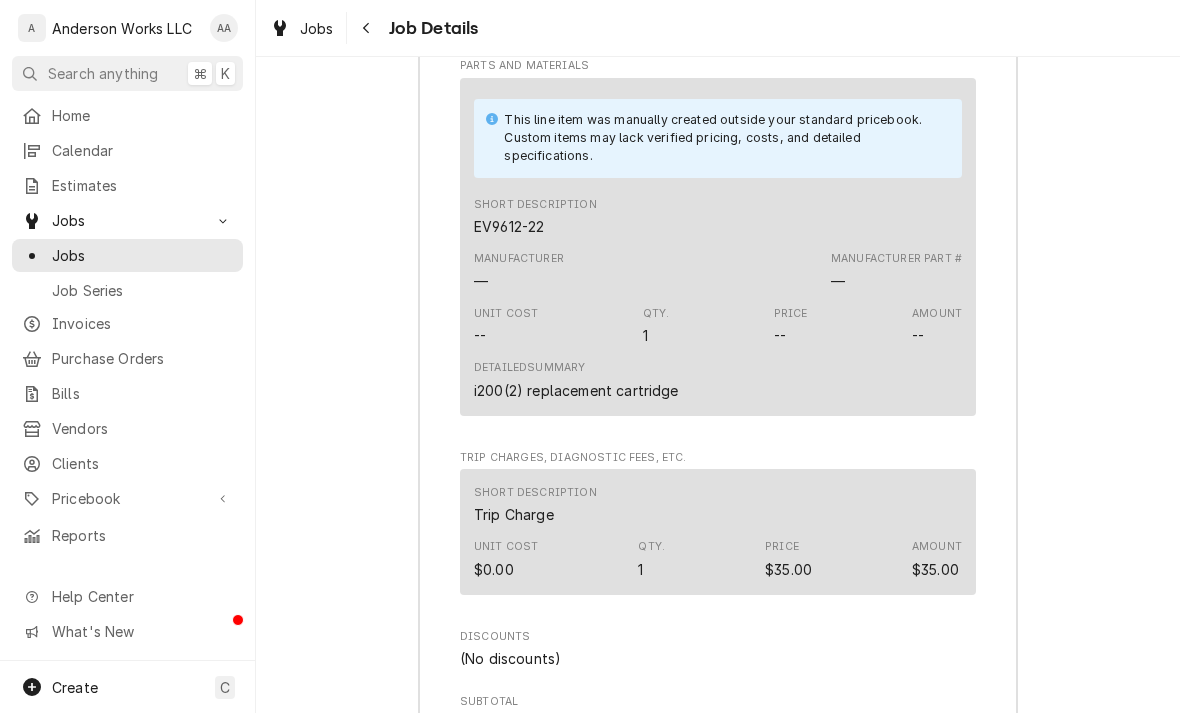click on "EV9612-22" at bounding box center (509, 226) 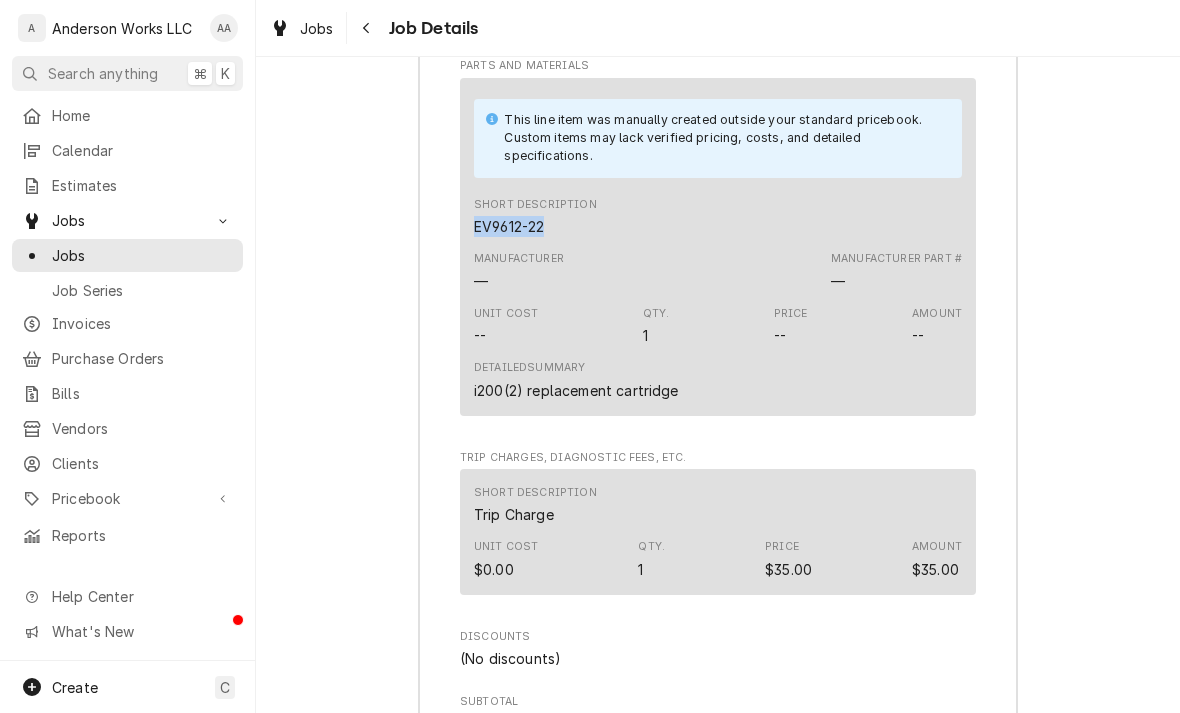 copy on "EV9612-22" 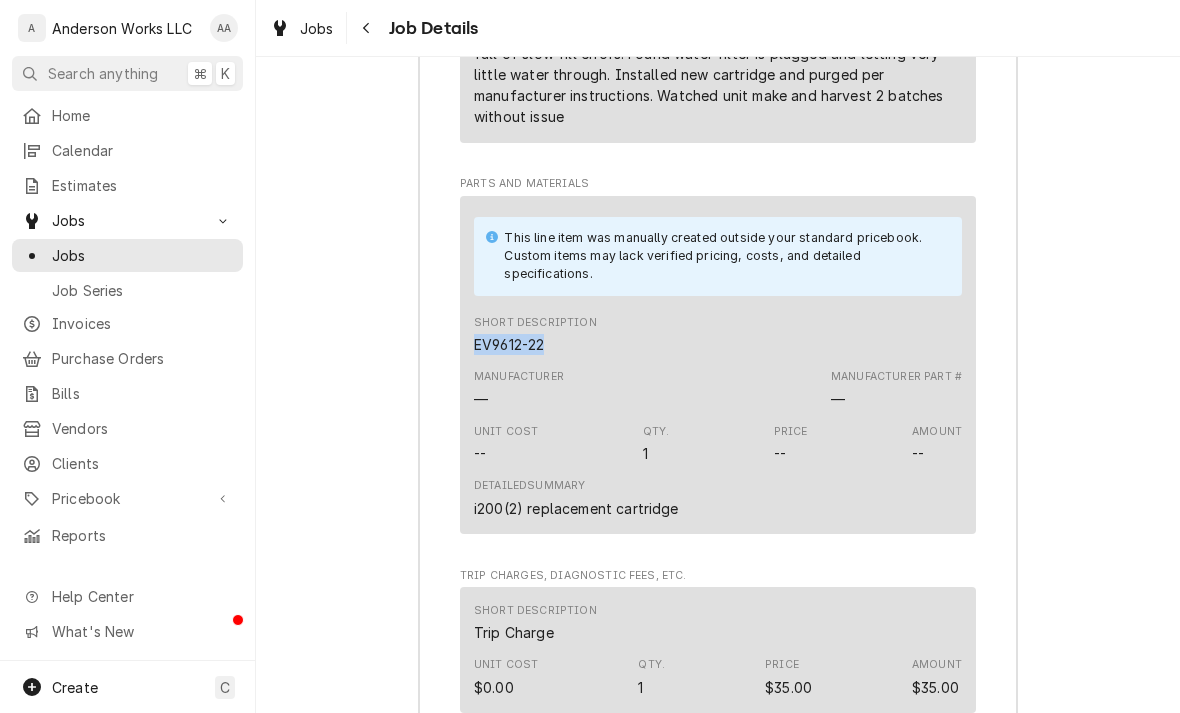 scroll, scrollTop: 3518, scrollLeft: 0, axis: vertical 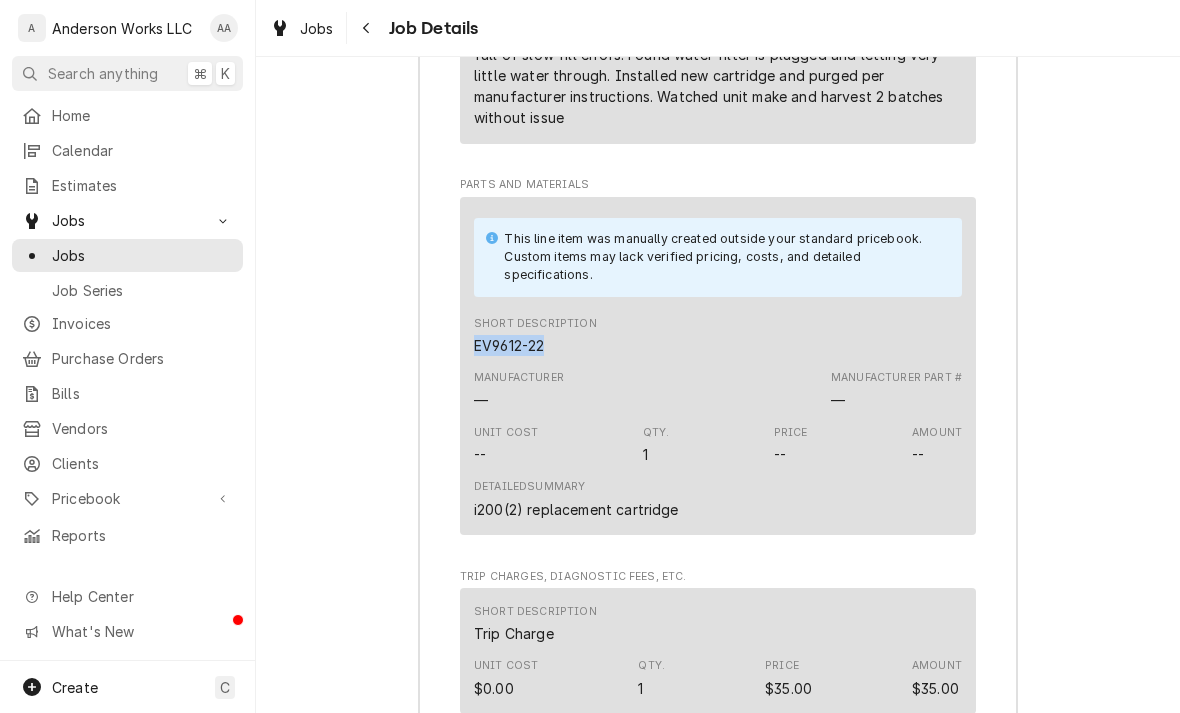 click on "Roopairs Job ID JOB-1663 Service Type Labor - Commercial OT Job Type Service Total Time Logged 1h 26min Service Charges Short Description Labor - Commercial OT Service Date Jul 27, 2025 Hourly Cost $0.00/hr Qty. 2hrs Rate $142.50/hr Amount $285.00 Service  Summary Ice machine not working. Unit on and making ice. Checked error history, full of slow fill errors. Found water filter is plugged and letting very little water through. Installed new cartridge and purged per manufacturer instructions. Watched unit make and harvest 2 batches without issue Parts and Materials This line item was manually created outside your standard pricebook. Custom items may lack verified pricing, costs, and detailed specifications. Short Description EV9612-22 Manufacturer — Manufacturer Part # — Unit Cost -- Qty. 1 Price -- Amount -- Detailed  Summary i200(2) replacement cartridge Trip Charges, Diagnostic Fees, etc. Short Description Trip Charge Unit Cost $0.00 Qty. 1 Price $35.00 Amount $35.00 Discounts (No discounts) Subtotal" at bounding box center (718, 382) 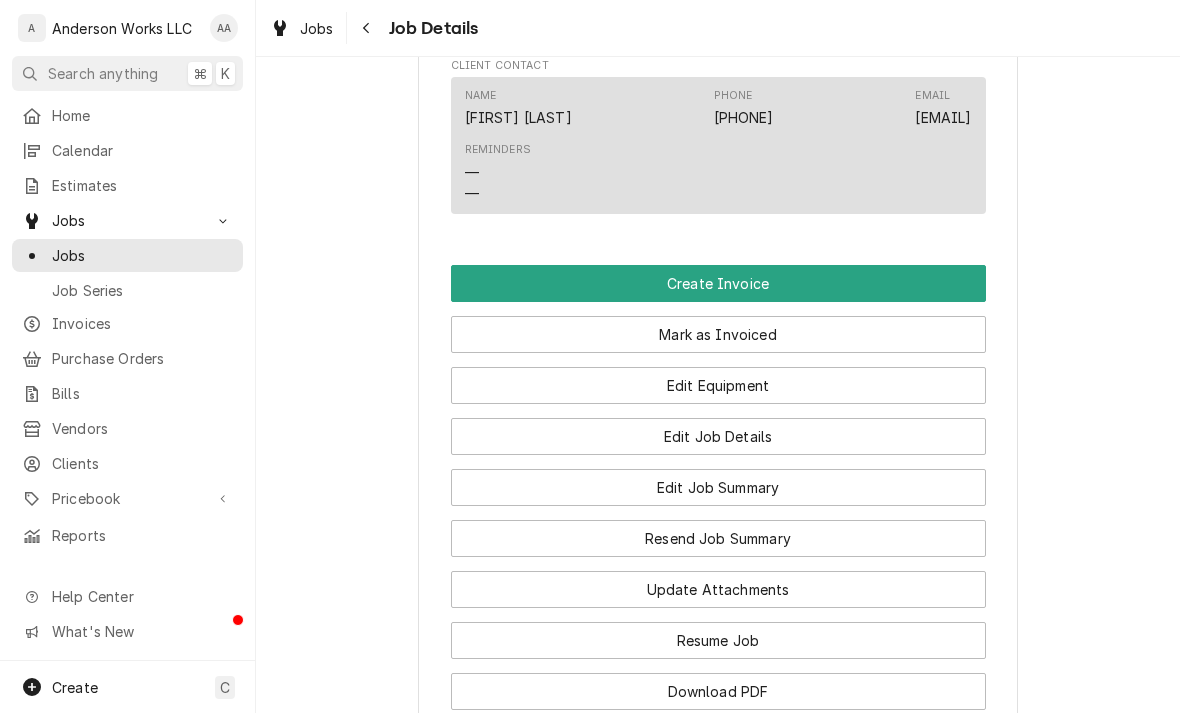 scroll, scrollTop: 1327, scrollLeft: 0, axis: vertical 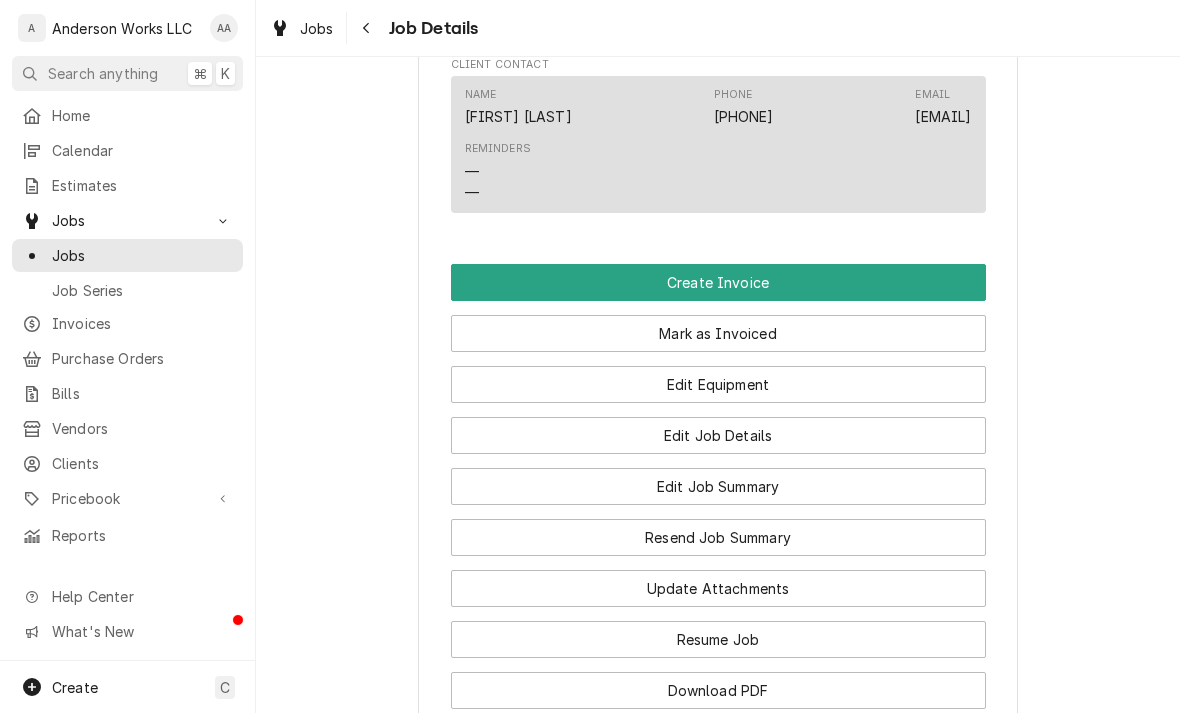 click on "Create Invoice" at bounding box center (718, 282) 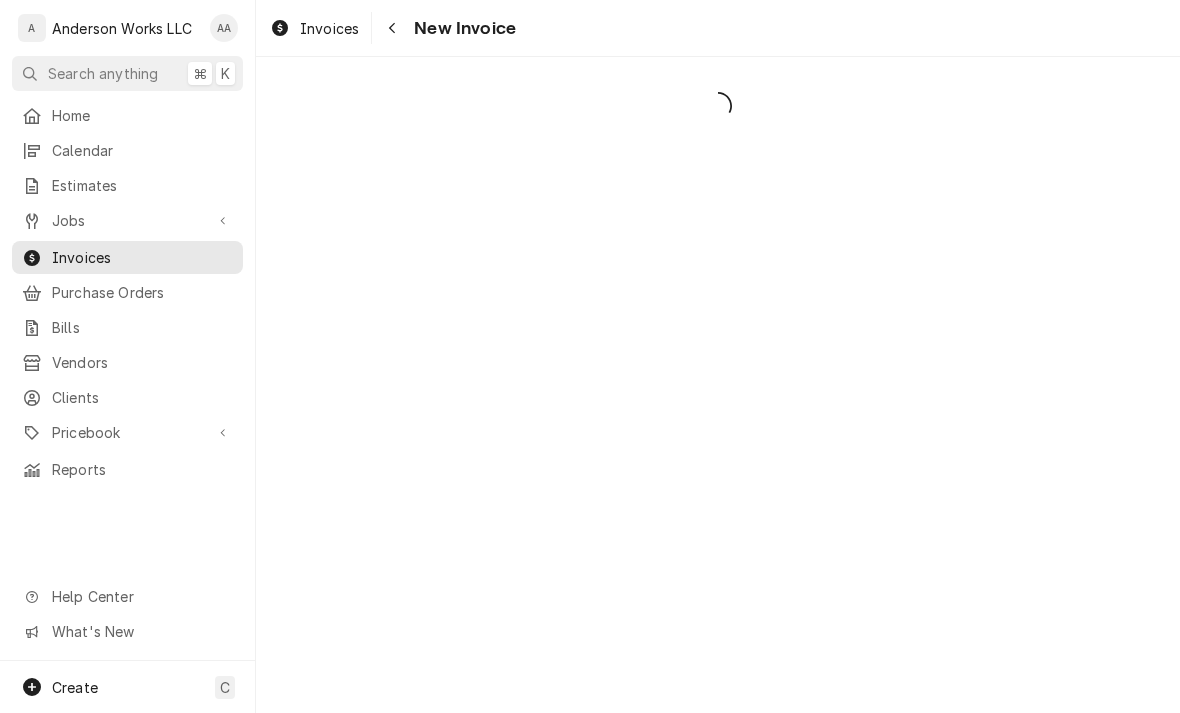 scroll, scrollTop: 0, scrollLeft: 0, axis: both 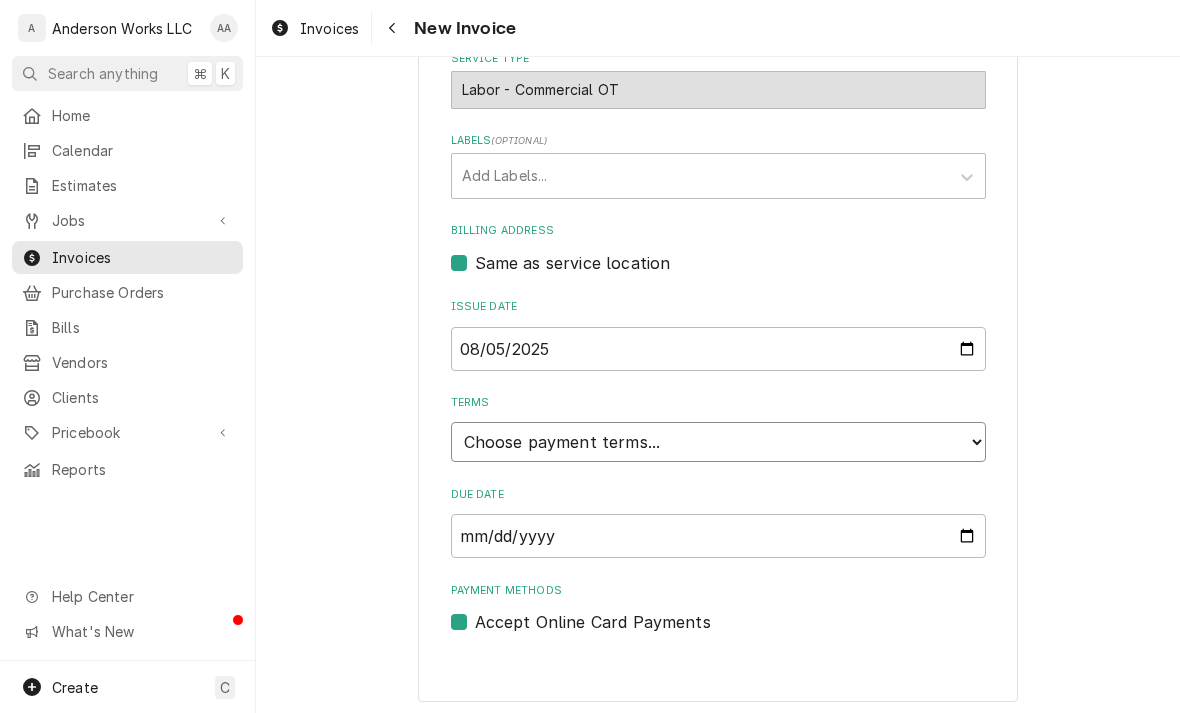 click on "Choose payment terms... Same Day Net 7 Net 14 Net 21 Net 30 Net 45 Net 60 Net 90" at bounding box center [718, 442] 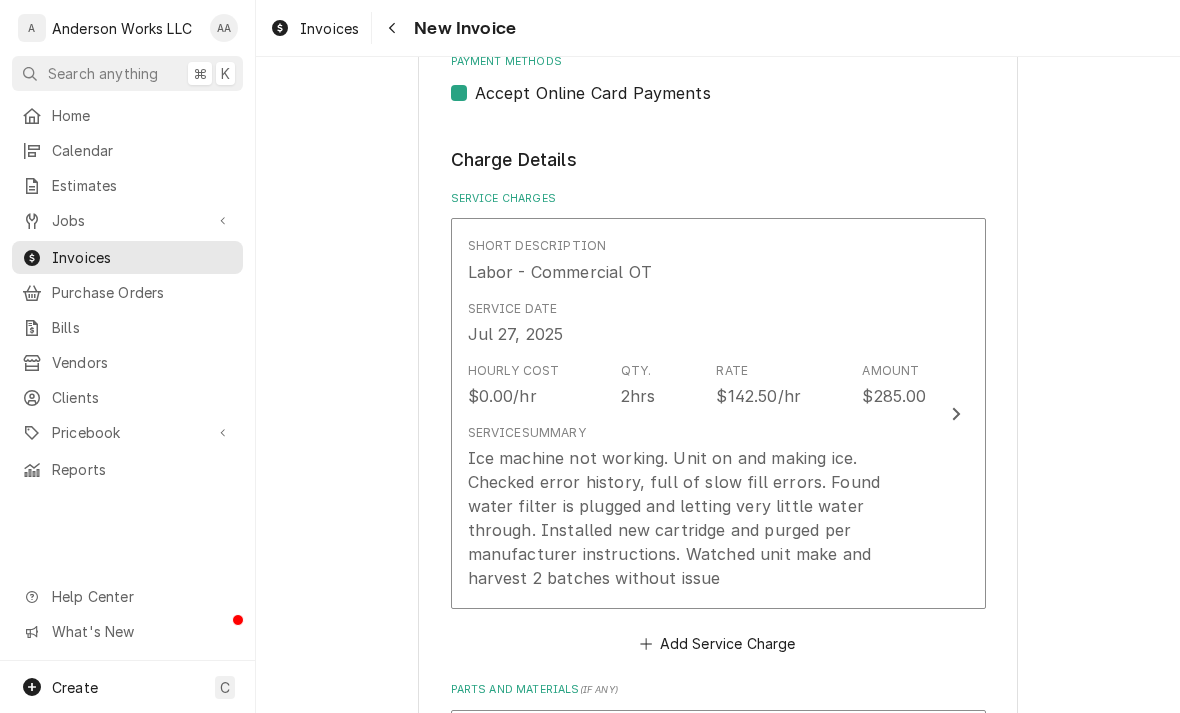 click on "Ice machine not working. Unit on and making ice. Checked error history, full of slow fill errors. Found water filter is plugged and letting very little water through. Installed new cartridge and purged per manufacturer instructions. Watched unit make and harvest 2 batches without issue" at bounding box center (697, 518) 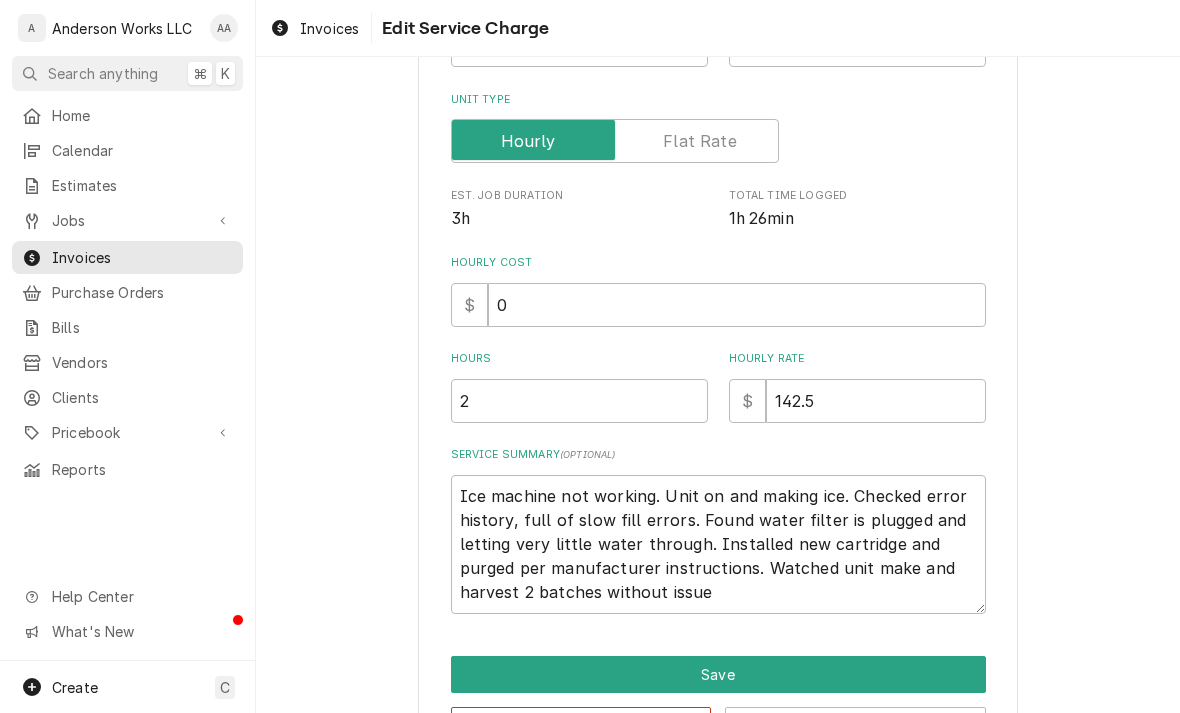 scroll, scrollTop: 0, scrollLeft: 0, axis: both 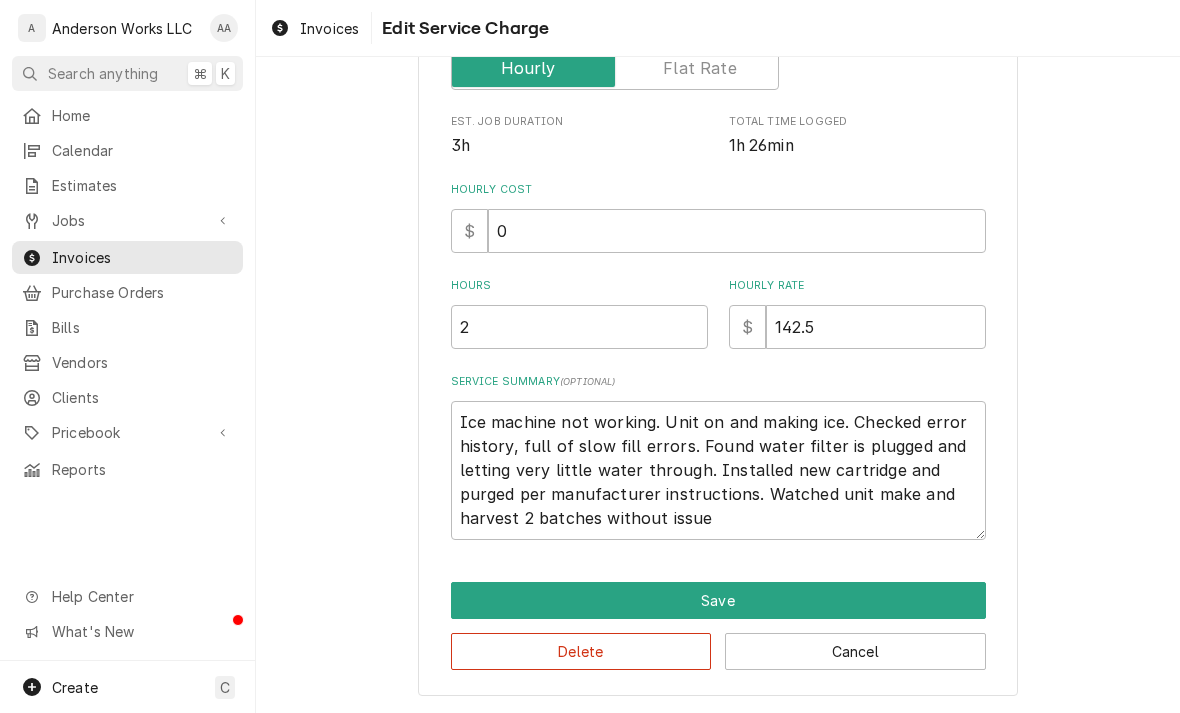 click on "Cancel" at bounding box center [855, 651] 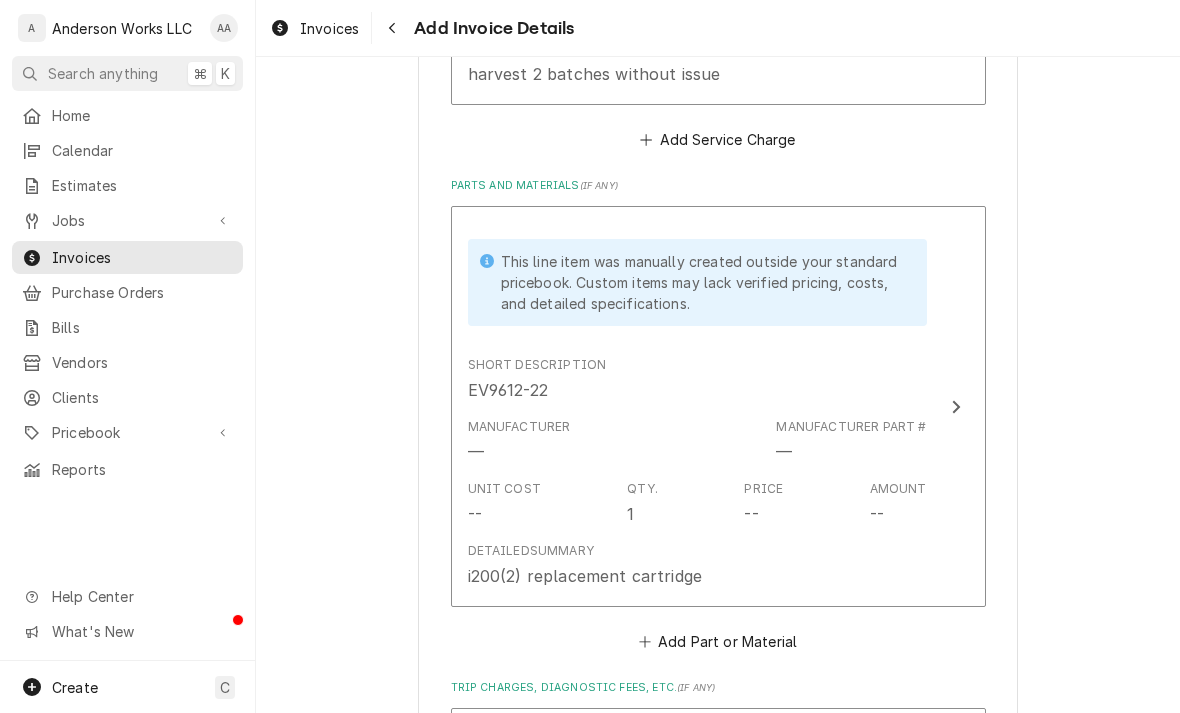 click on "Unit Cost --" at bounding box center (504, 503) 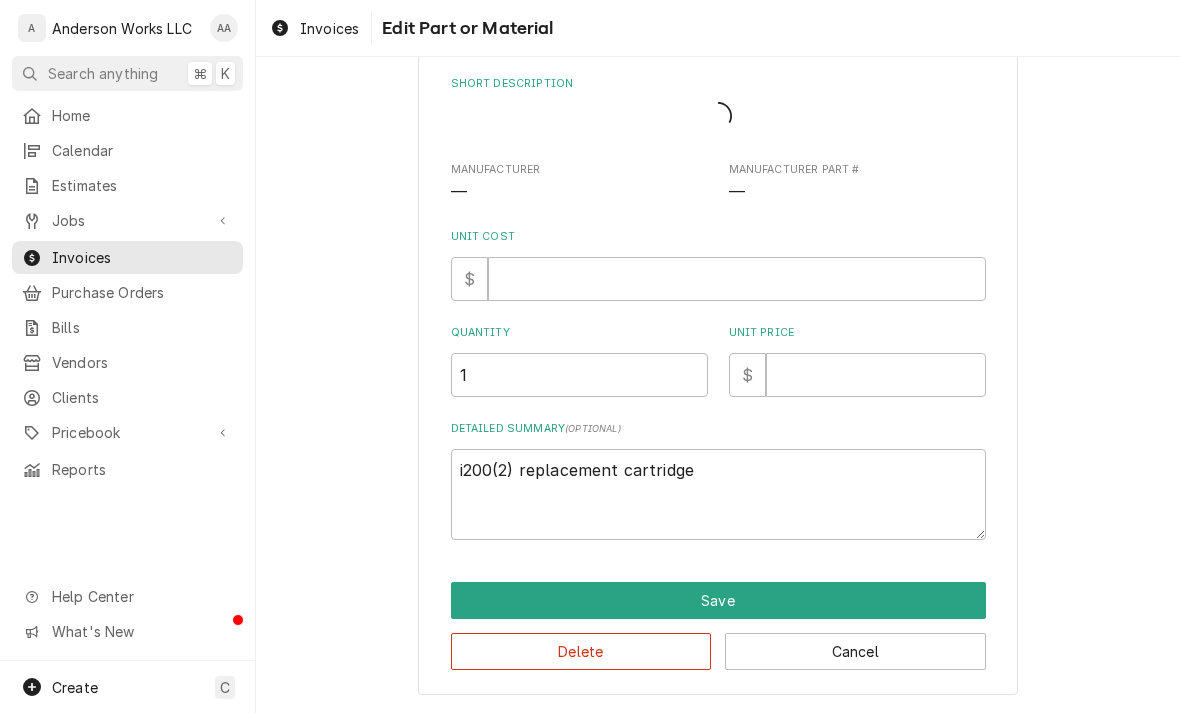 scroll, scrollTop: 67, scrollLeft: 0, axis: vertical 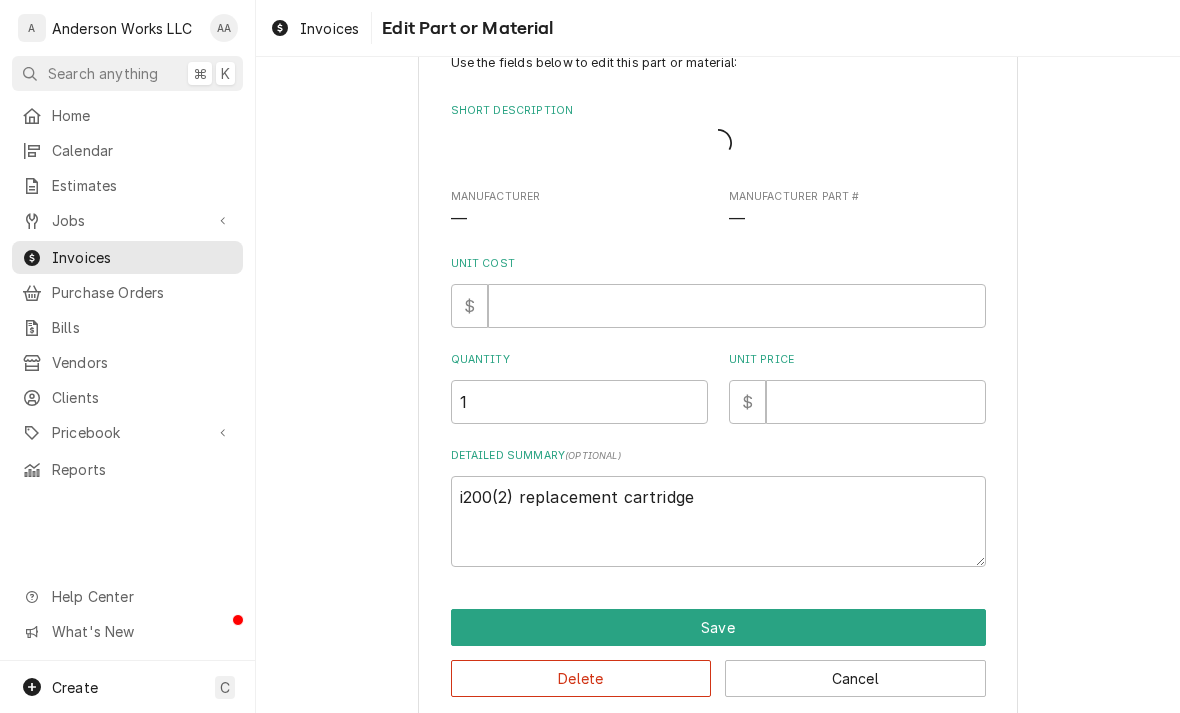 type on "x" 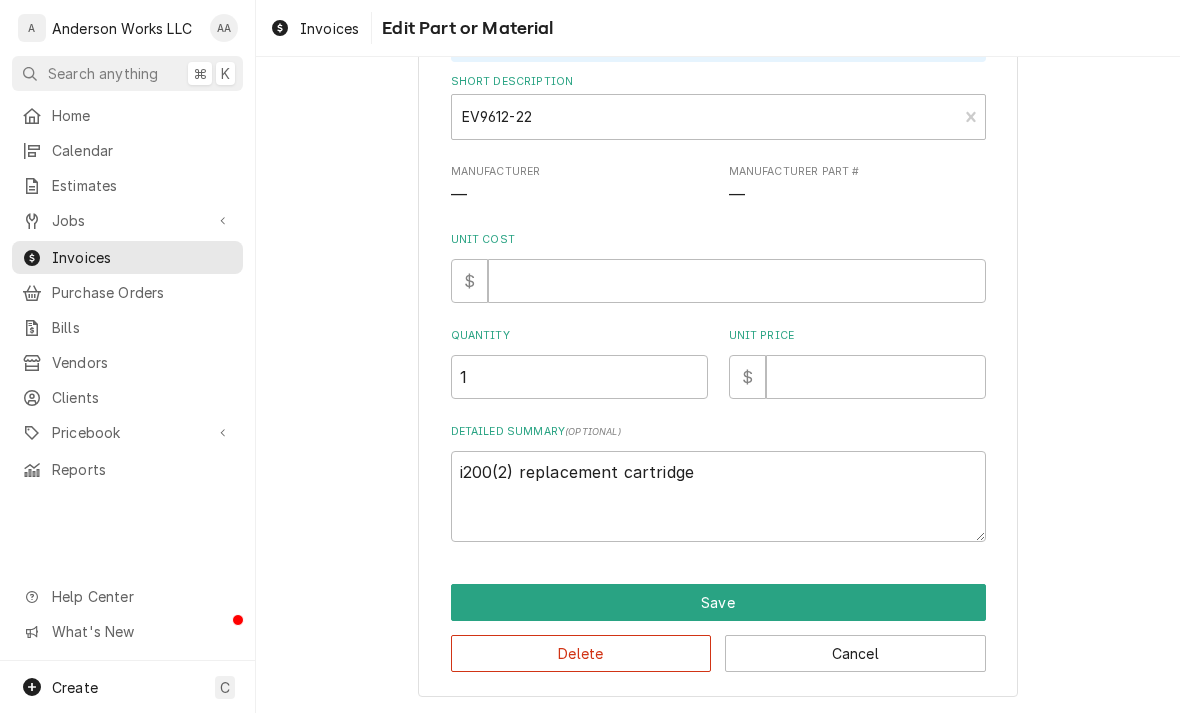 scroll, scrollTop: 180, scrollLeft: 0, axis: vertical 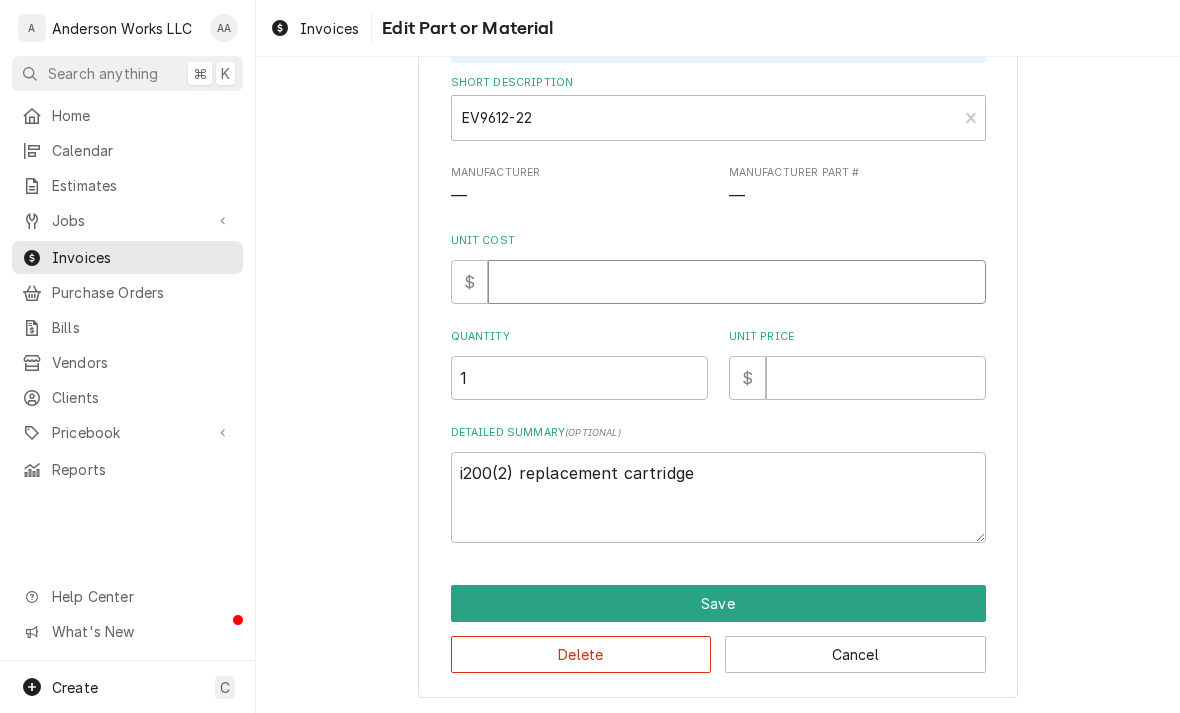 click on "Unit Cost" at bounding box center (737, 282) 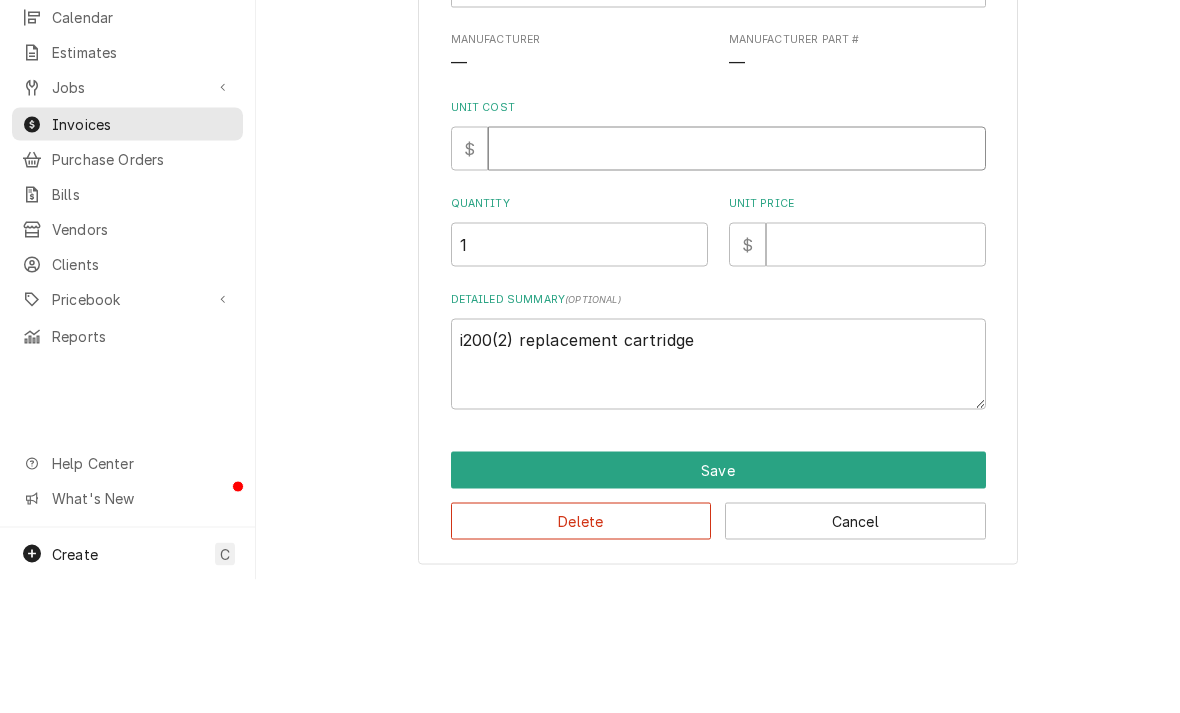 type on "1" 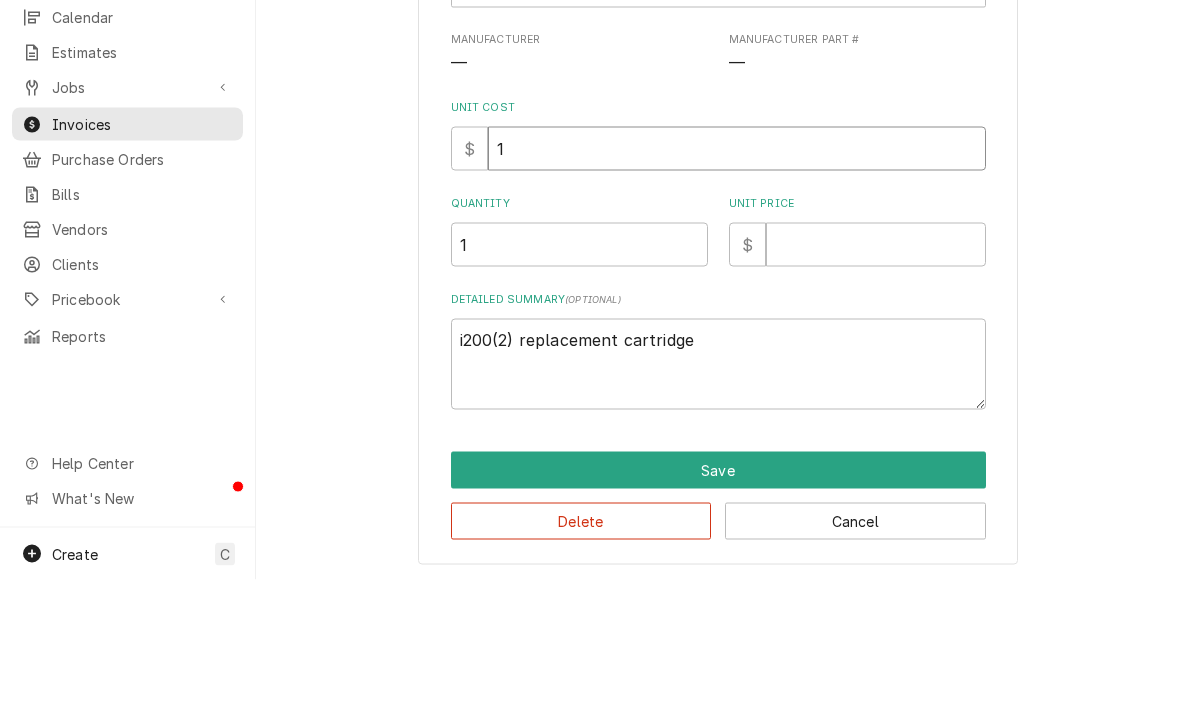 type on "x" 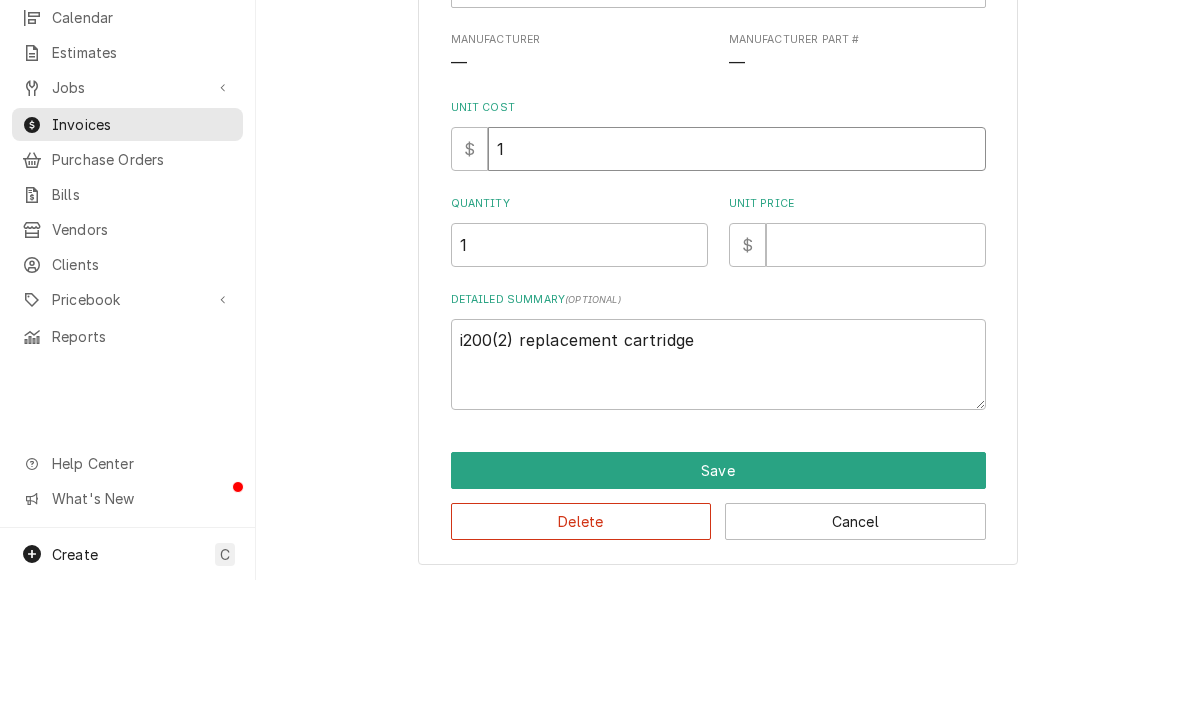 type on "11" 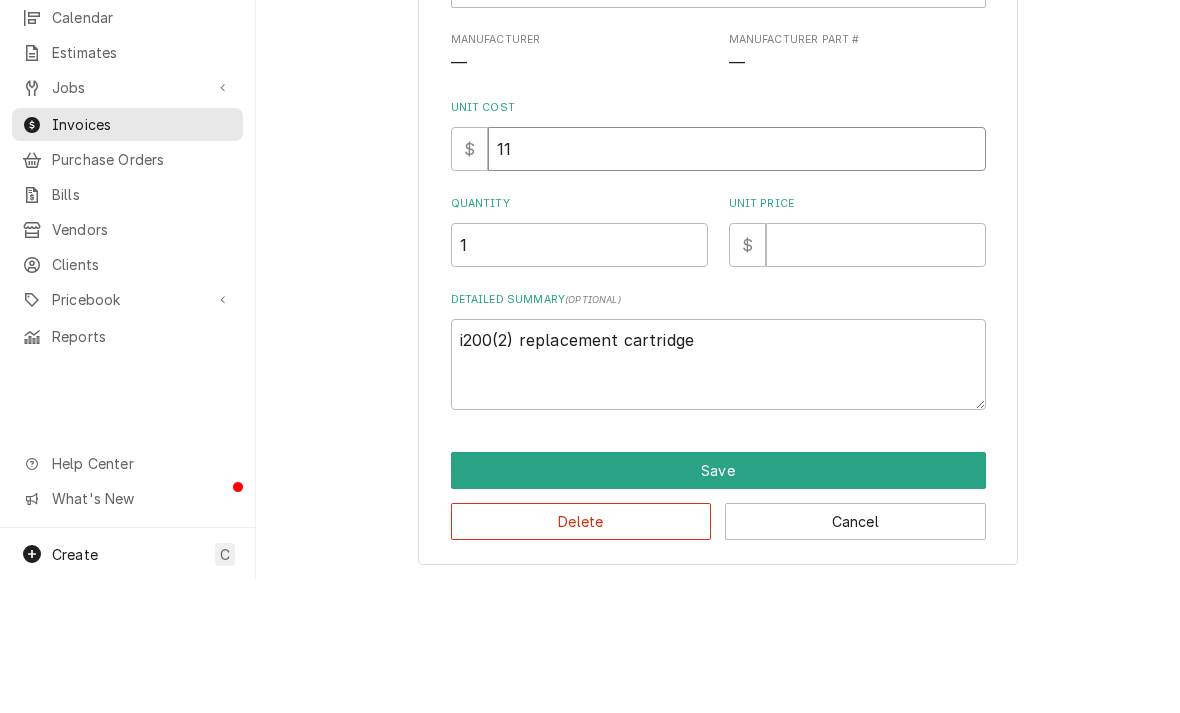 type on "x" 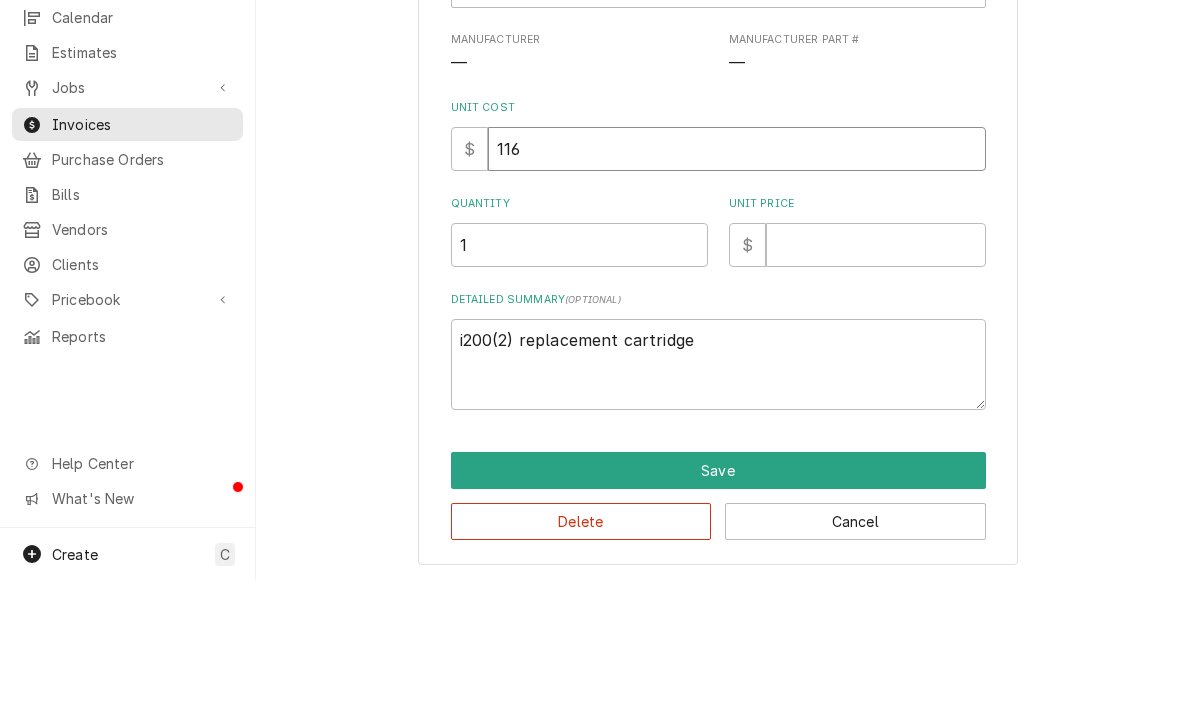 type on "x" 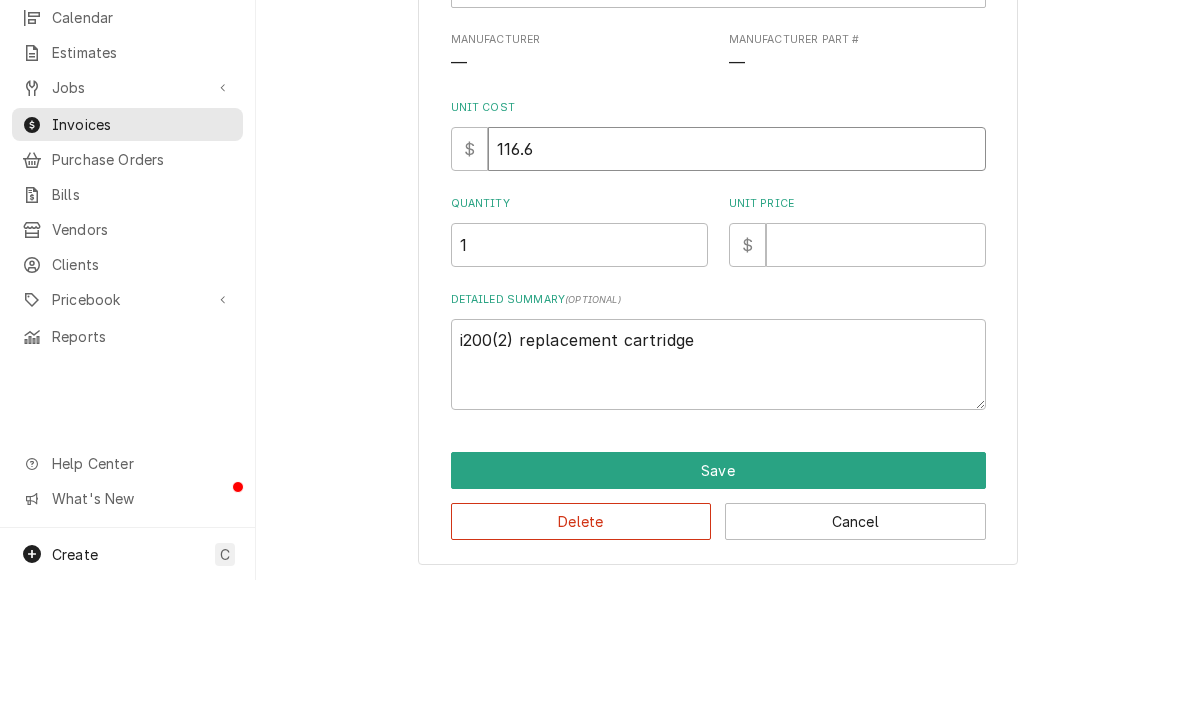 type on "x" 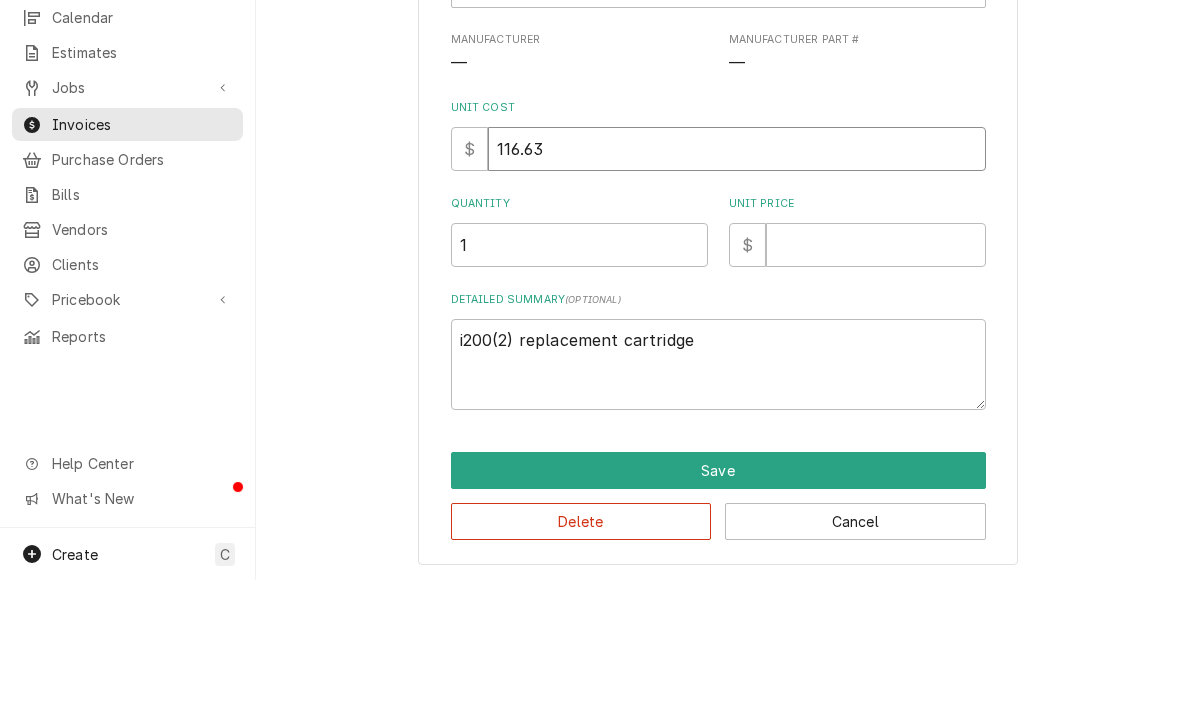 type on "x" 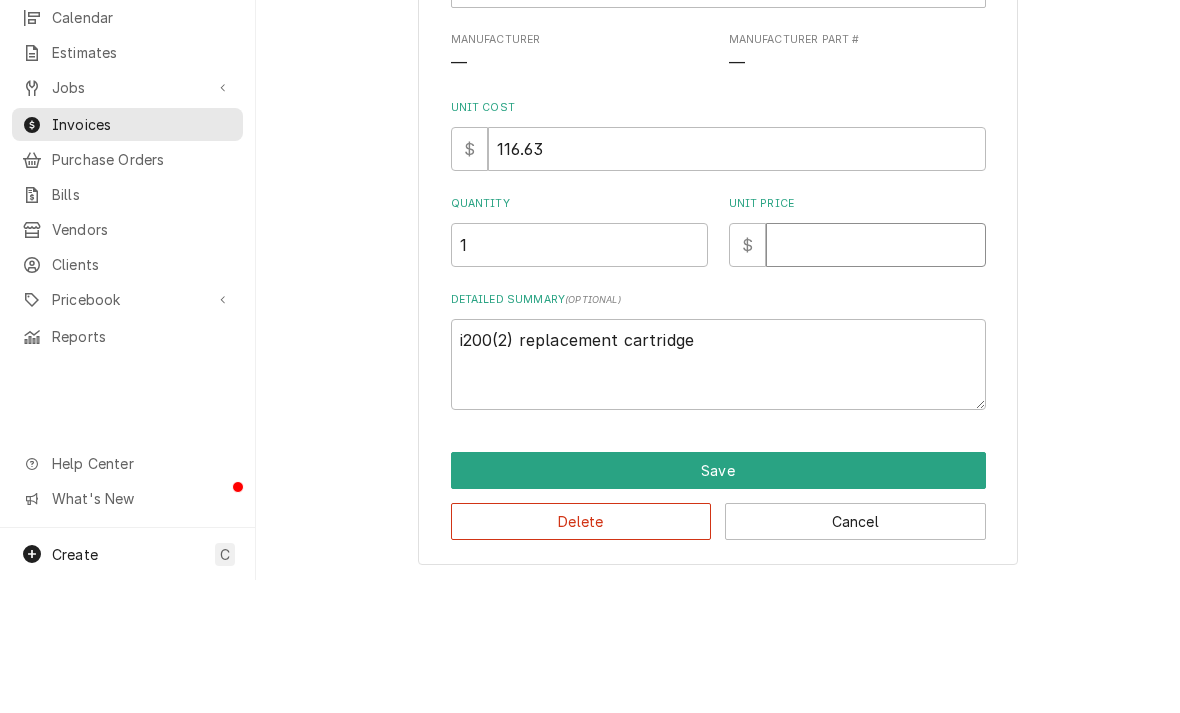 click on "Unit Price" at bounding box center (876, 378) 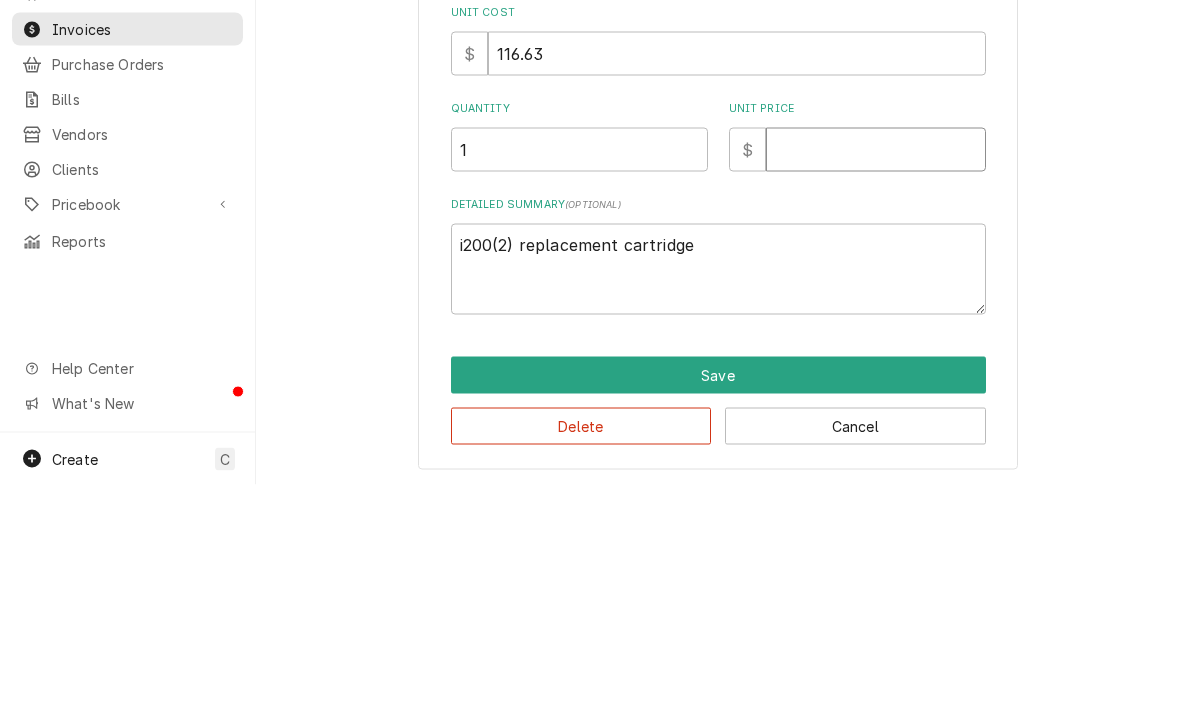 type on "1" 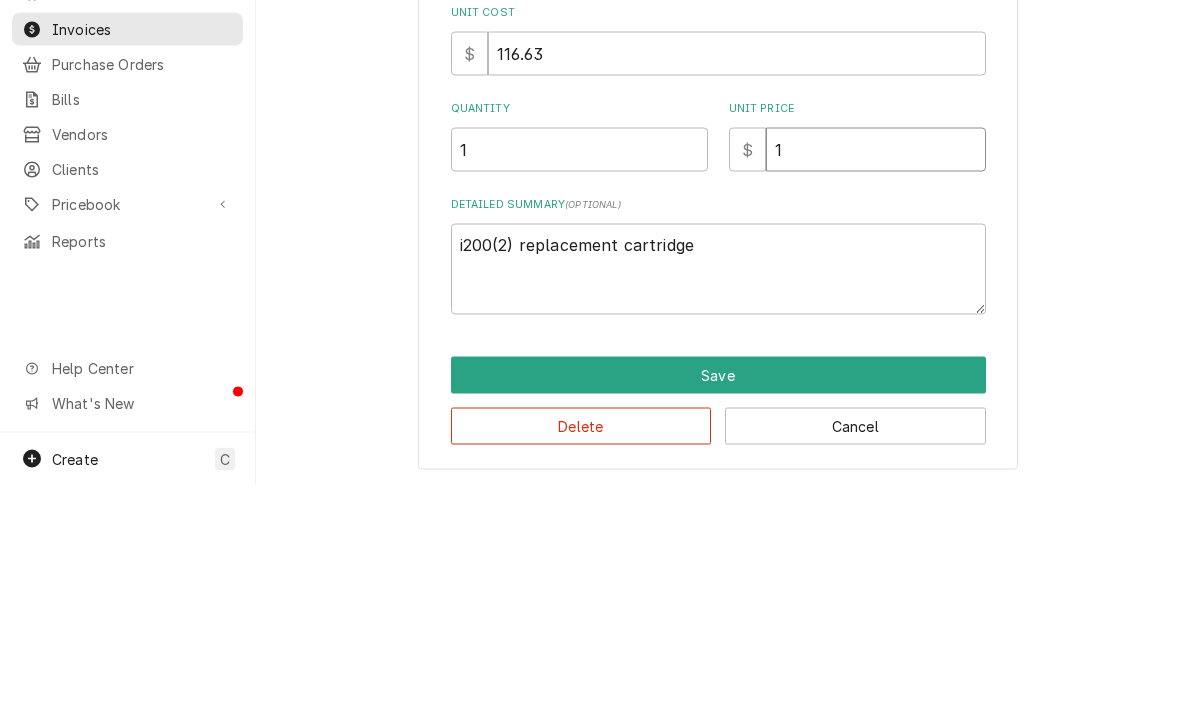 type on "x" 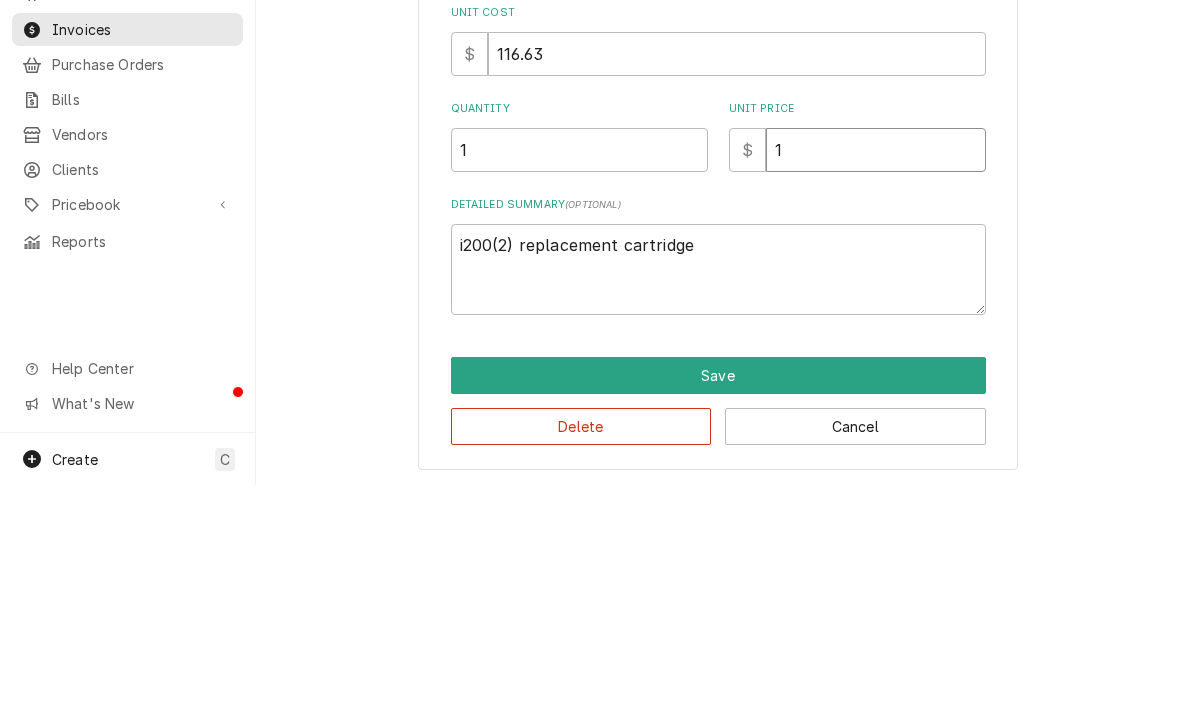 type on "15" 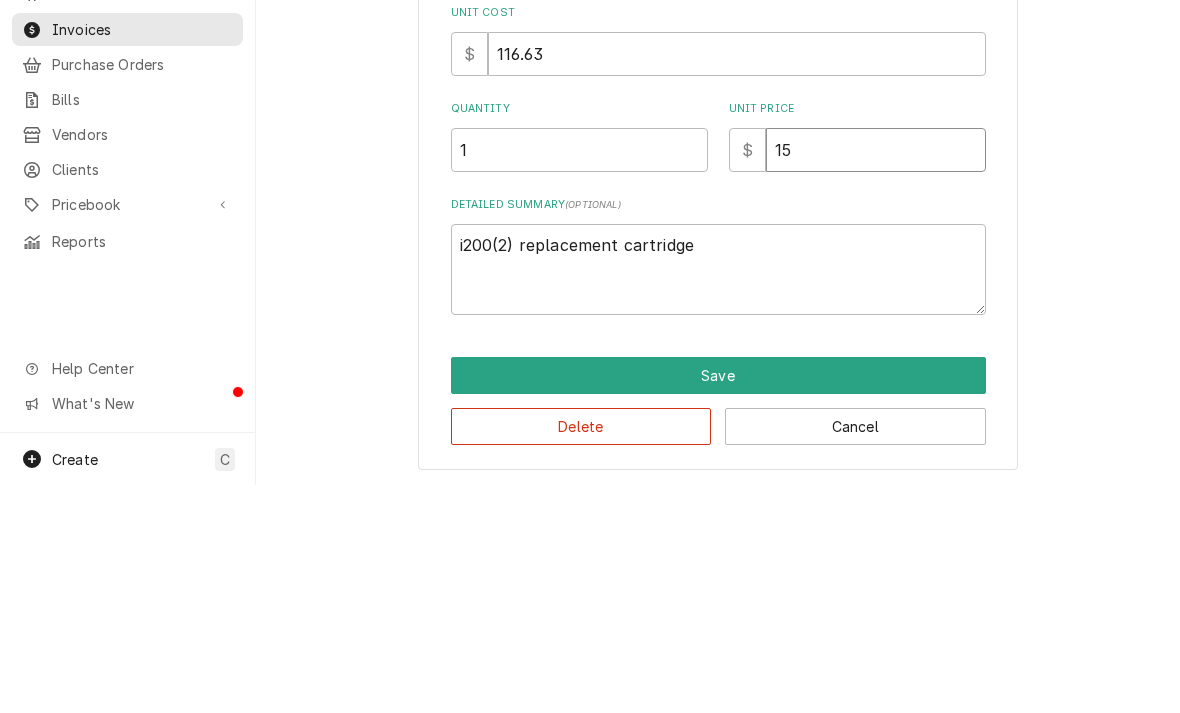 type on "x" 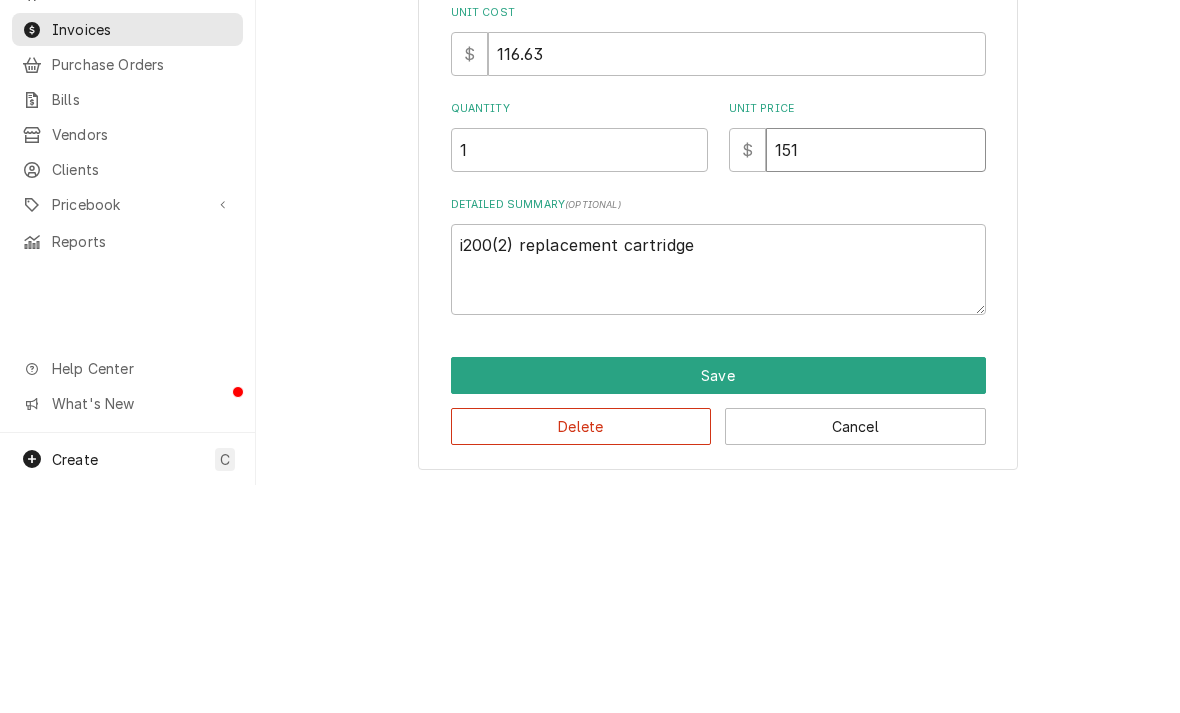 type on "x" 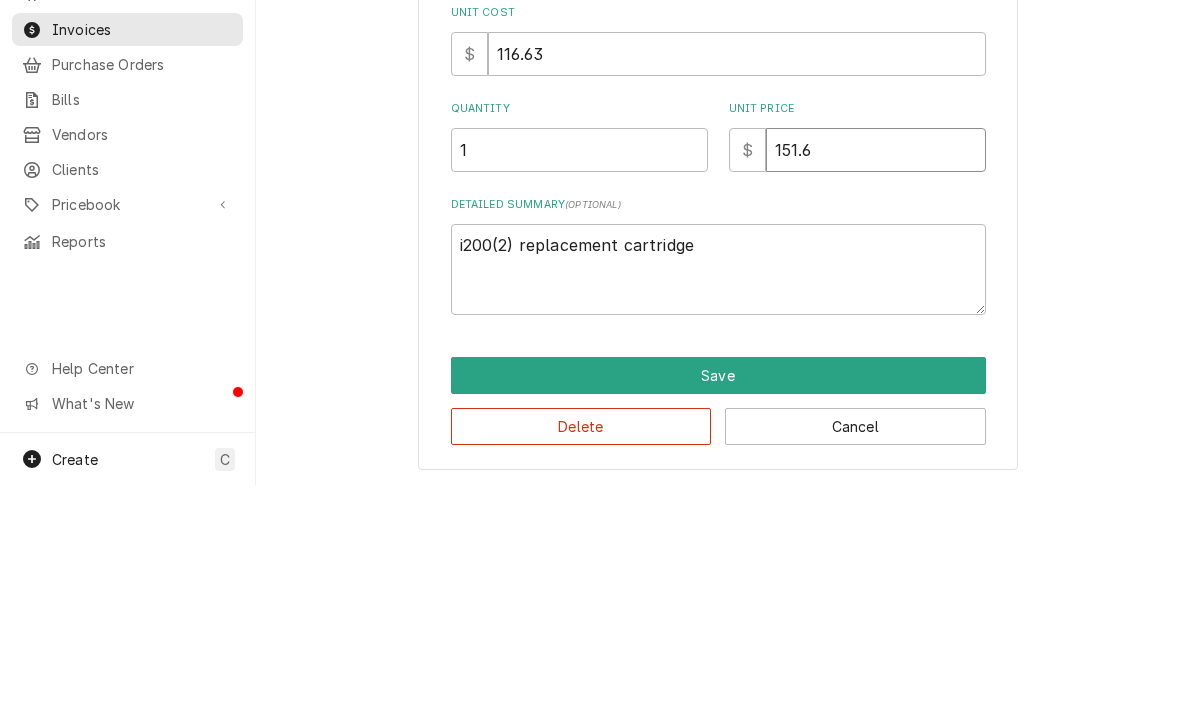 type on "x" 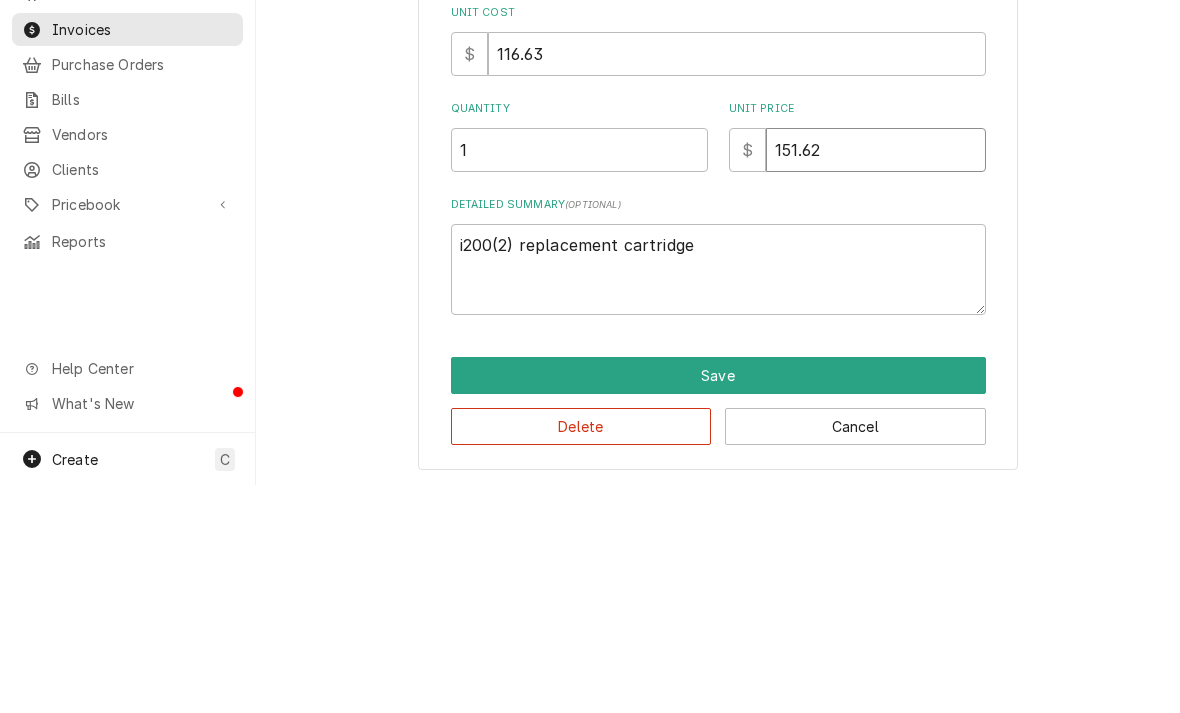 type on "x" 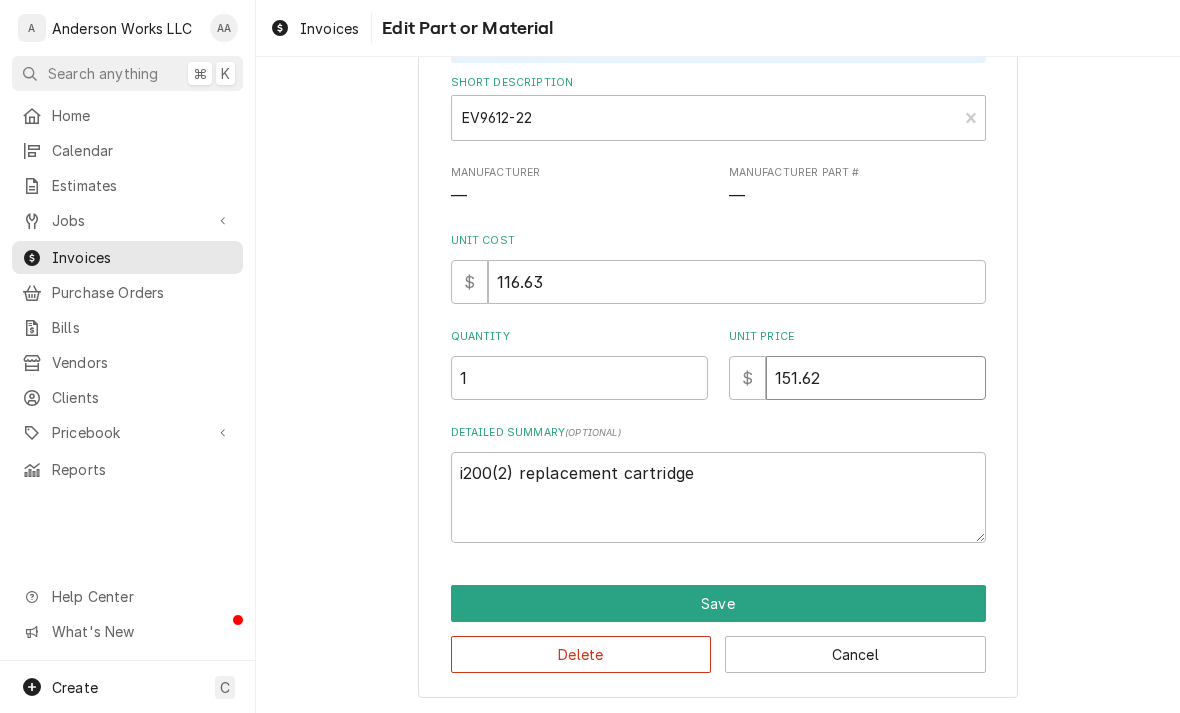 type on "151.62" 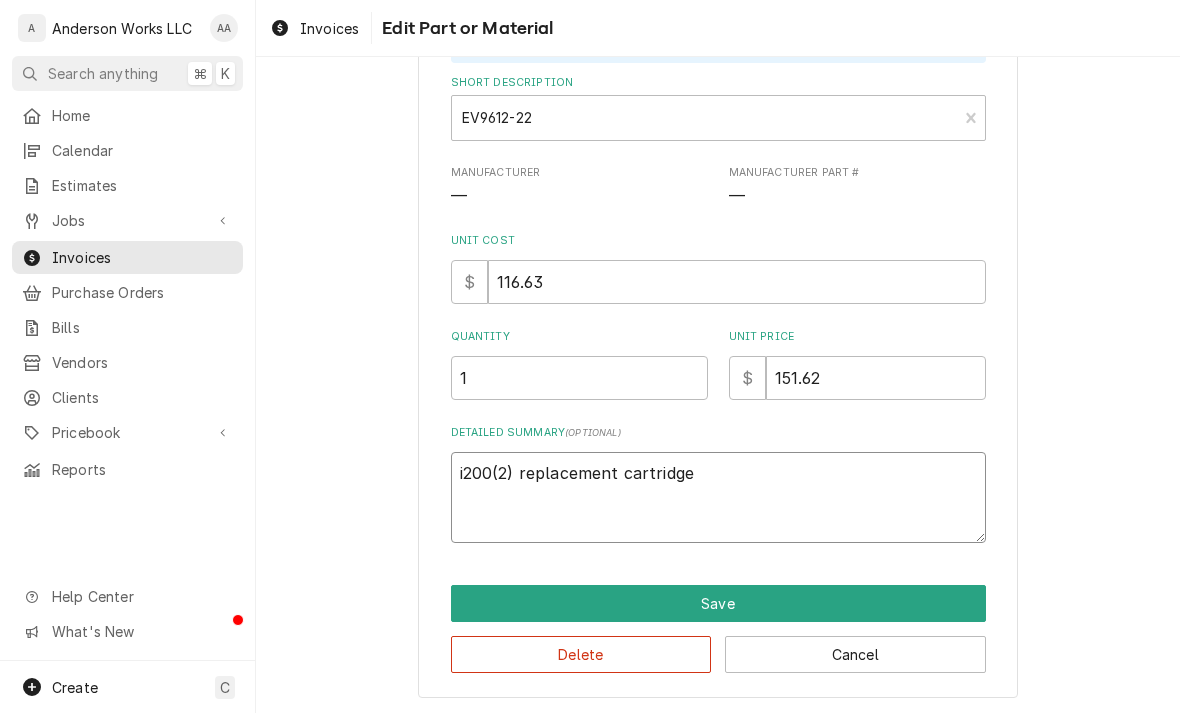 click on "i200(2) replacement cartridge" at bounding box center (718, 497) 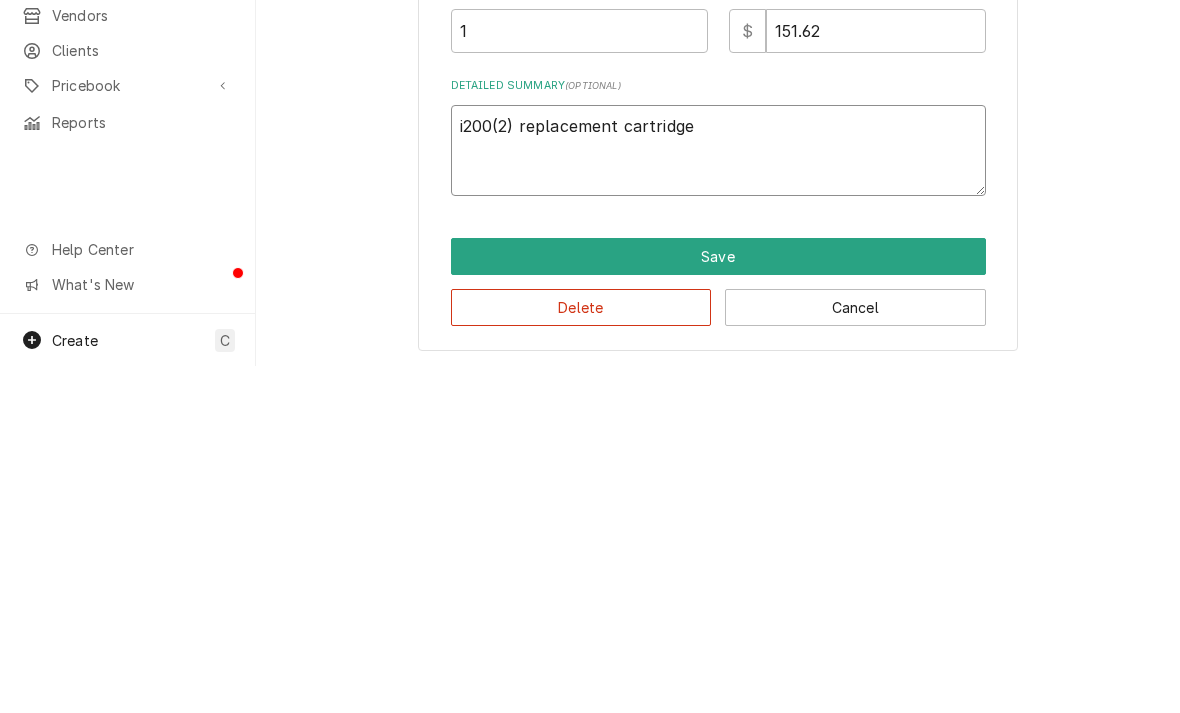 type on "x" 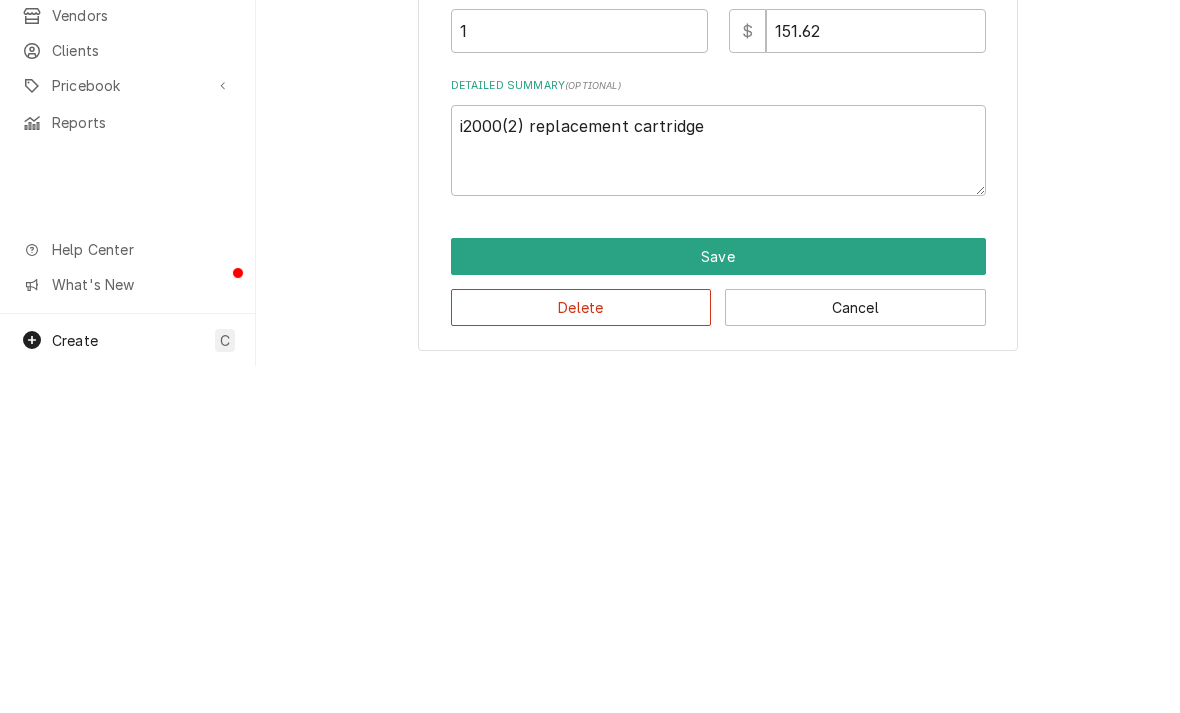 click on "Save" at bounding box center [718, 603] 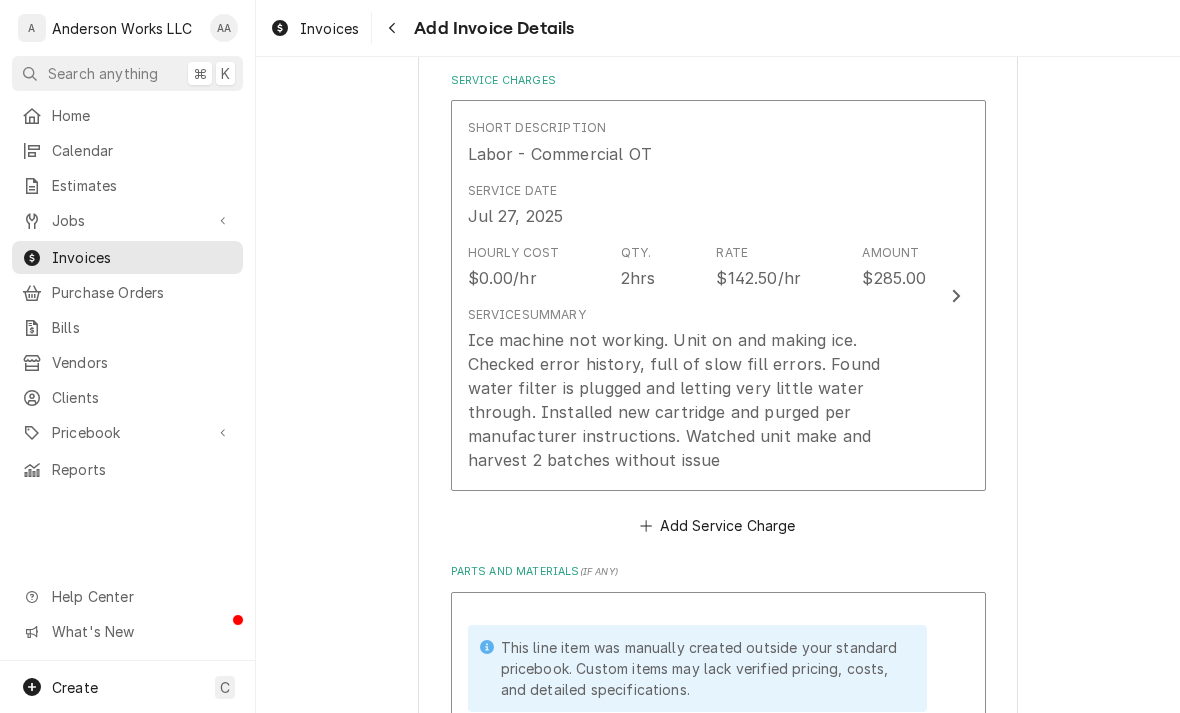 scroll, scrollTop: 1146, scrollLeft: 0, axis: vertical 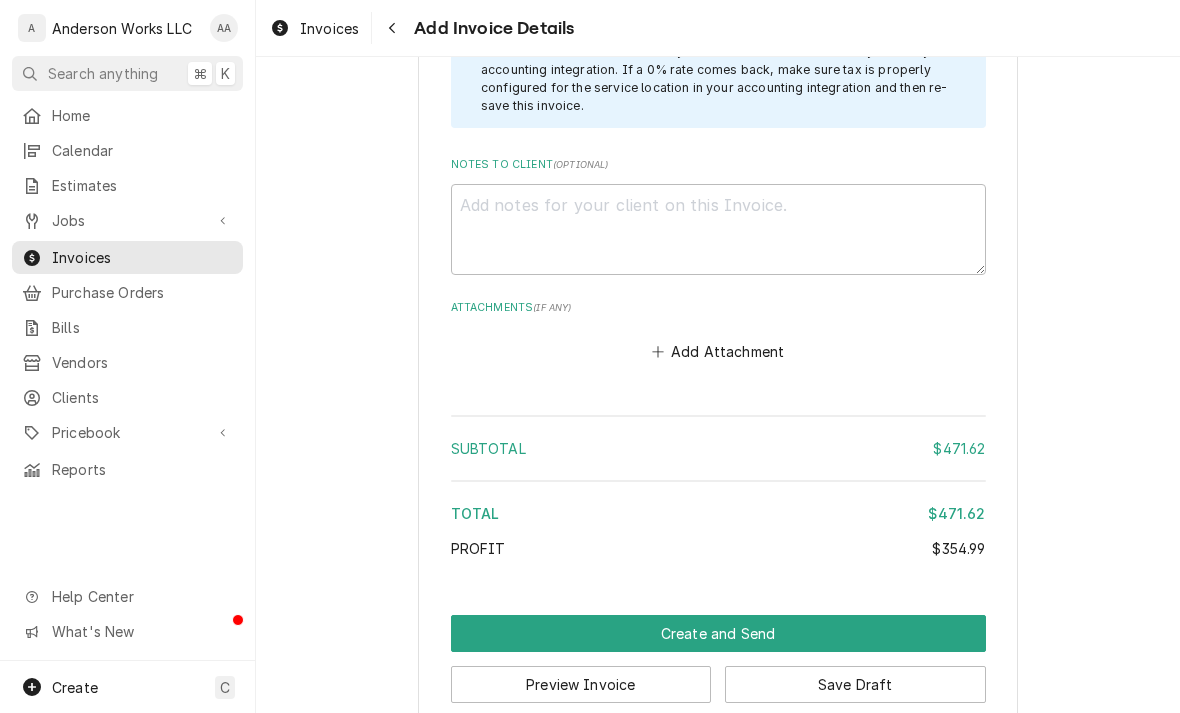 click on "Create and Send" at bounding box center (718, 633) 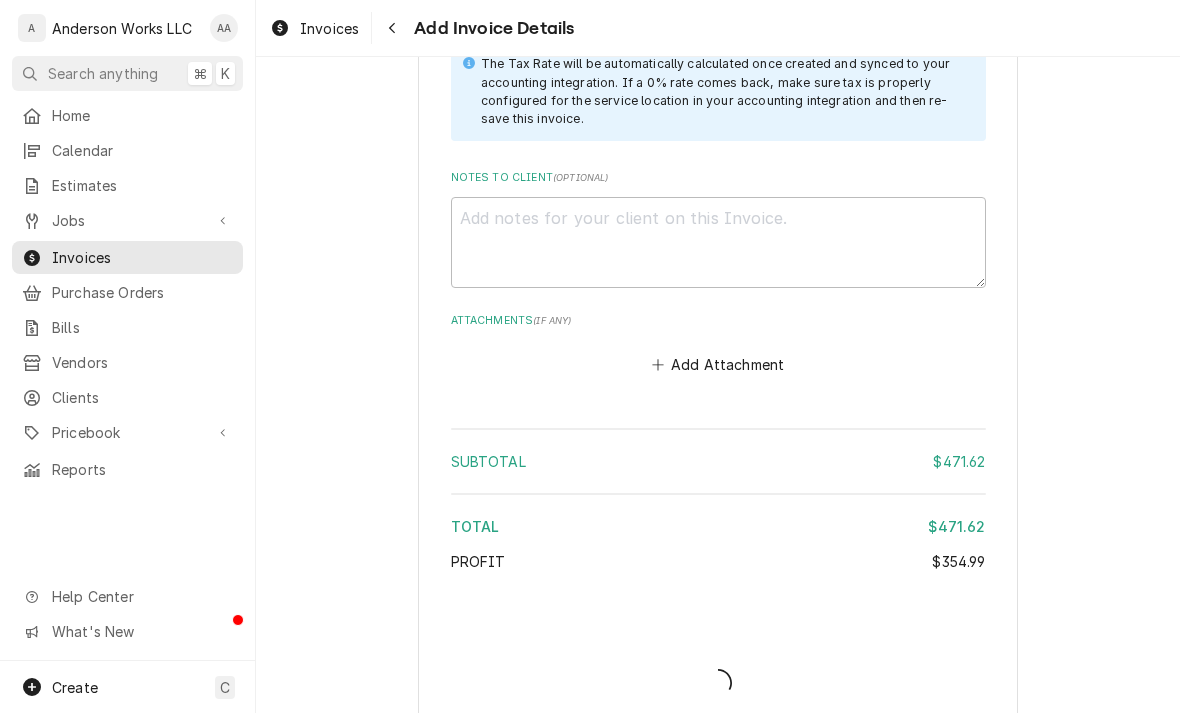 type on "x" 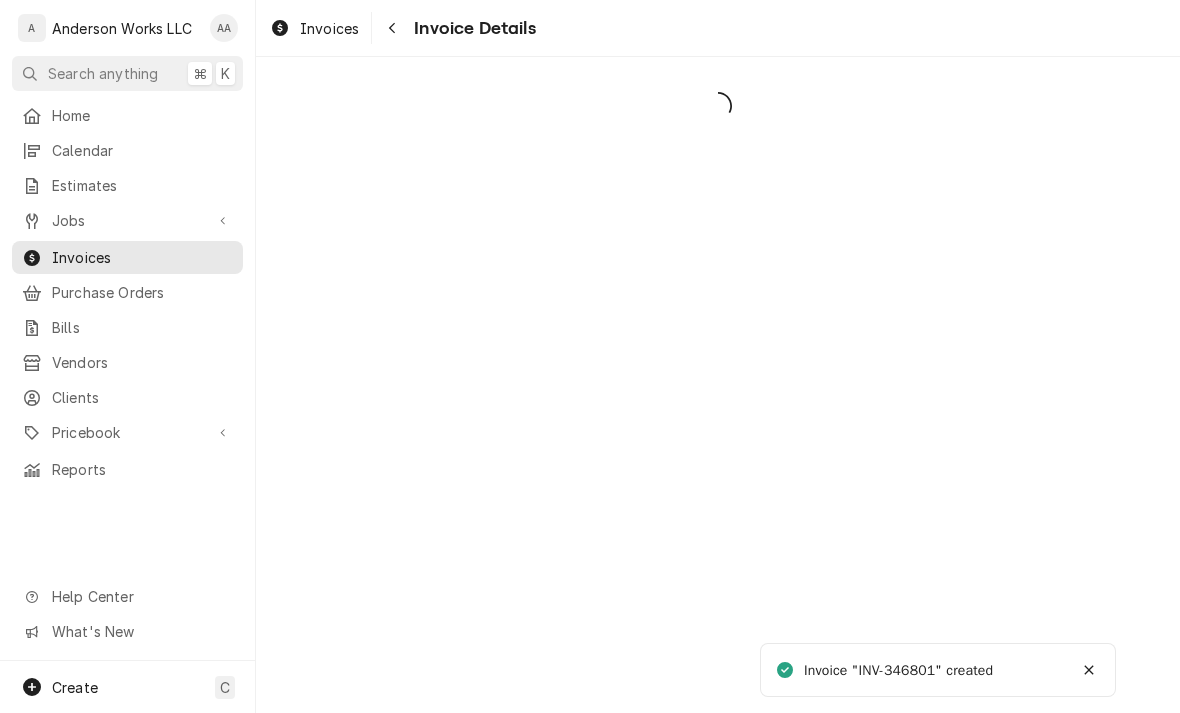 scroll, scrollTop: 0, scrollLeft: 0, axis: both 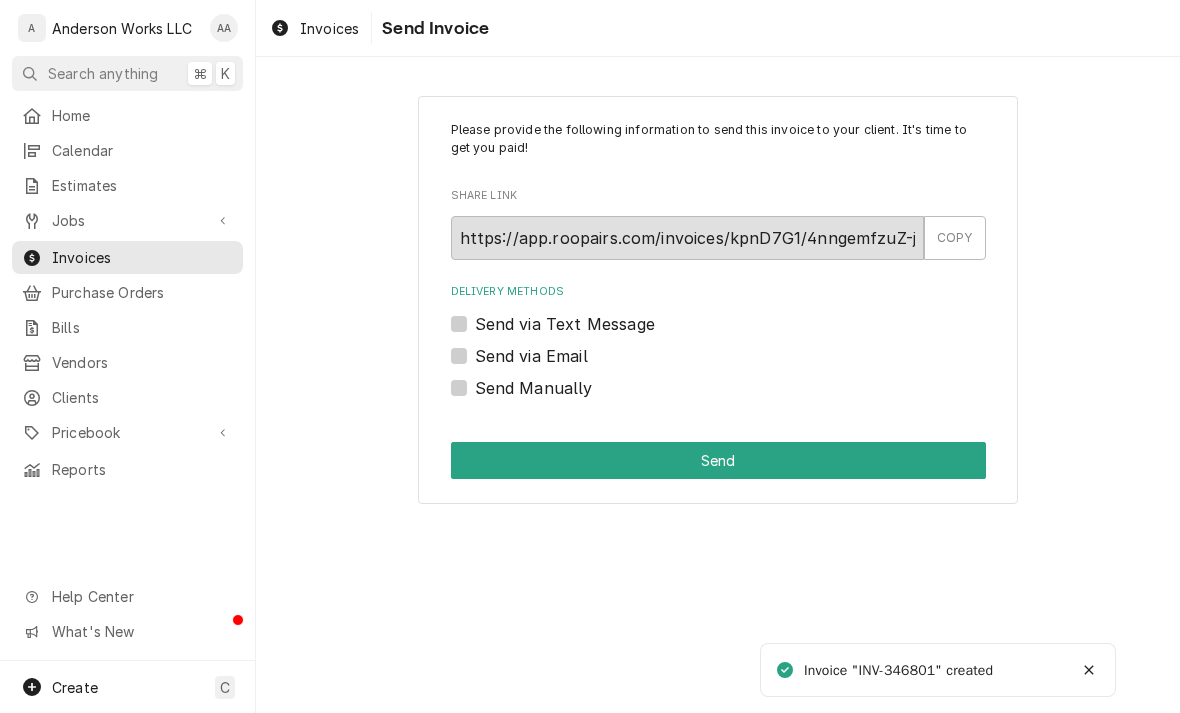 click on "Send via Email" at bounding box center (531, 356) 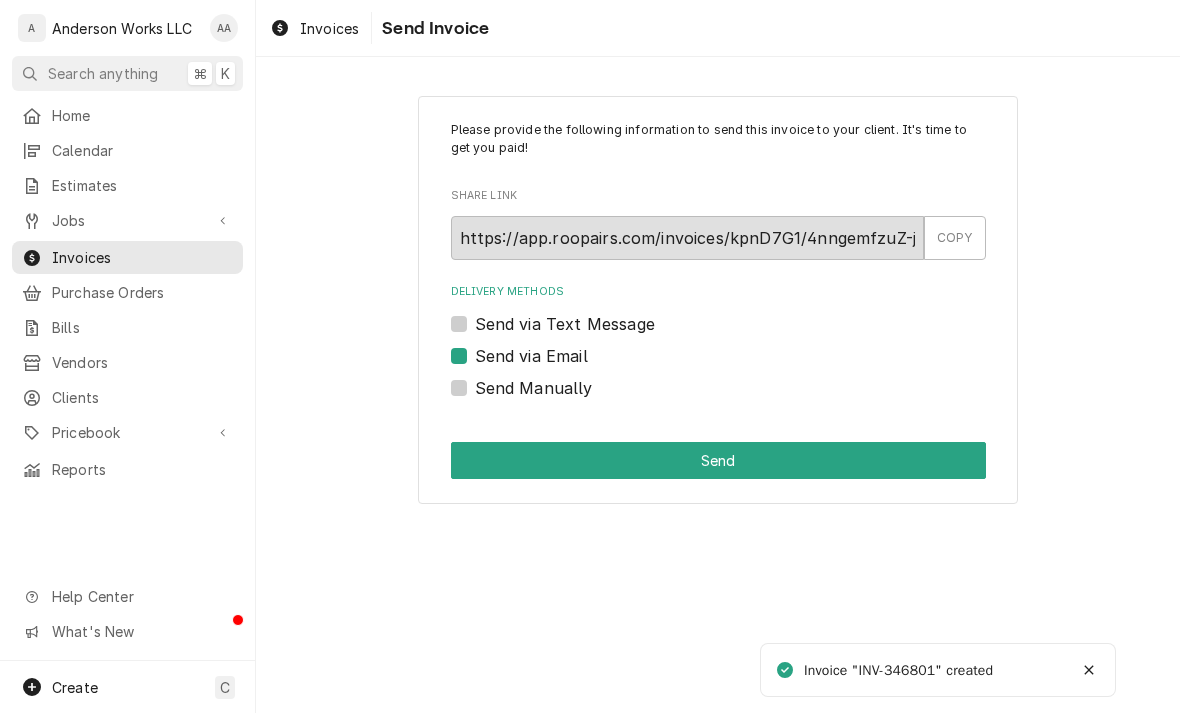 checkbox on "true" 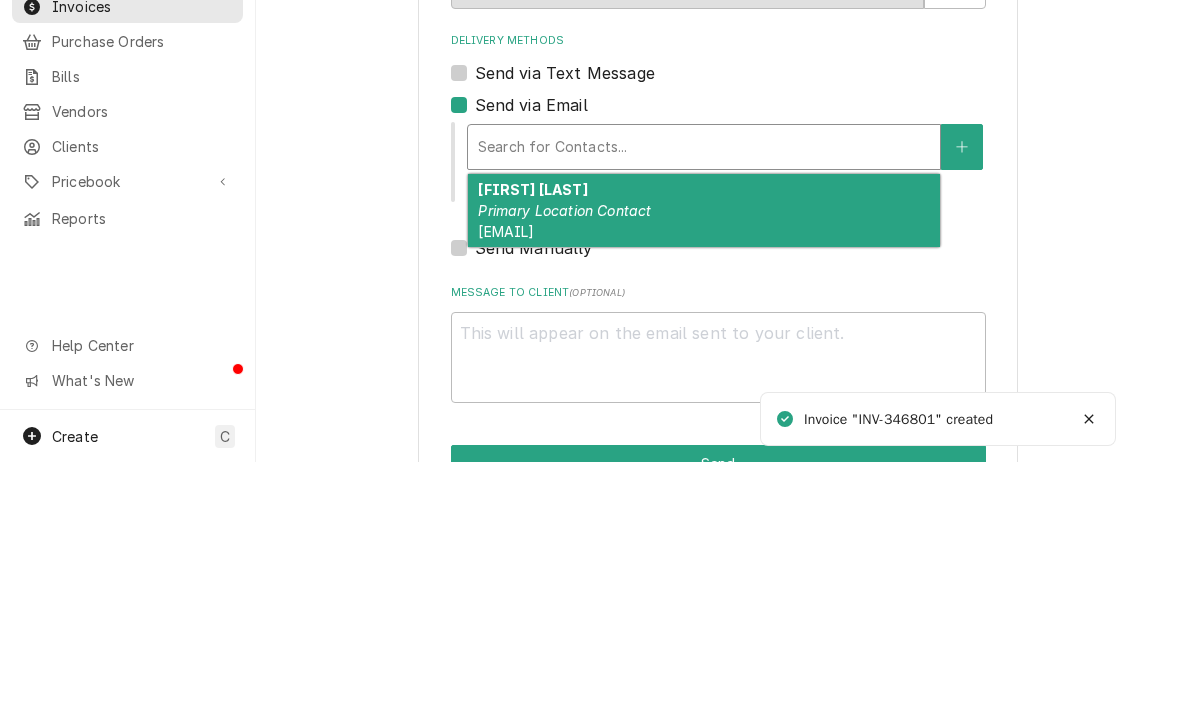 click on "paul@thebeanerycoffee.com" at bounding box center (506, 482) 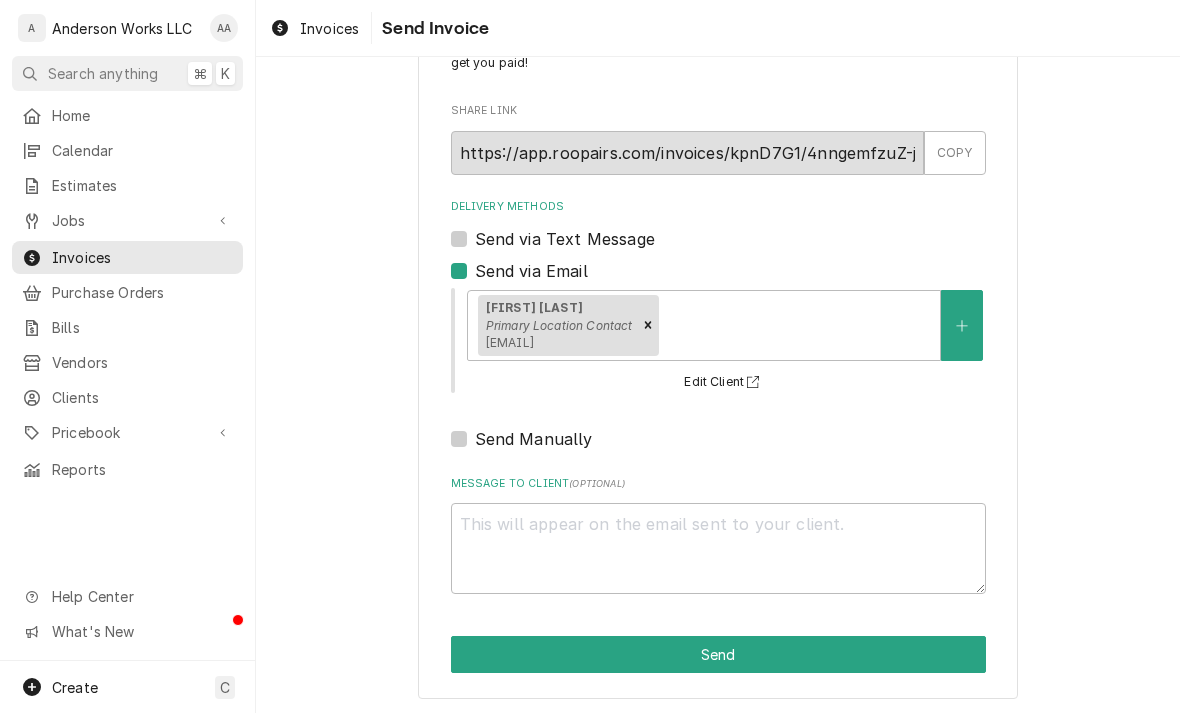 scroll, scrollTop: 84, scrollLeft: 0, axis: vertical 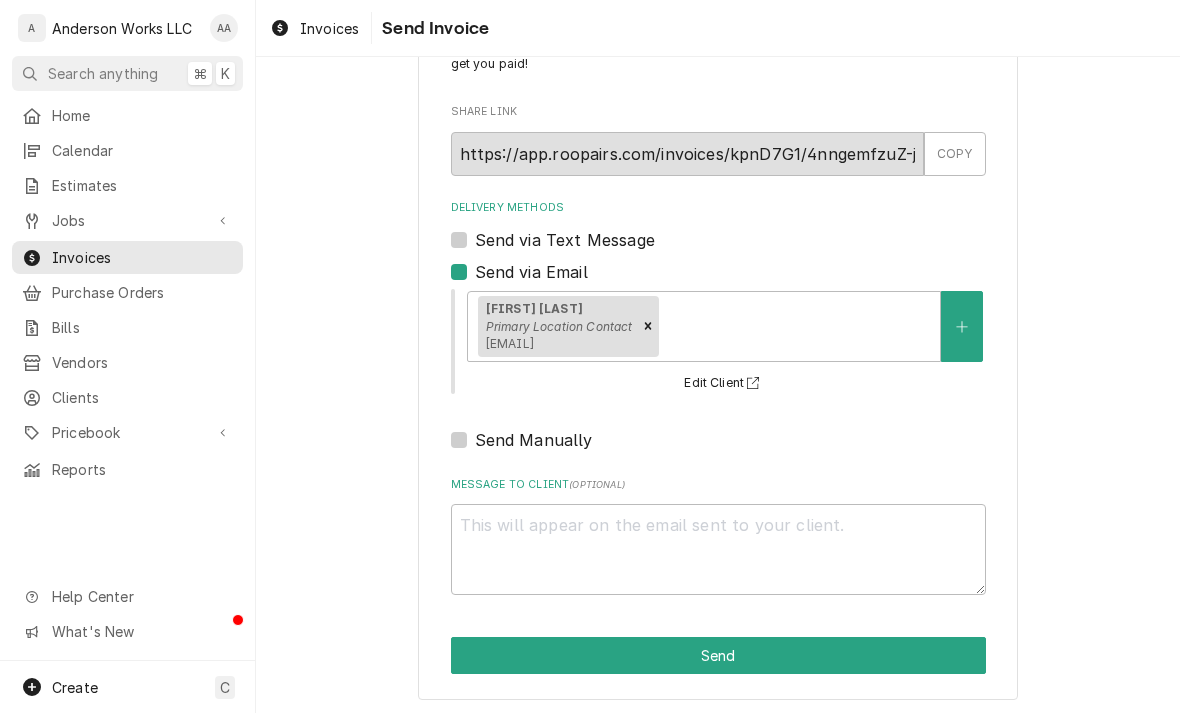 click on "Send" at bounding box center [718, 655] 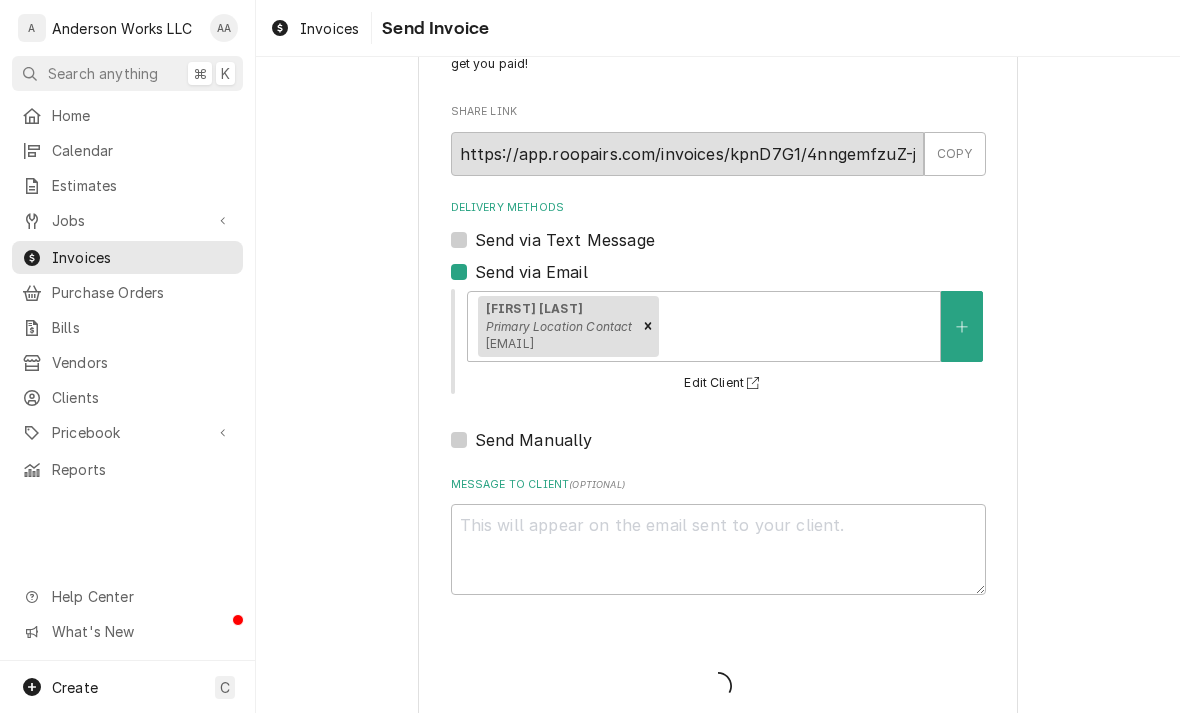 type on "x" 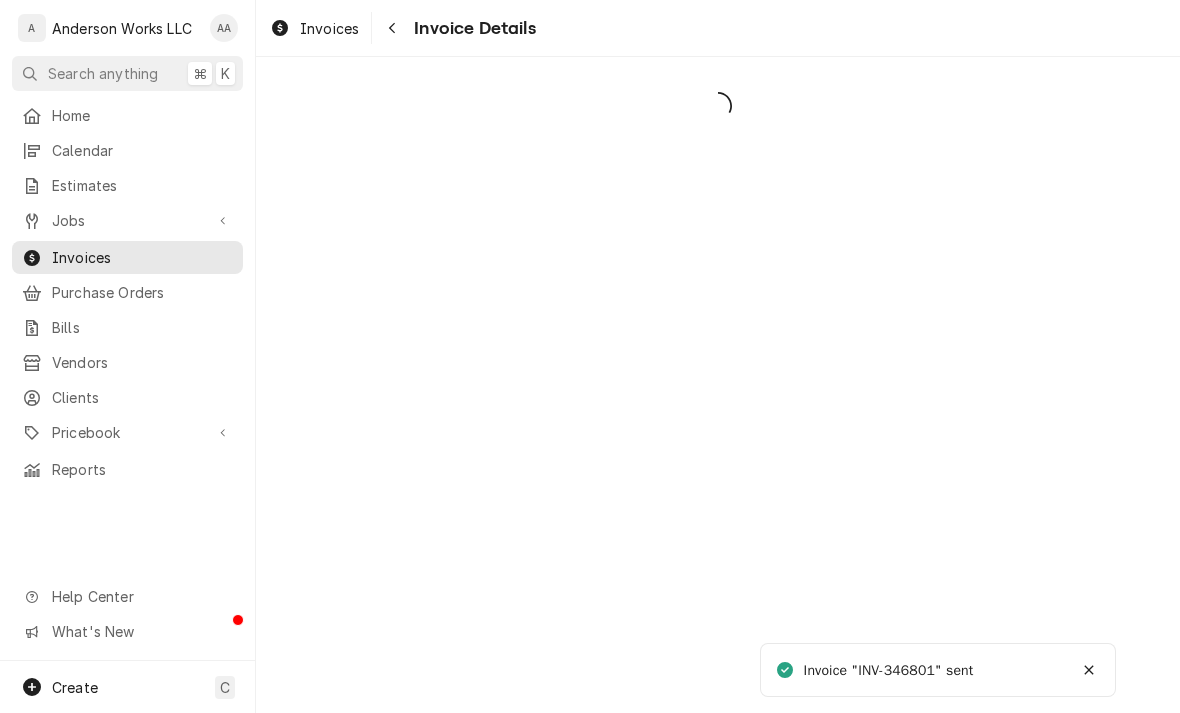 scroll, scrollTop: 0, scrollLeft: 0, axis: both 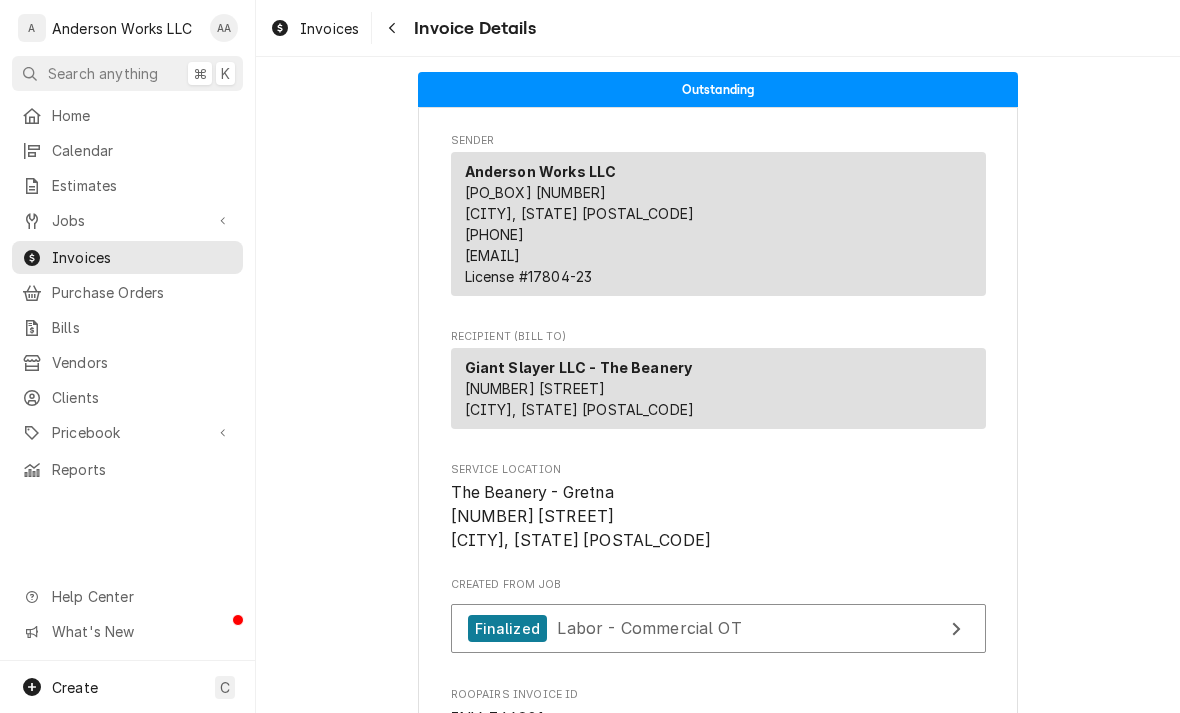 click at bounding box center (32, 221) 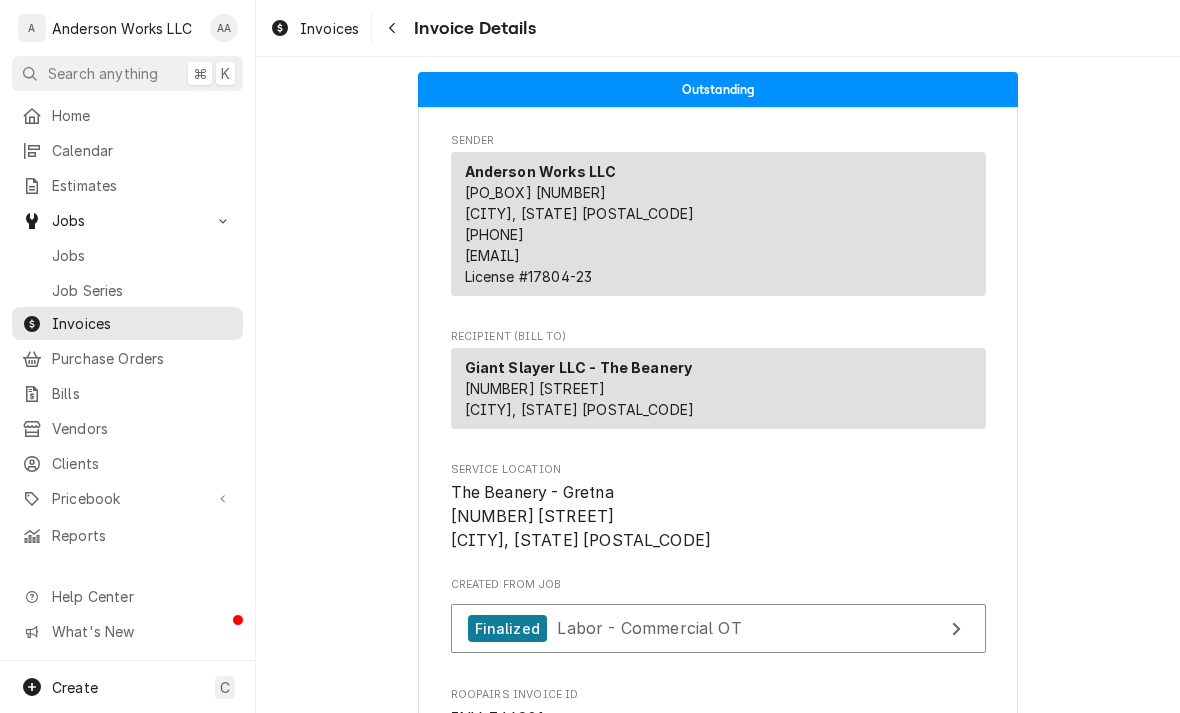 click on "Jobs" at bounding box center [127, 255] 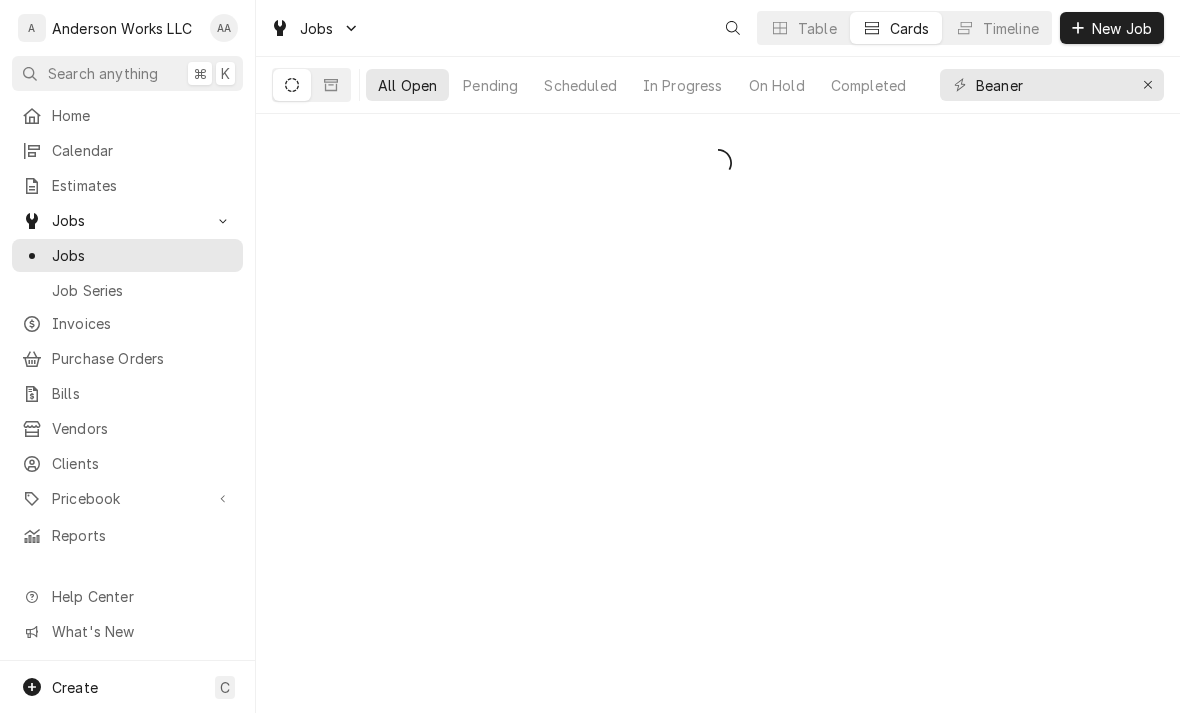 scroll, scrollTop: 0, scrollLeft: 0, axis: both 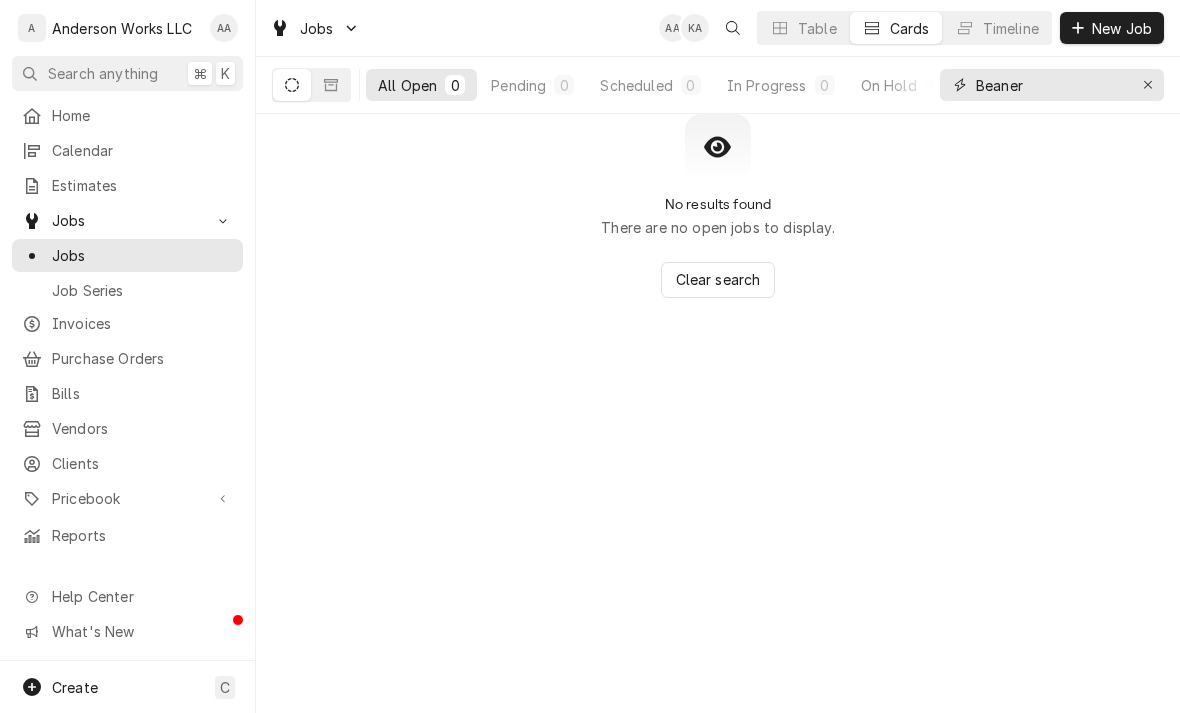 click 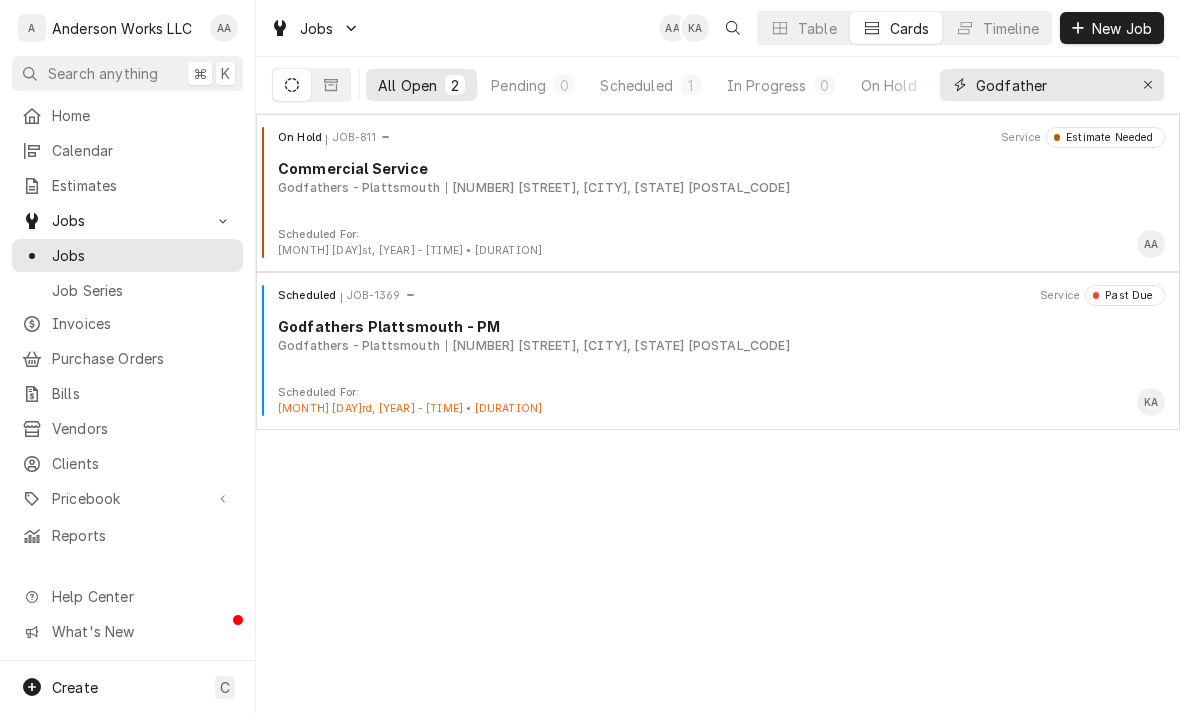 type on "Godfather" 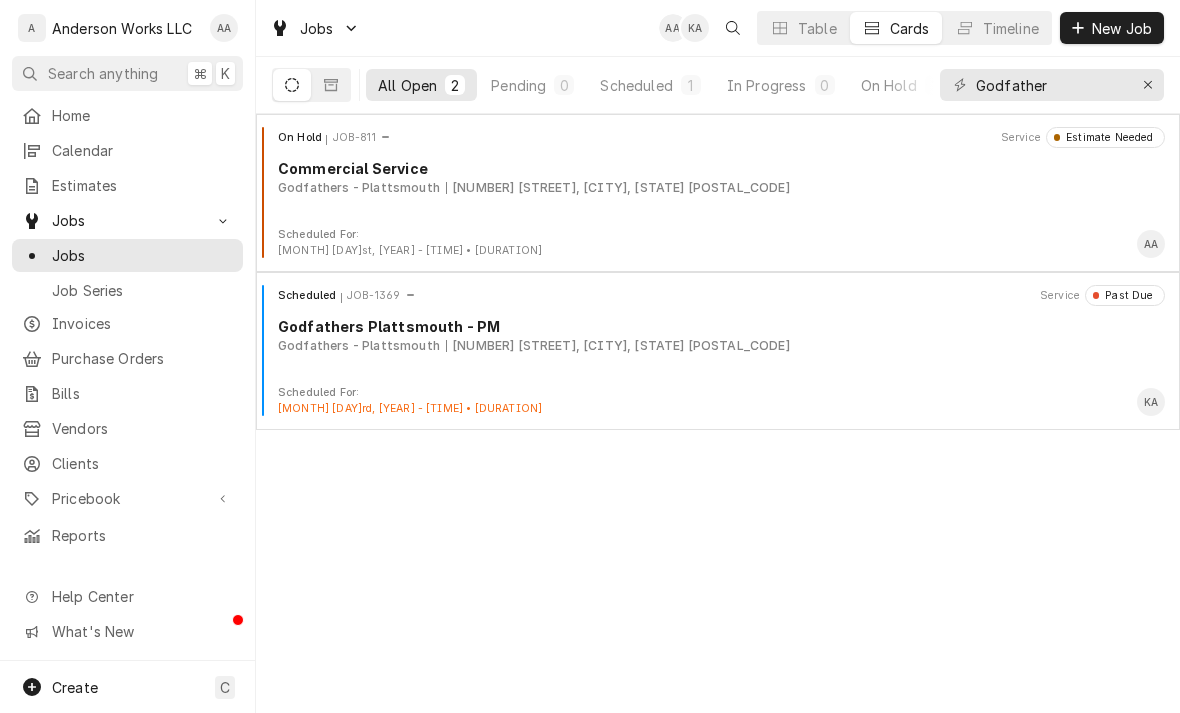 click on "Scheduled JOB-[NUMBER] Service Past Due [BRAND] [CITY] - PM [BRAND] - [CITY] [NUMBER] [STREET], [CITY], [STATE] [POSTAL_CODE]" at bounding box center (718, 335) 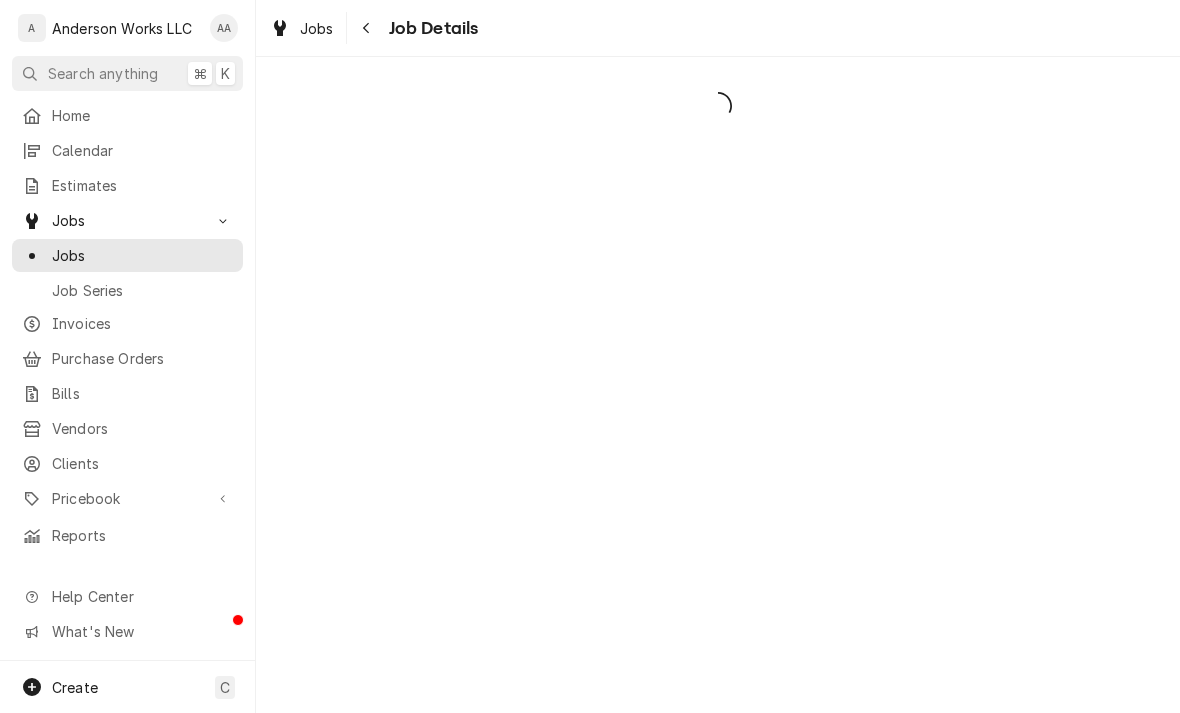 scroll, scrollTop: 0, scrollLeft: 0, axis: both 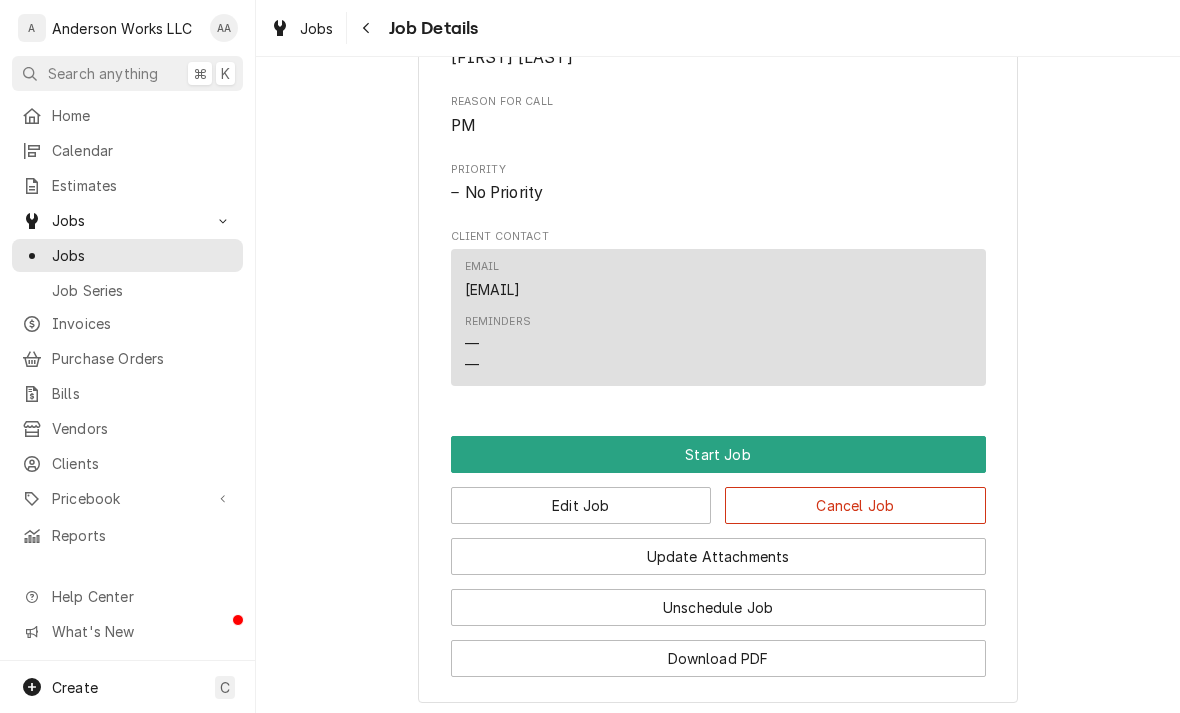 click on "Edit Job" at bounding box center (581, 505) 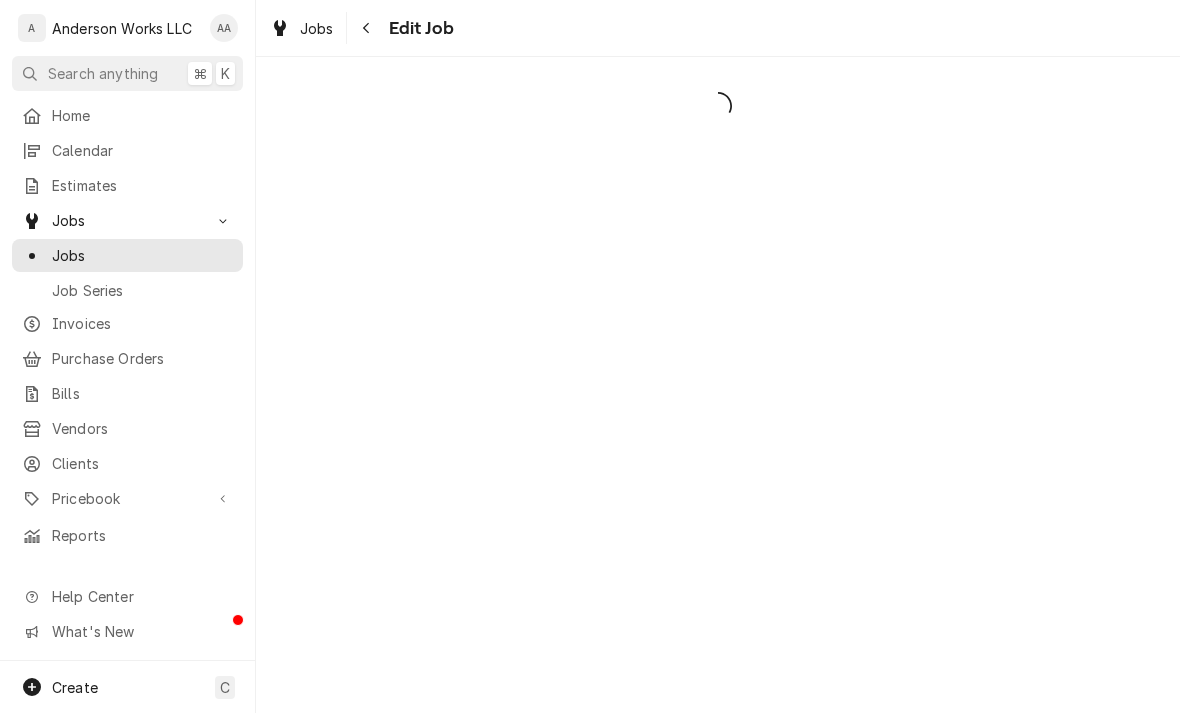 scroll, scrollTop: 0, scrollLeft: 0, axis: both 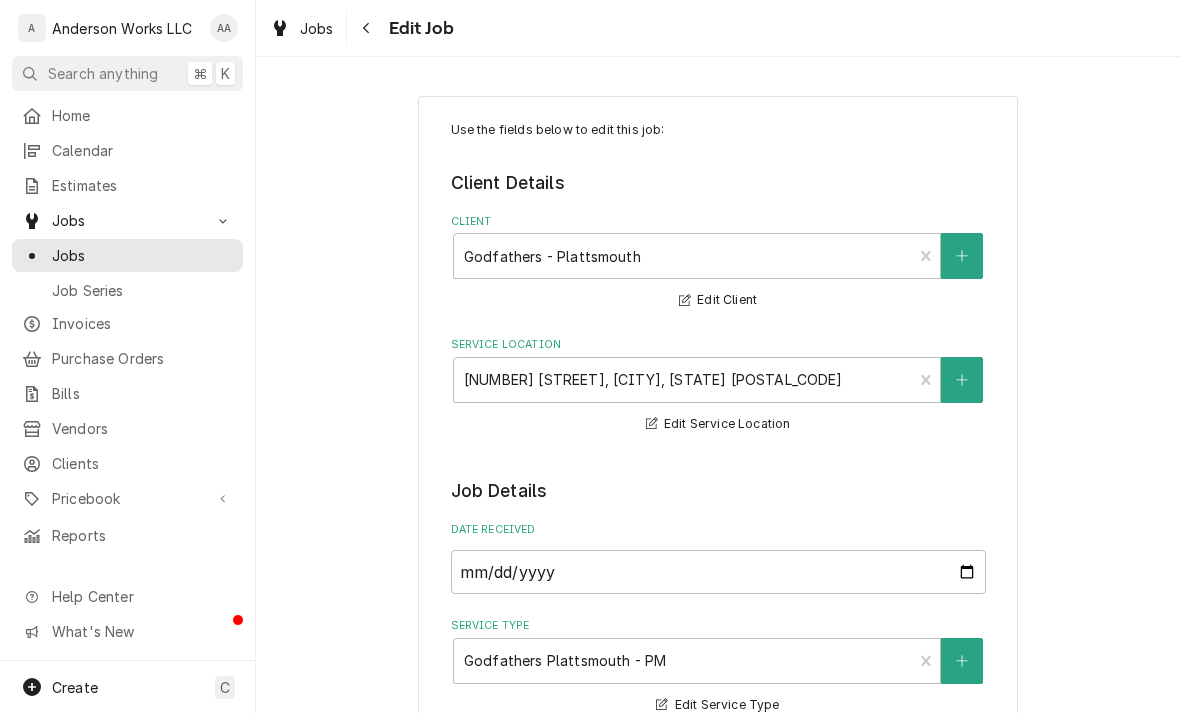 type on "x" 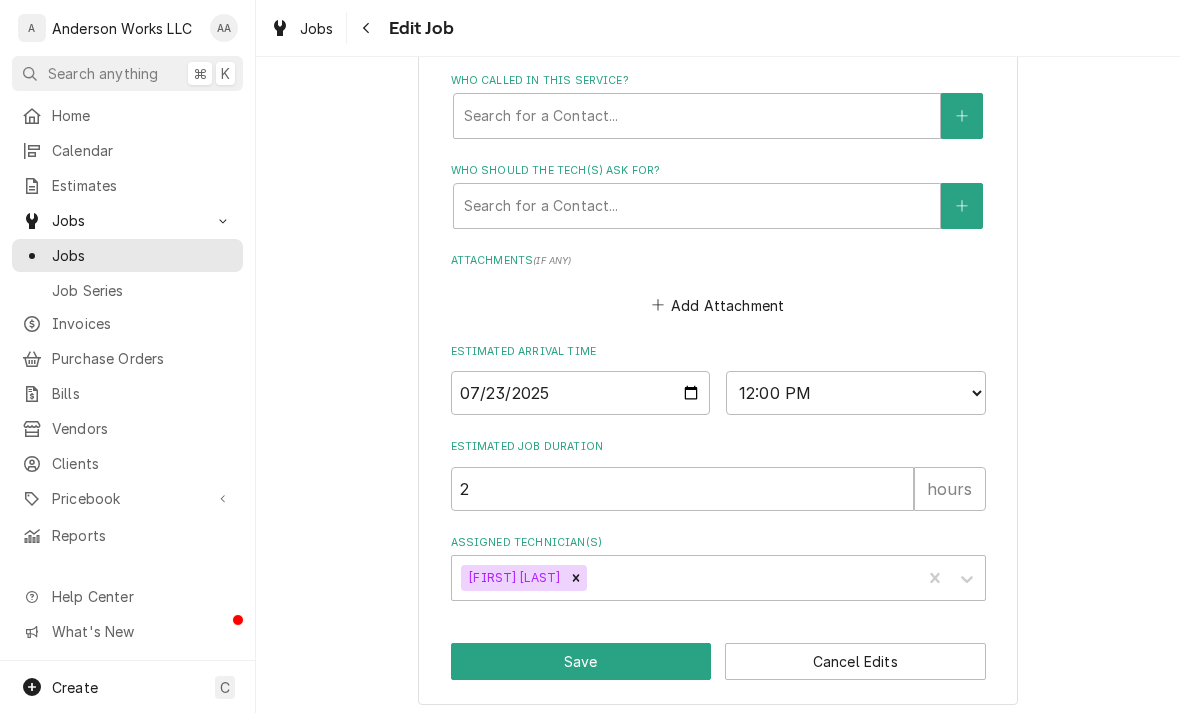 scroll, scrollTop: 1307, scrollLeft: 0, axis: vertical 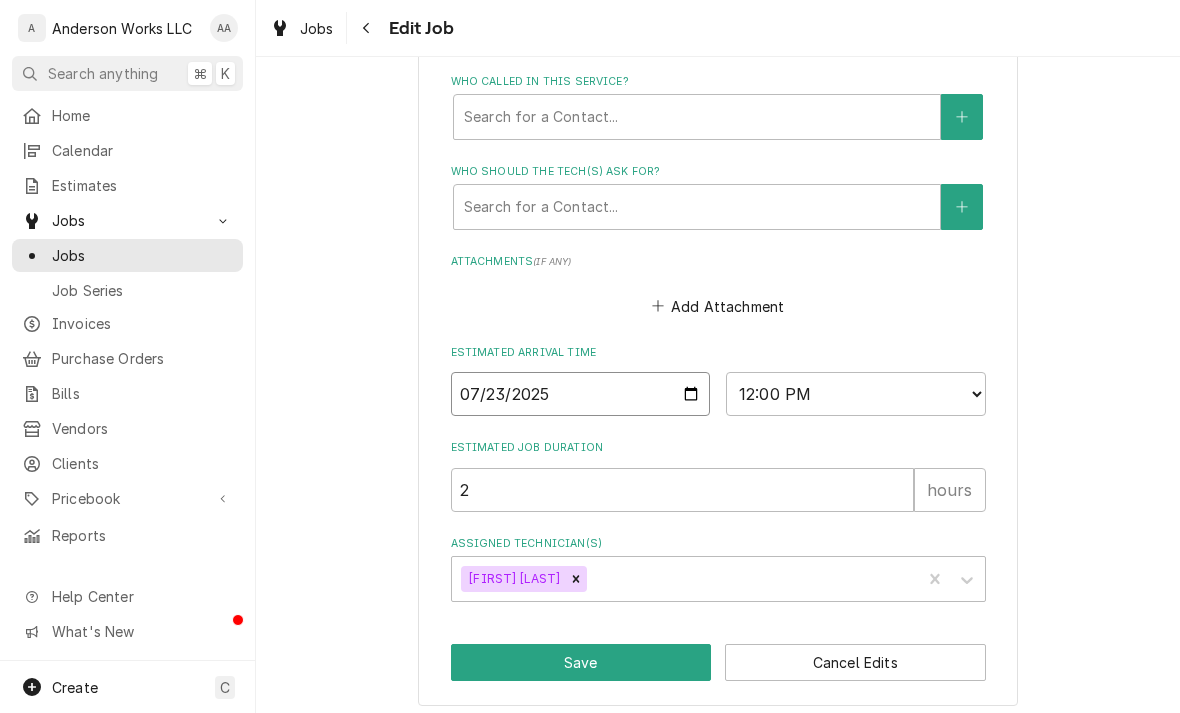 click on "2025-07-23" at bounding box center [581, 394] 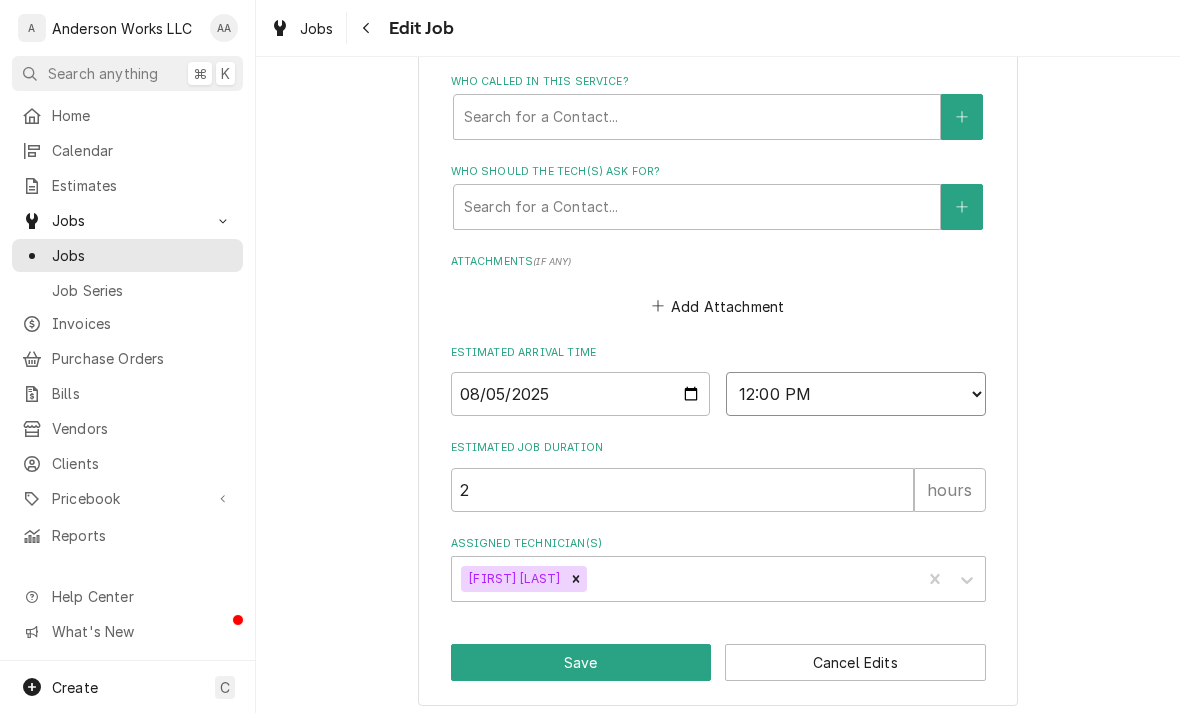 click on "AM / PM 6:00 AM 6:15 AM 6:30 AM 6:45 AM 7:00 AM 7:15 AM 7:30 AM 7:45 AM 8:00 AM 8:15 AM 8:30 AM 8:45 AM 9:00 AM 9:15 AM 9:30 AM 9:45 AM 10:00 AM 10:15 AM 10:30 AM 10:45 AM 11:00 AM 11:15 AM 11:30 AM 11:45 AM 12:00 PM 12:15 PM 12:30 PM 12:45 PM 1:00 PM 1:15 PM 1:30 PM 1:45 PM 2:00 PM 2:15 PM 2:30 PM 2:45 PM 3:00 PM 3:15 PM 3:30 PM 3:45 PM 4:00 PM 4:15 PM 4:30 PM 4:45 PM 5:00 PM 5:15 PM 5:30 PM 5:45 PM 6:00 PM 6:15 PM 6:30 PM 6:45 PM 7:00 PM 7:15 PM 7:30 PM 7:45 PM 8:00 PM 8:15 PM 8:30 PM 8:45 PM 9:00 PM 9:15 PM 9:30 PM 9:45 PM 10:00 PM 10:15 PM 10:30 PM 10:45 PM 11:00 PM 11:15 PM 11:30 PM 11:45 PM 12:00 AM 12:15 AM 12:30 AM 12:45 AM 1:00 AM 1:15 AM 1:30 AM 1:45 AM 2:00 AM 2:15 AM 2:30 AM 2:45 AM 3:00 AM 3:15 AM 3:30 AM 3:45 AM 4:00 AM 4:15 AM 4:30 AM 4:45 AM 5:00 AM 5:15 AM 5:30 AM 5:45 AM" at bounding box center (856, 394) 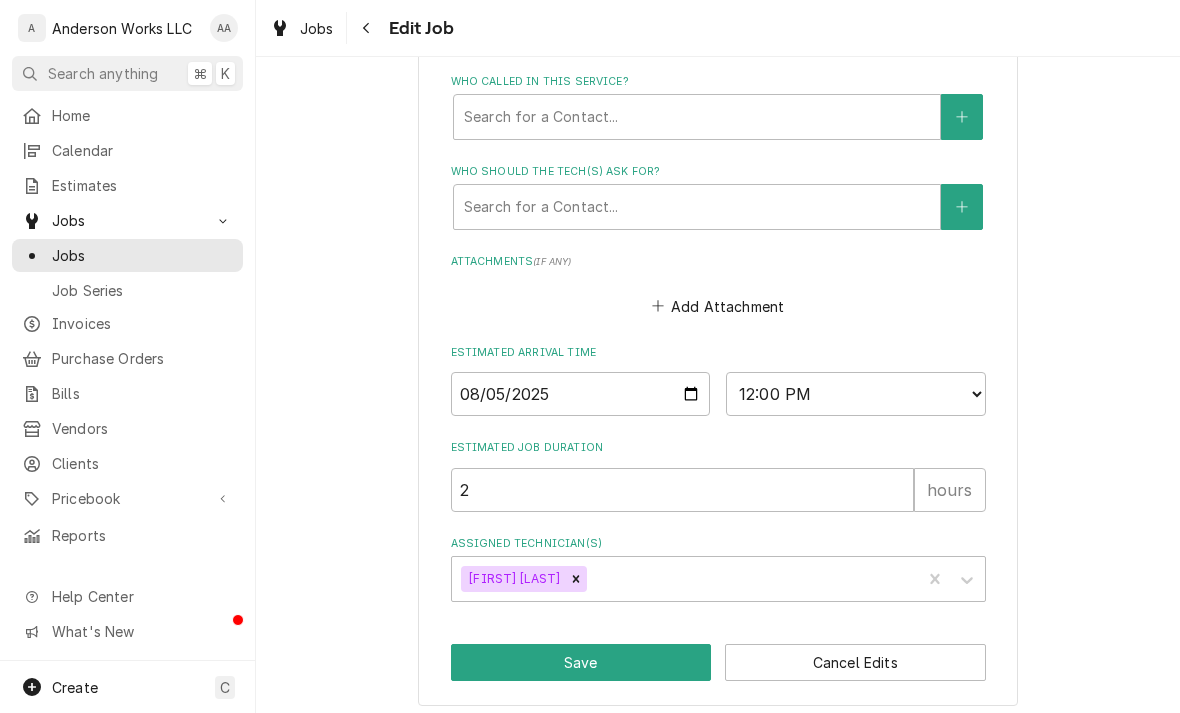 click on "Save" at bounding box center (581, 662) 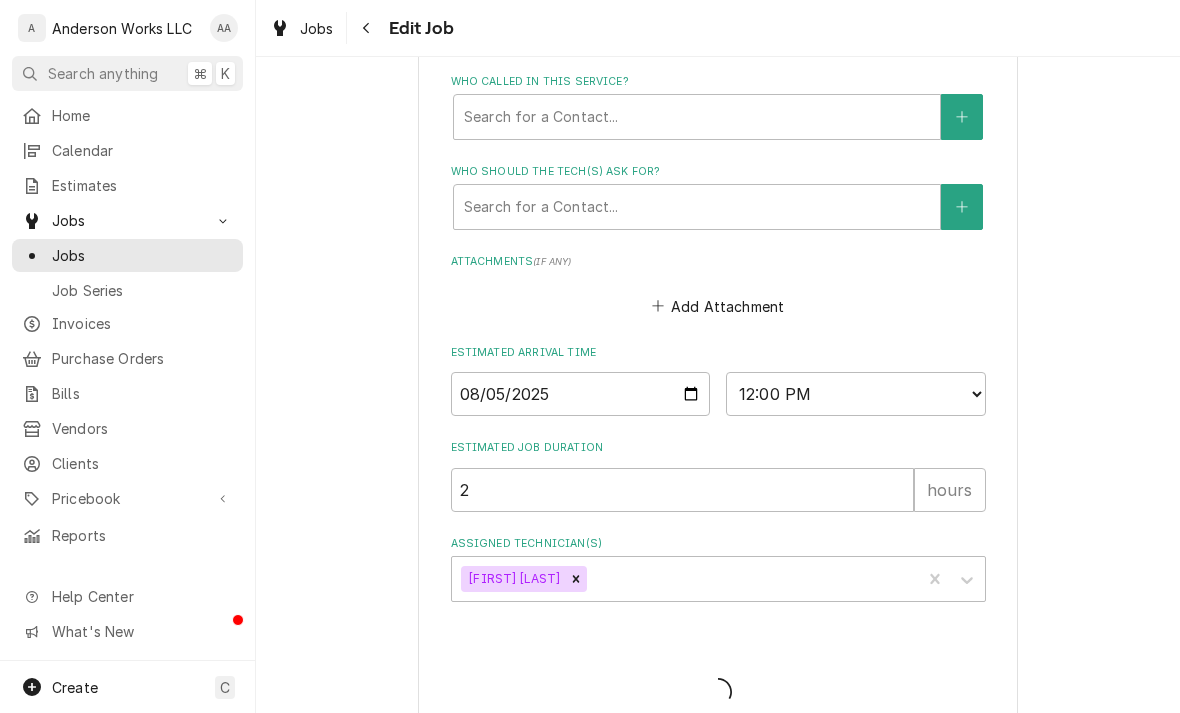type on "x" 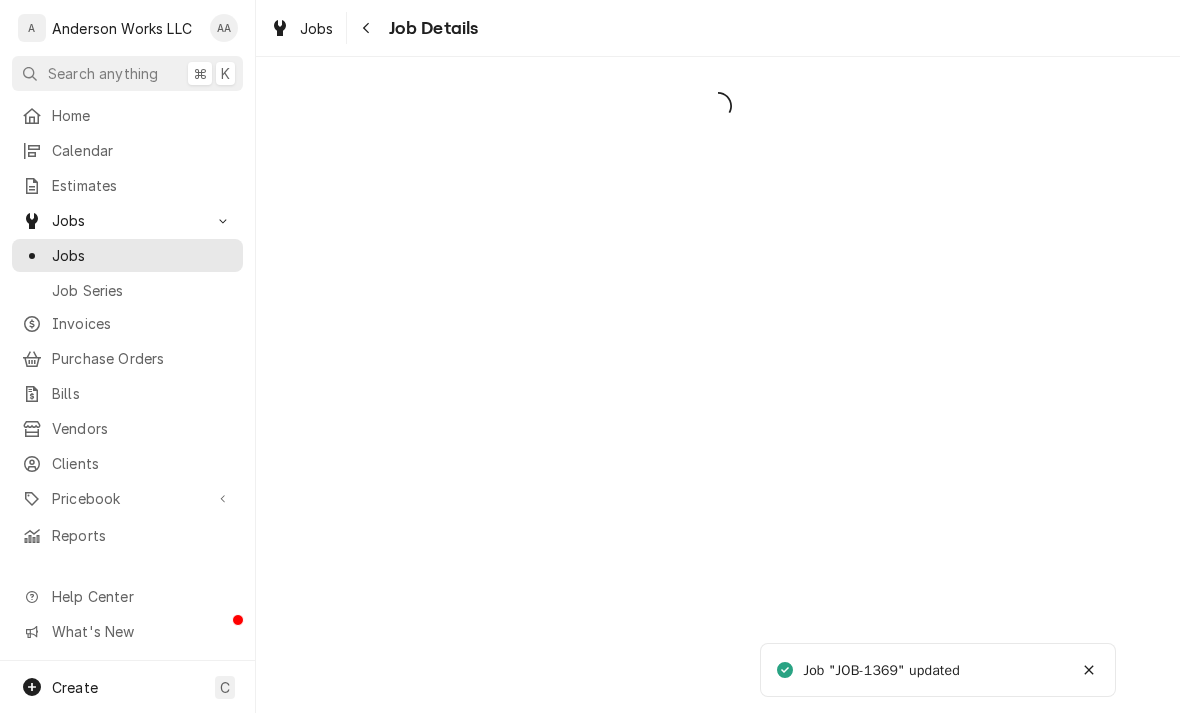 scroll, scrollTop: 0, scrollLeft: 0, axis: both 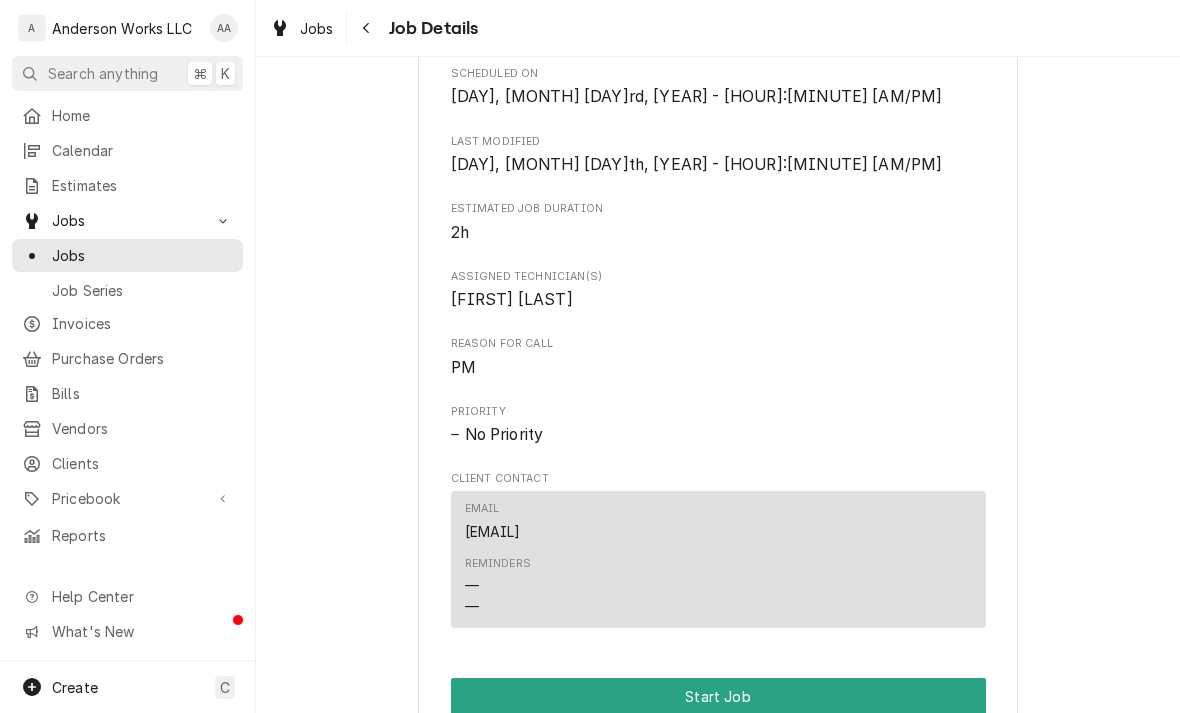 click on "Calendar" at bounding box center (127, 150) 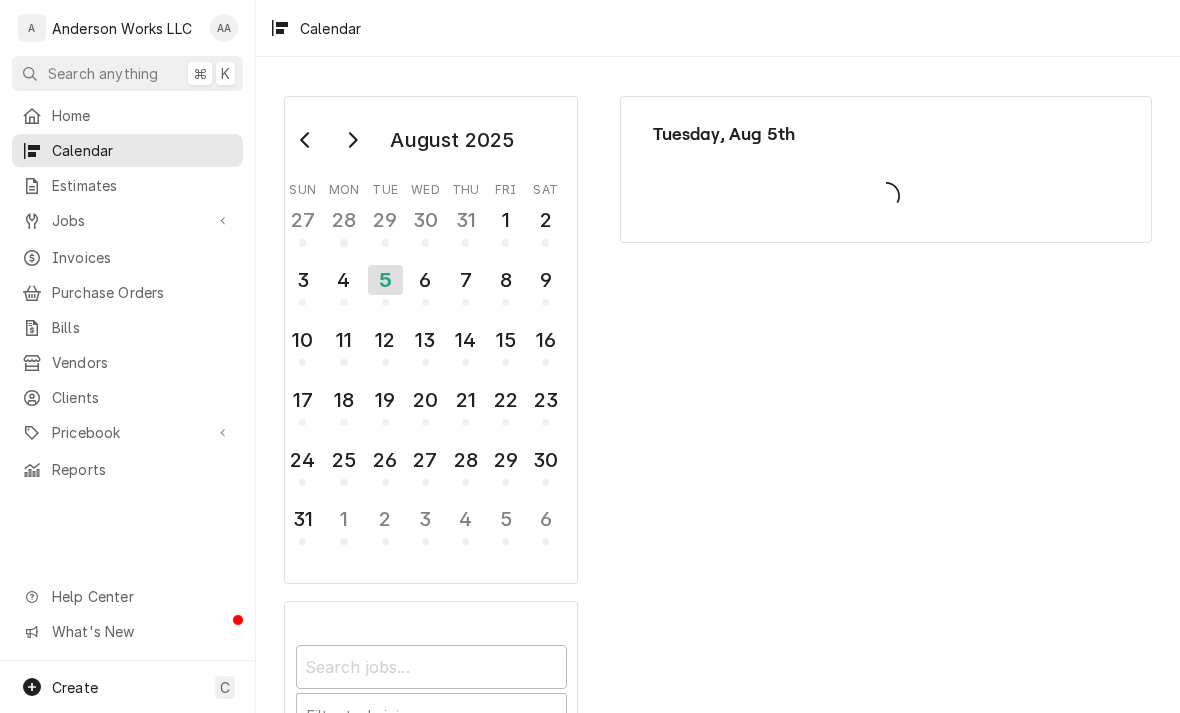 scroll, scrollTop: 0, scrollLeft: 0, axis: both 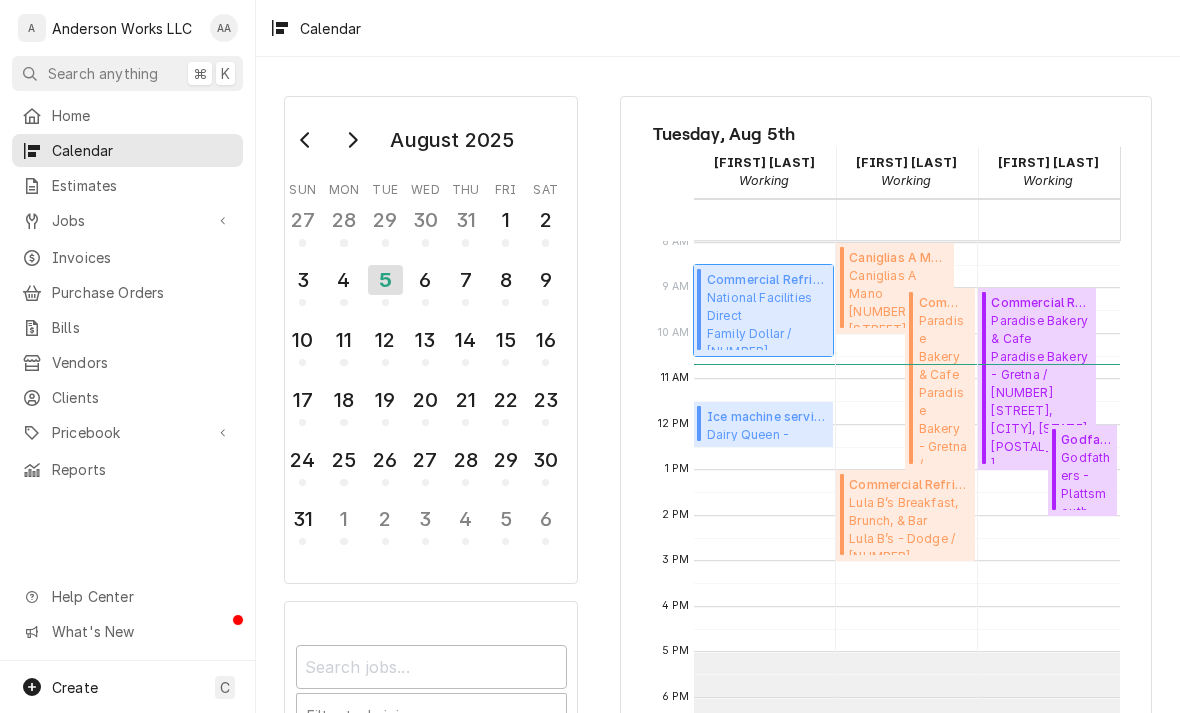 click on "National Facilities Direct Family Dollar / 1901 N 72nd St, Omaha, NE 68114" at bounding box center (767, 319) 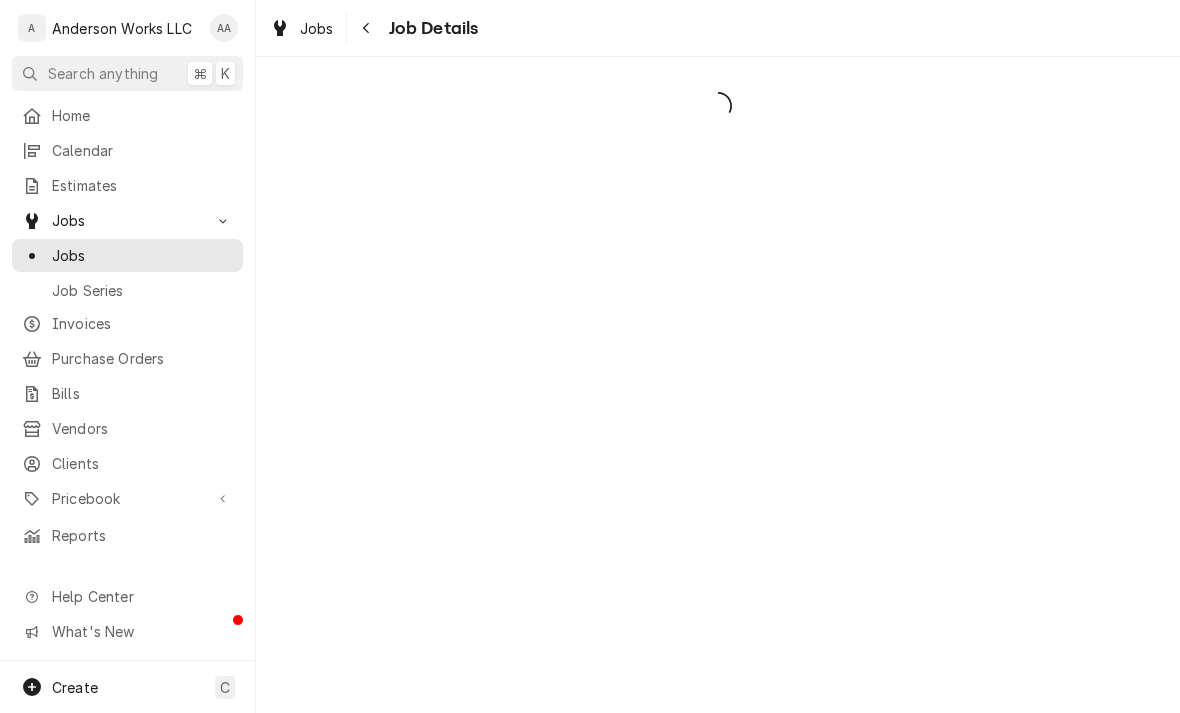 scroll, scrollTop: 0, scrollLeft: 0, axis: both 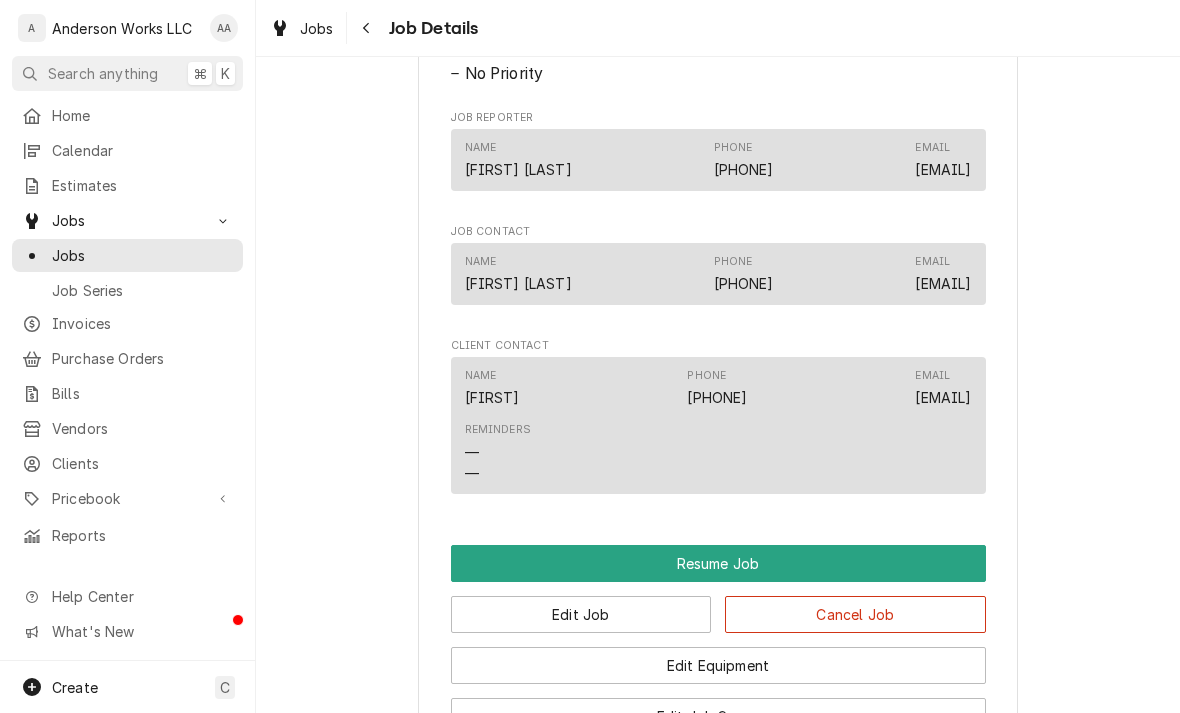 click on "Resume Job" at bounding box center [718, 563] 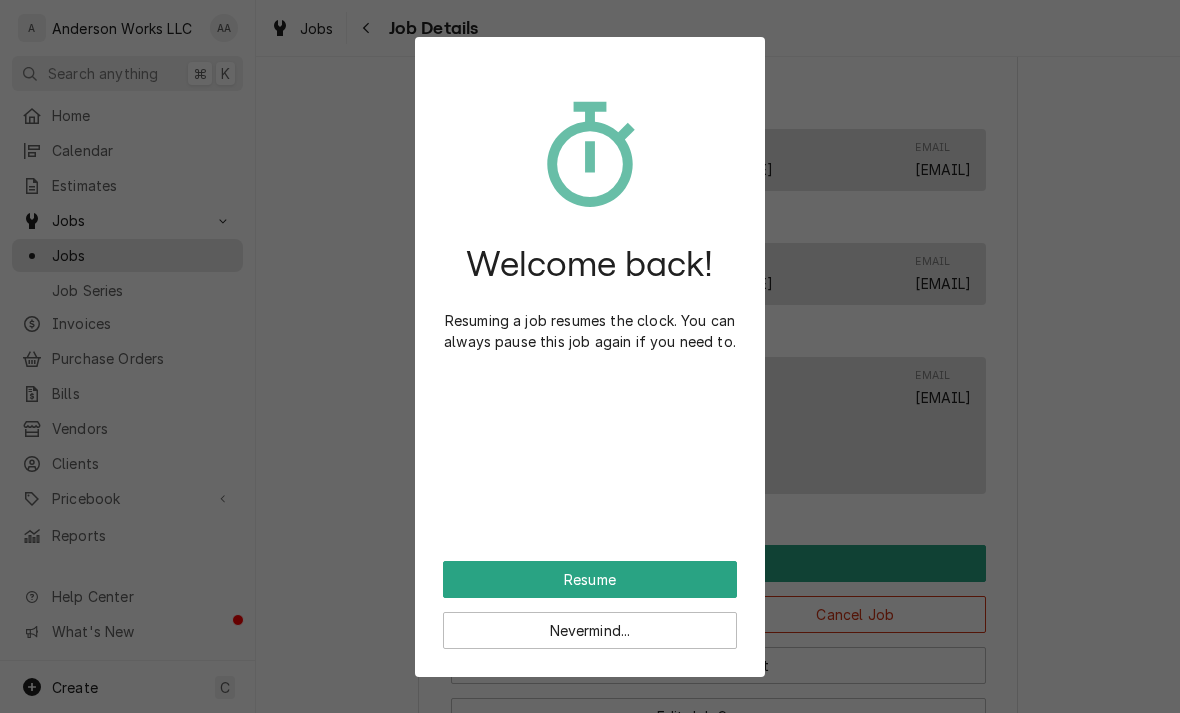 click on "Resume" at bounding box center [590, 579] 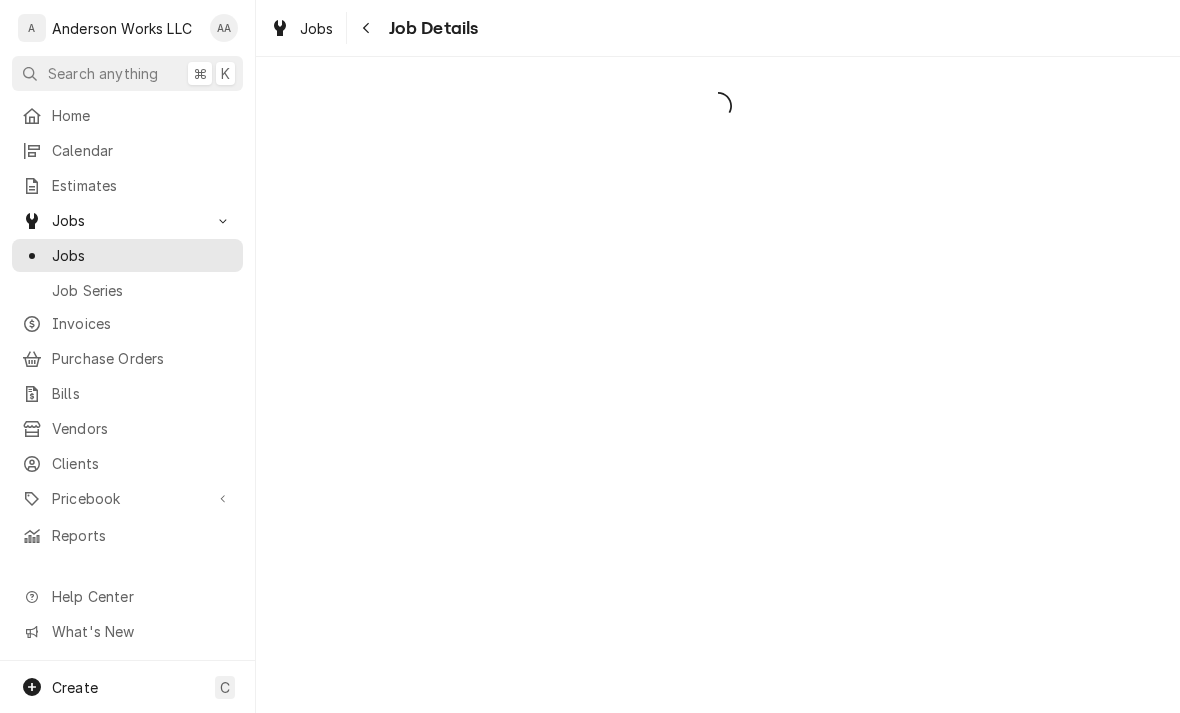 scroll, scrollTop: 0, scrollLeft: 0, axis: both 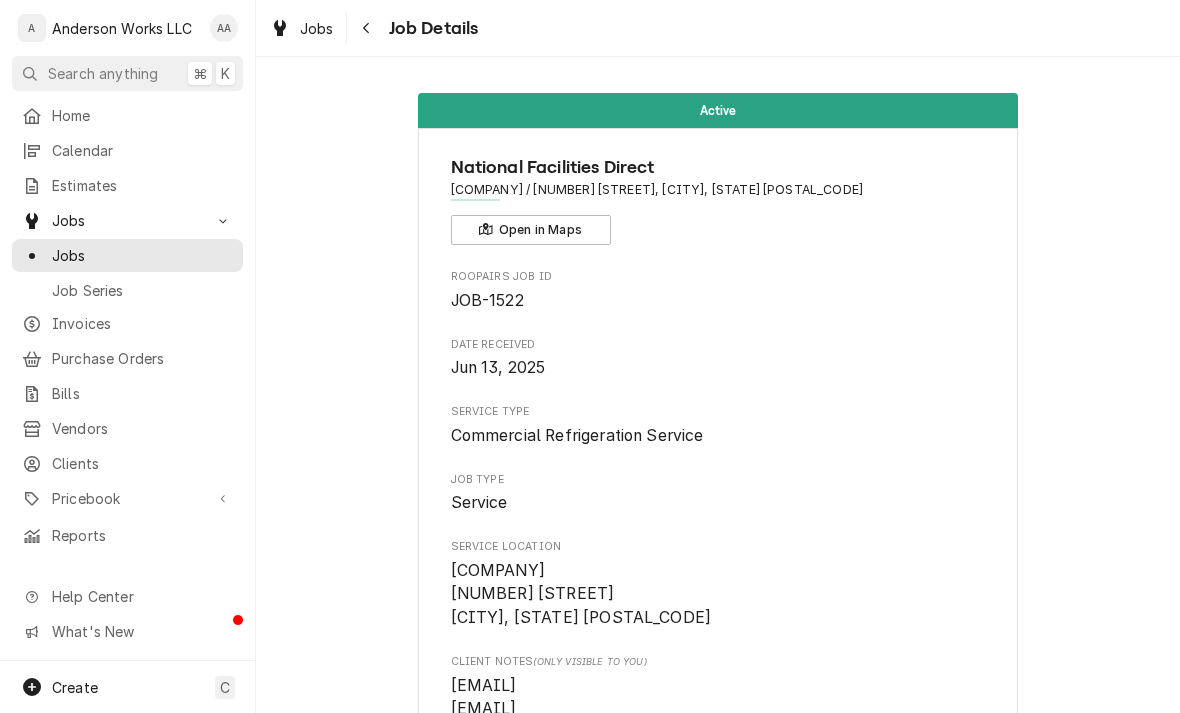 click on "Create" at bounding box center [75, 687] 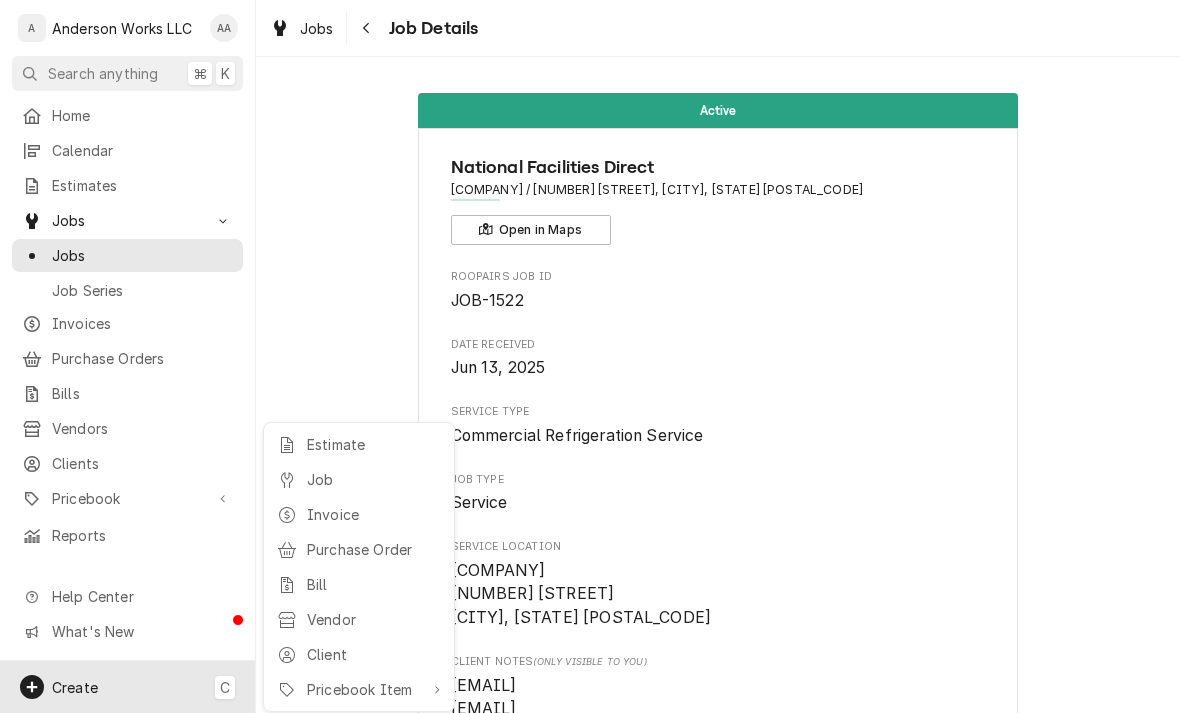 click on "Job" at bounding box center (374, 479) 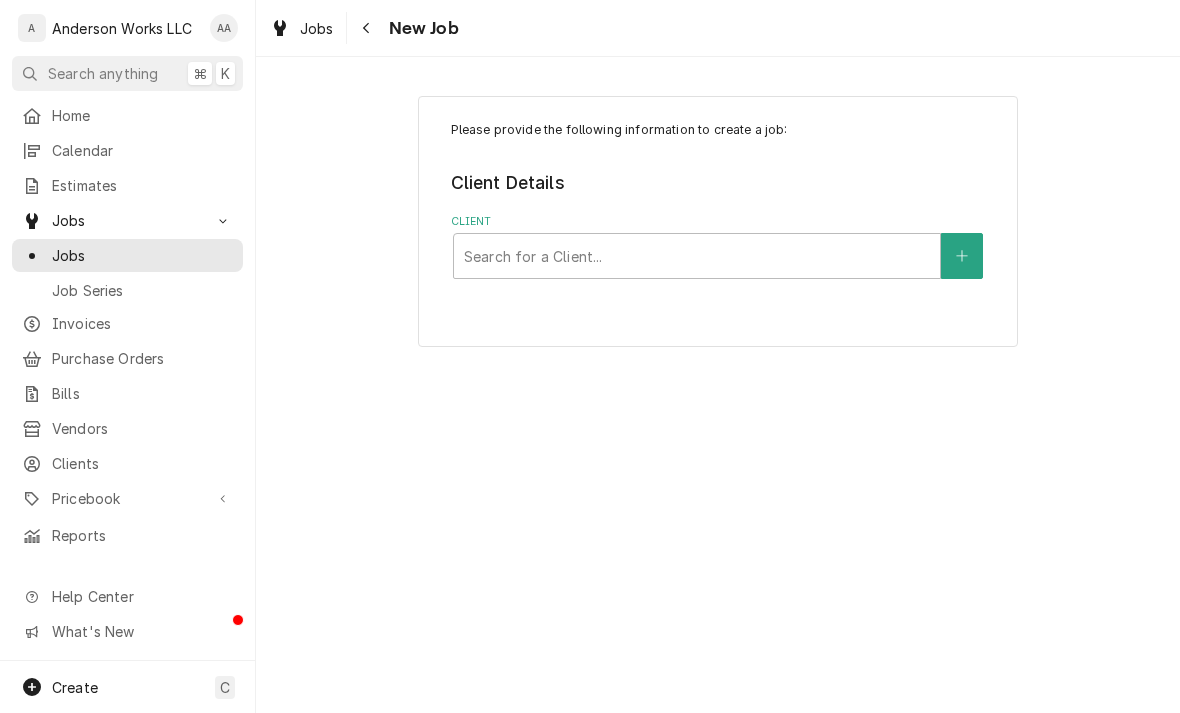 scroll, scrollTop: 0, scrollLeft: 0, axis: both 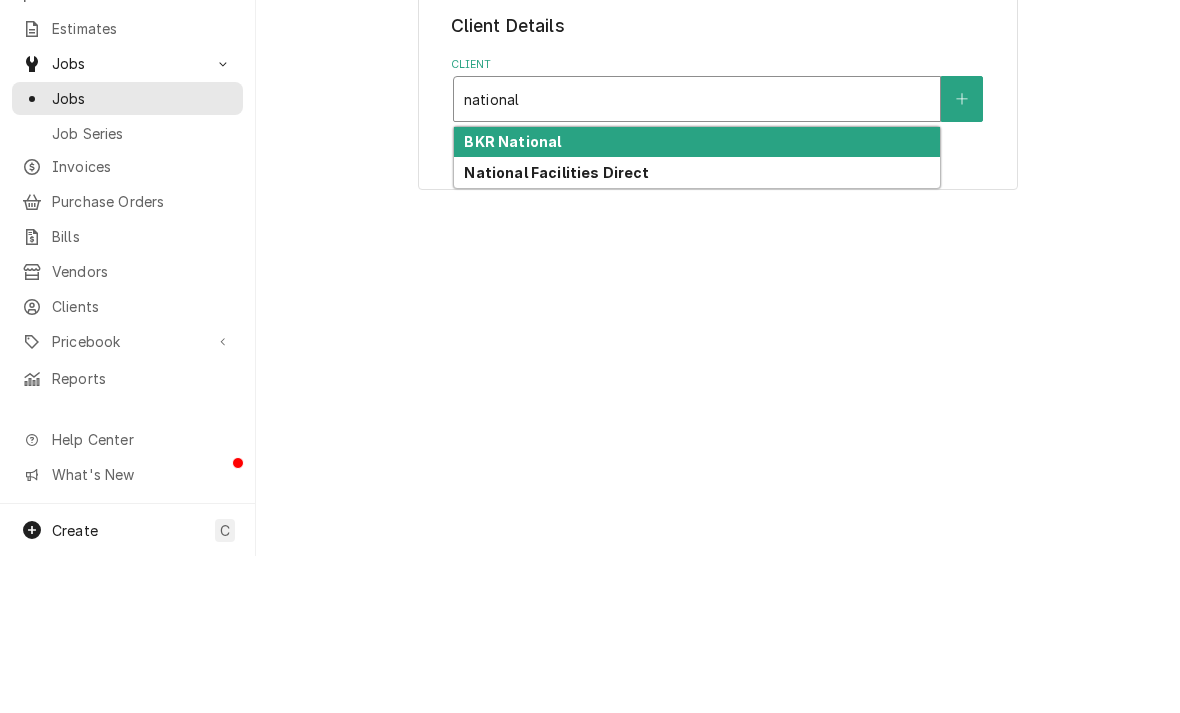 click on "National Facilities Direct" at bounding box center (556, 329) 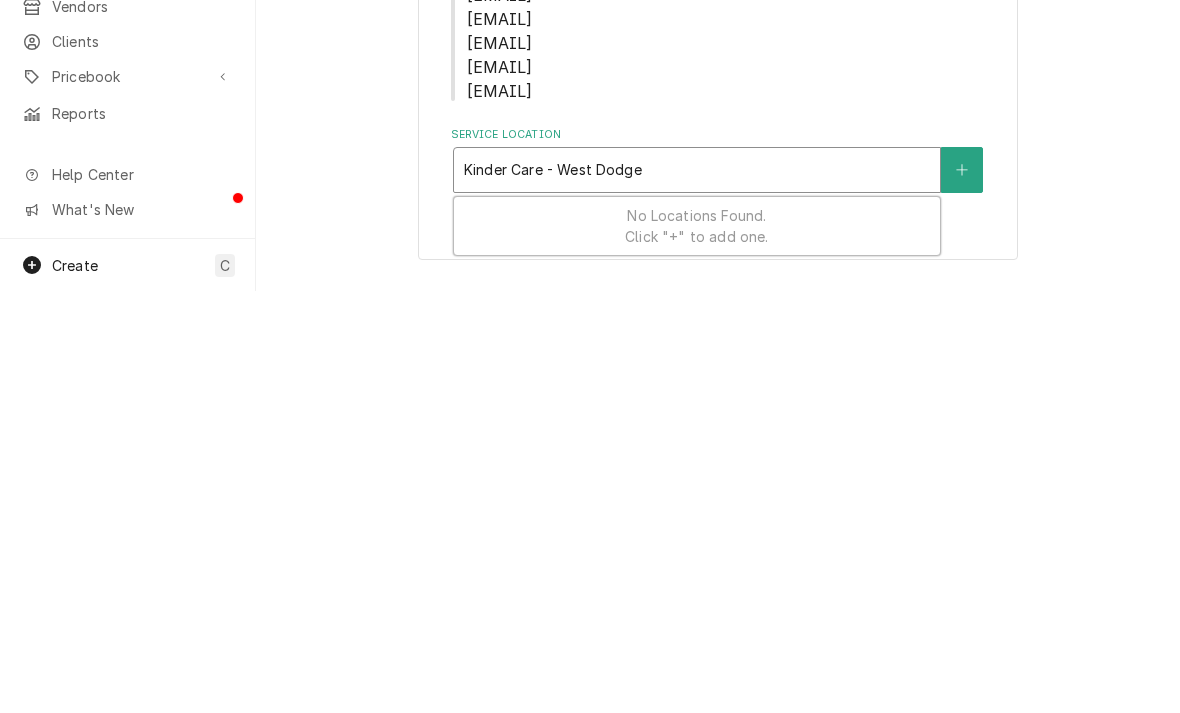 type on "Kinder Care - West Dodge" 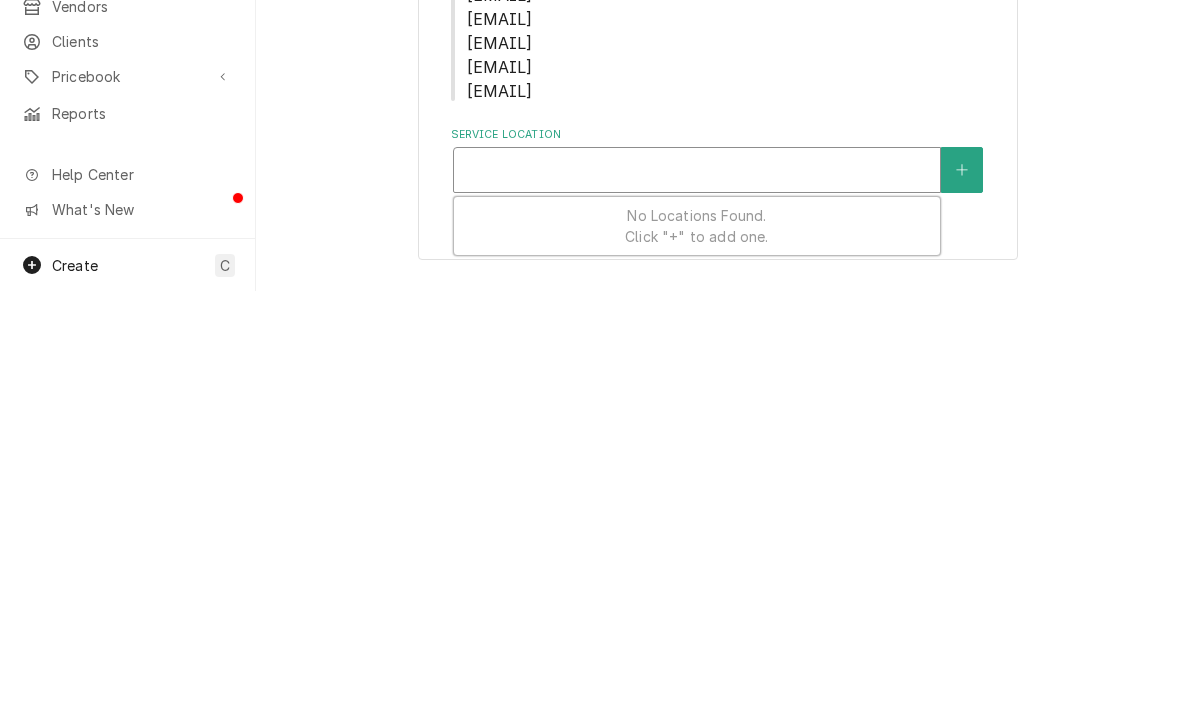 click at bounding box center [962, 592] 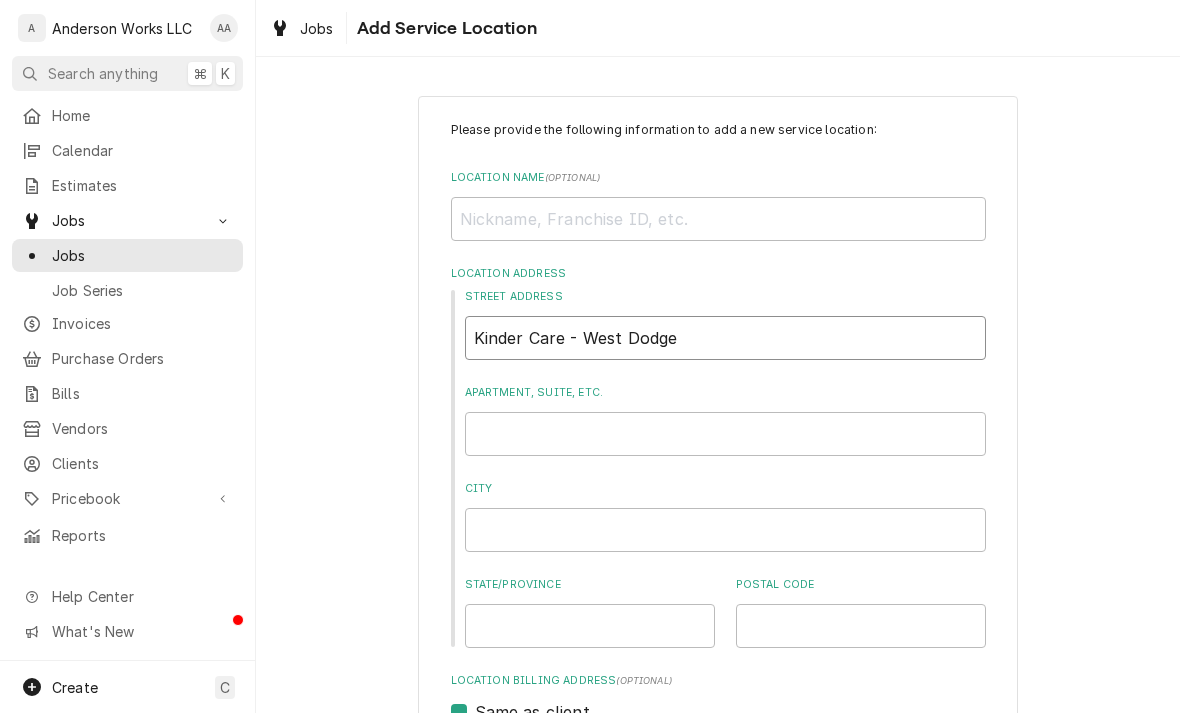 click on "Kinder Care - West Dodge" at bounding box center [725, 338] 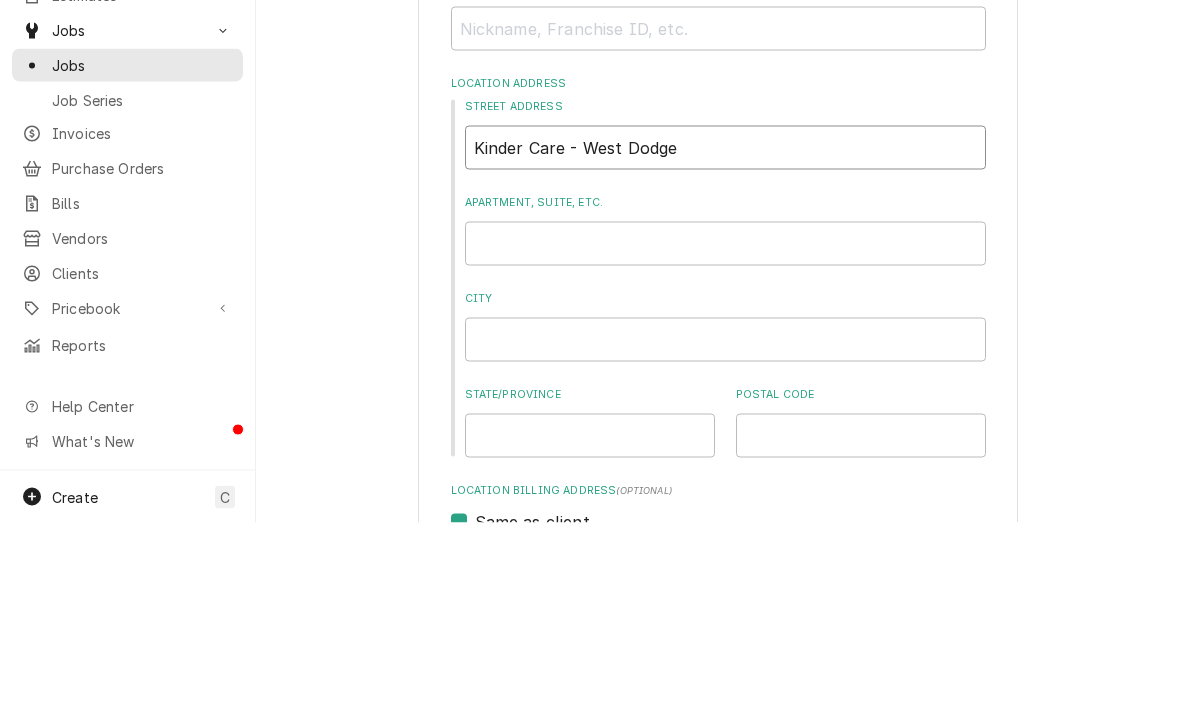 click on "Kinder Care - West Dodge" at bounding box center [725, 338] 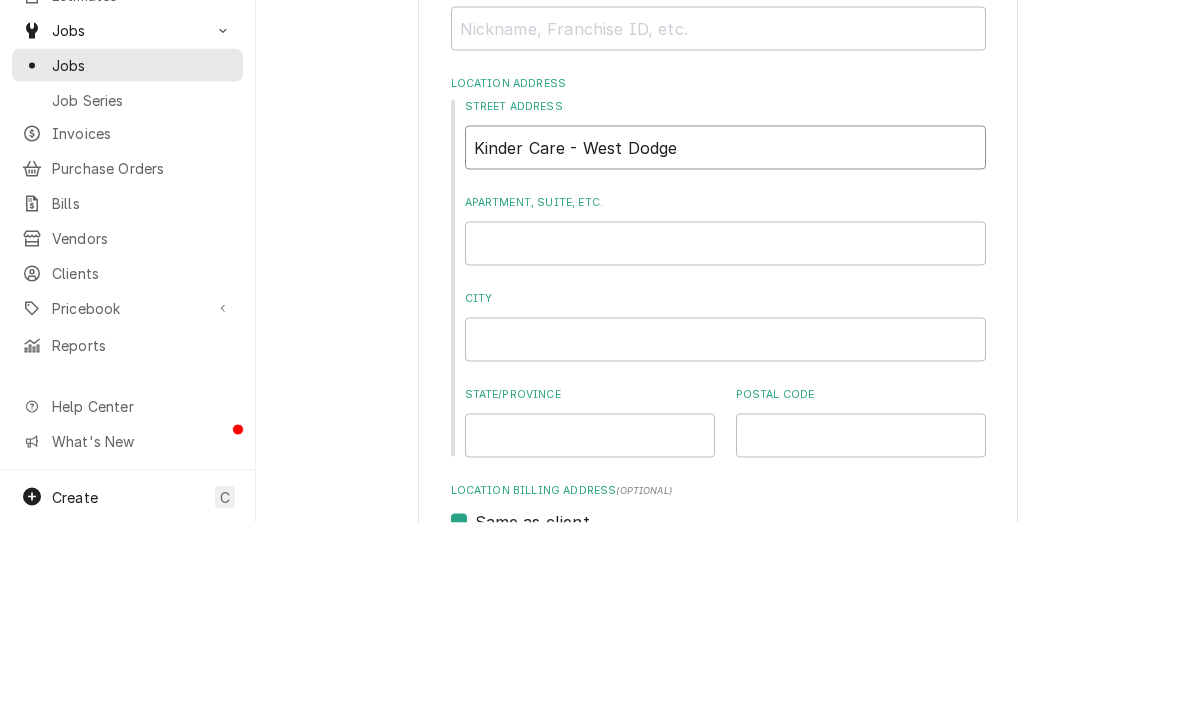 type on "x" 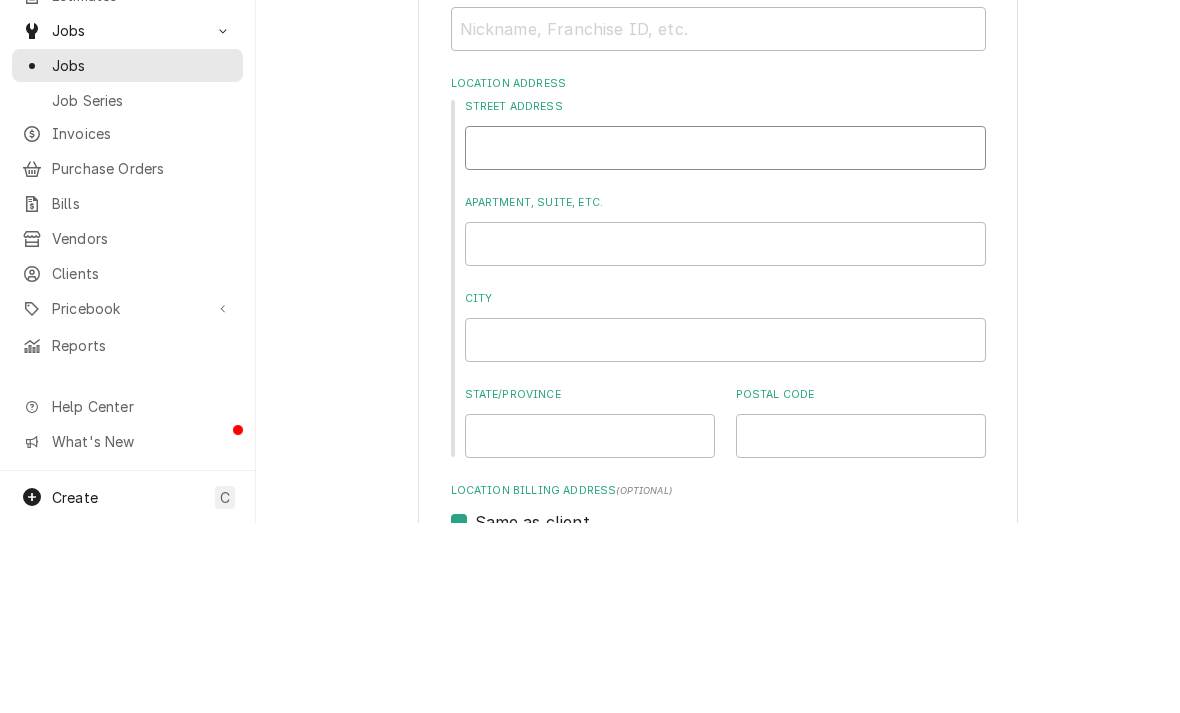 type 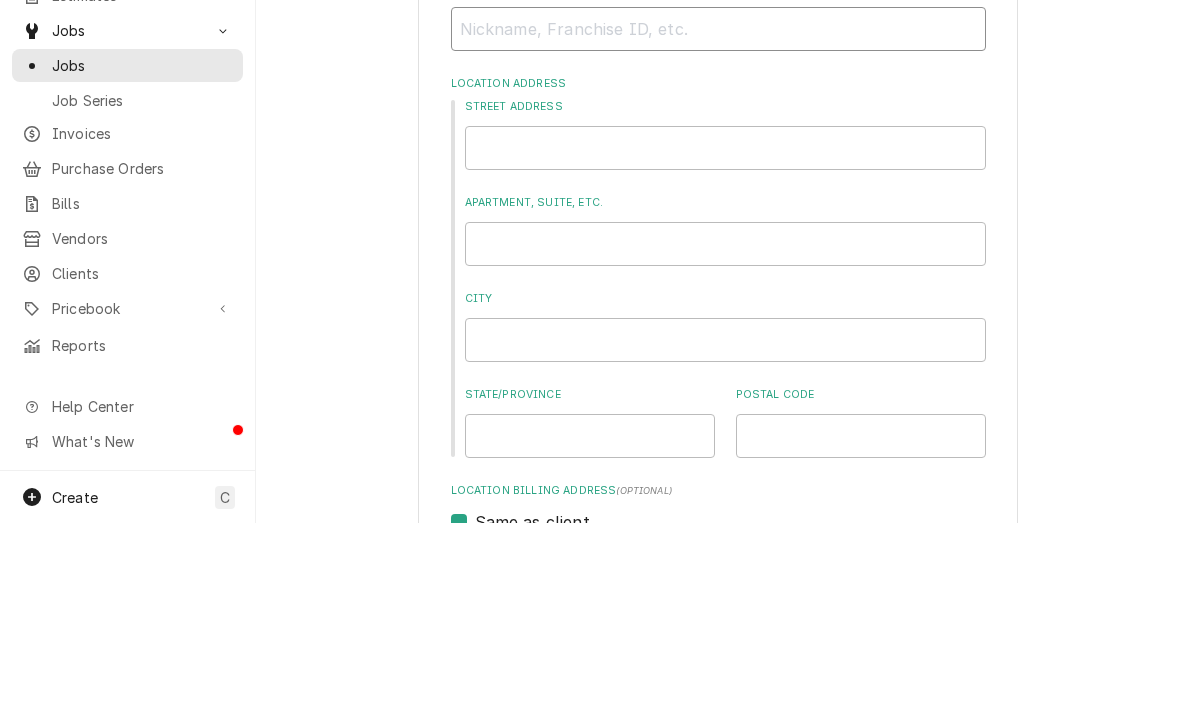 click on "Location Name  ( optional )" at bounding box center [718, 219] 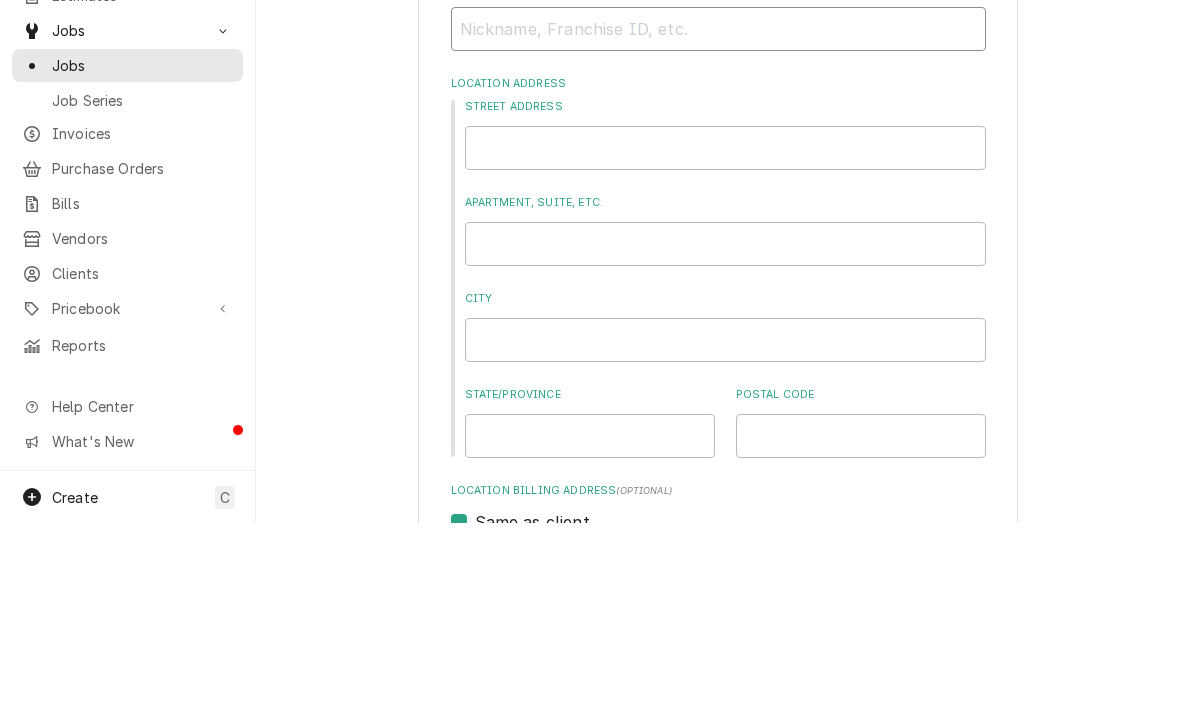 paste on "Kinder Care - West Dodge" 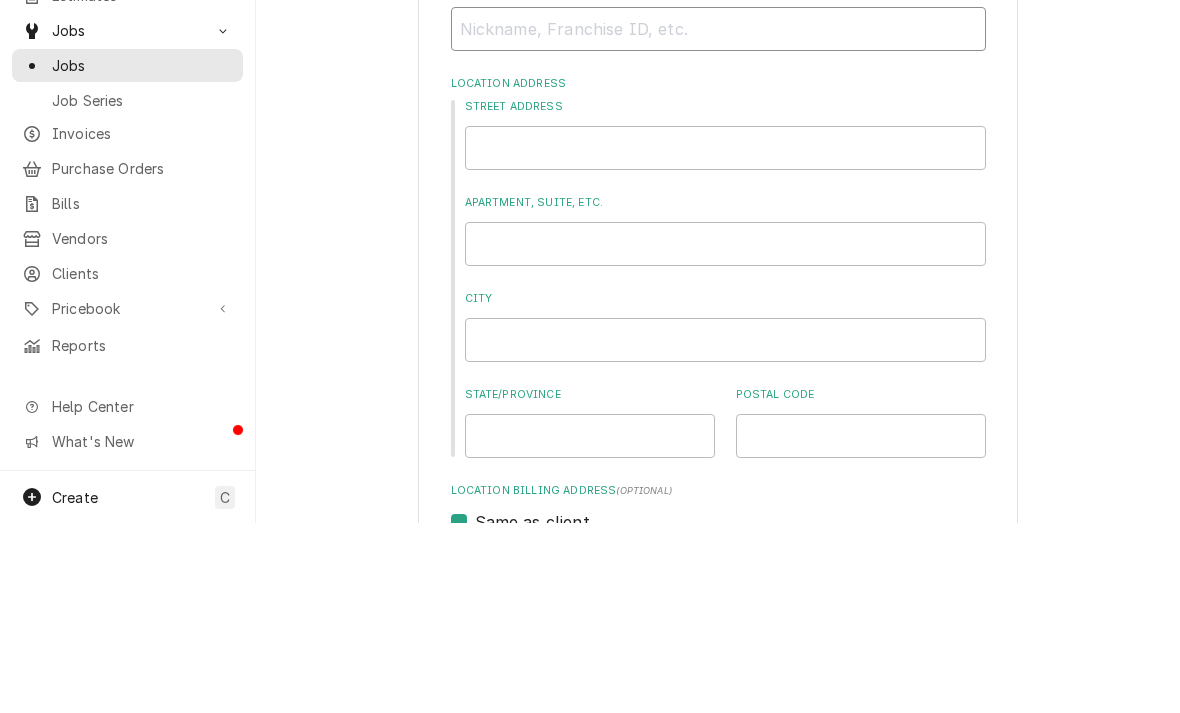 type on "x" 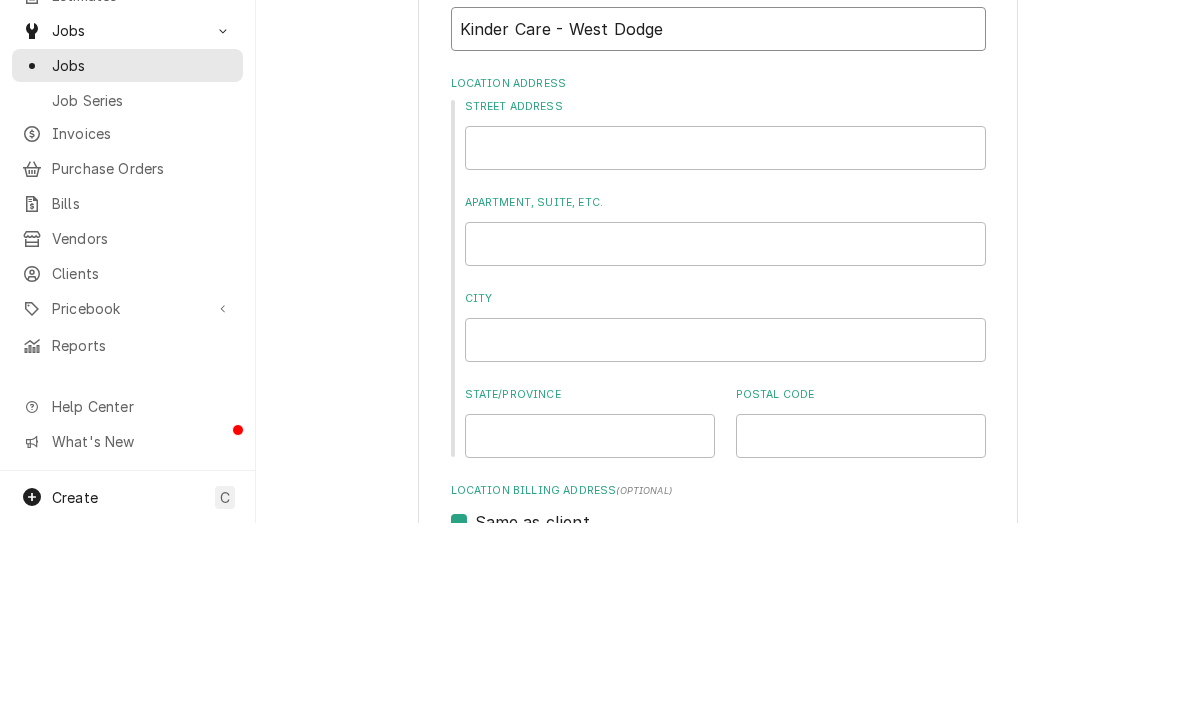 type on "x" 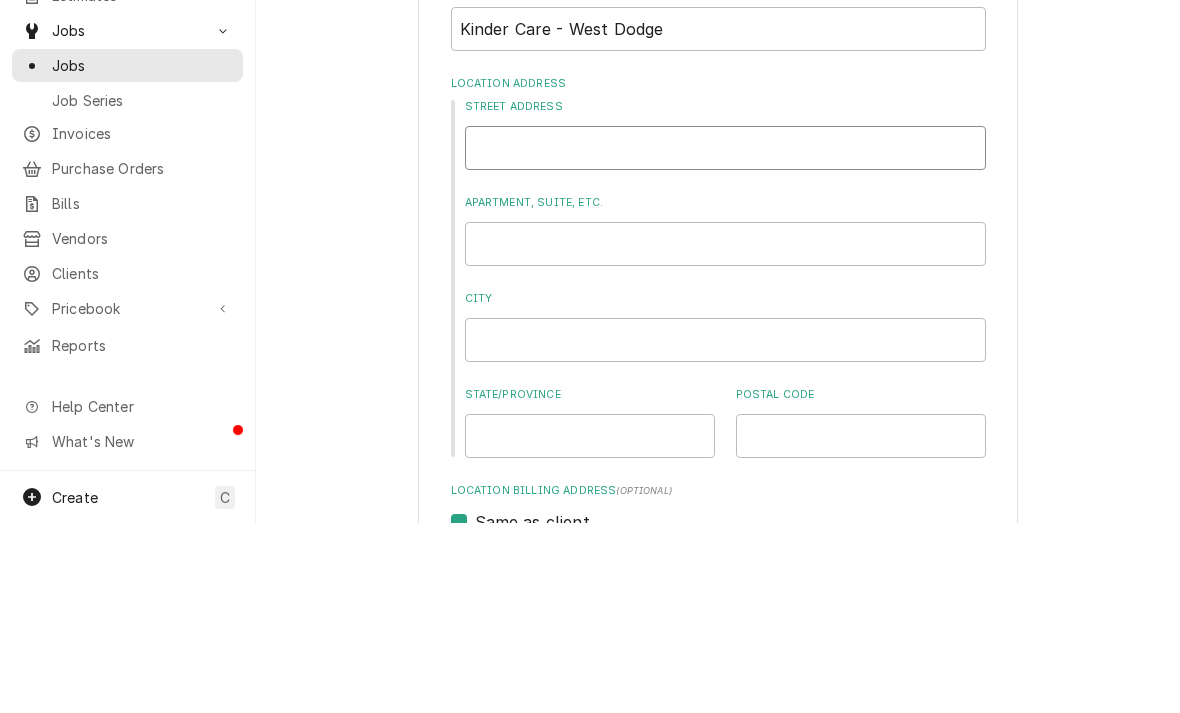 click on "Street Address" at bounding box center (725, 338) 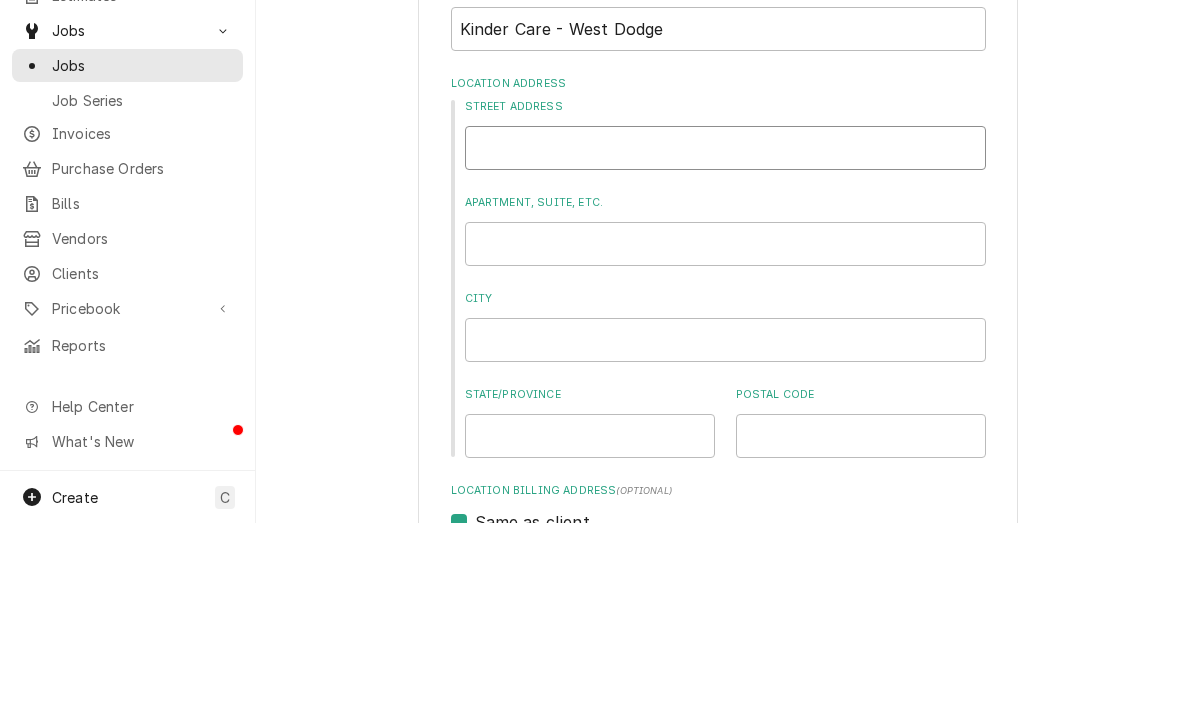 type on "5" 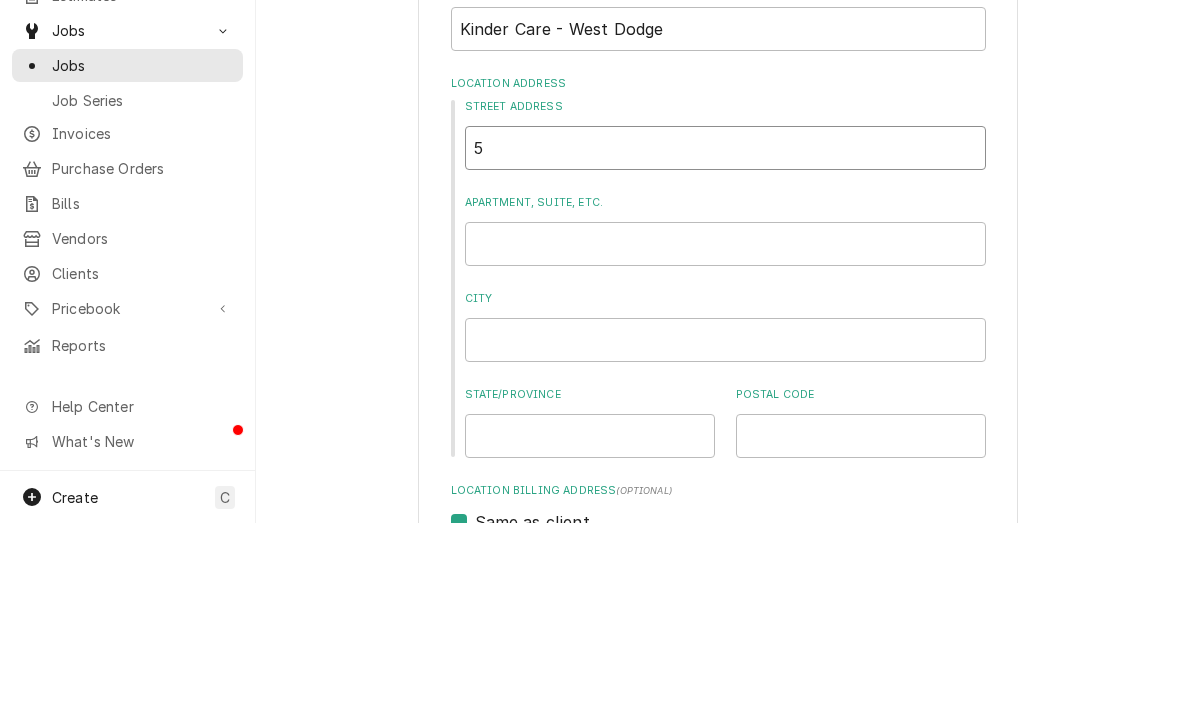 type on "x" 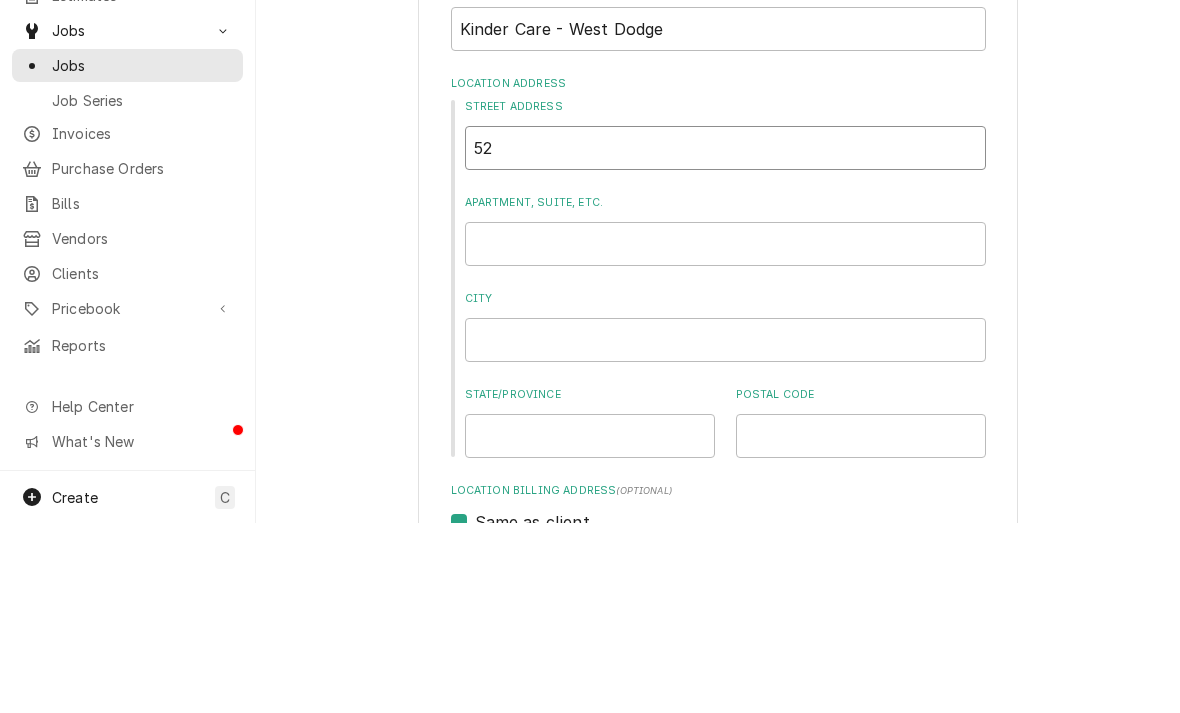 type on "x" 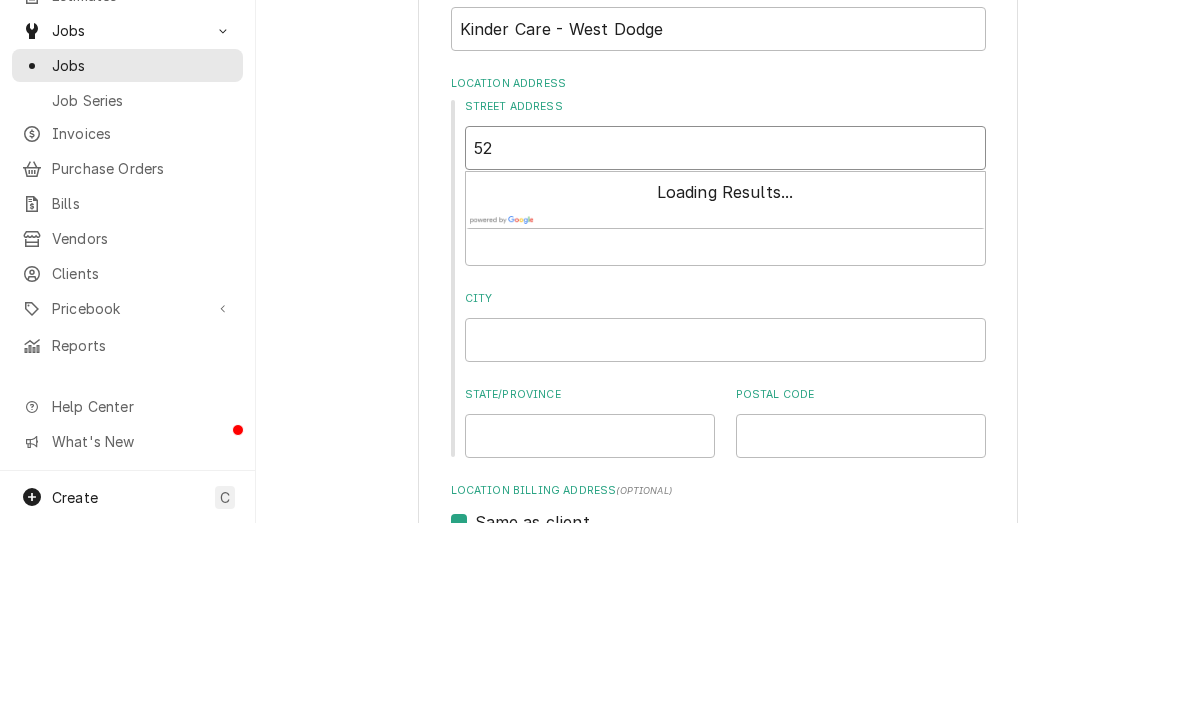type on "520" 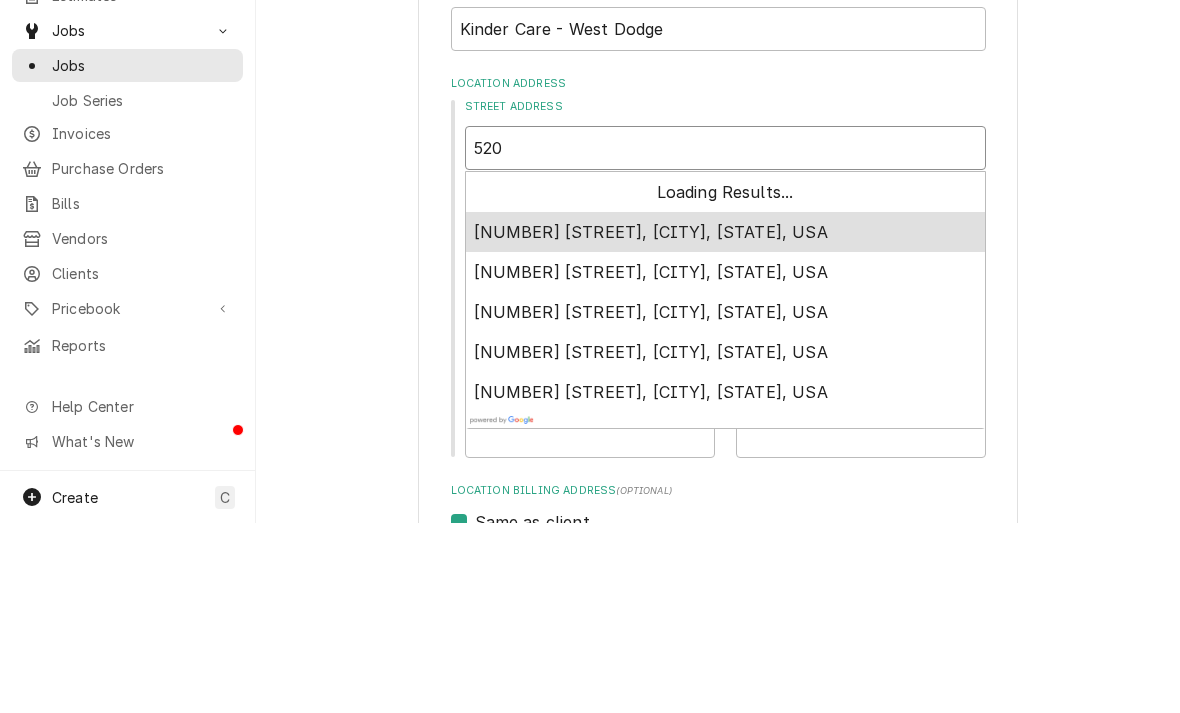 type on "x" 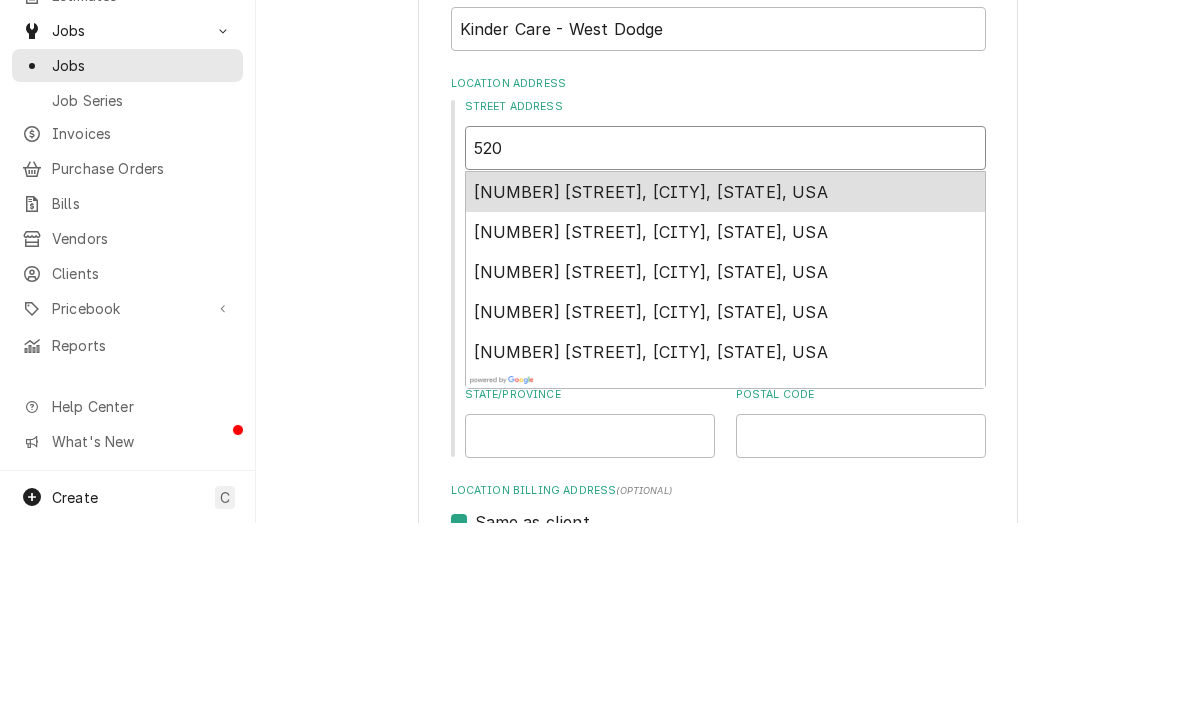 type on "520" 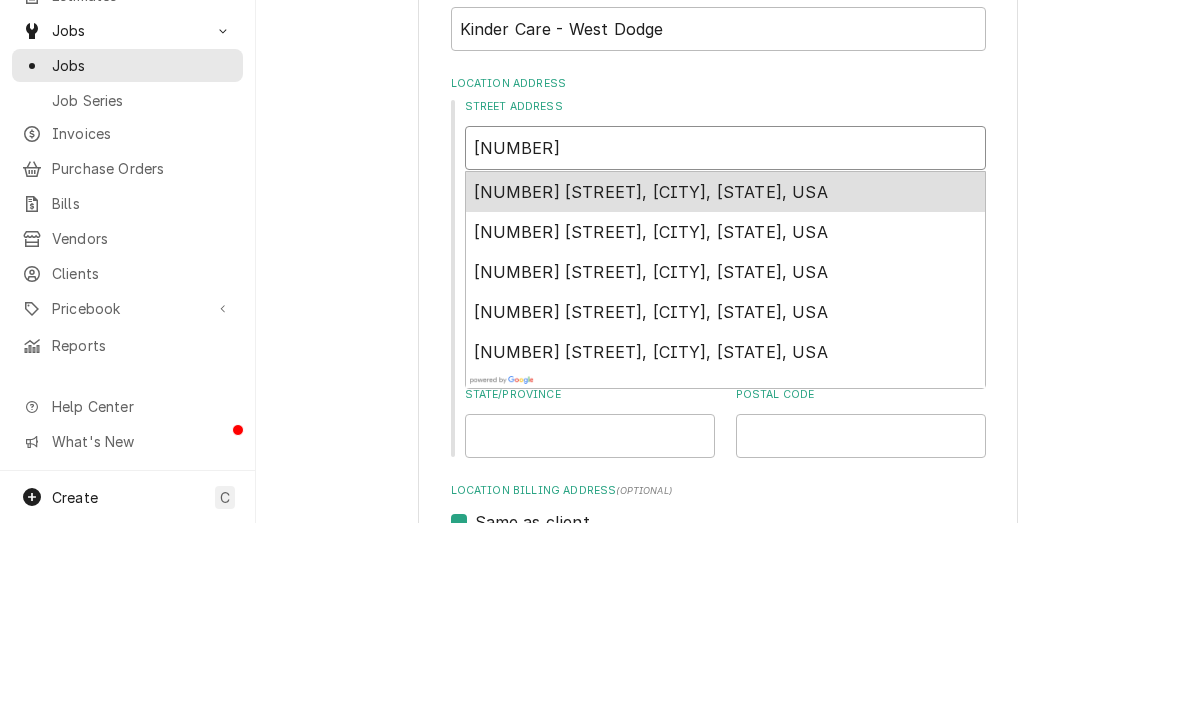 type on "x" 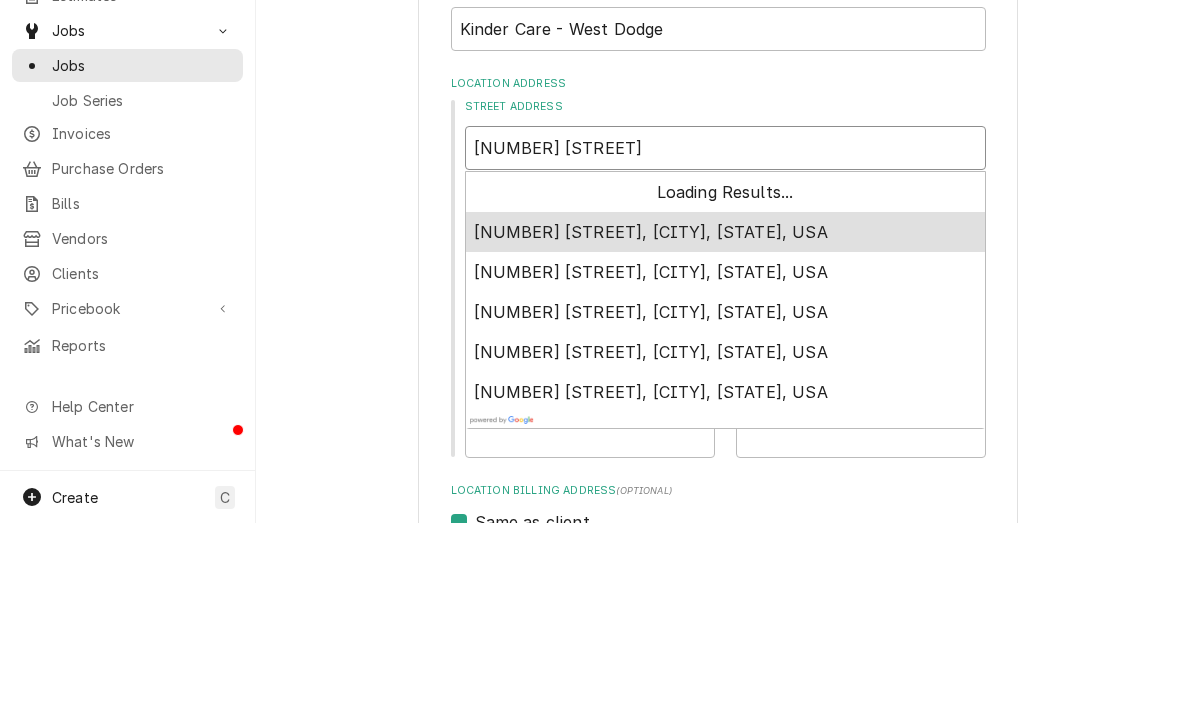 type on "x" 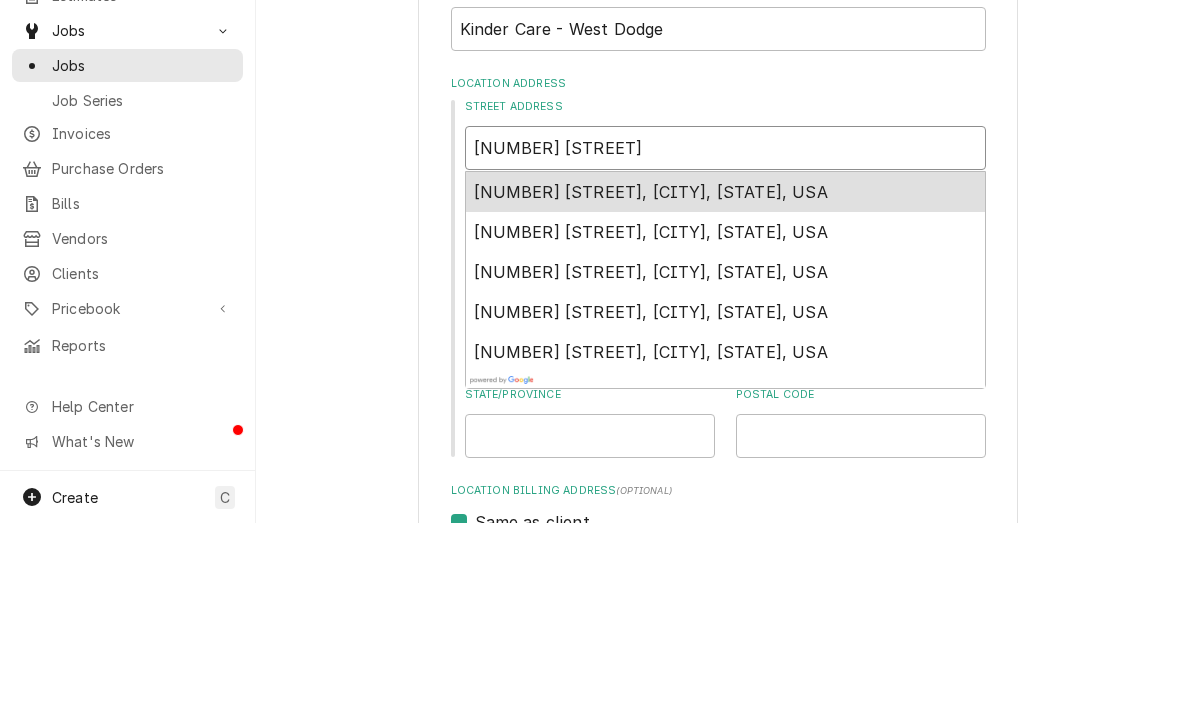 type on "520 N 152n" 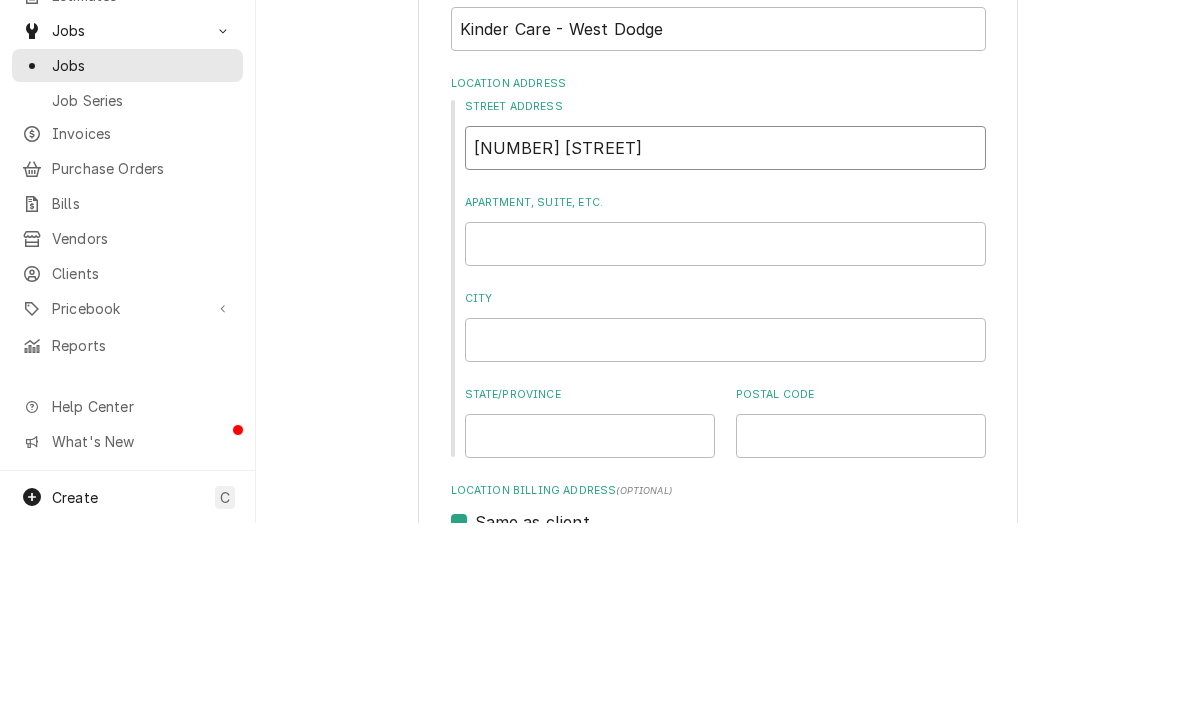 type on "x" 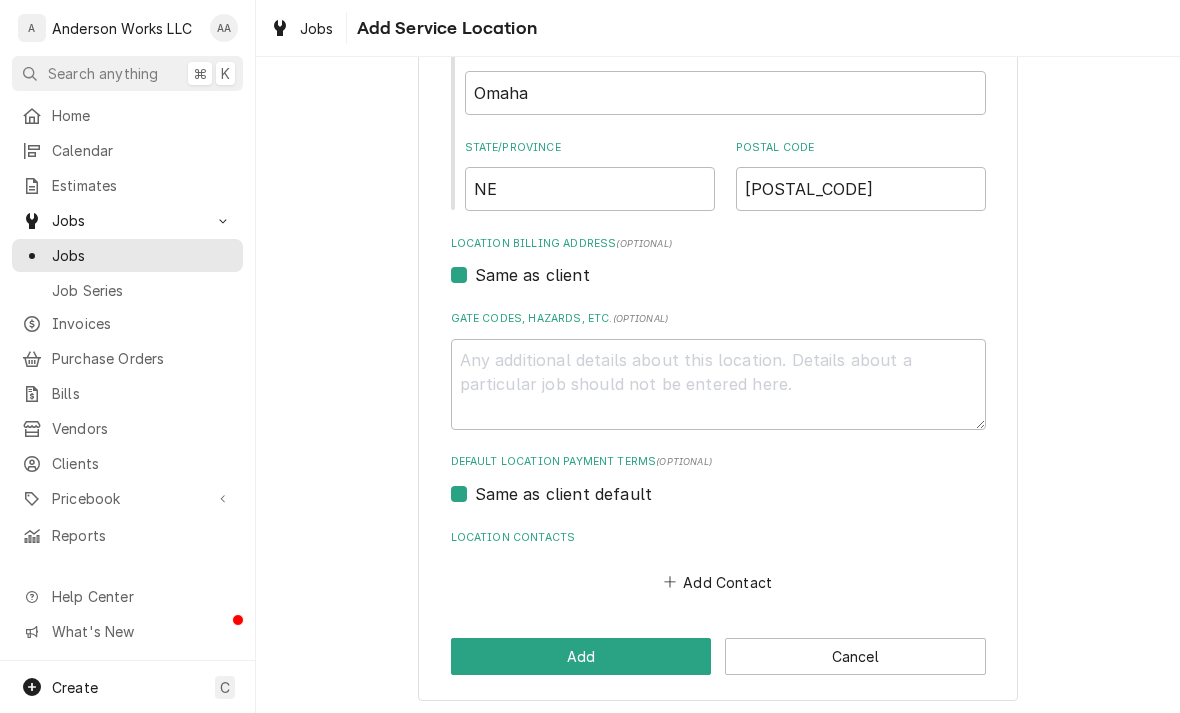 scroll, scrollTop: 435, scrollLeft: 0, axis: vertical 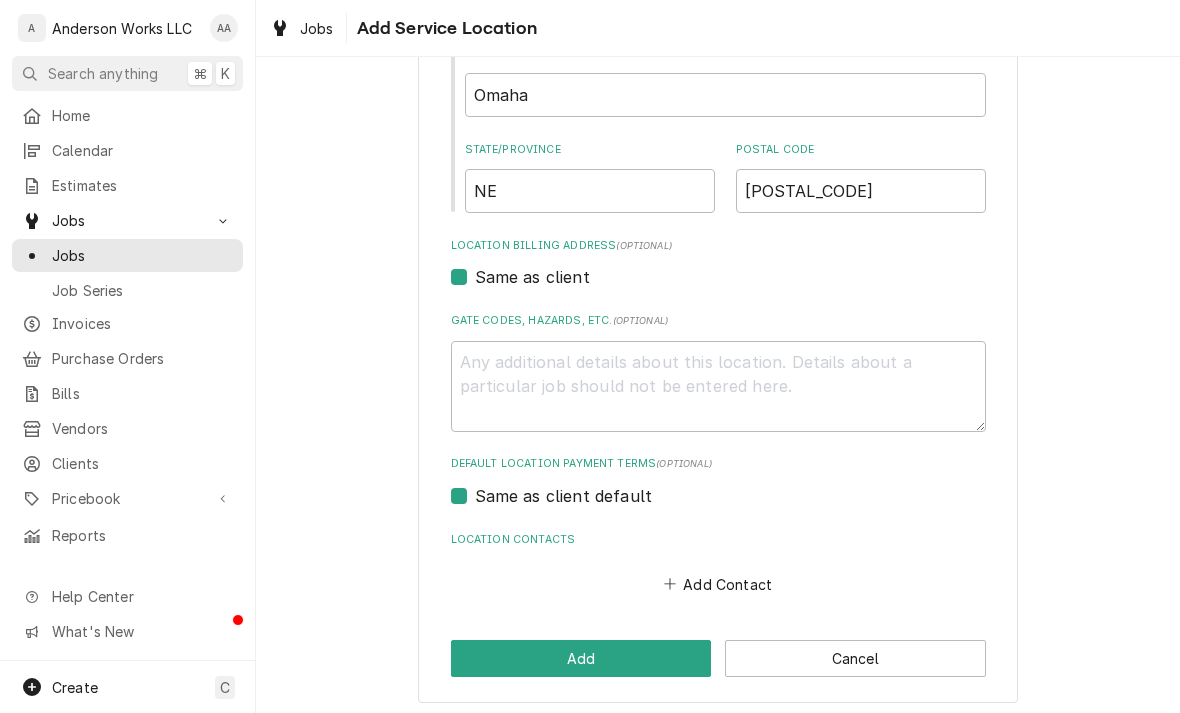 click on "Add" at bounding box center [581, 658] 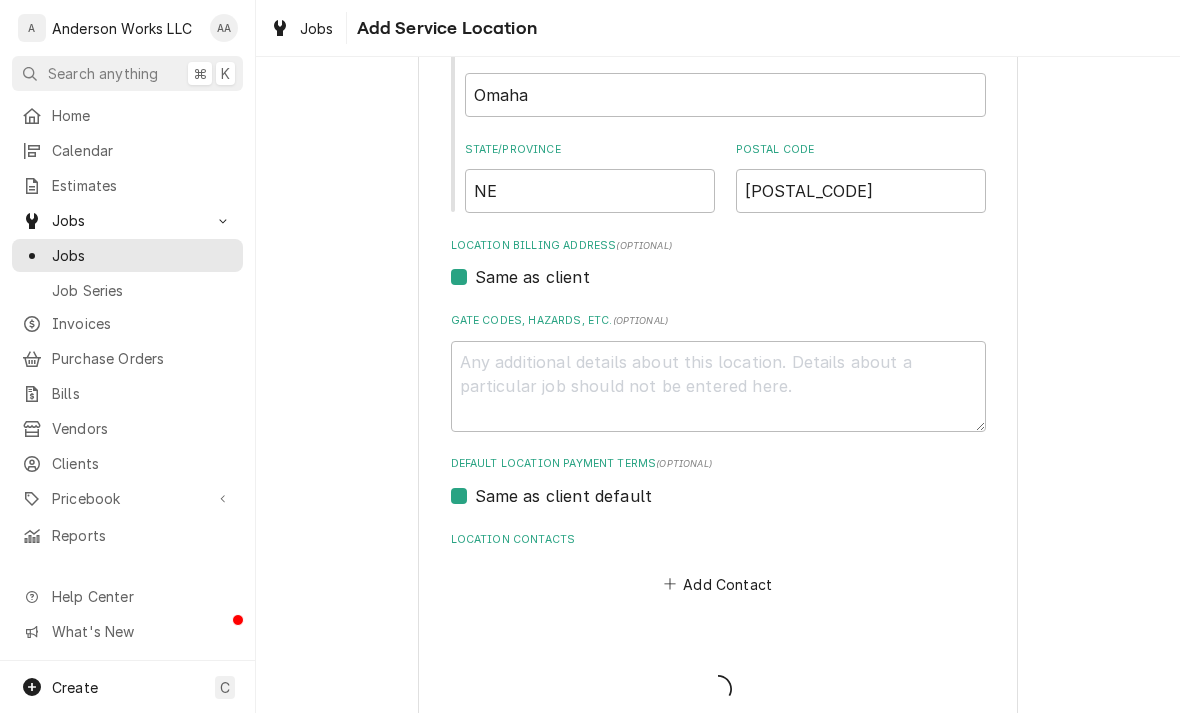 scroll, scrollTop: 0, scrollLeft: 0, axis: both 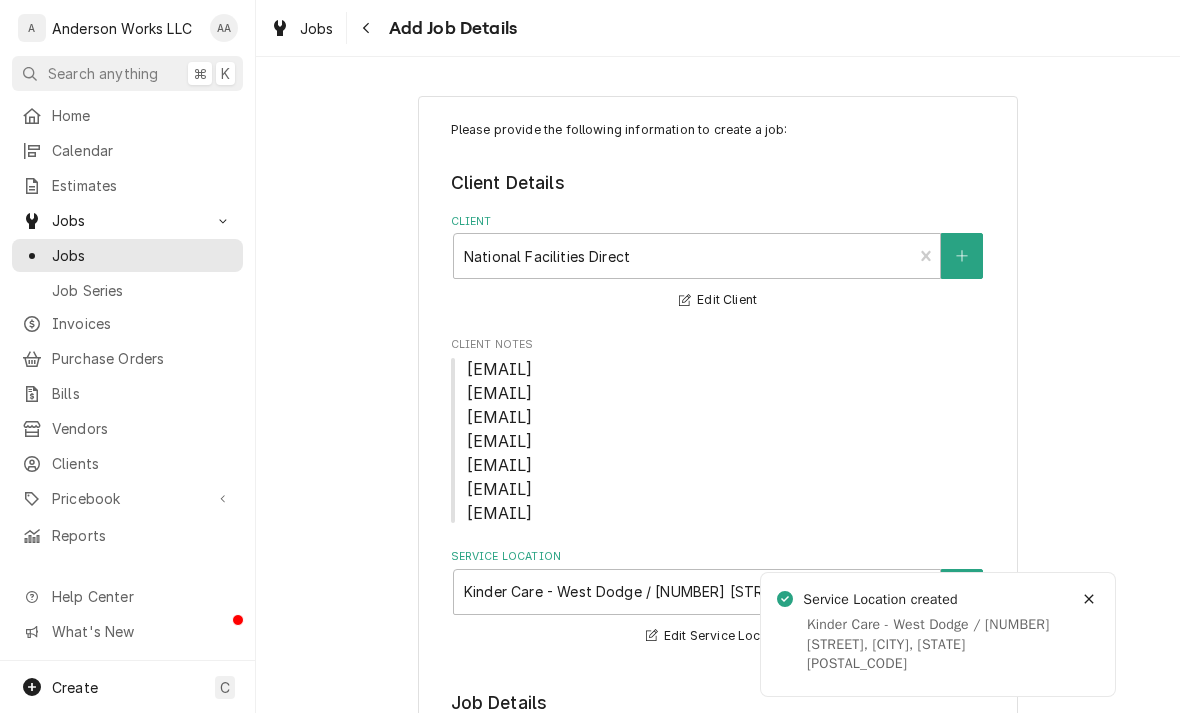type on "x" 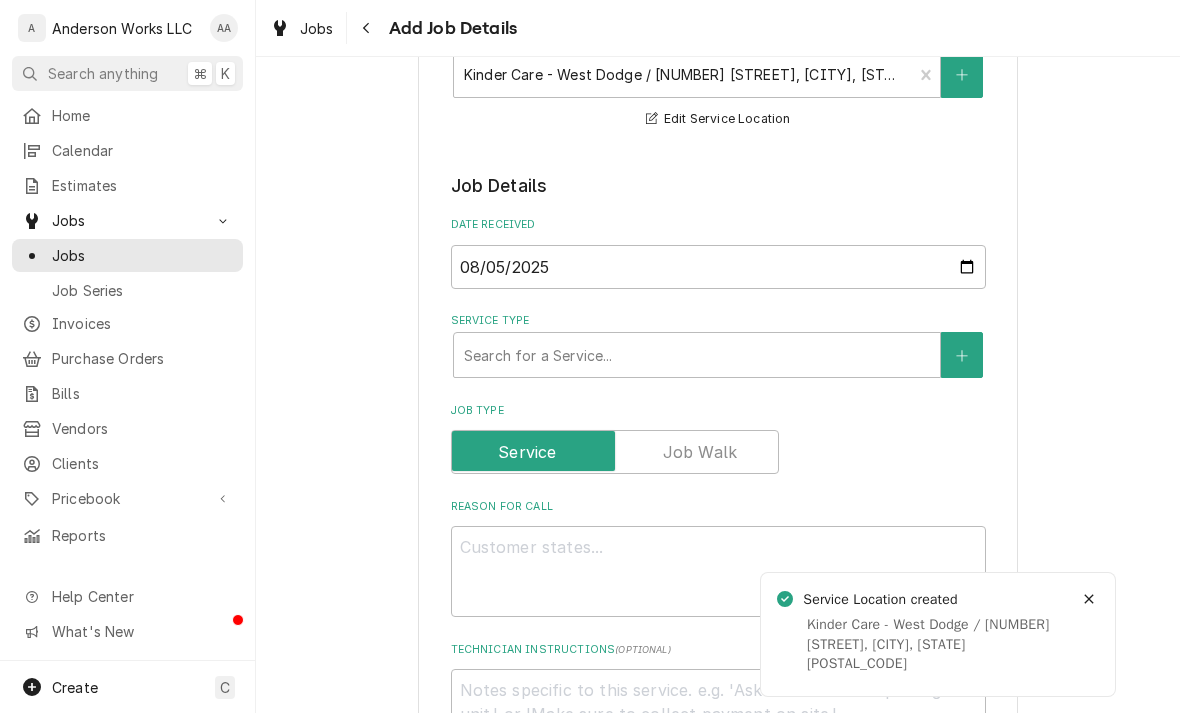 scroll, scrollTop: 521, scrollLeft: 0, axis: vertical 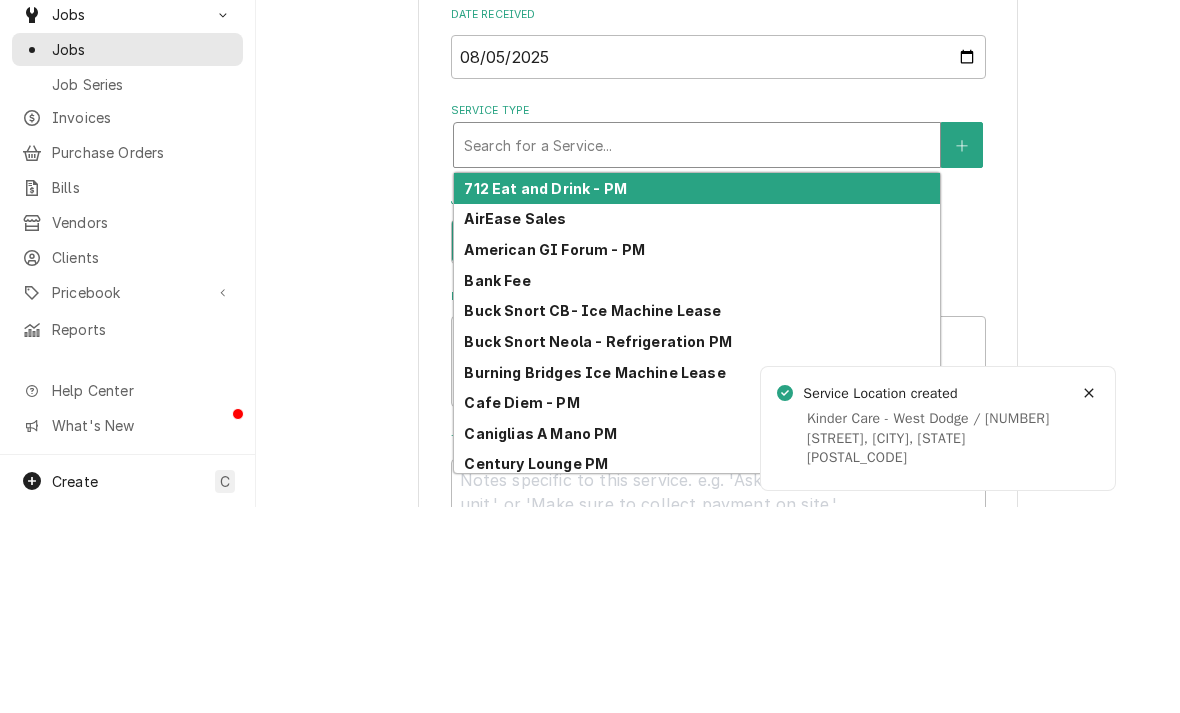 type on "c" 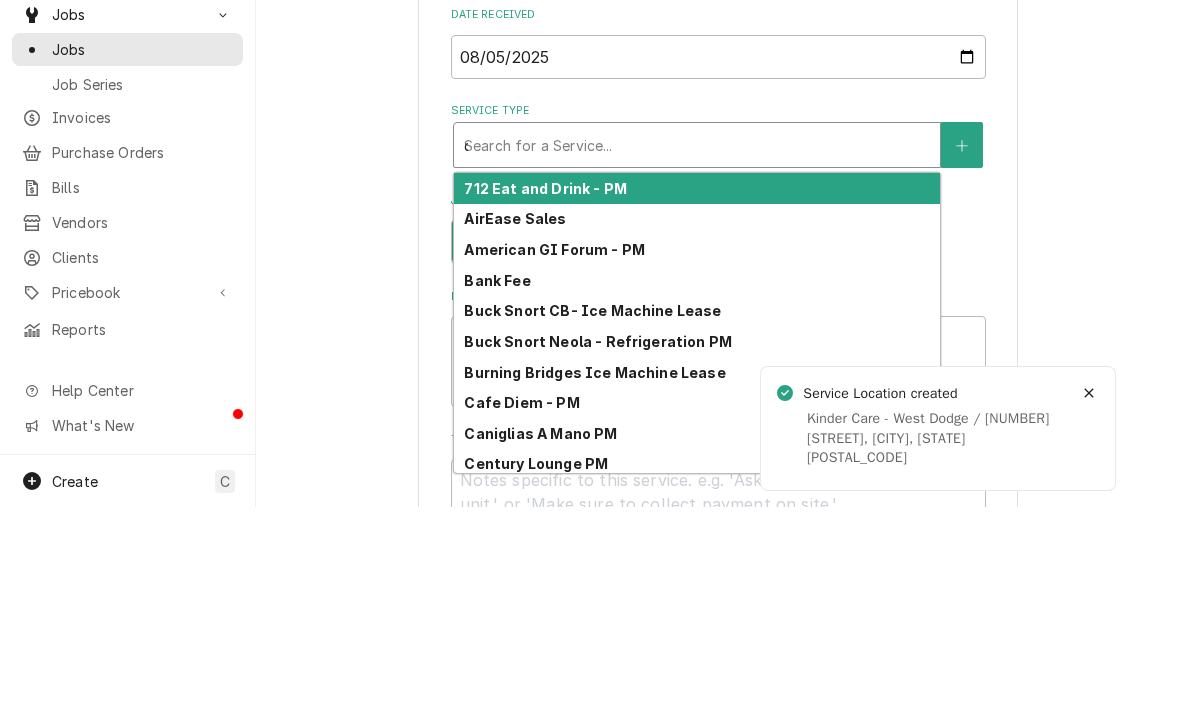 type on "x" 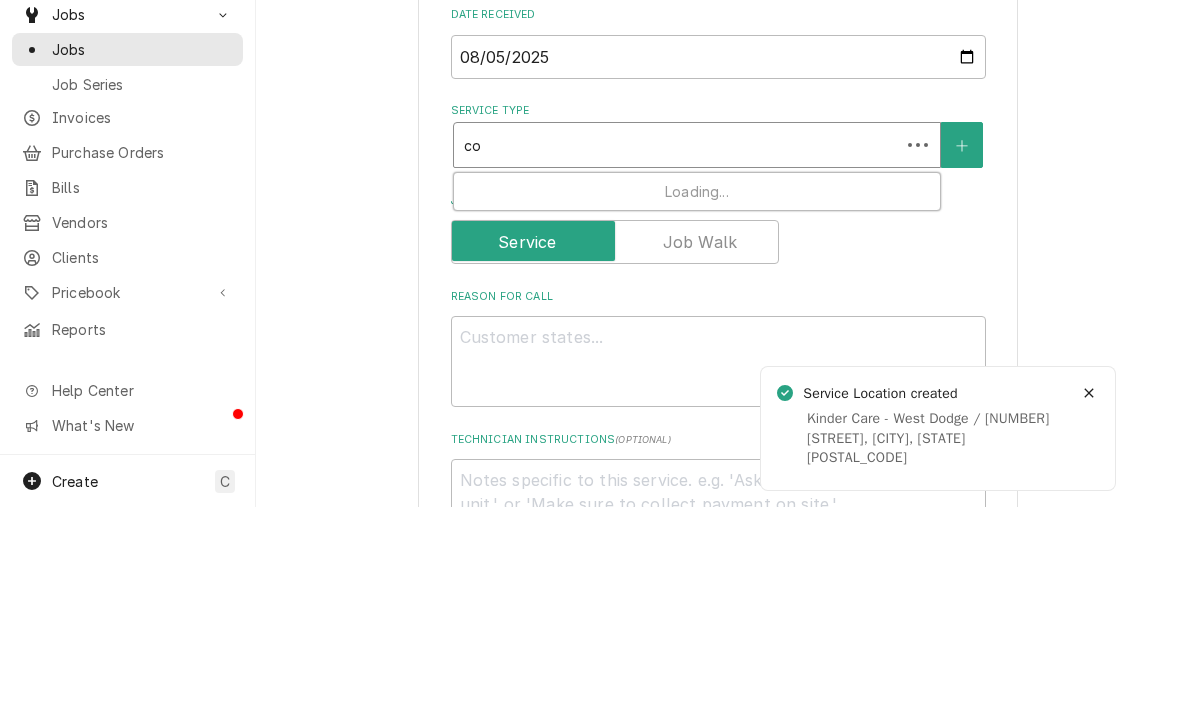 type on "com" 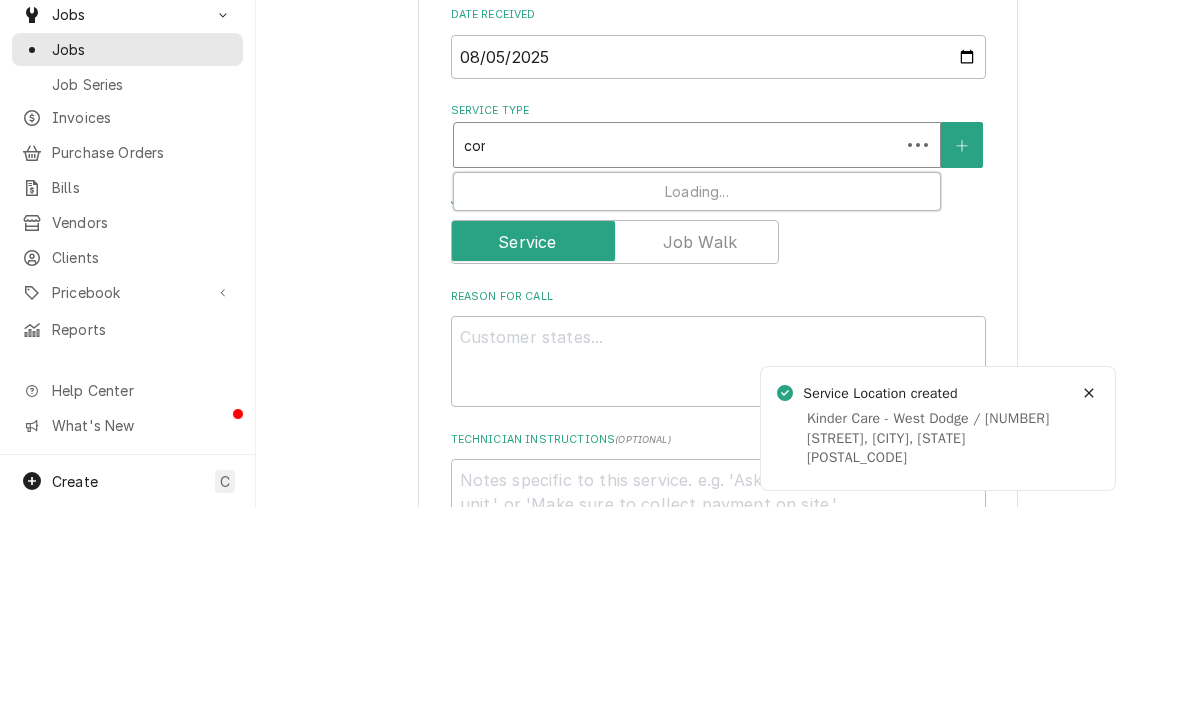 type on "x" 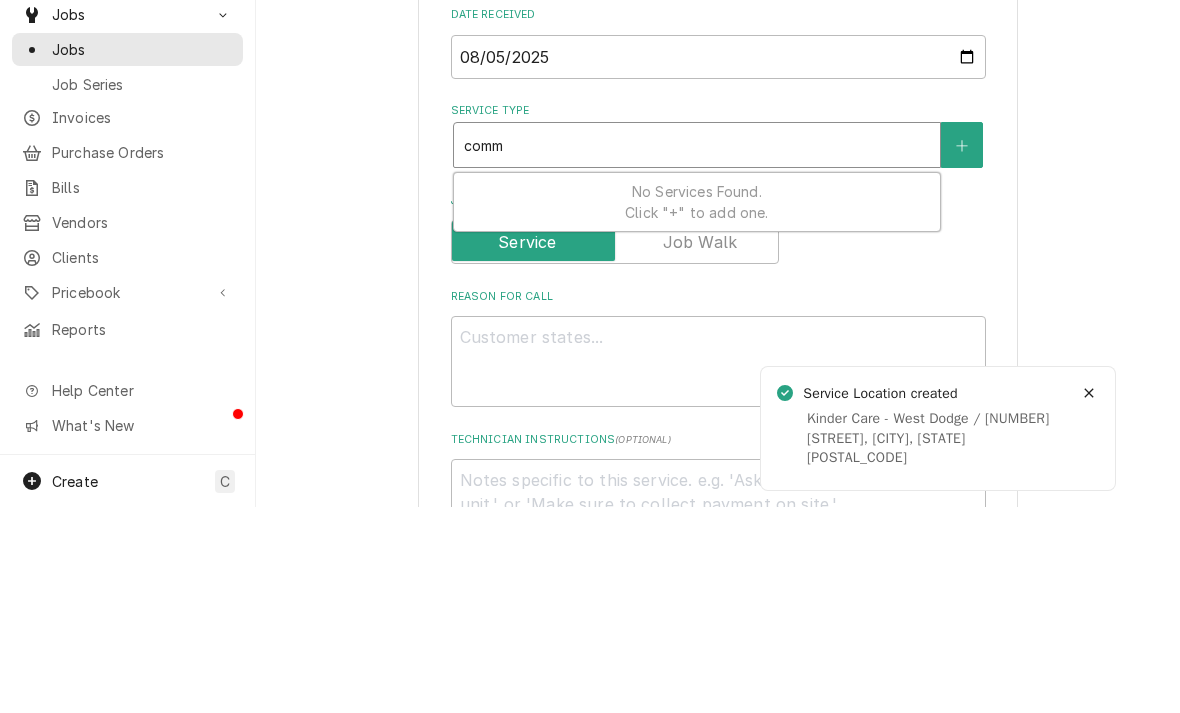 type on "comme" 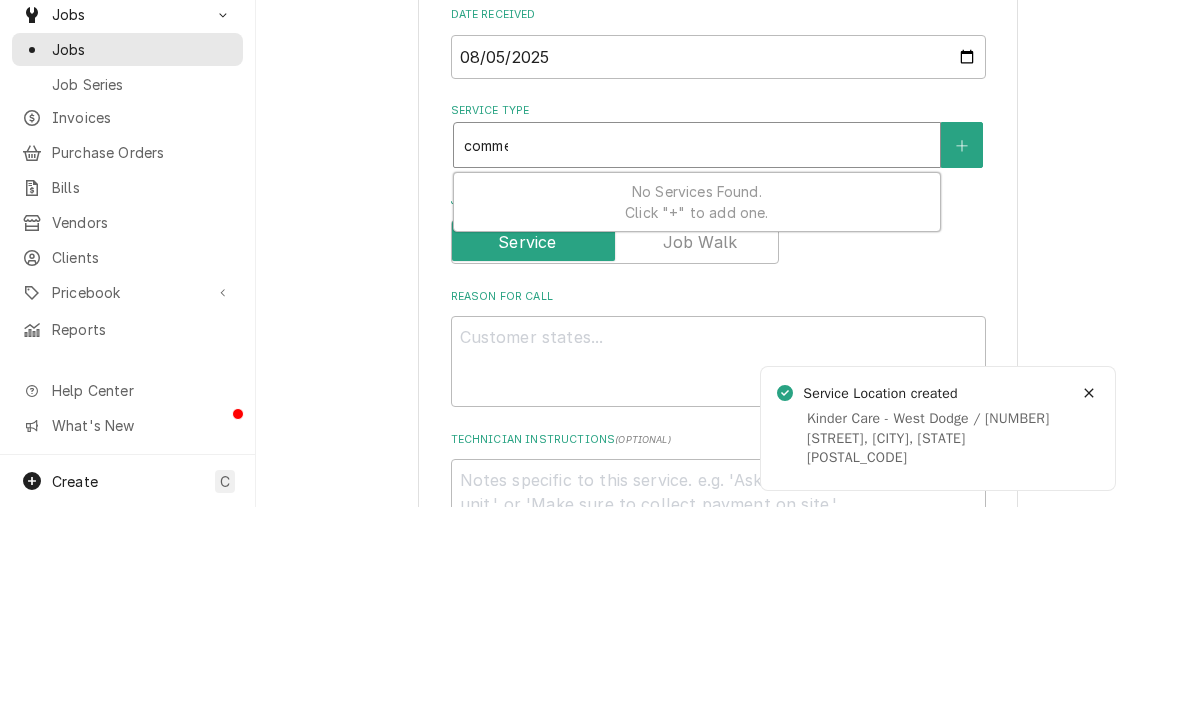 type on "x" 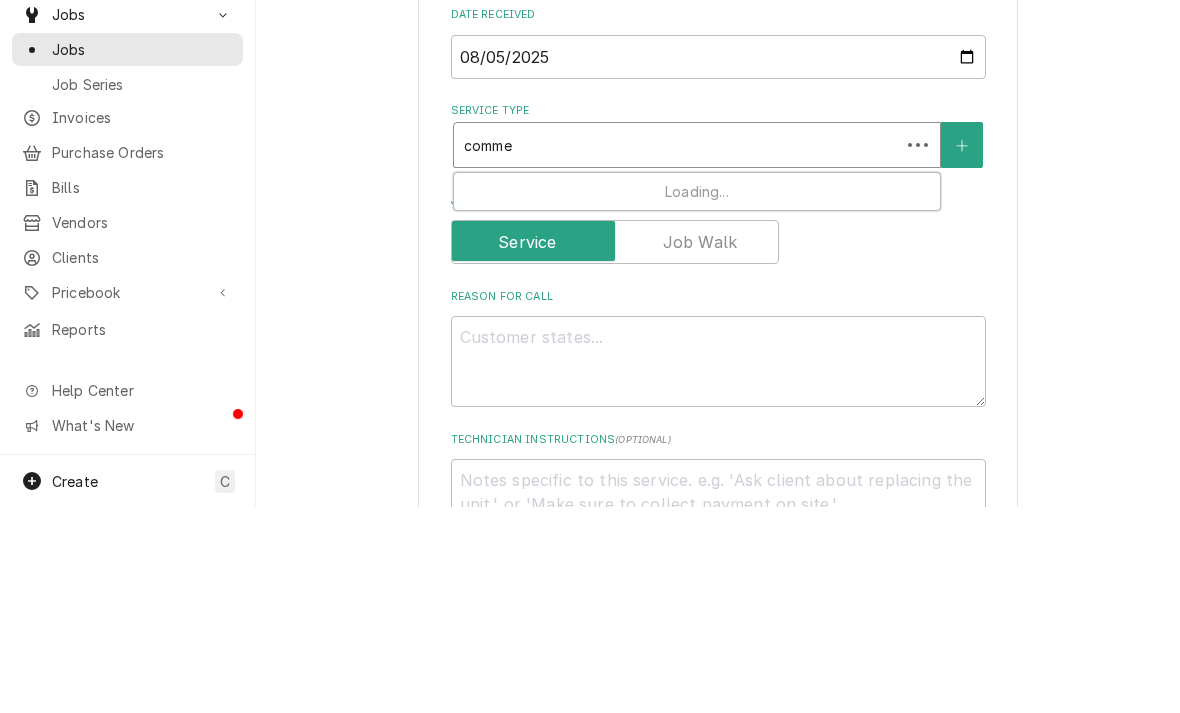type on "commer" 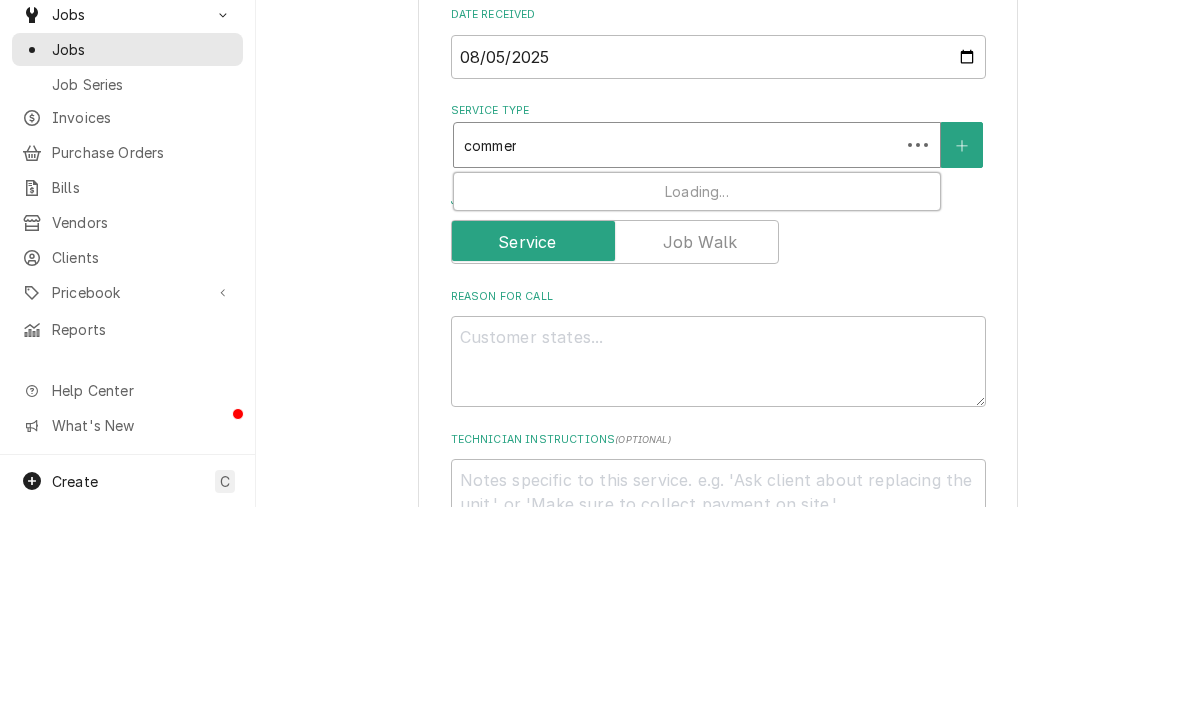 type on "x" 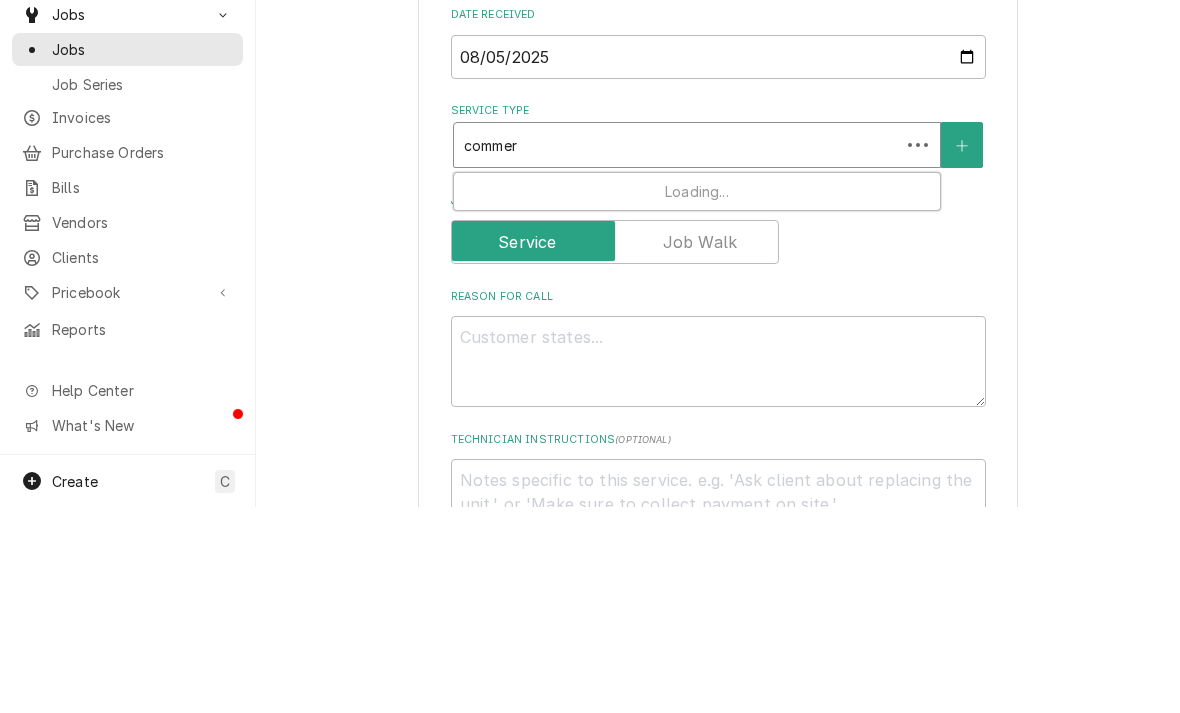 scroll, scrollTop: 598, scrollLeft: 0, axis: vertical 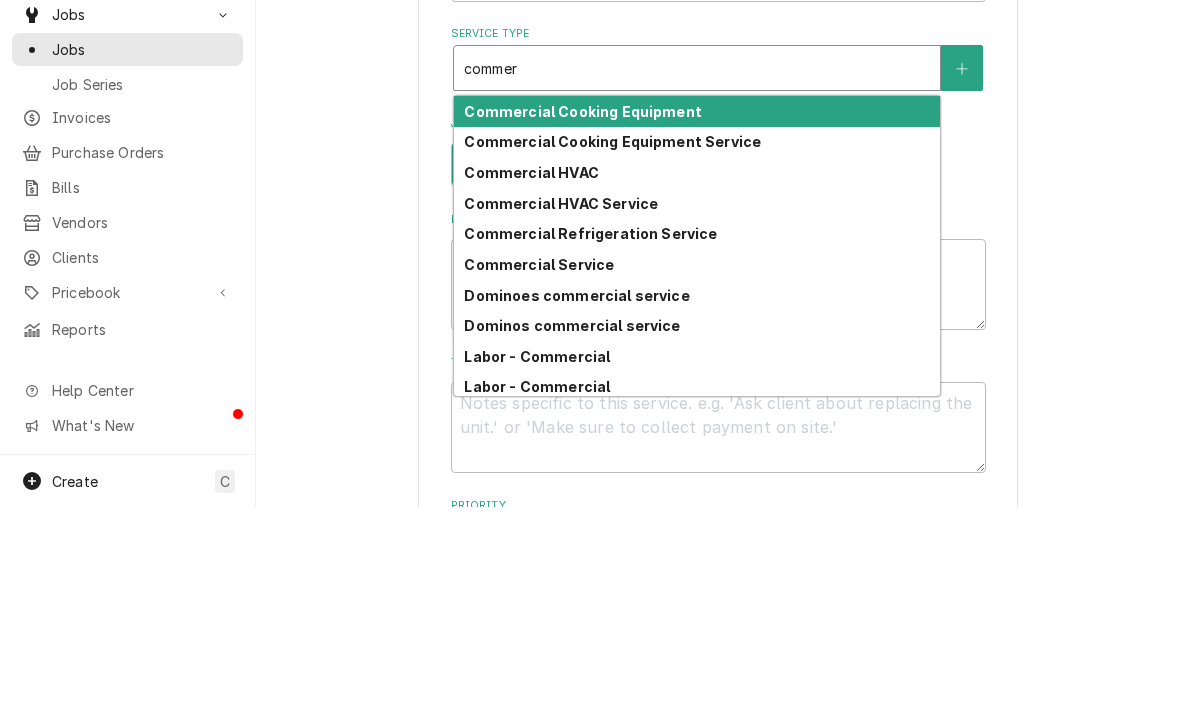 click on "Commercial Refrigeration Service" at bounding box center (590, 439) 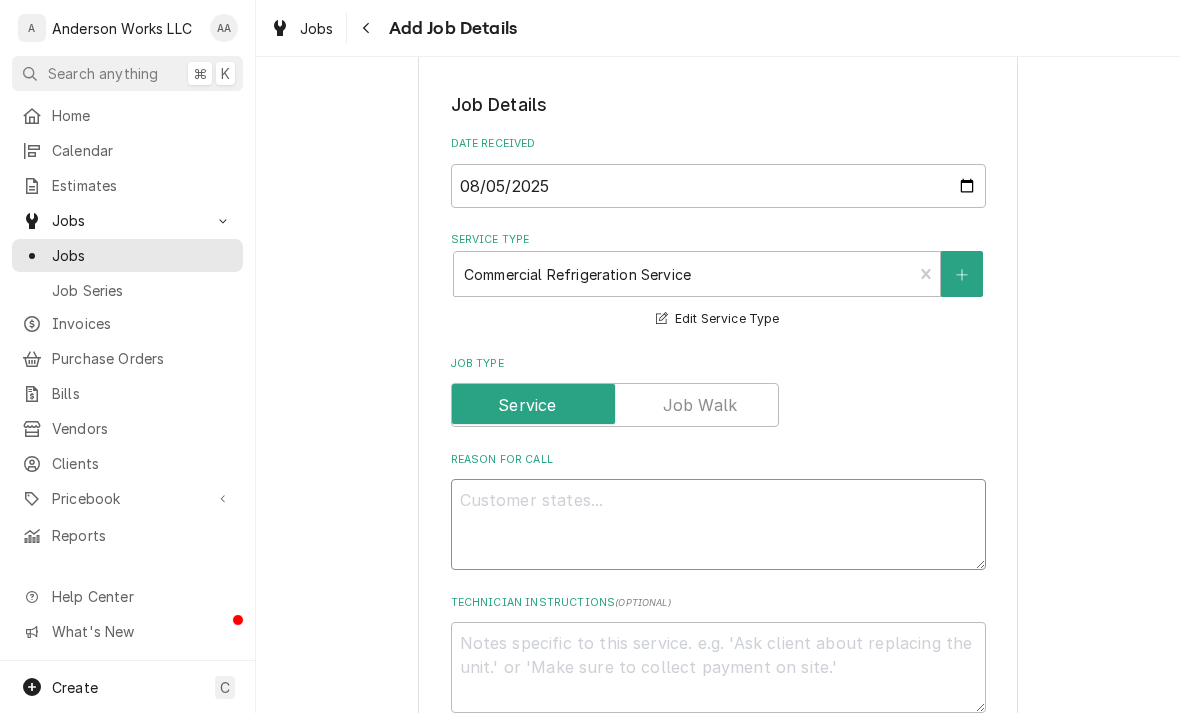 click on "Reason For Call" at bounding box center (718, 524) 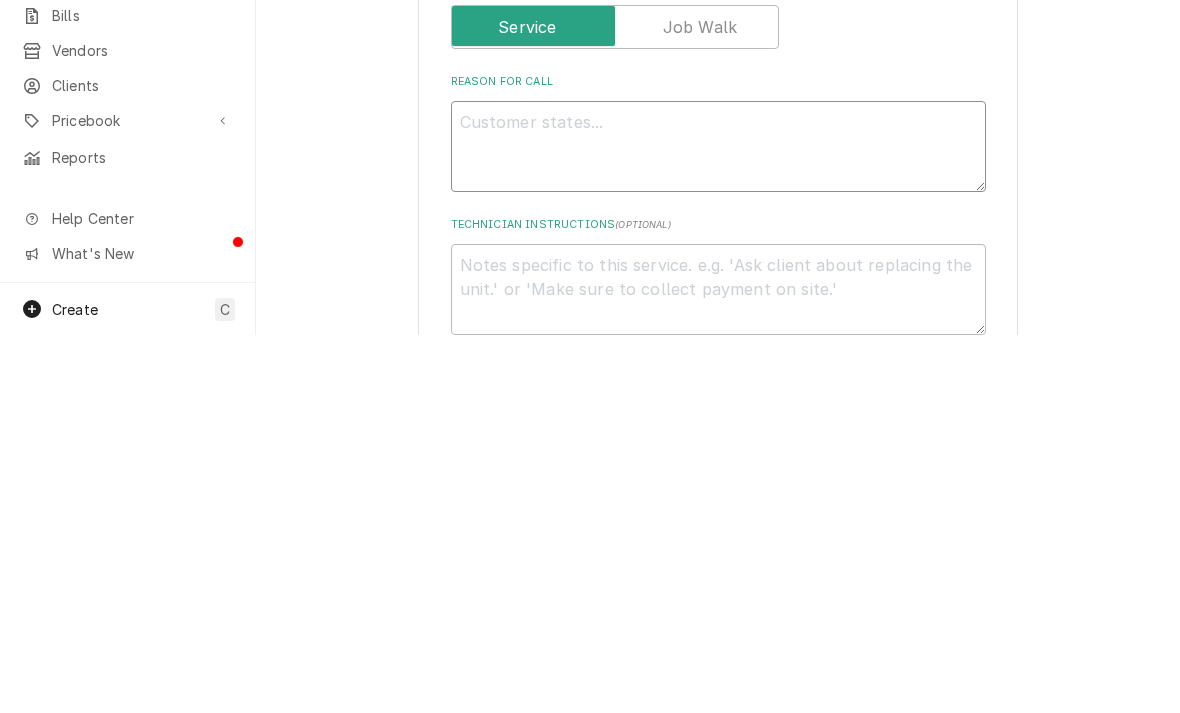 type on "x" 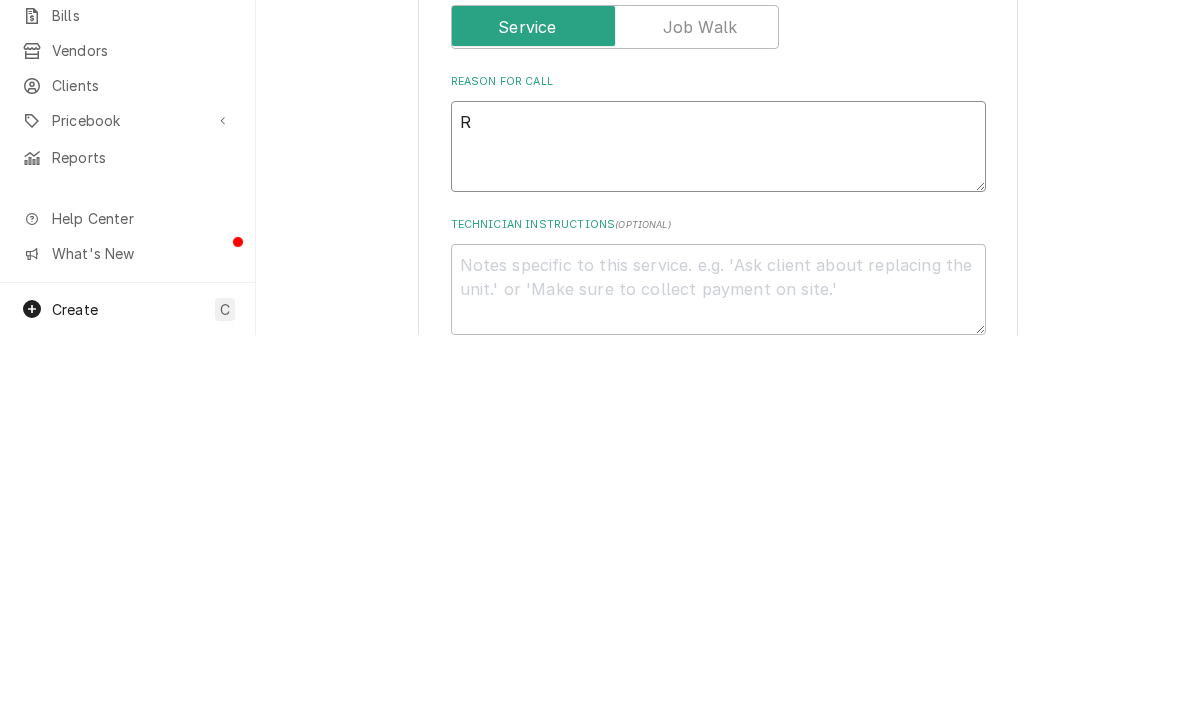 type on "Re" 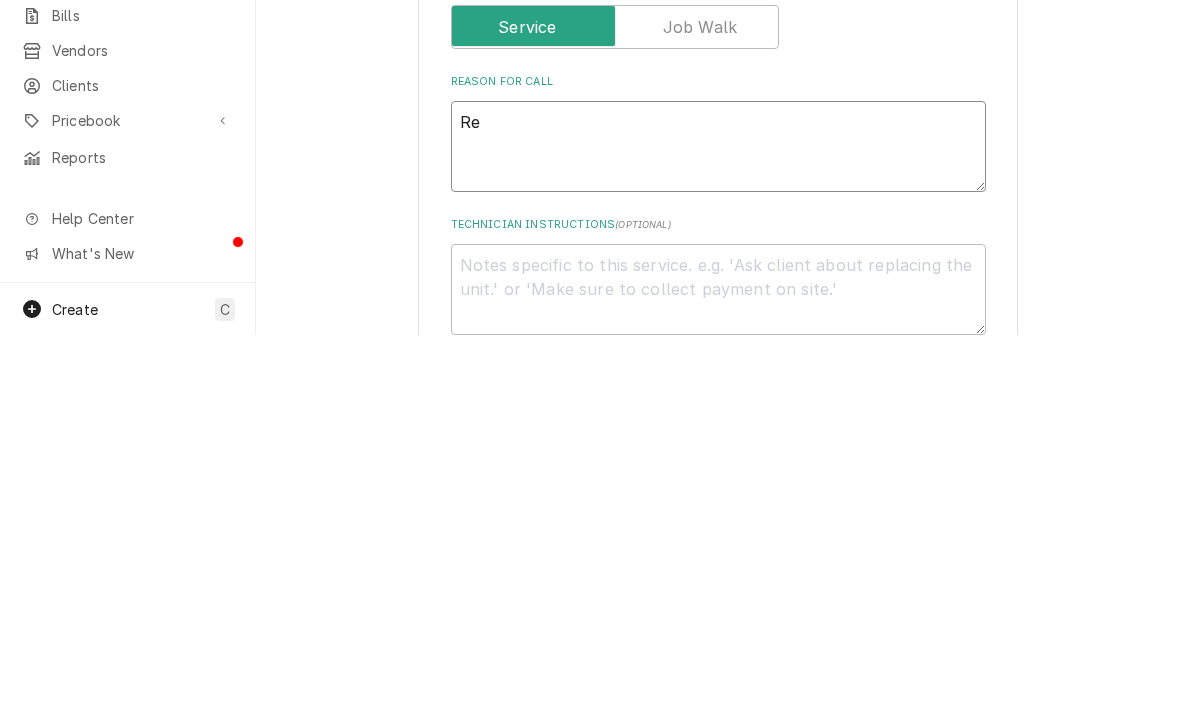 type on "x" 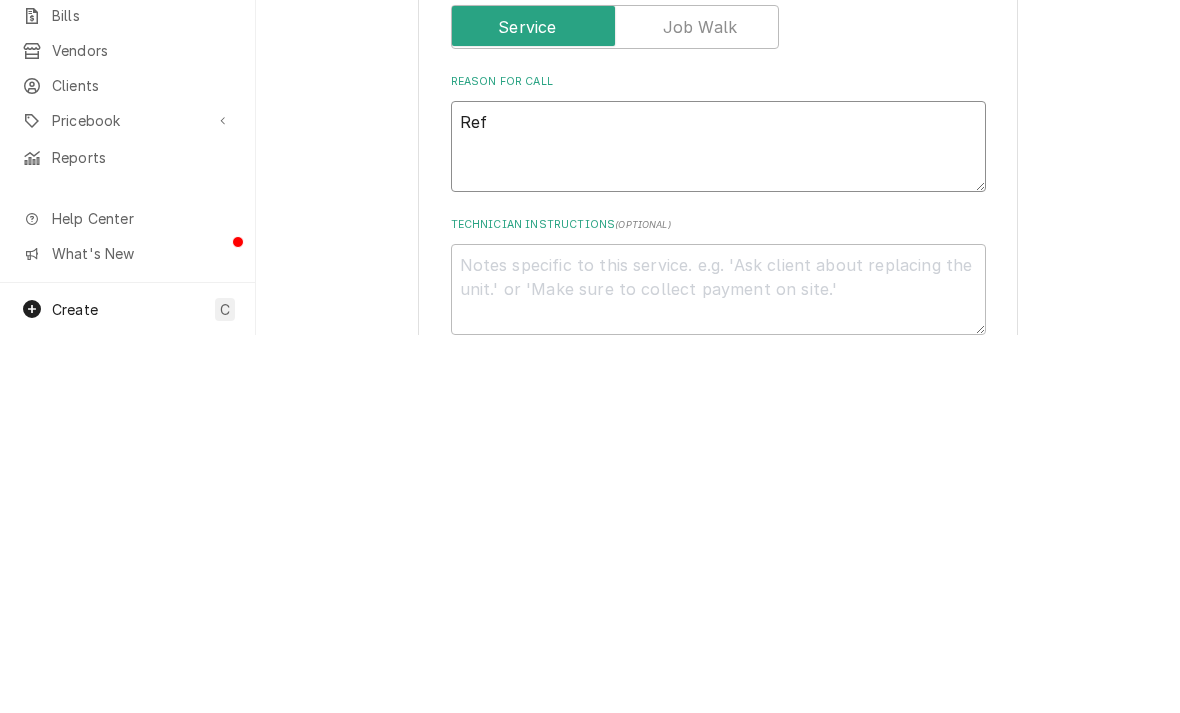 type on "x" 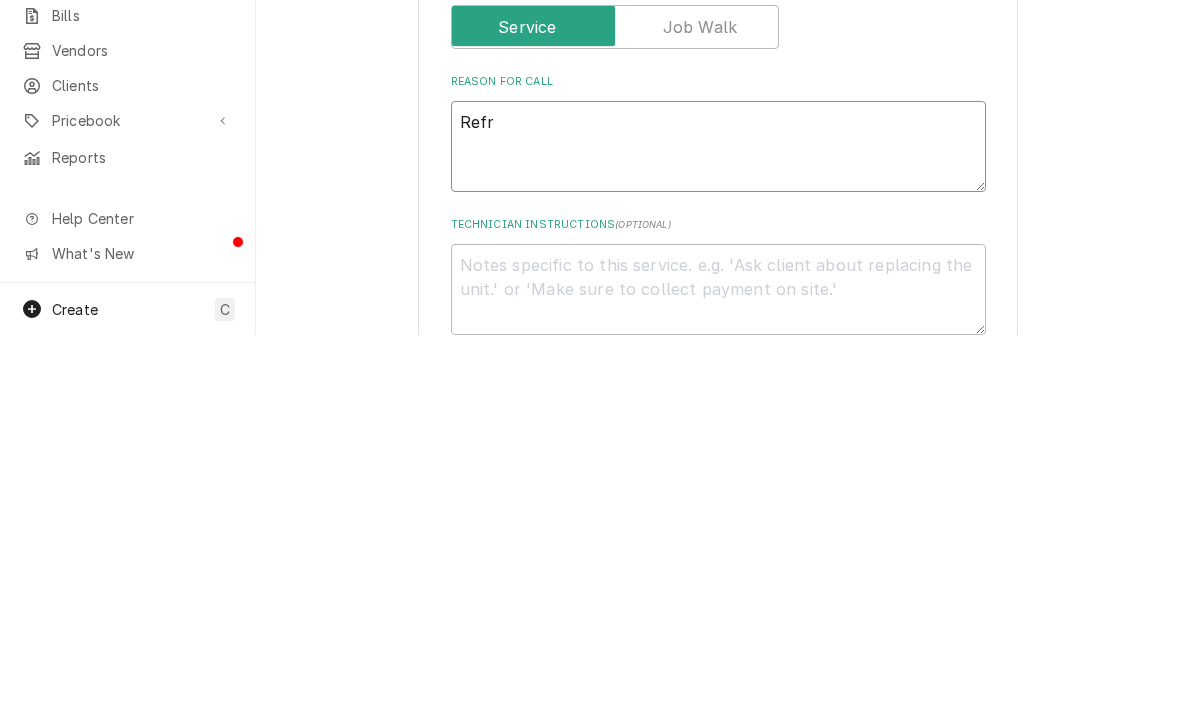 type on "x" 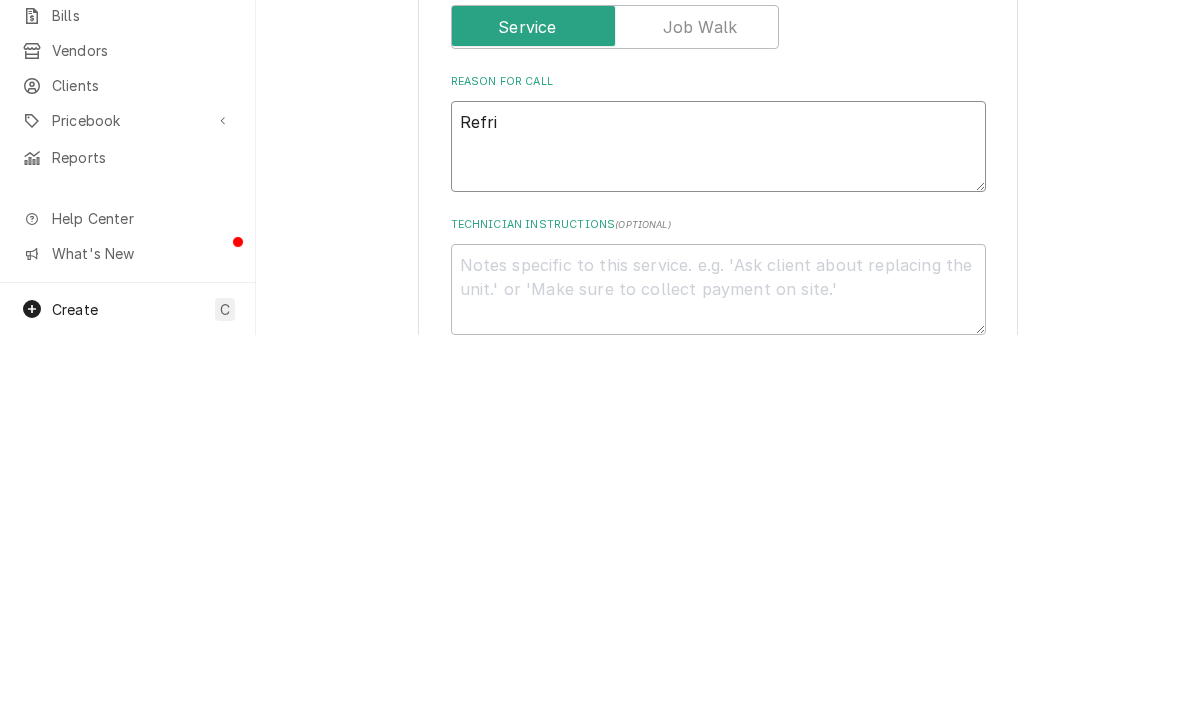 type on "x" 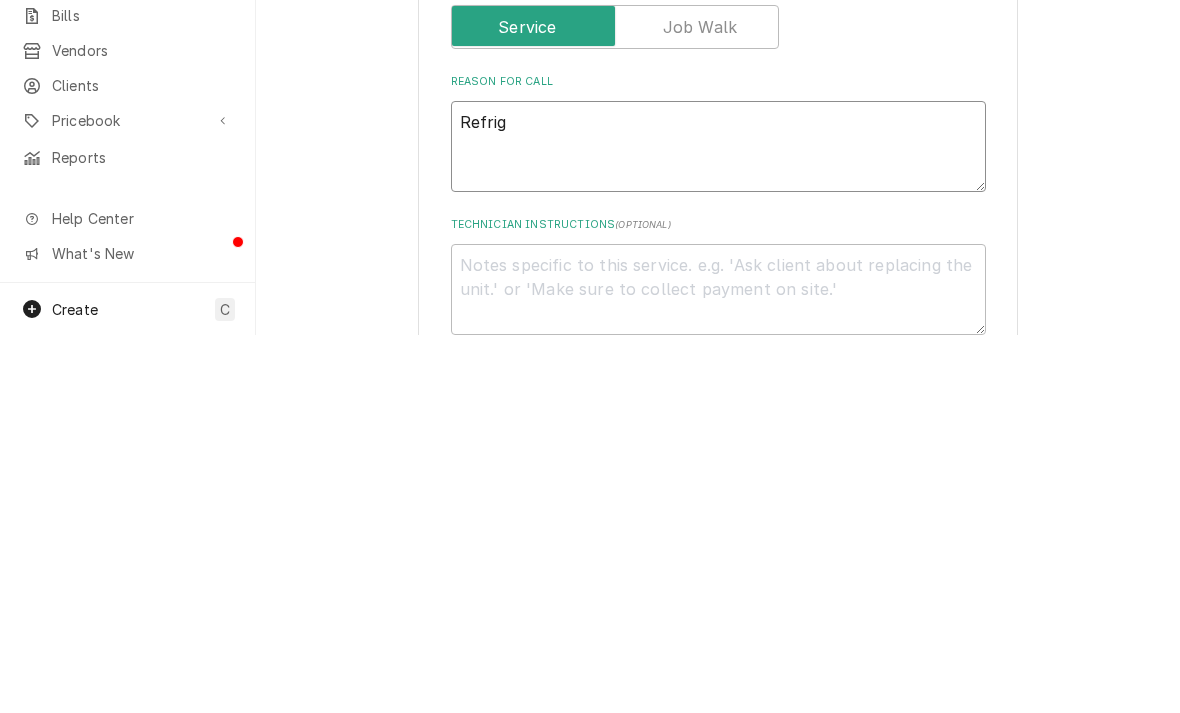 type on "x" 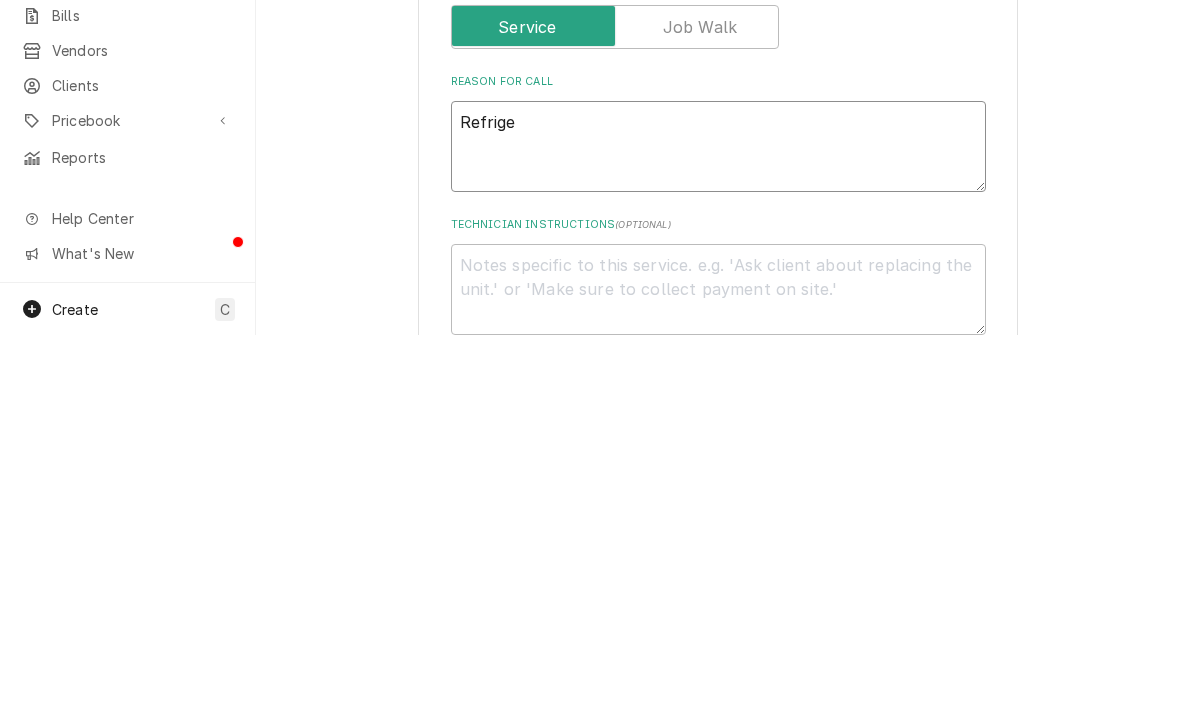 type on "x" 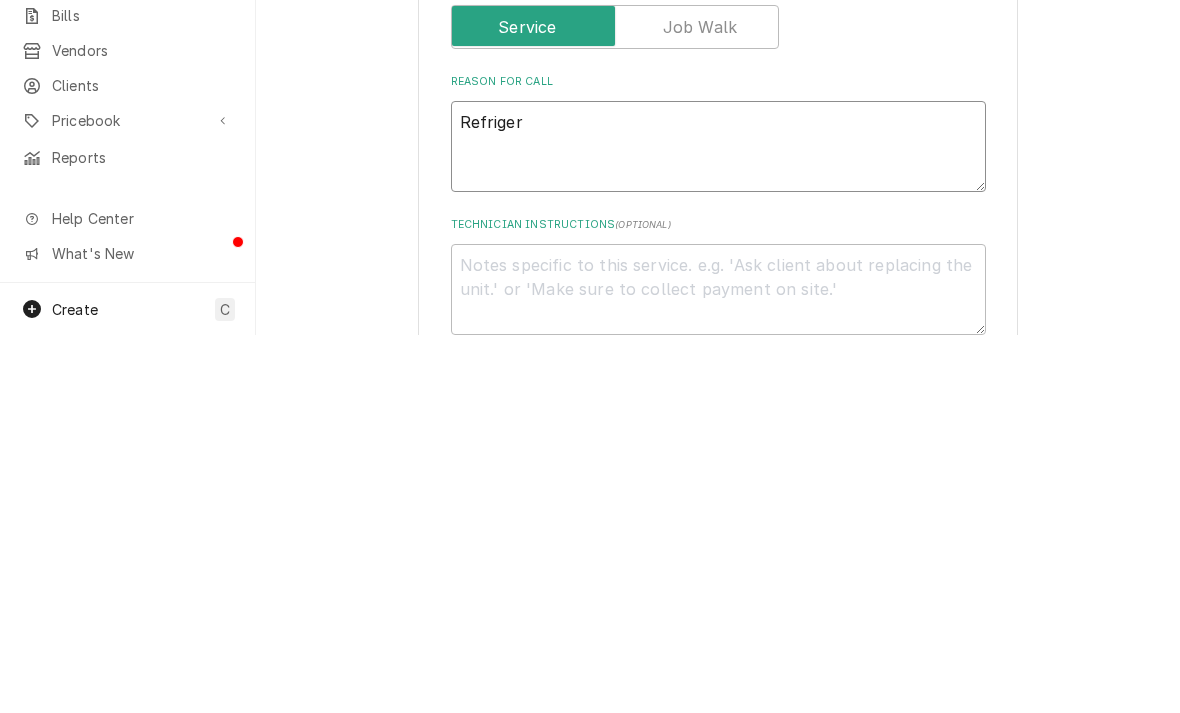 type on "x" 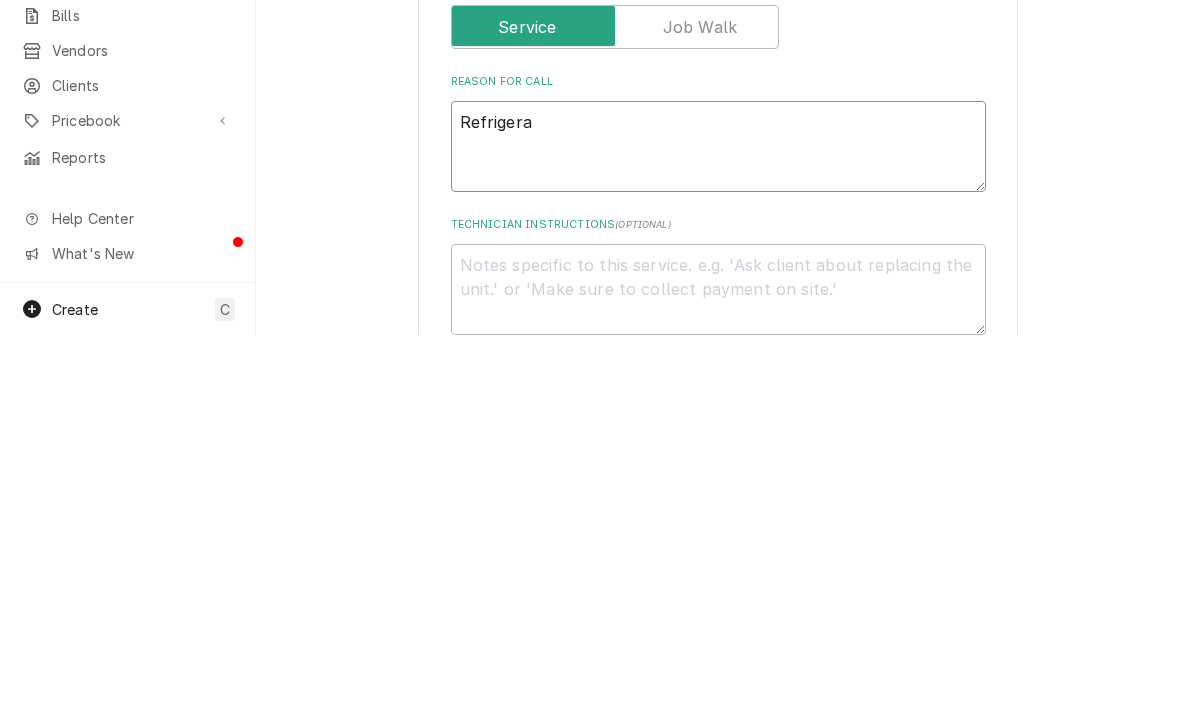 type on "x" 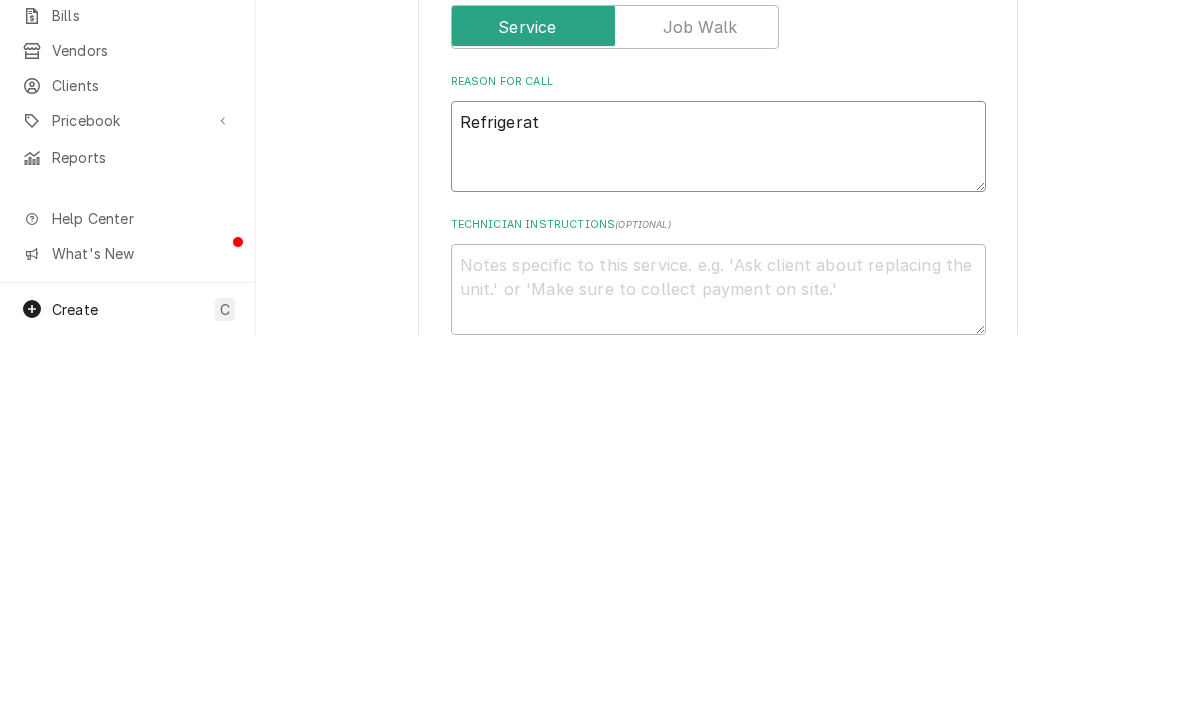 type on "x" 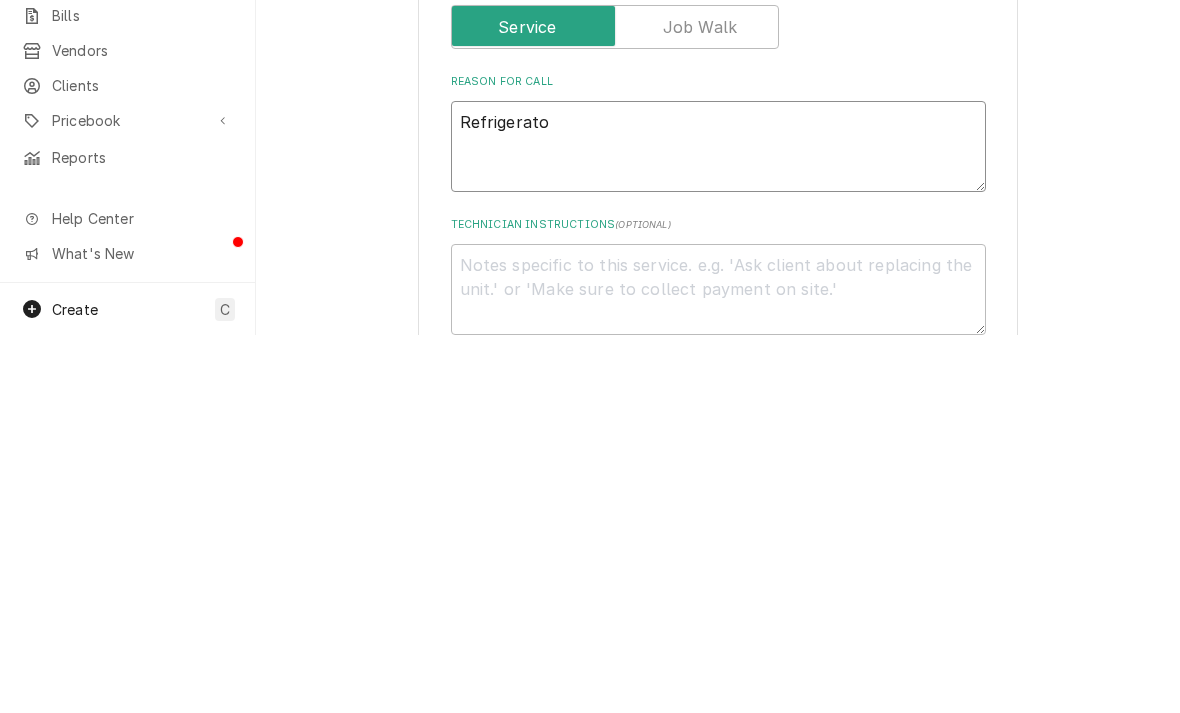 type on "Refrigerator" 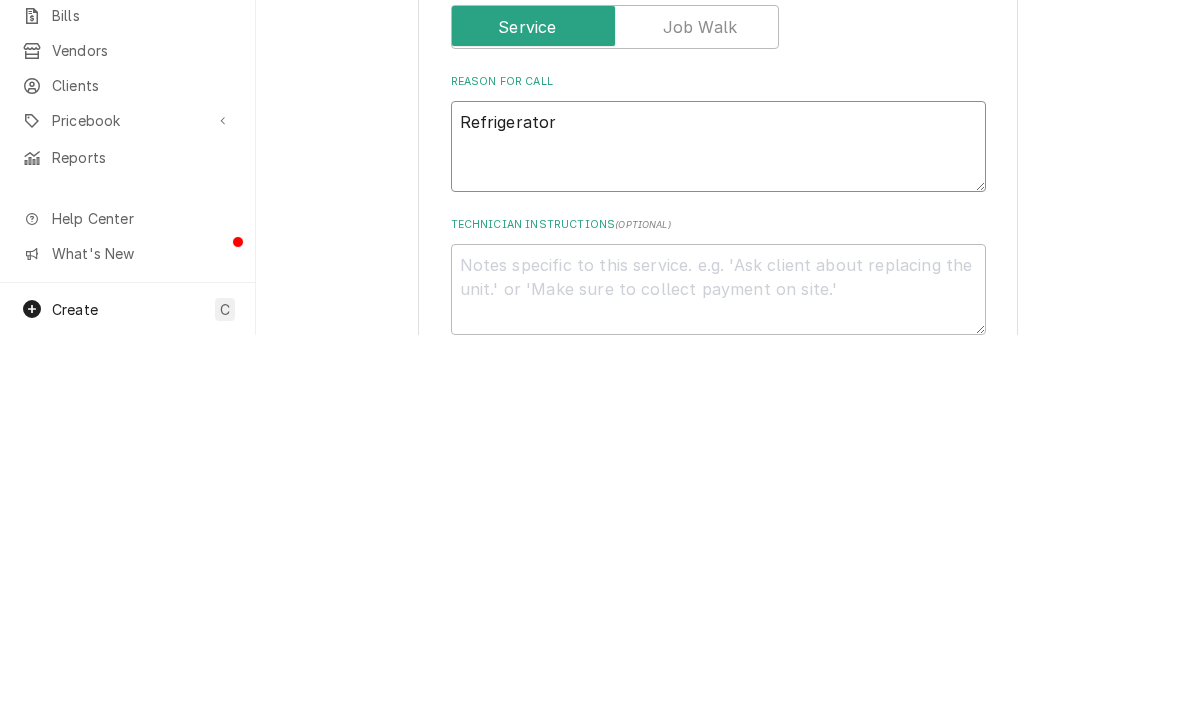 type on "x" 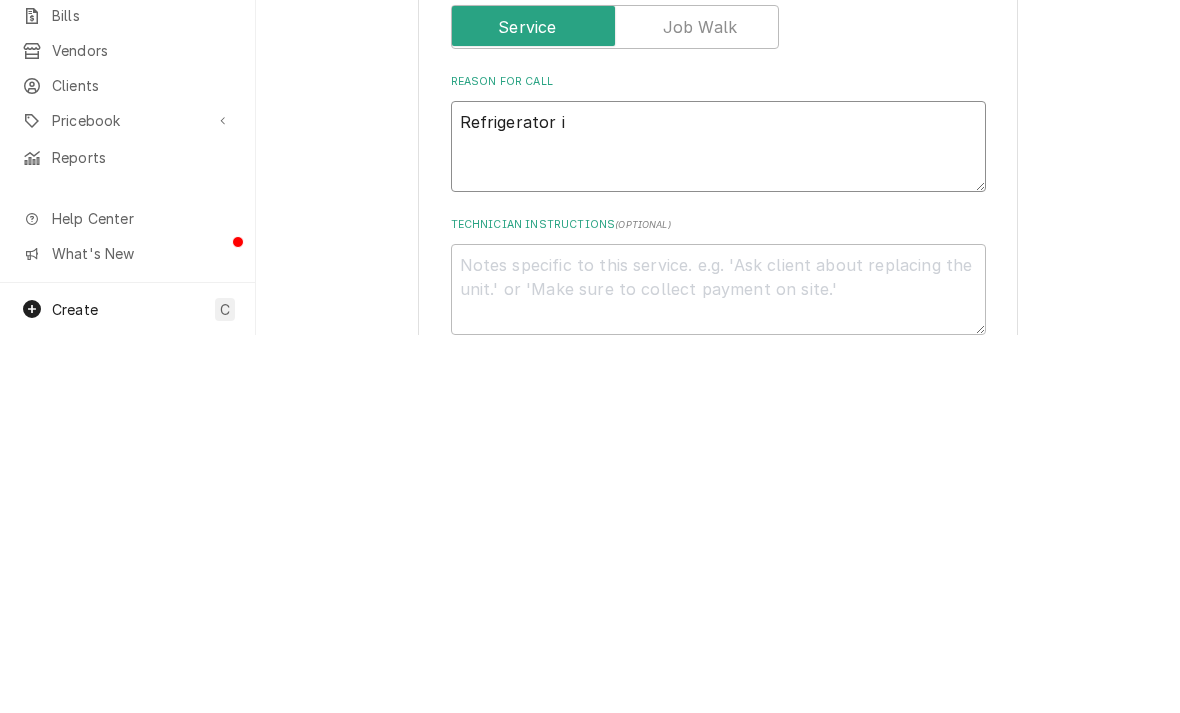 type on "Refrigerator is" 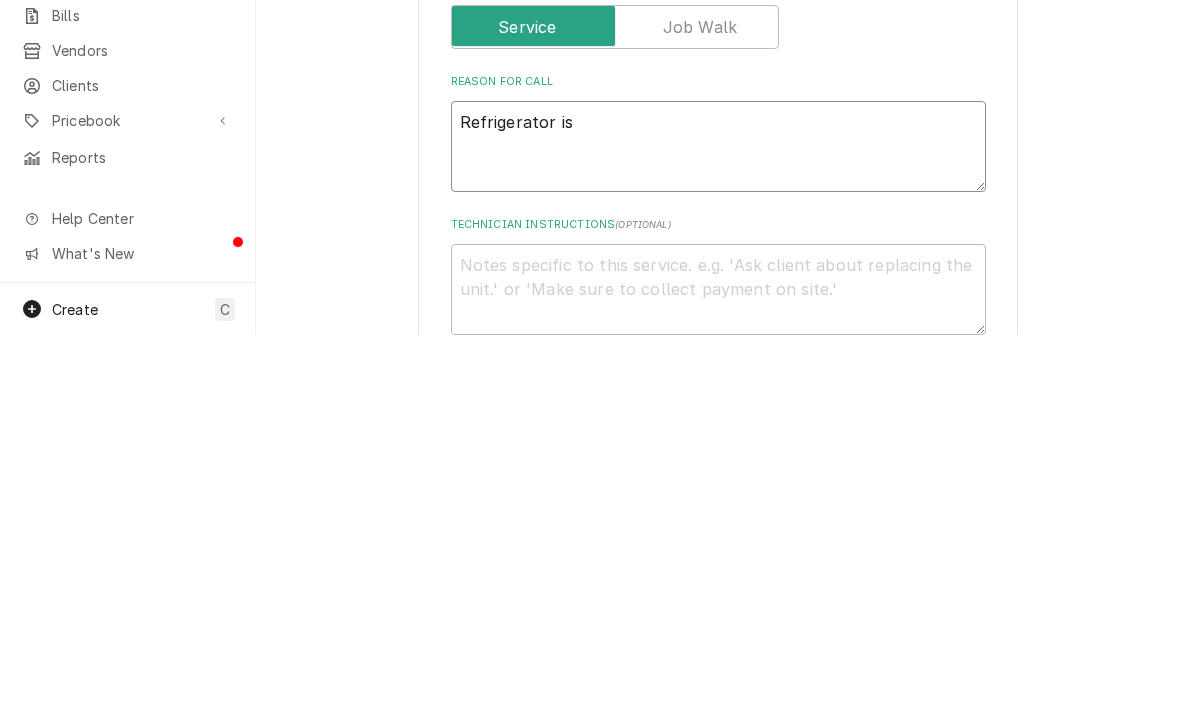 type on "x" 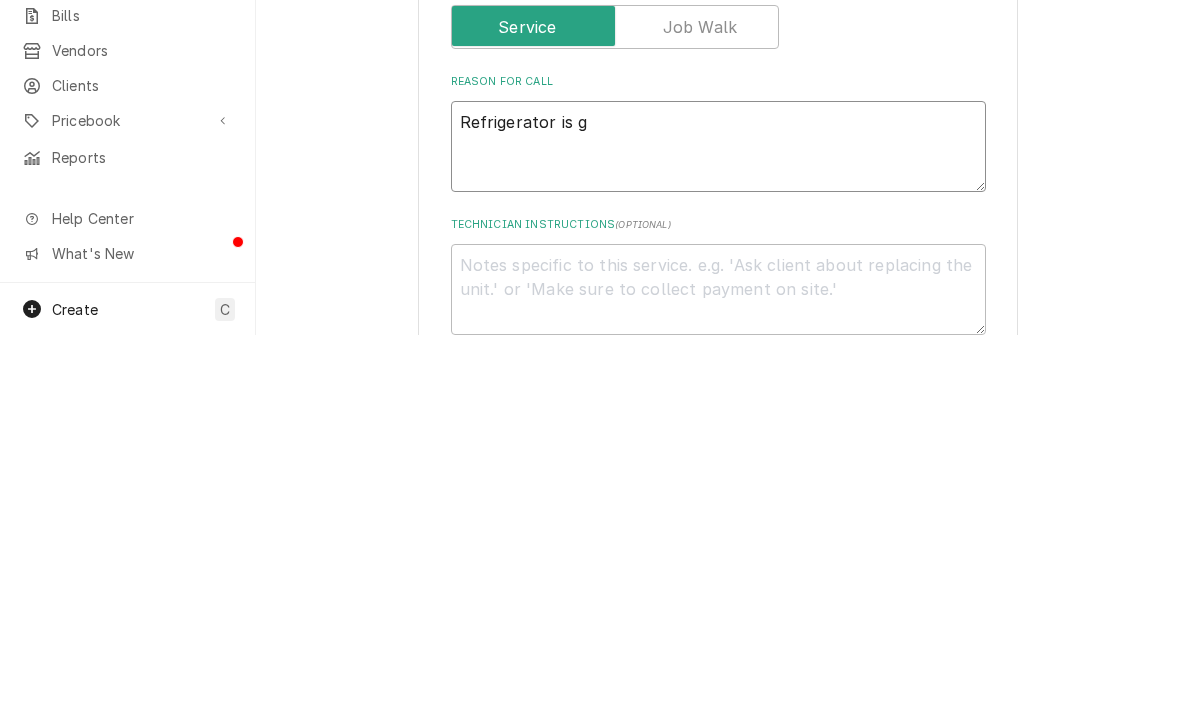 type on "x" 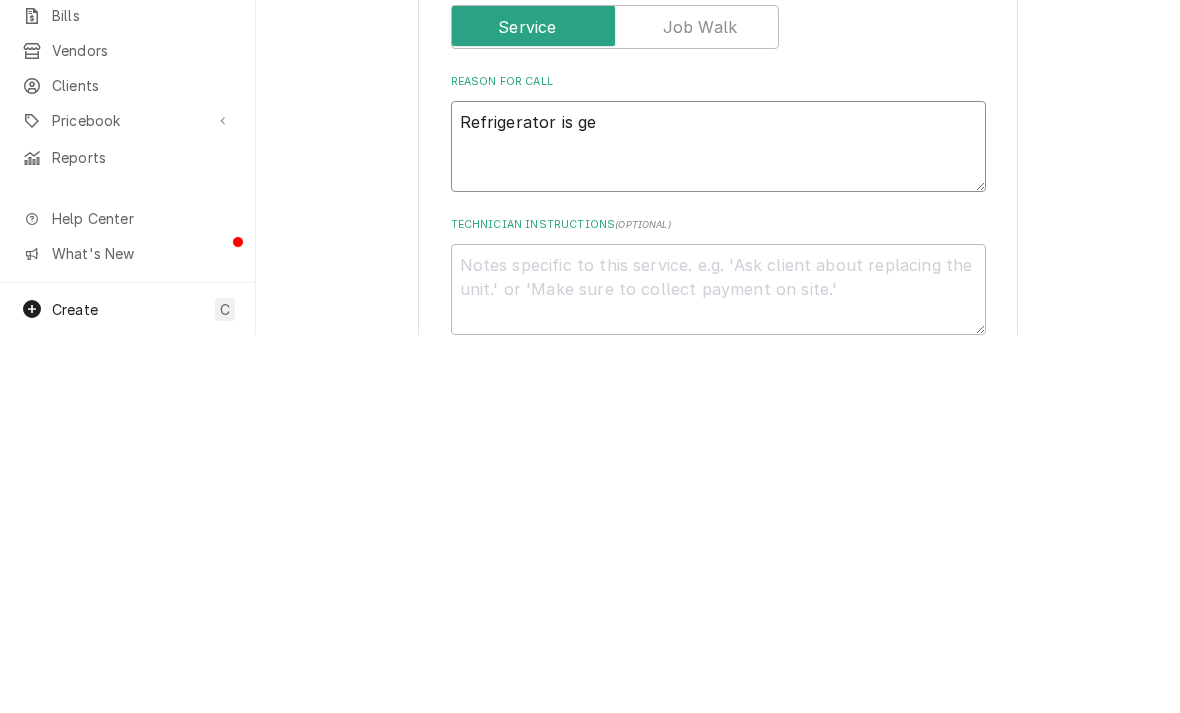 type on "x" 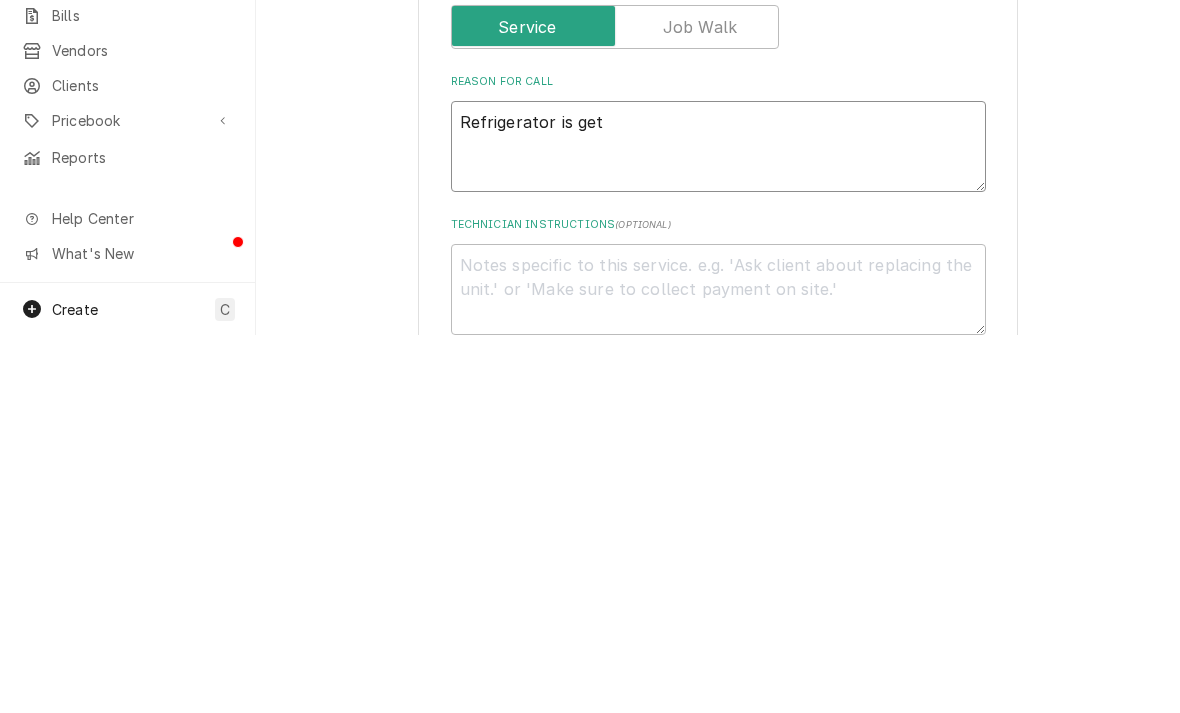 type on "x" 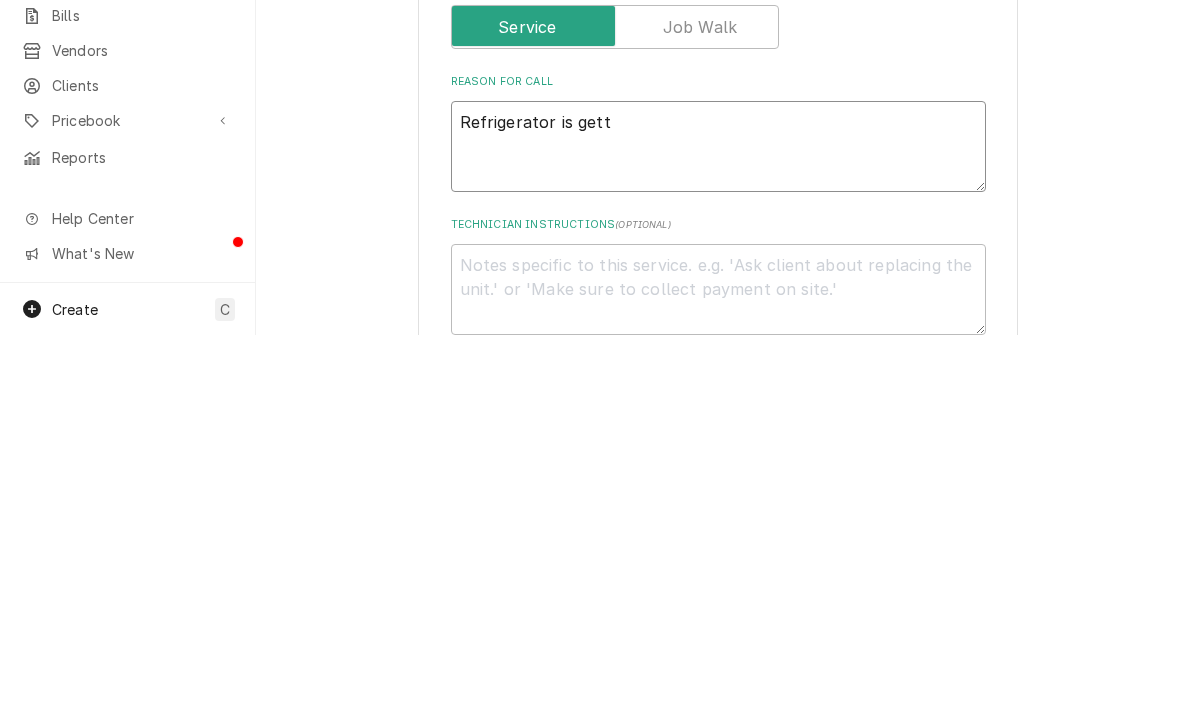 type on "x" 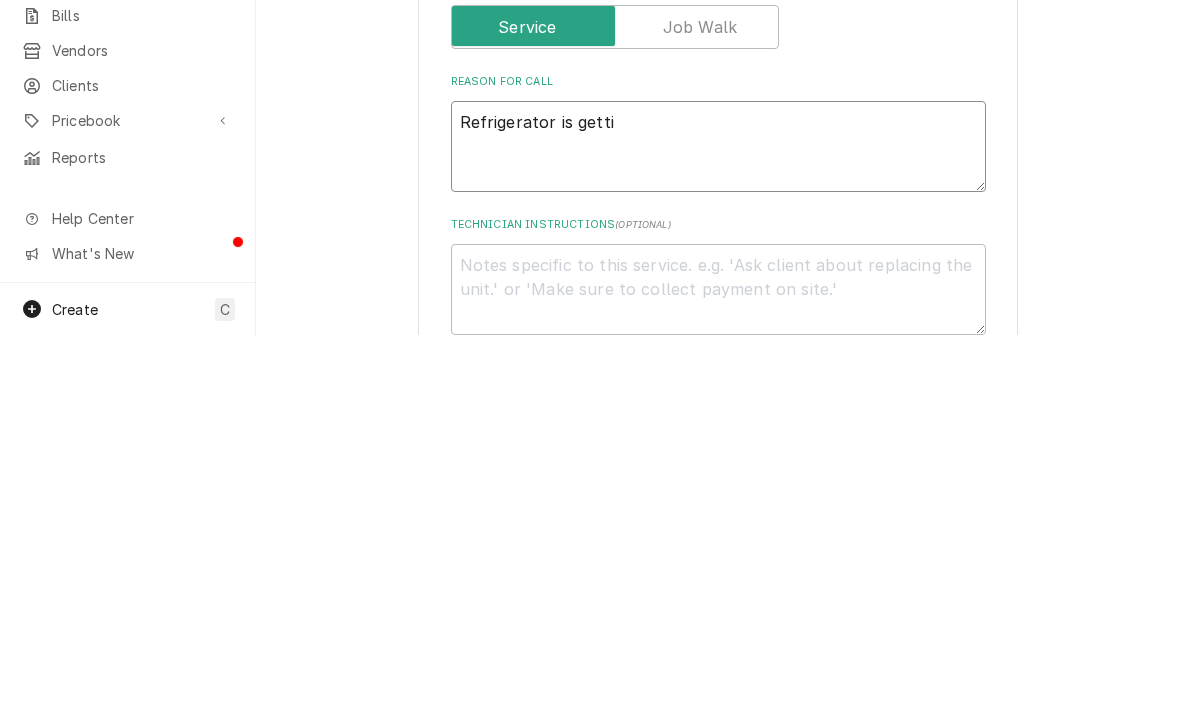 type on "Refrigerator is gettin" 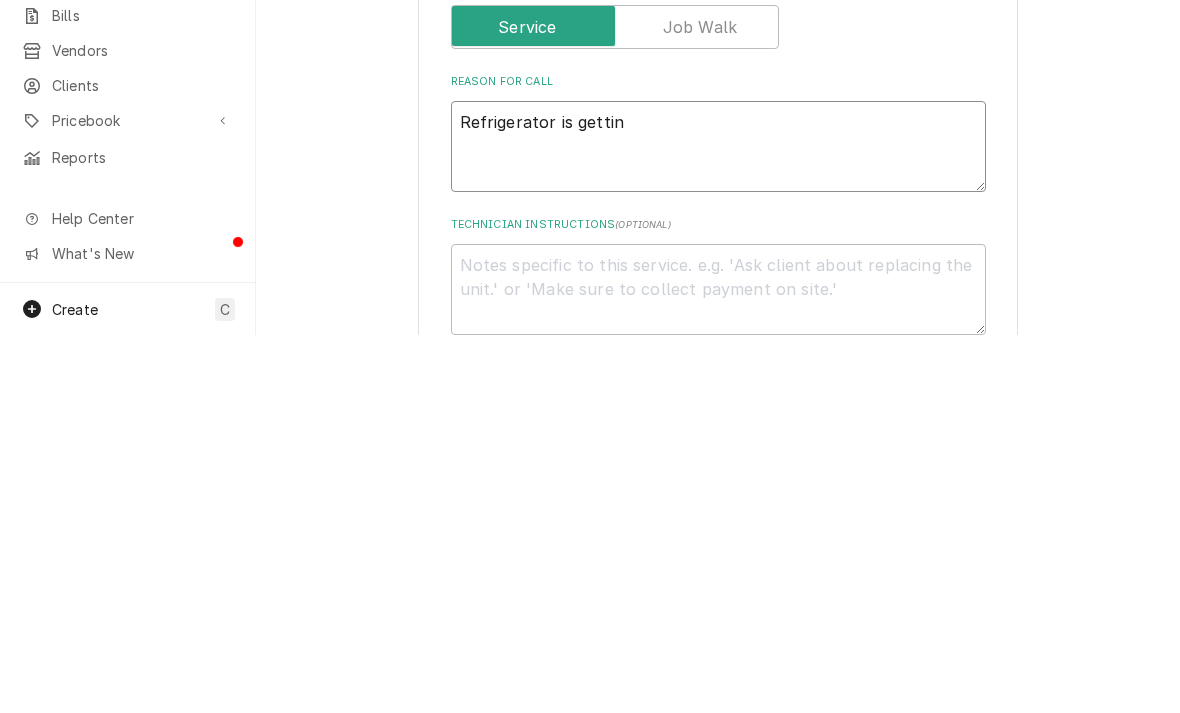 type on "x" 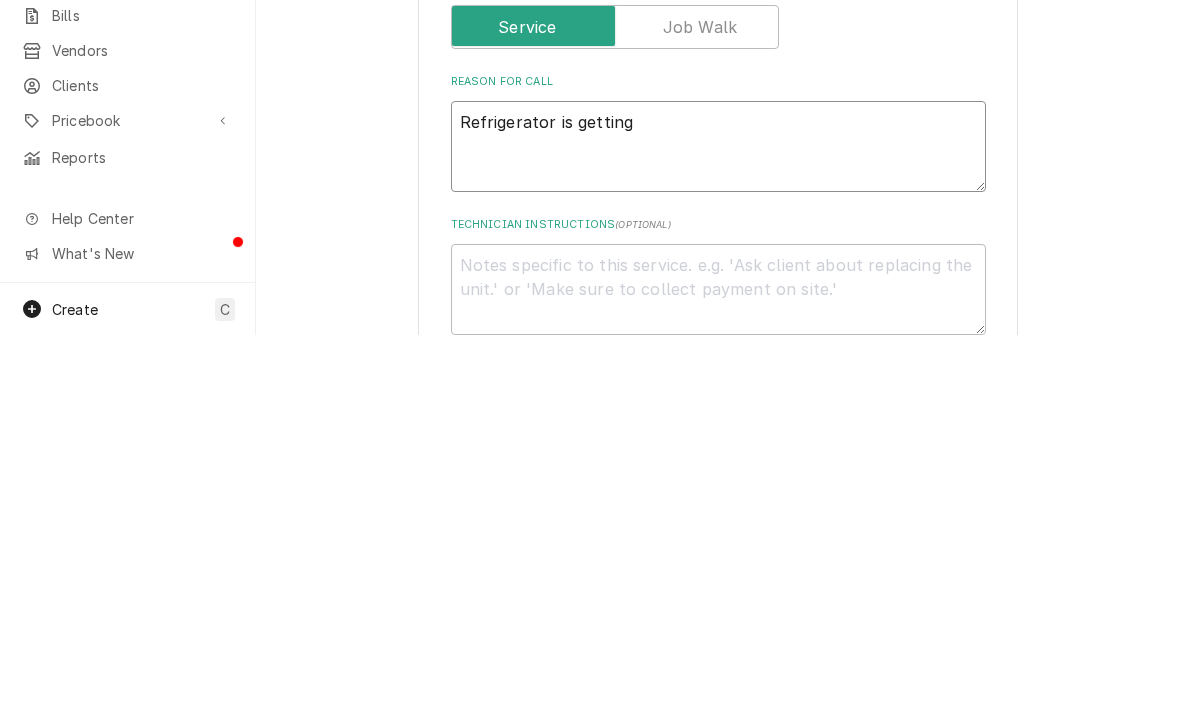 type on "x" 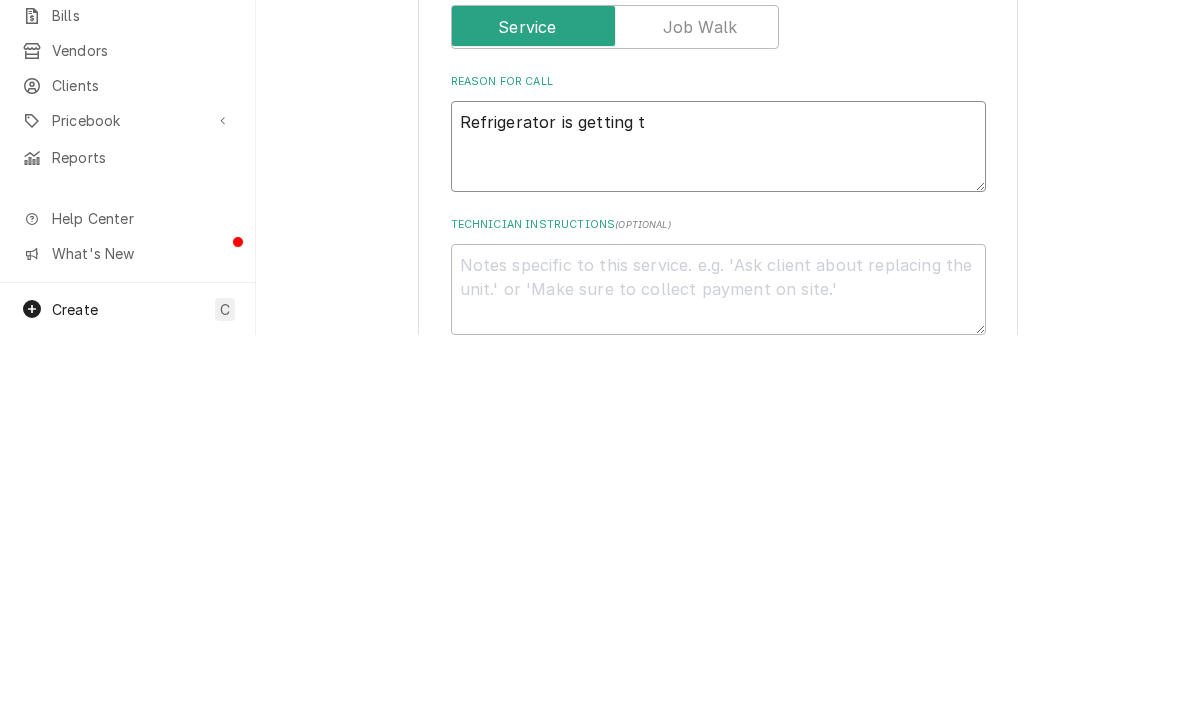 type on "x" 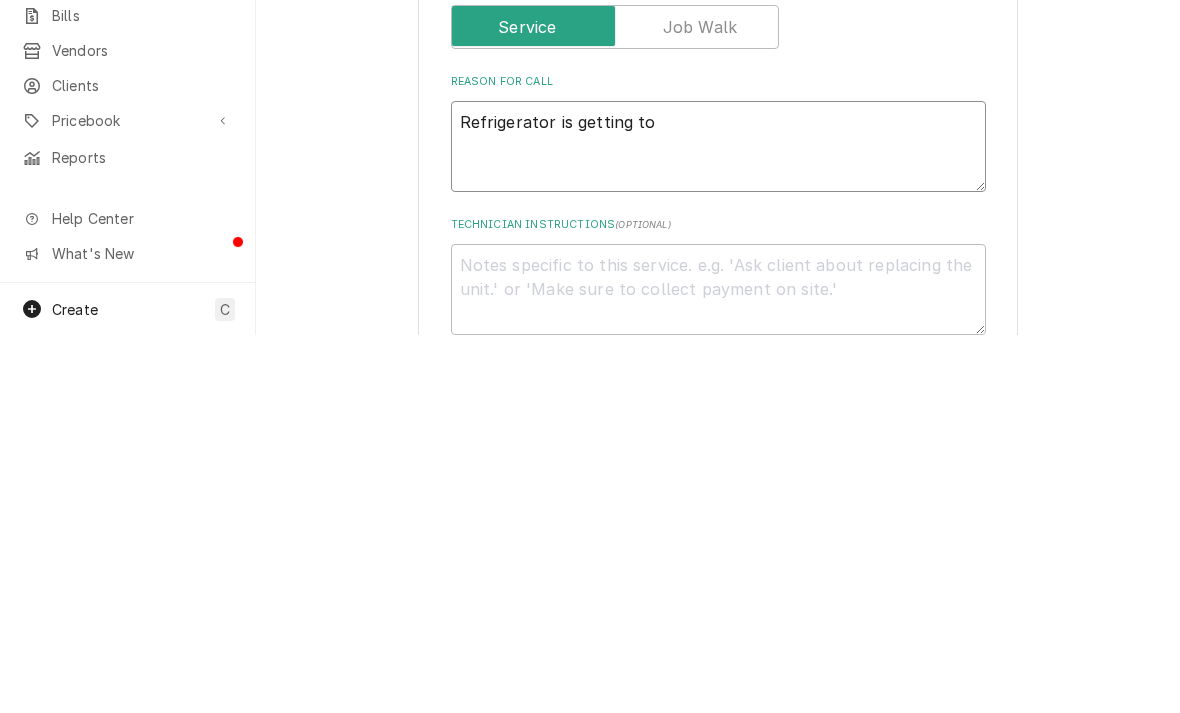 type on "x" 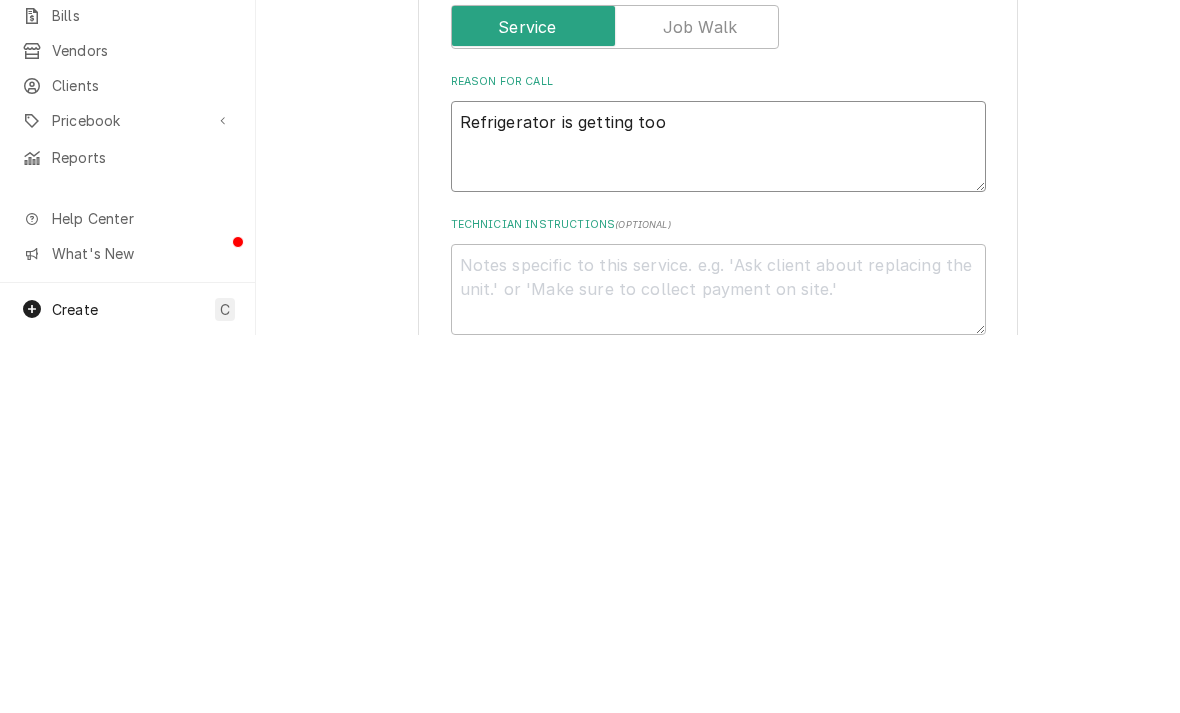 type on "Refrigerator is getting too" 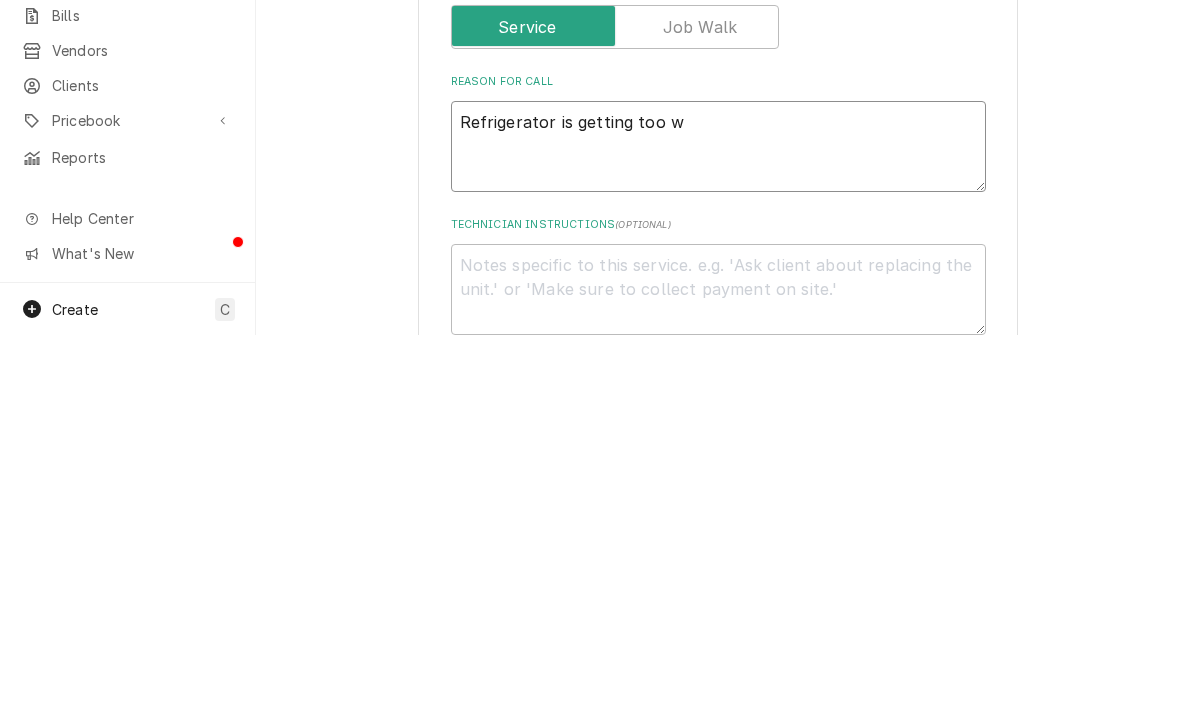 type on "x" 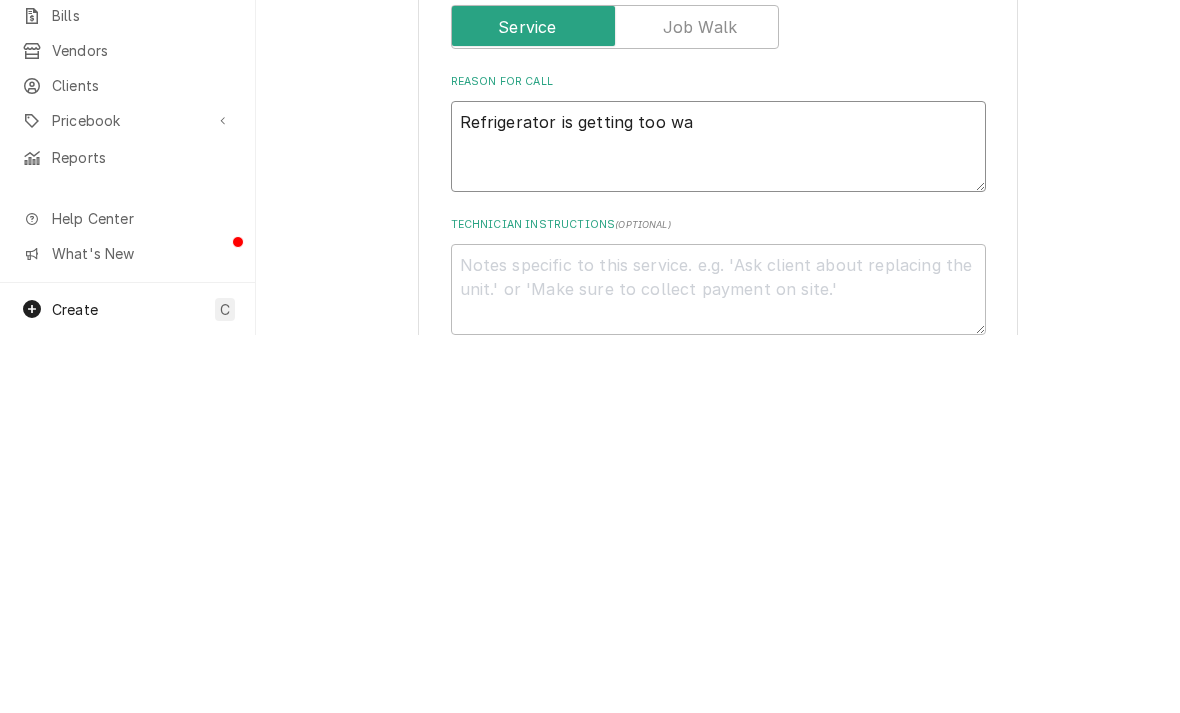type on "x" 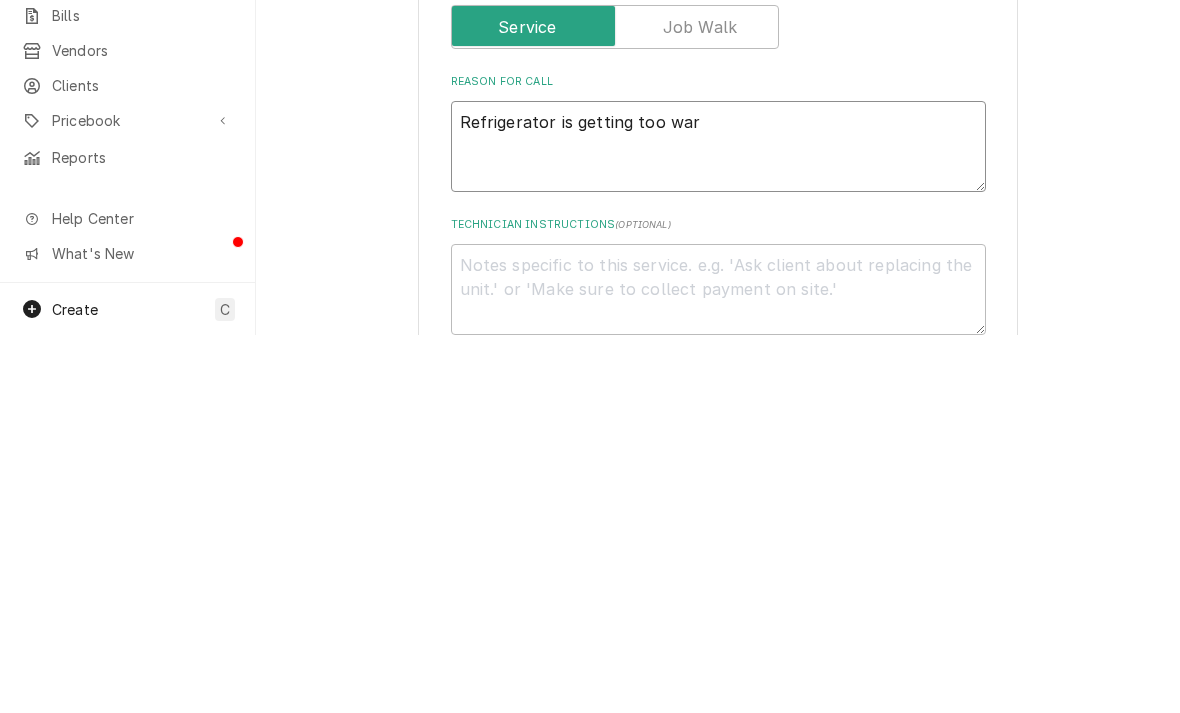 type on "x" 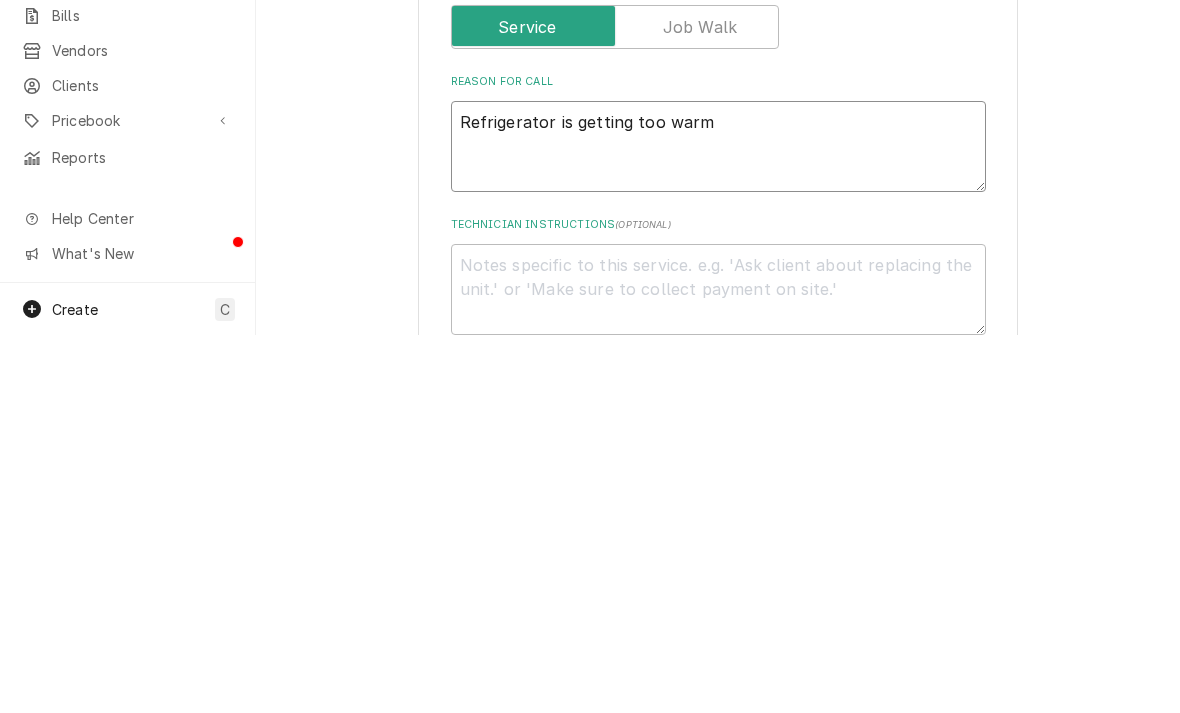 type on "x" 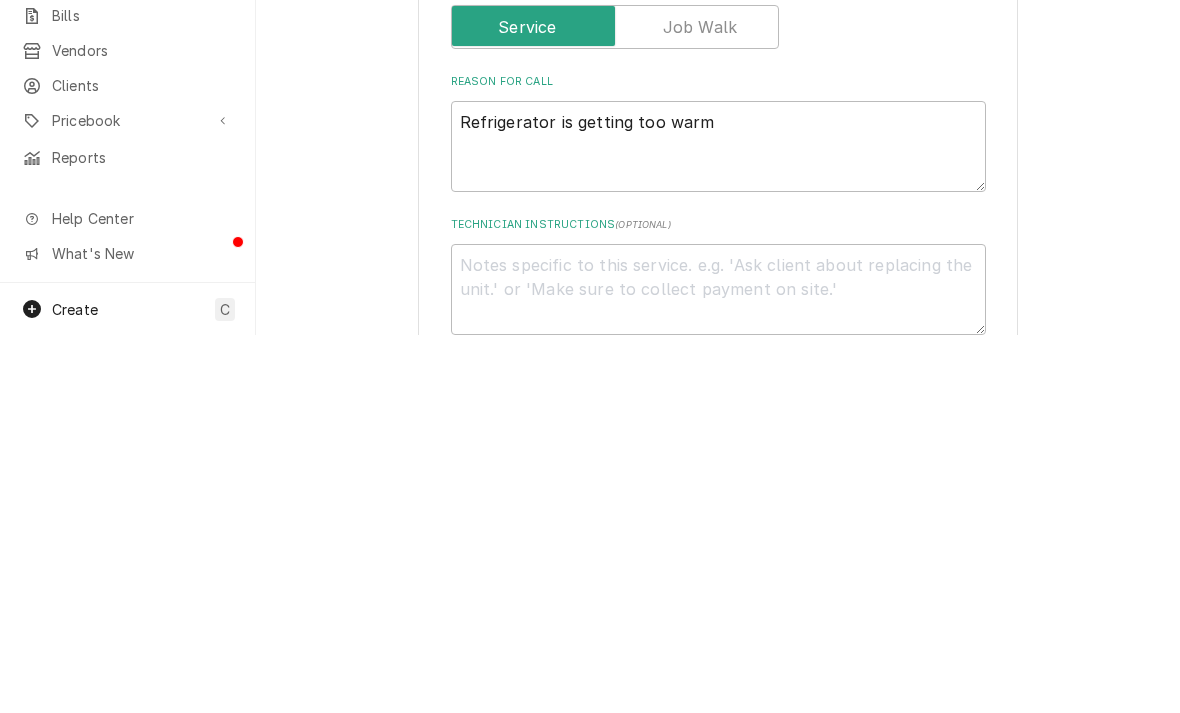 click on "Please provide the following information to create a job: Client Details Client National Facilities Direct Edit Client Client Notes mary.e@nationalfacilitiesdirect.com
marcos.d@nationalfacilitiesdirect.com
Gadi.m@nationalfacilitiesdirect.com
roberto.s@nationalfacilitiesdirect.com
alex.r@nationalfacilitiesdirect.com
Albert.t@nationalfacilitiesdirect.com
Anthony.m@nationalfacilitiesdirect.com Service Location Kinder Care - West Dodge / 520 N 152nd Ave, Omaha, NE 68154 Edit Service Location Job Details Date Received 2025-08-05 Service Type Commercial Refrigeration Service Edit Service Type Job Type Reason For Call Refrigerator is getting too warm Technician Instructions  ( optional ) Priority No Priority Urgent High Medium Low Labels  ( optional ) Add Labels... Equipment Expected Is Equipment involved on this Job? Who called in this service? Search for a Contact... Who should the tech(s) ask for? Search for a Contact... Attachments  ( if any ) Add Attachment Estimated Arrival Time AM / PM 6:00 AM 6:15 AM 6:30 AM" at bounding box center [718, 588] 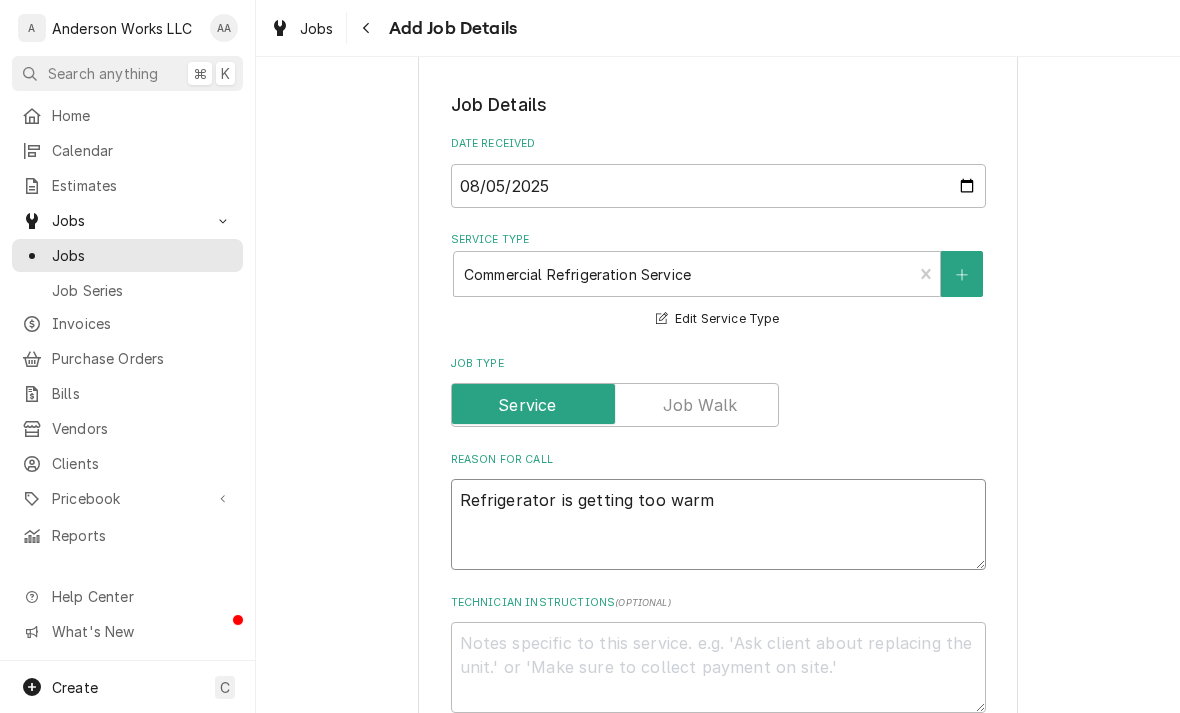 click on "Refrigerator is getting too warm" at bounding box center (718, 524) 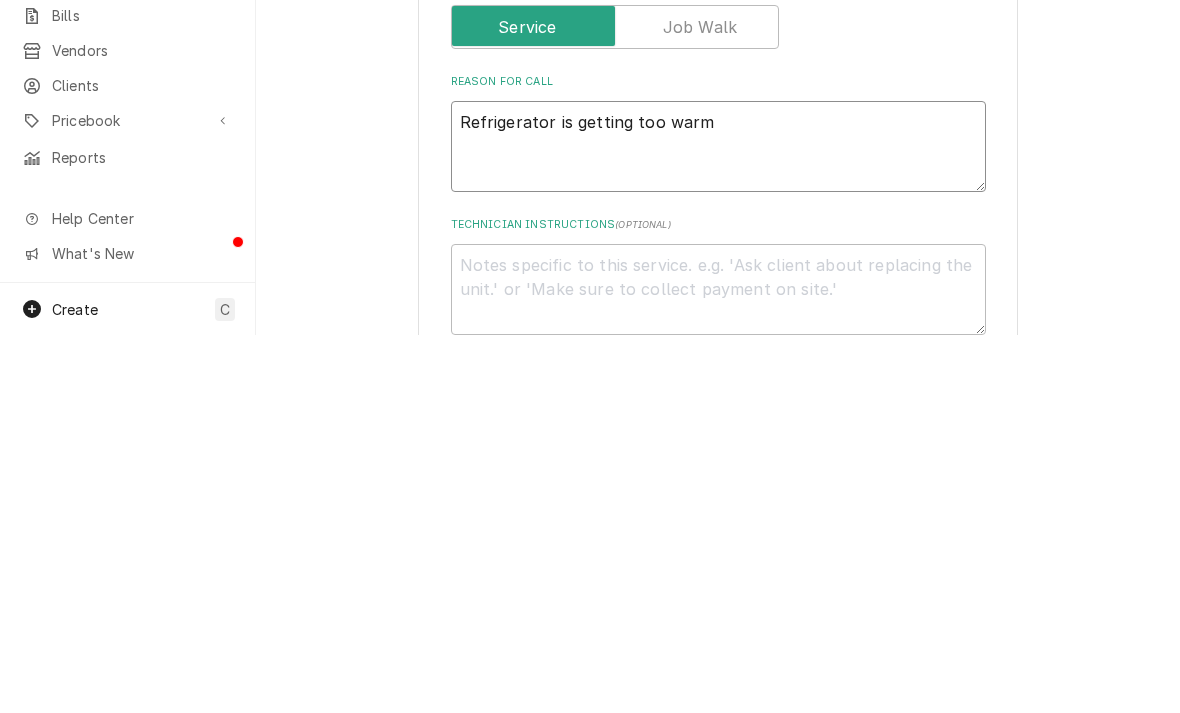 type on "x" 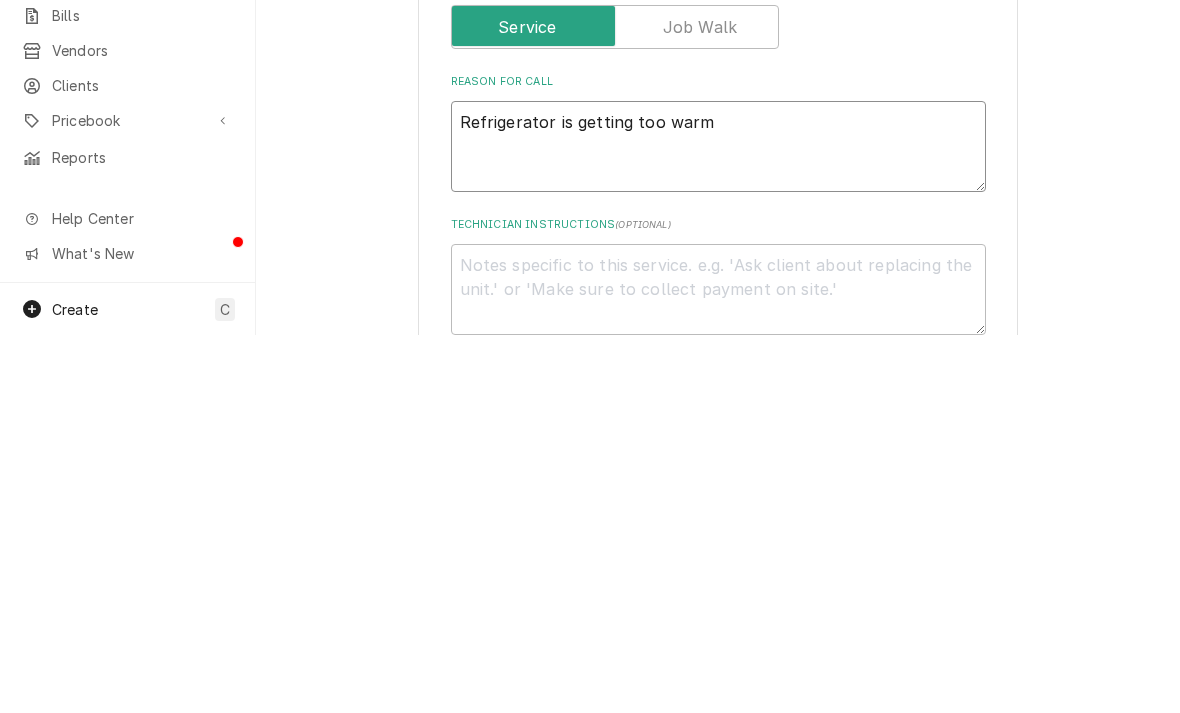 type on "Refrigerator is getting too warm" 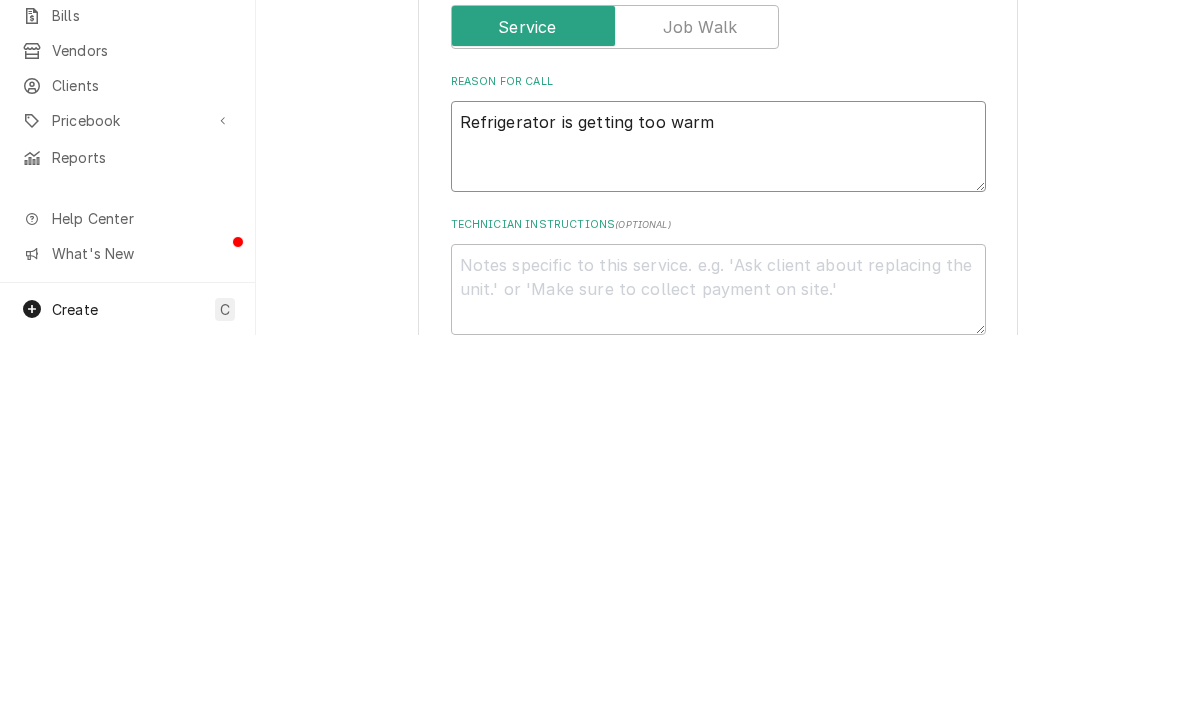 type on "W
Refrigerator is getting too warm" 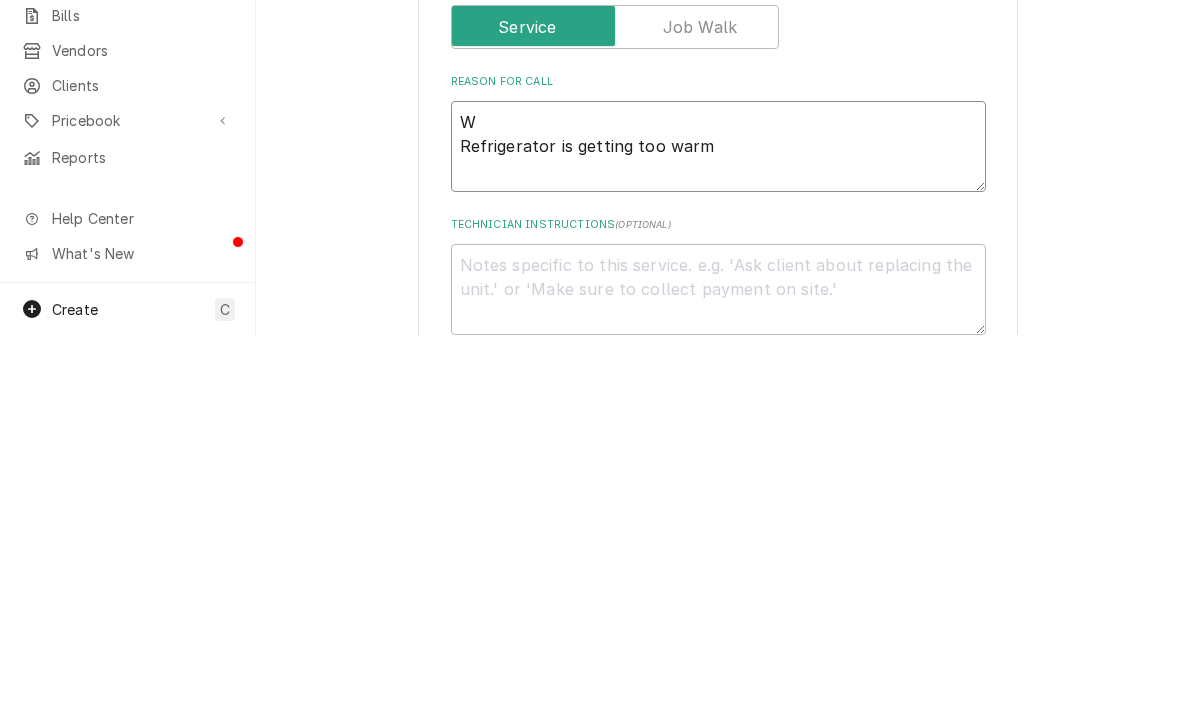 type on "x" 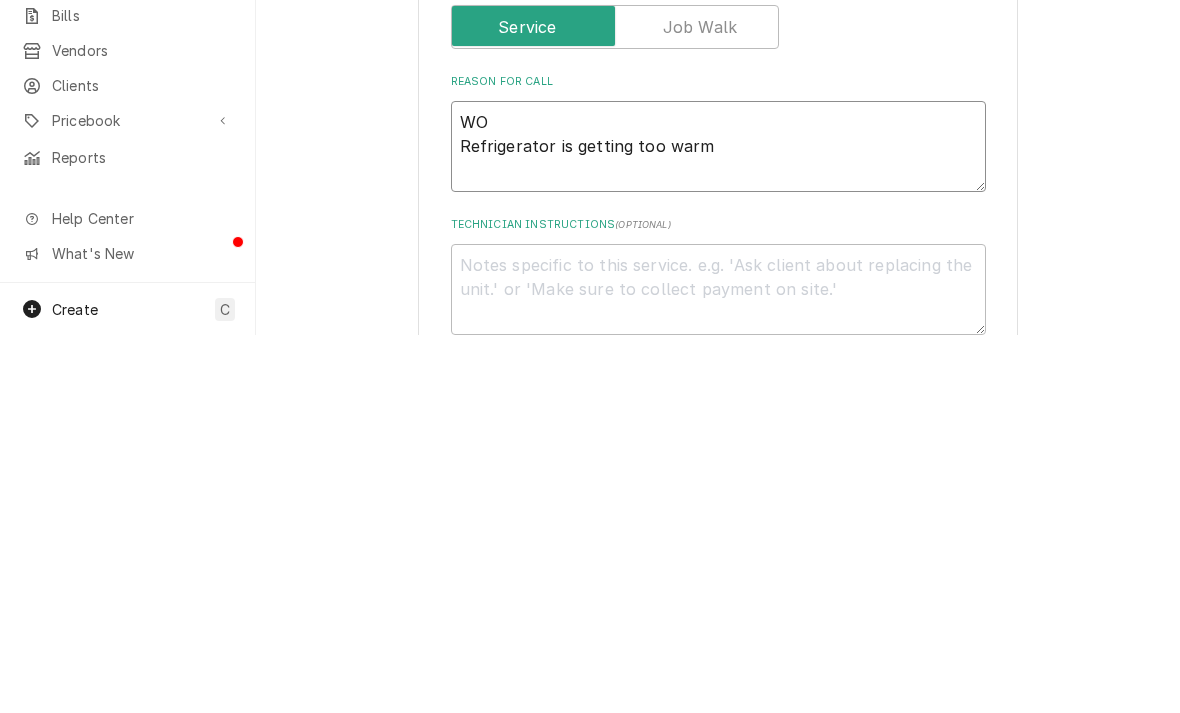 type on "x" 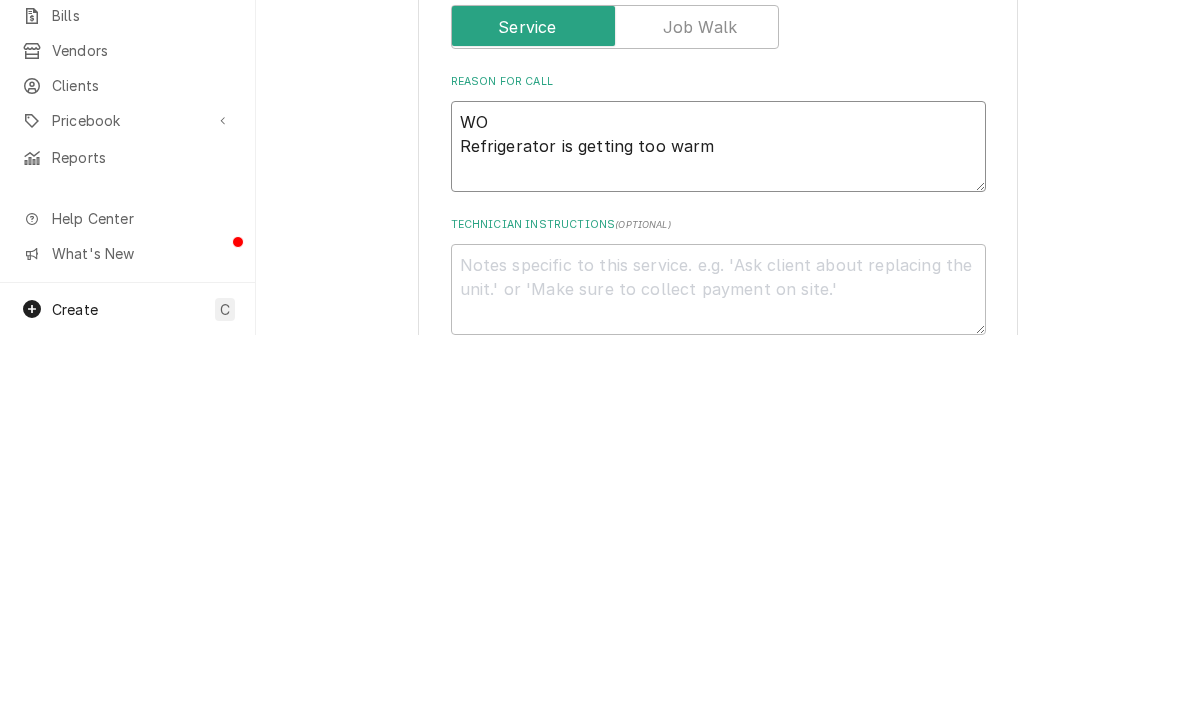 type on "WO#
Refrigerator is getting too warm" 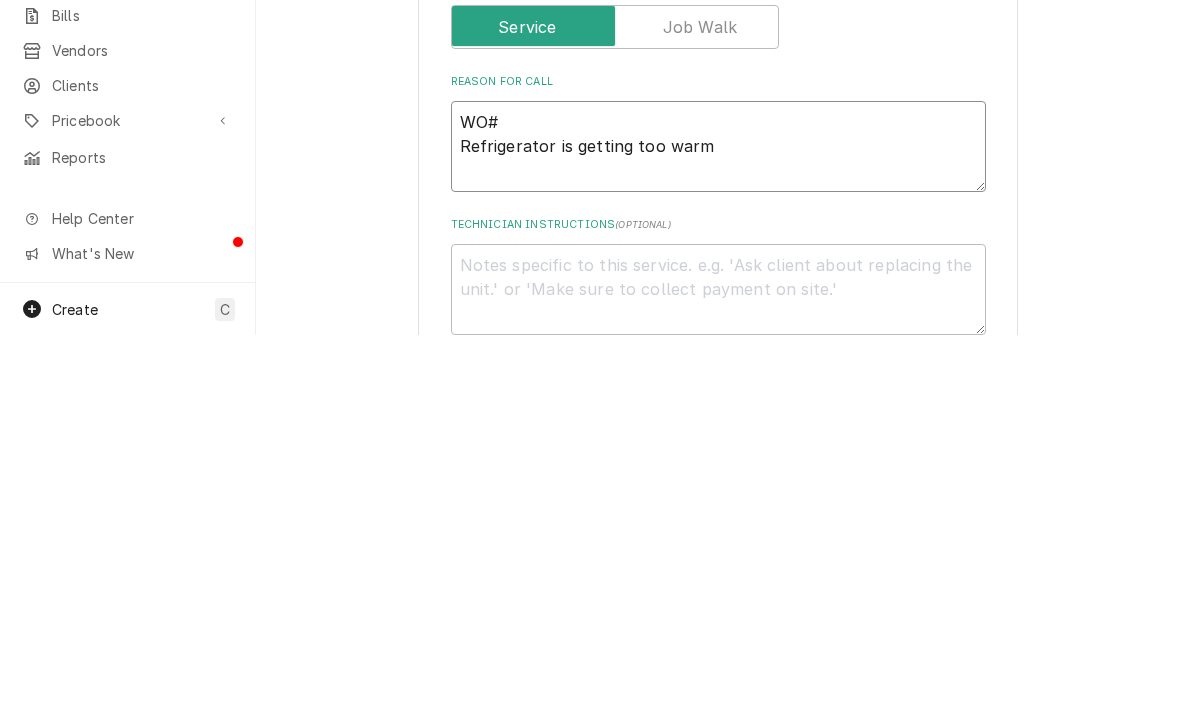 type on "x" 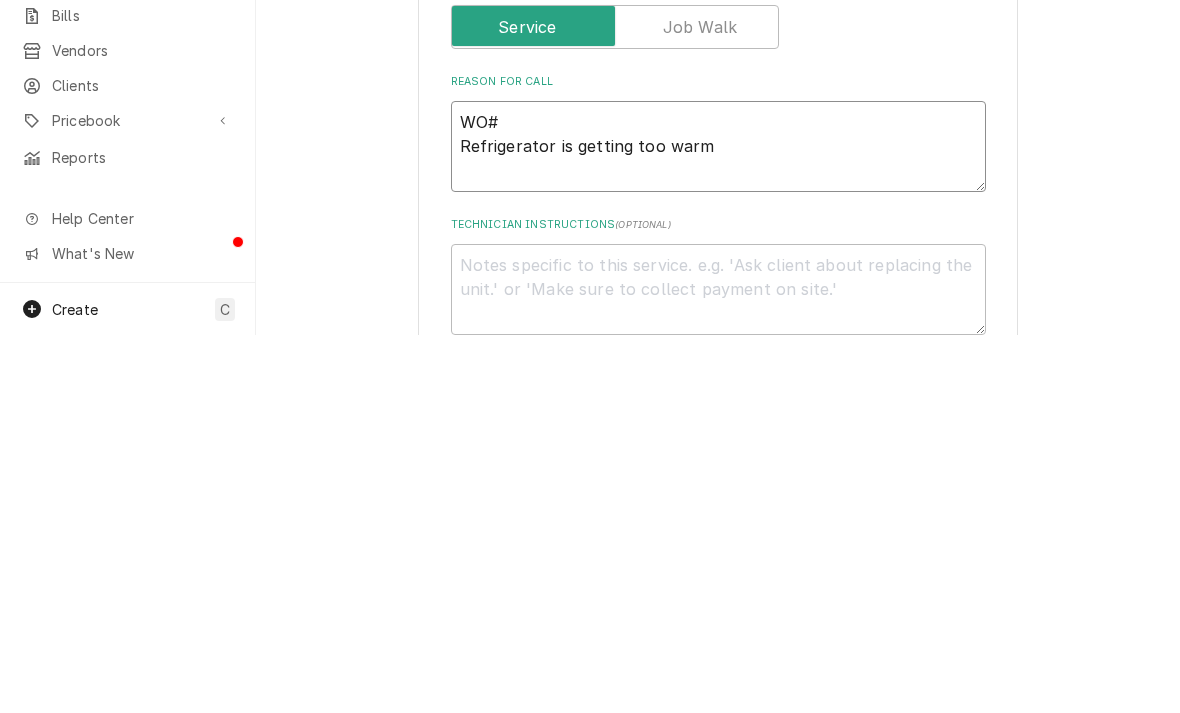 type on "WO# 3
Refrigerator is getting too warm" 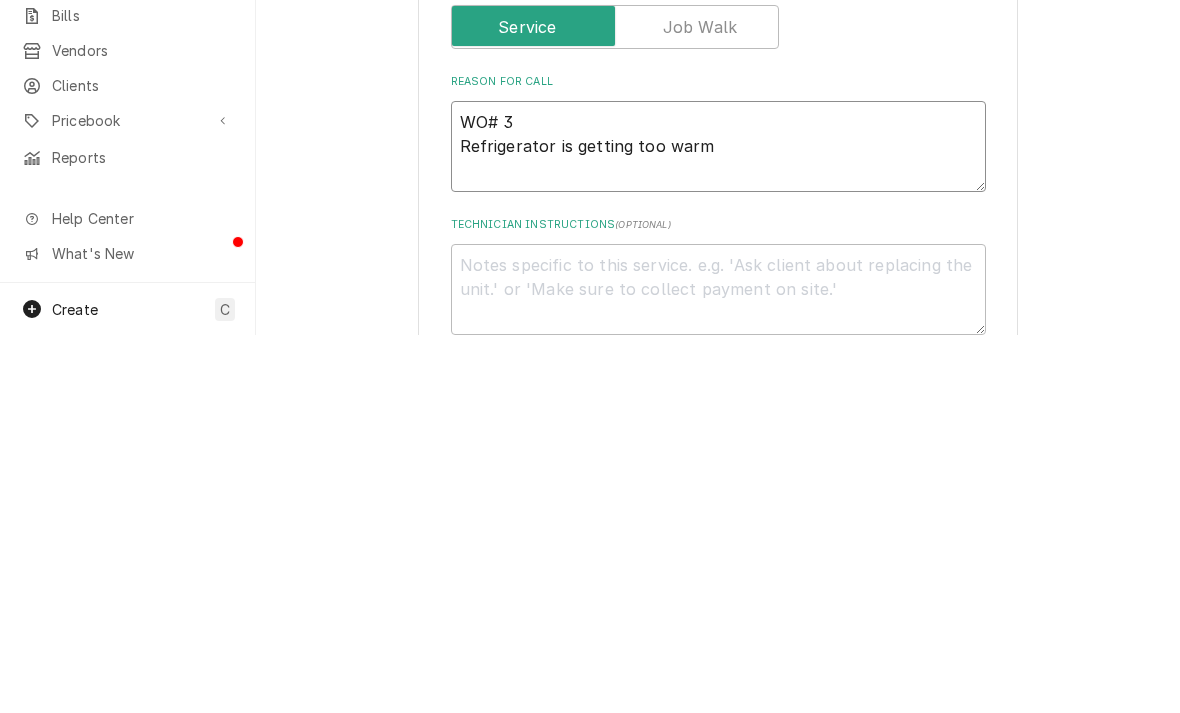 type on "x" 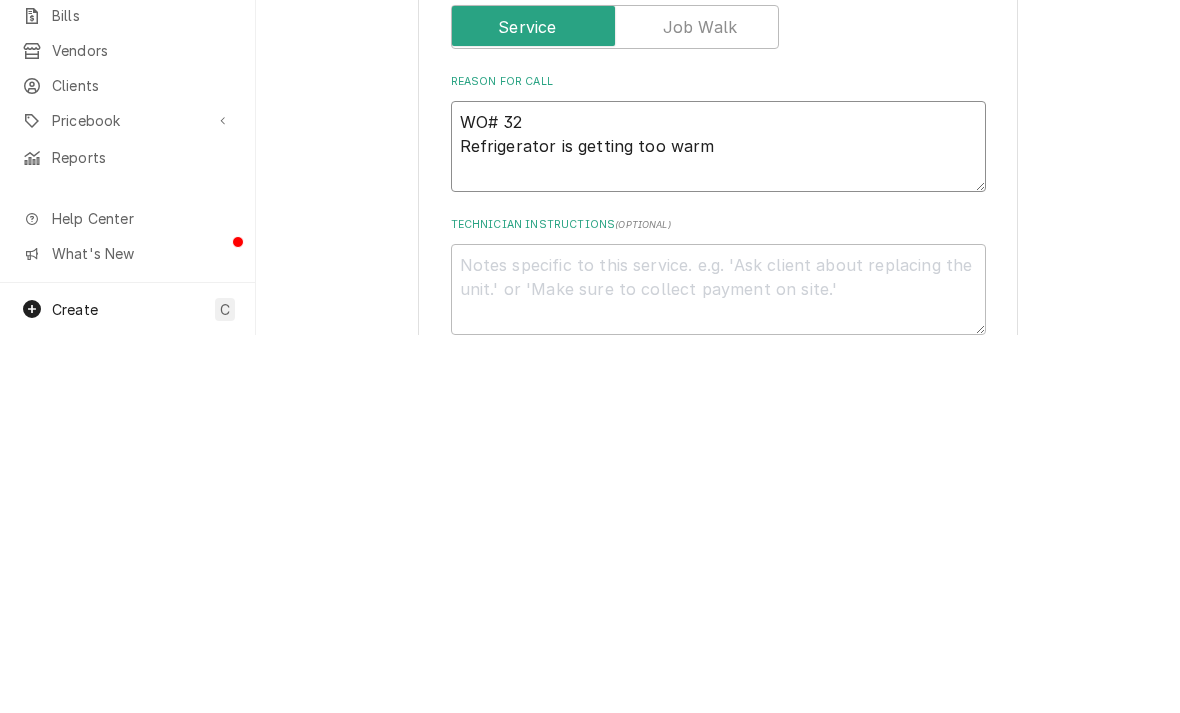 type on "x" 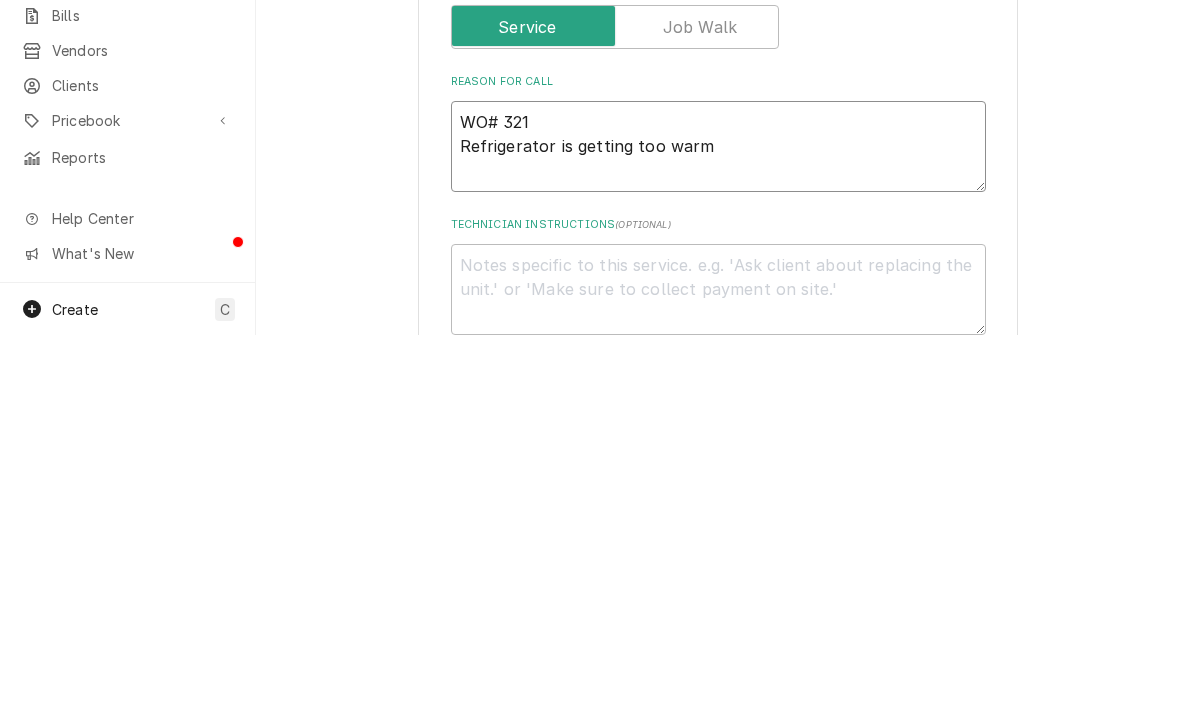 type on "x" 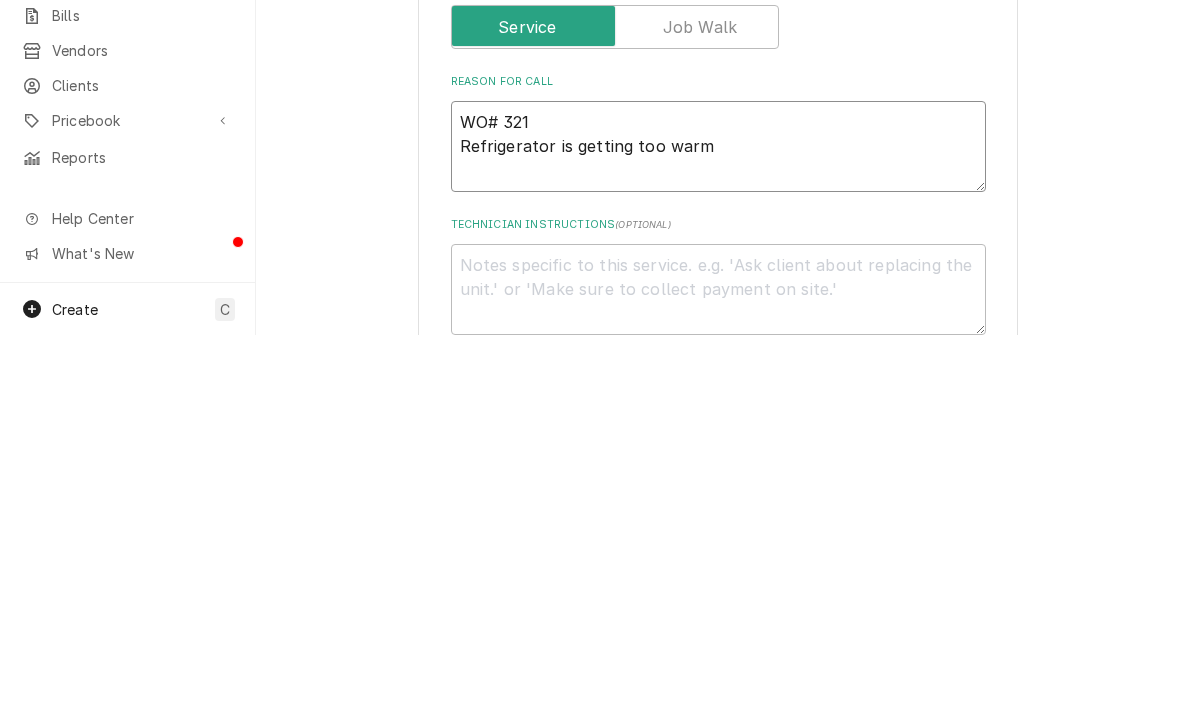 type on "WO# 3217
Refrigerator is getting too warm" 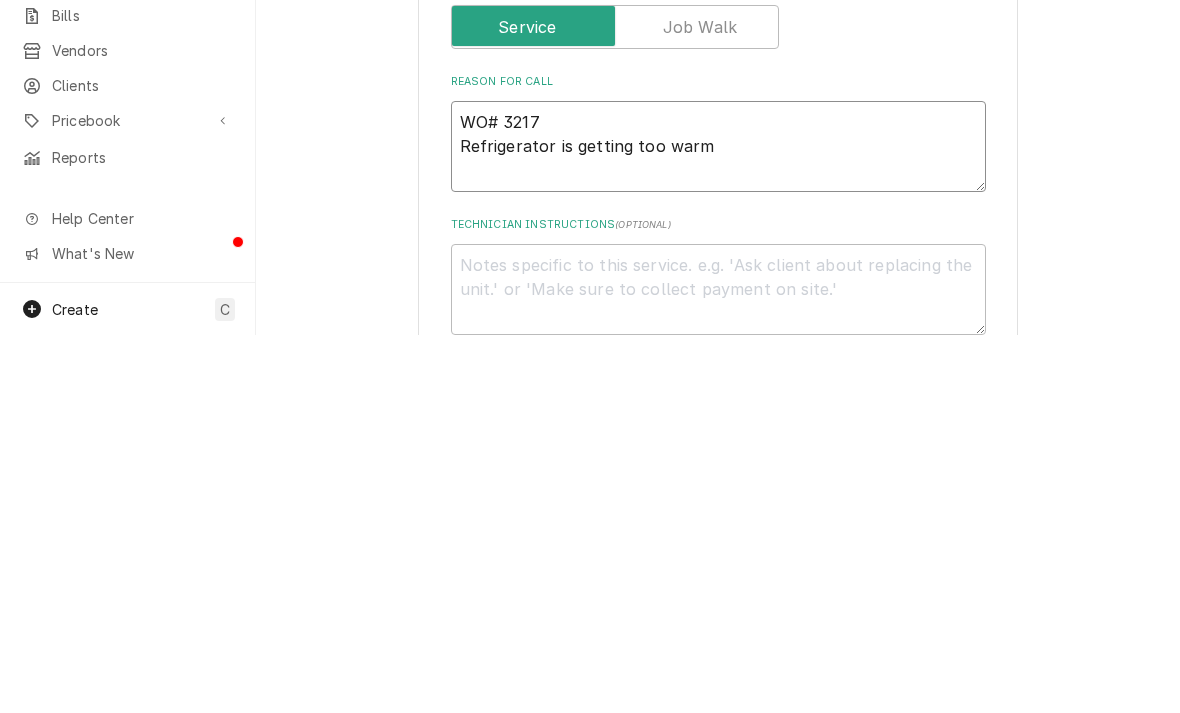 type on "x" 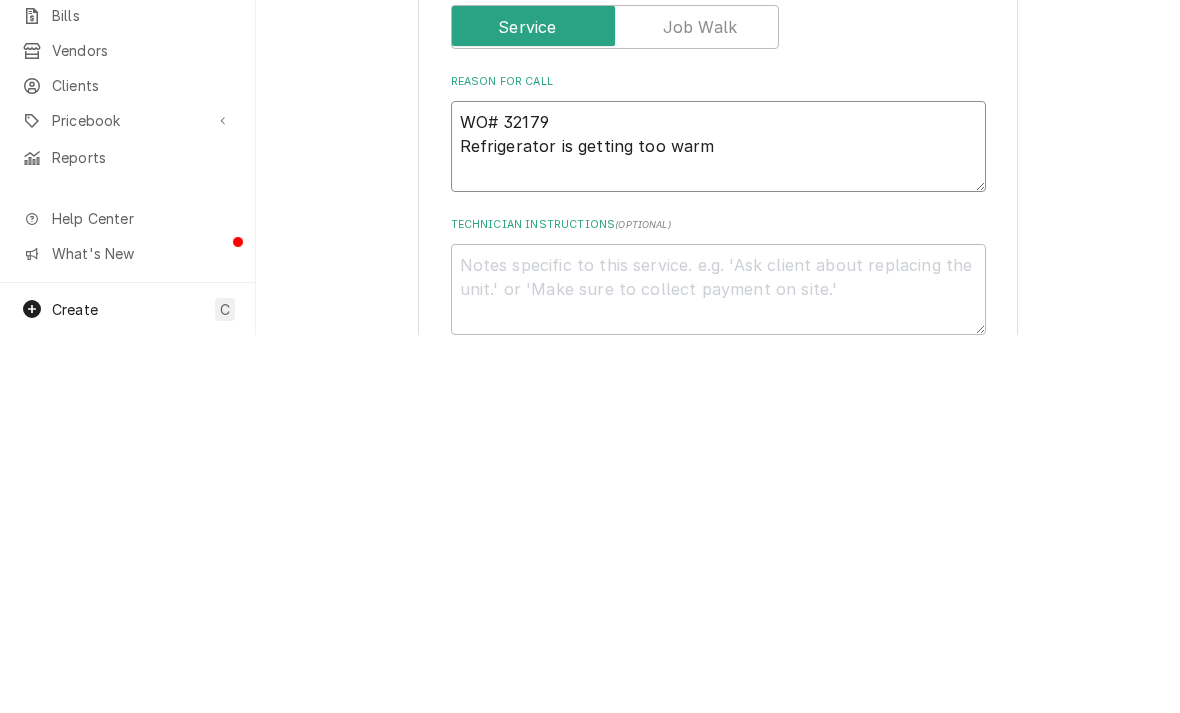 type on "x" 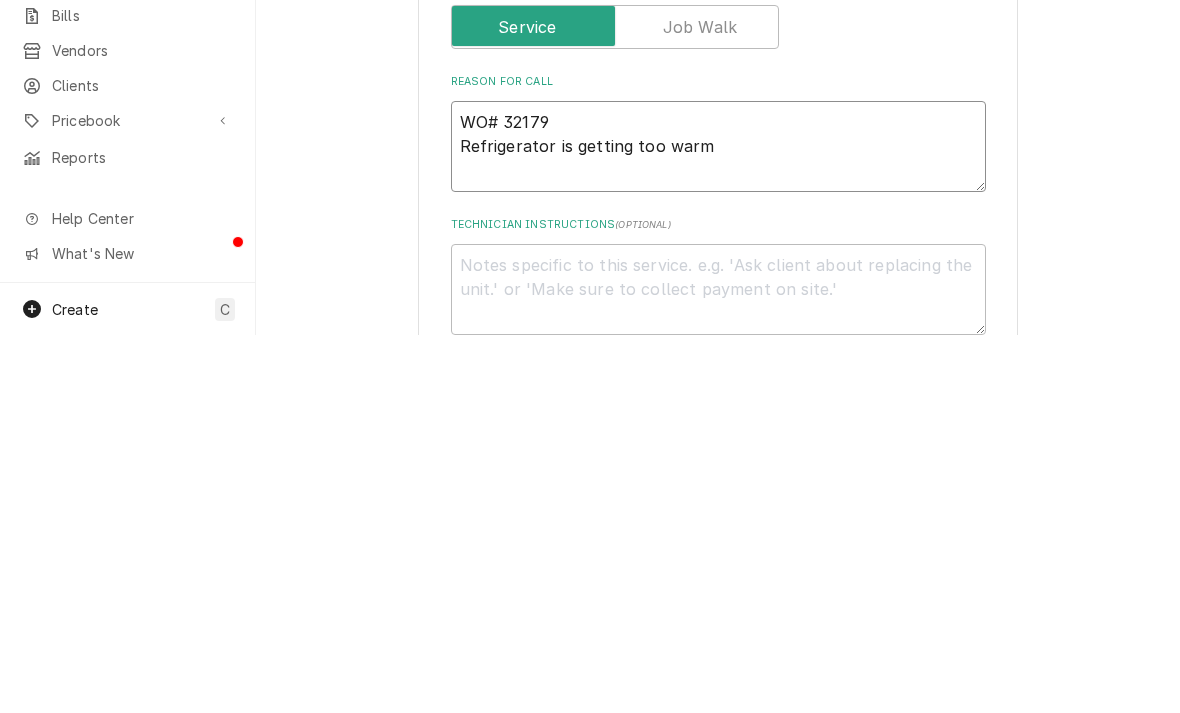 type on "WO# 321798
Refrigerator is getting too warm" 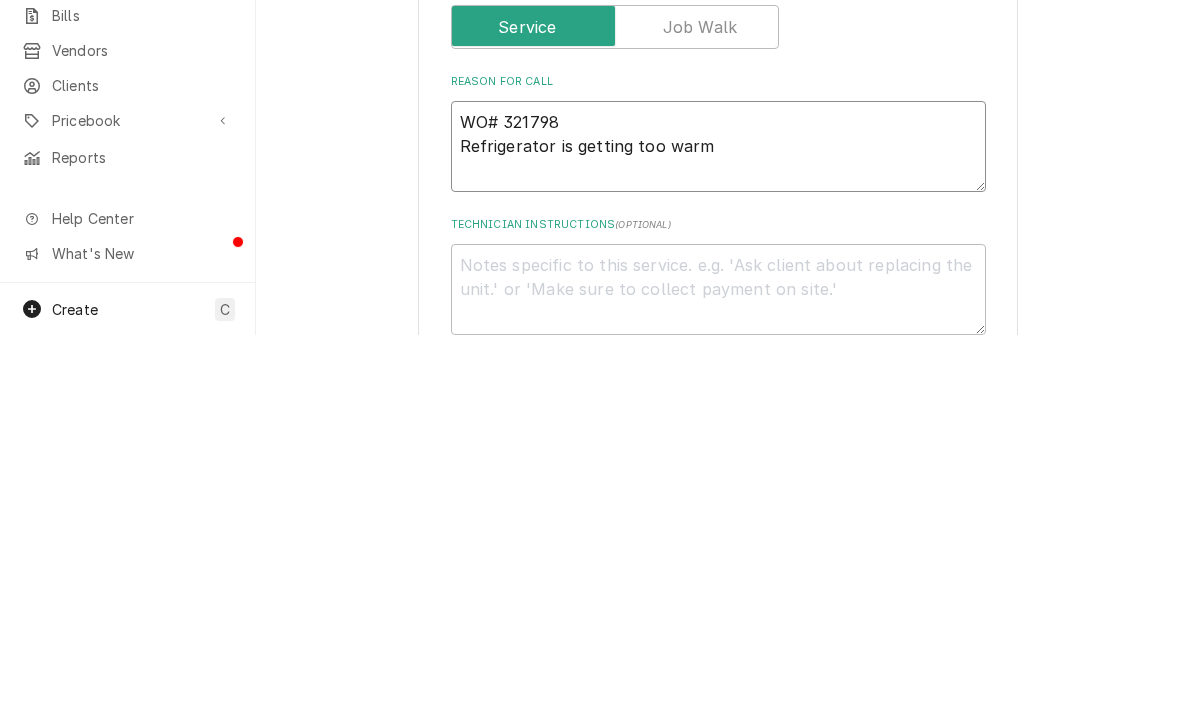 type on "x" 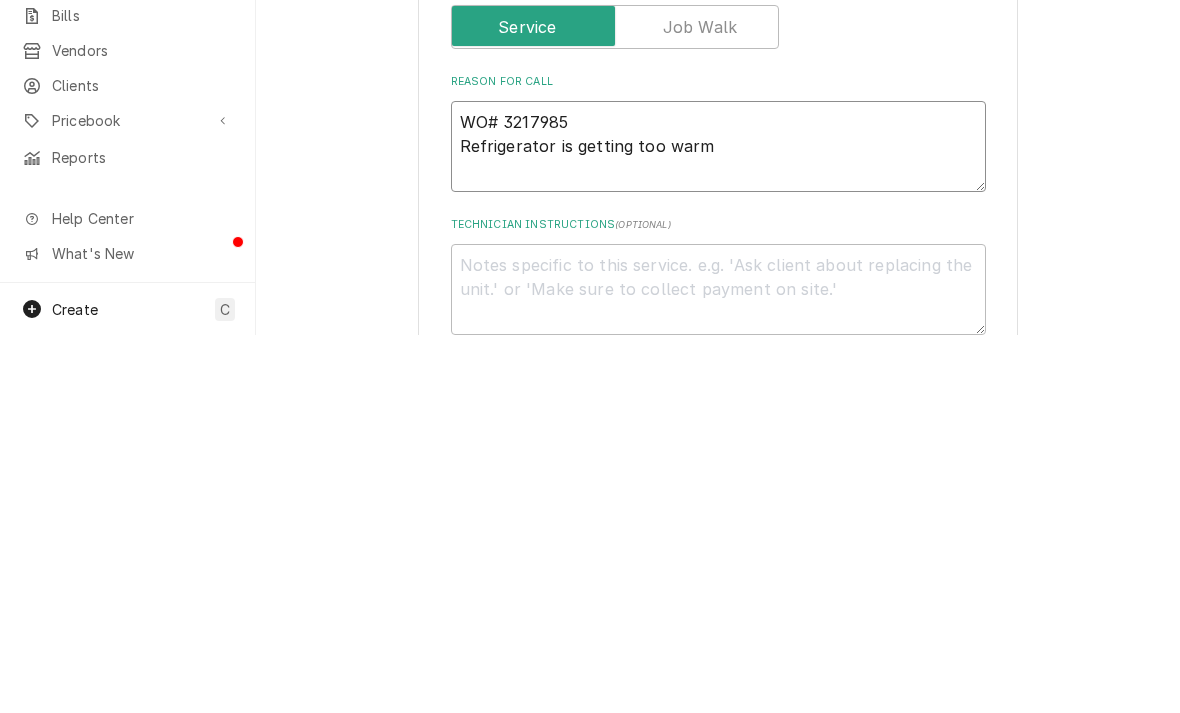 type on "x" 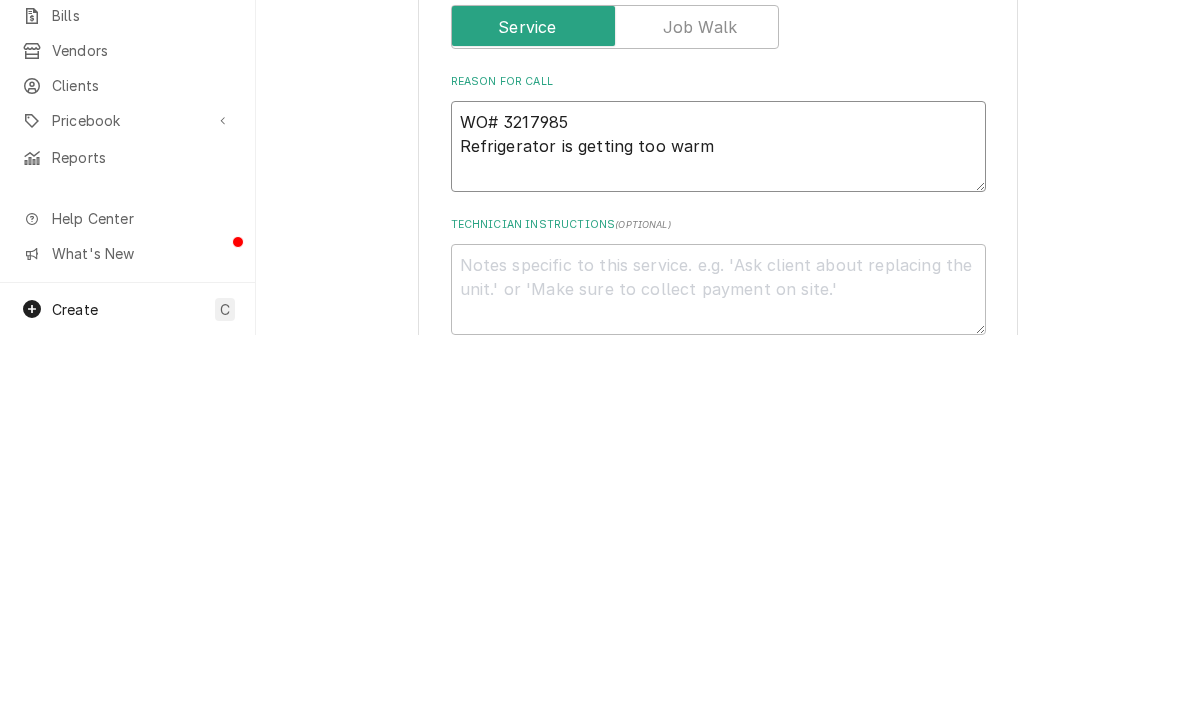 type on "WO# 32179854
Refrigerator is getting too warm" 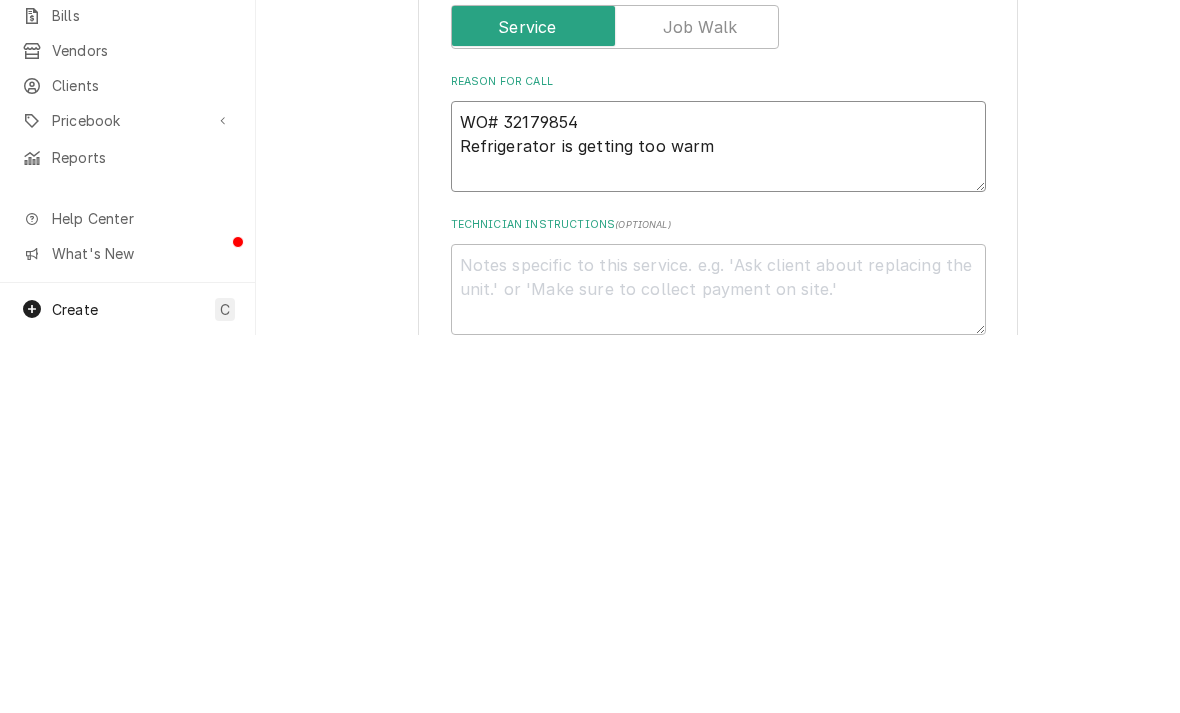 type on "x" 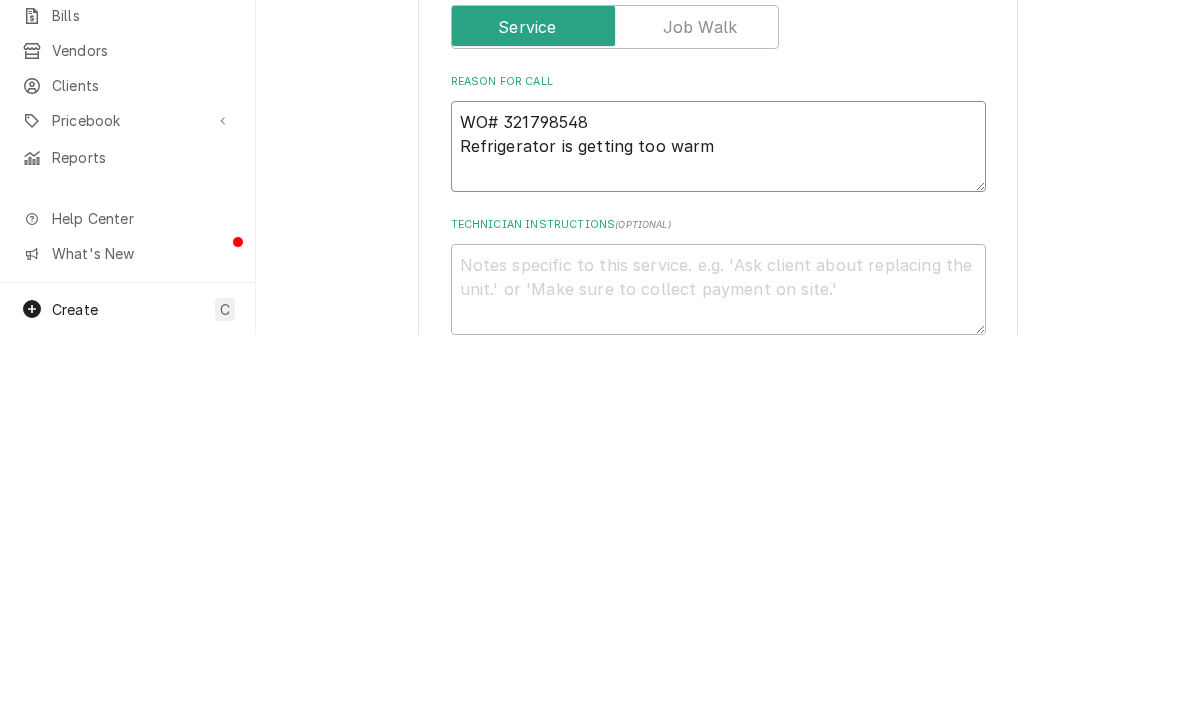 type on "x" 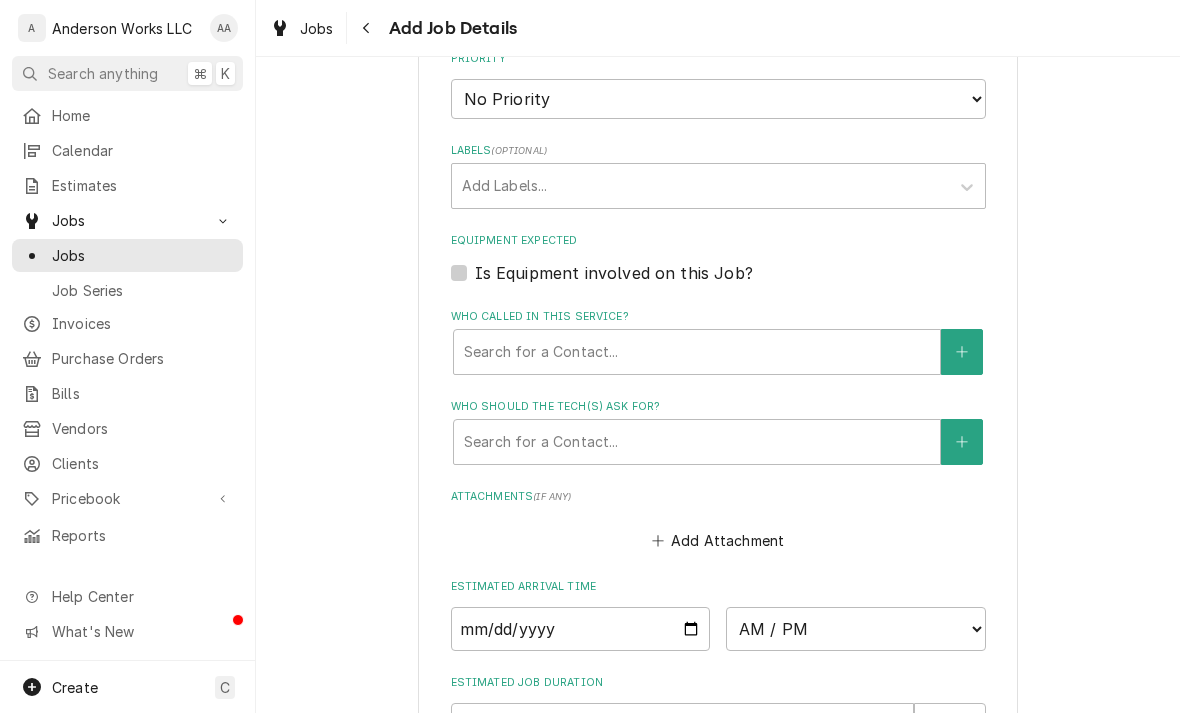 scroll, scrollTop: 1287, scrollLeft: 0, axis: vertical 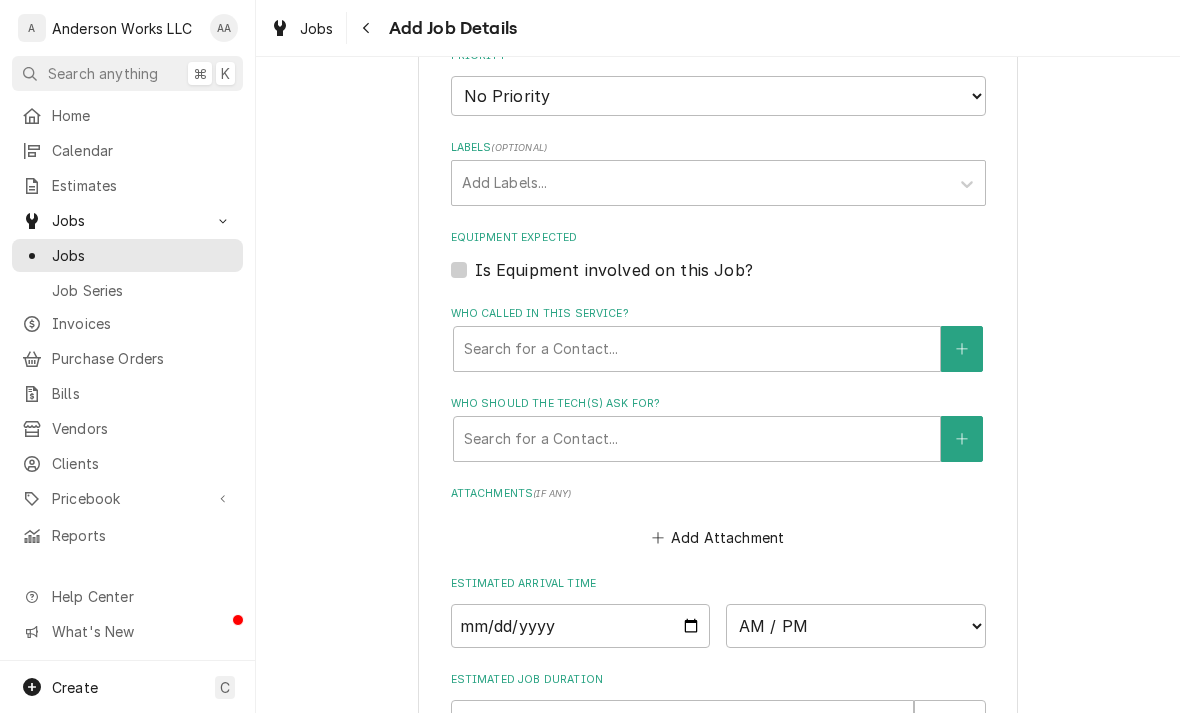 click at bounding box center (962, 349) 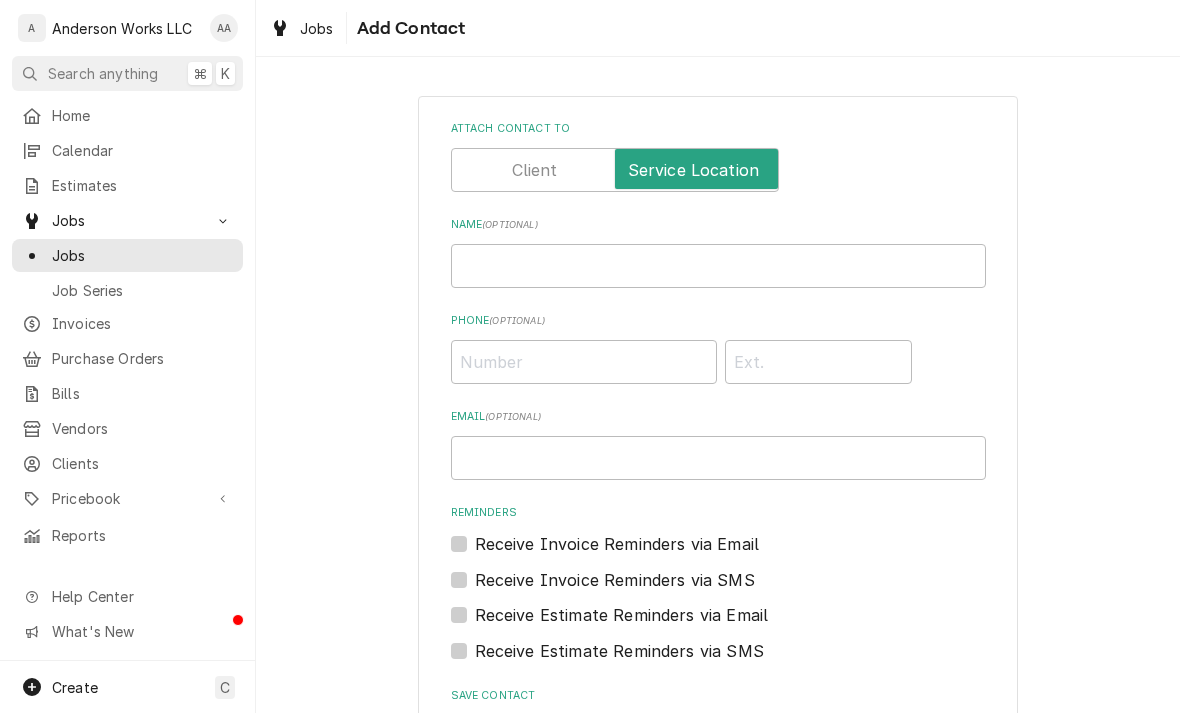click at bounding box center [615, 170] 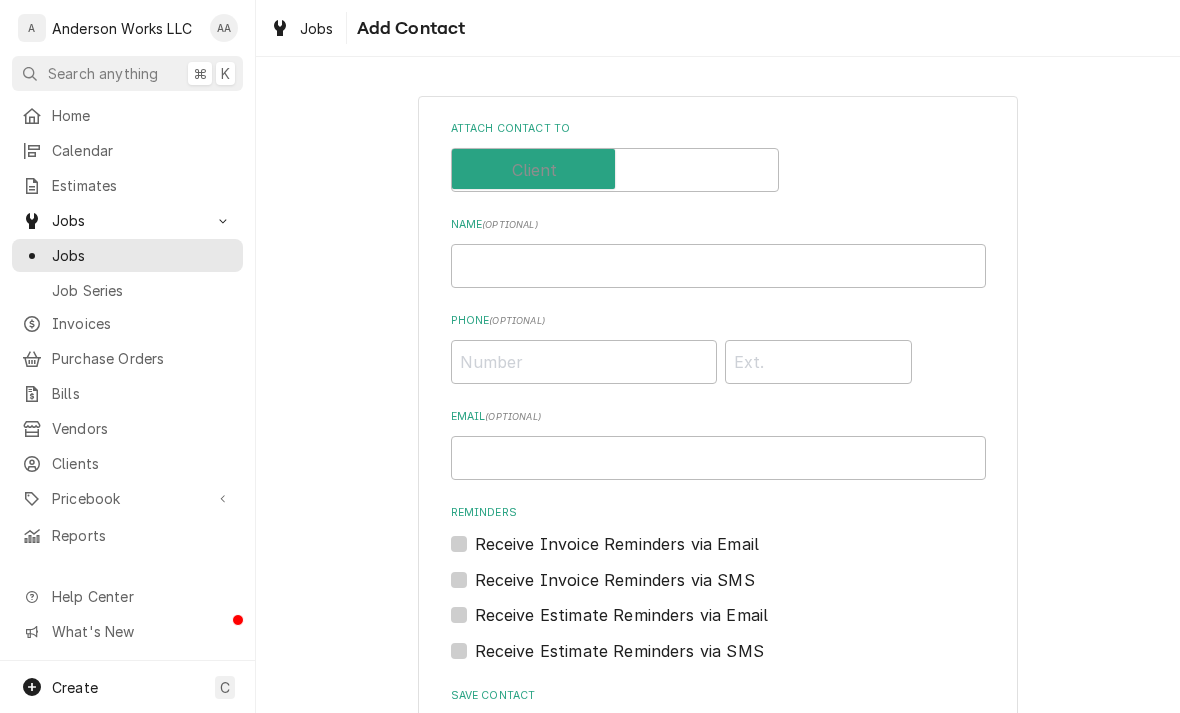 checkbox on "false" 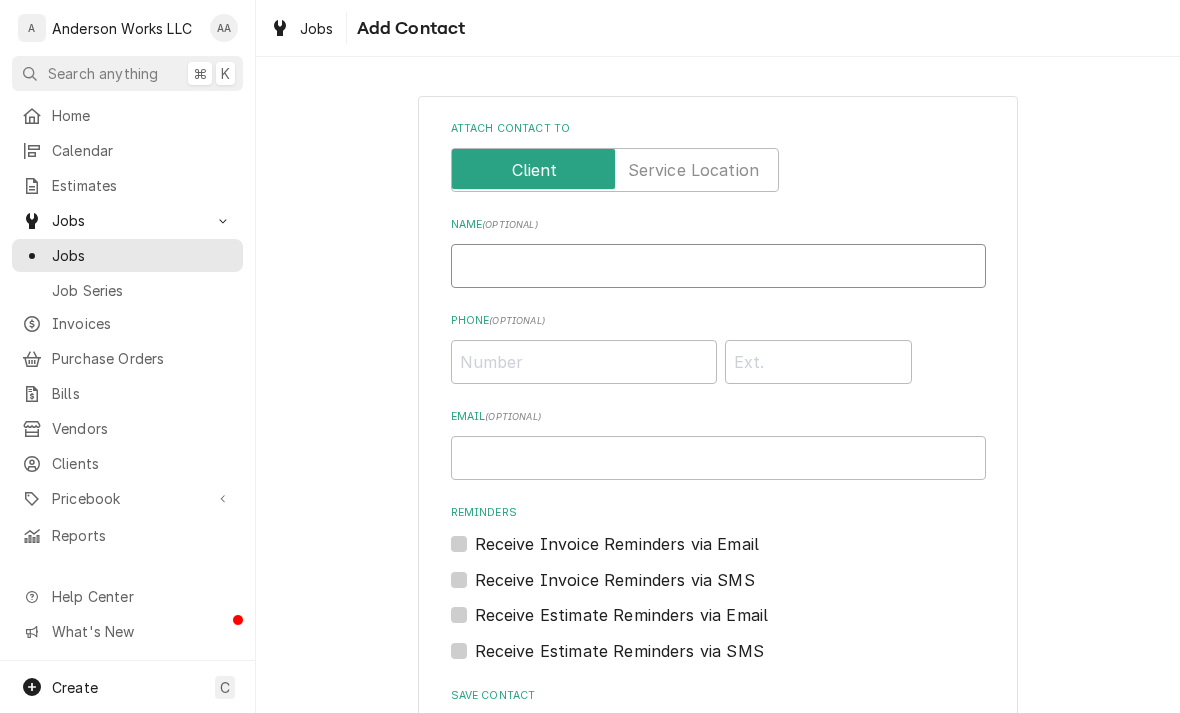 click on "Name  ( optional )" at bounding box center (718, 266) 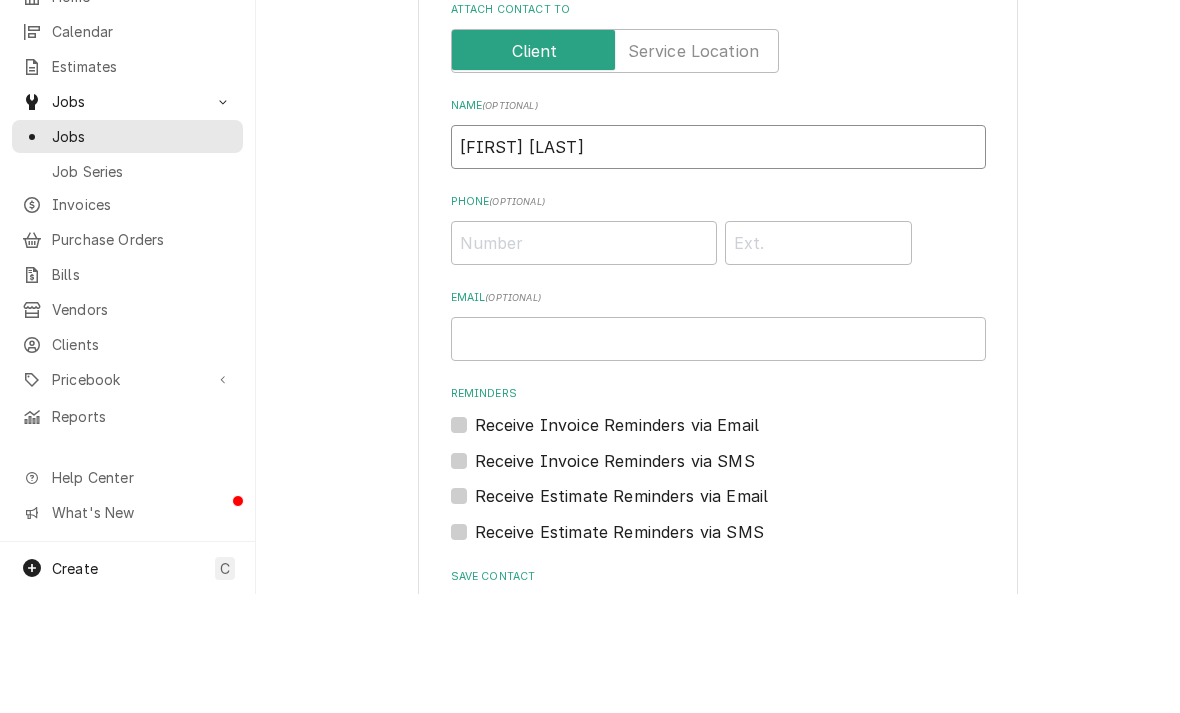 type on "Gio Rose" 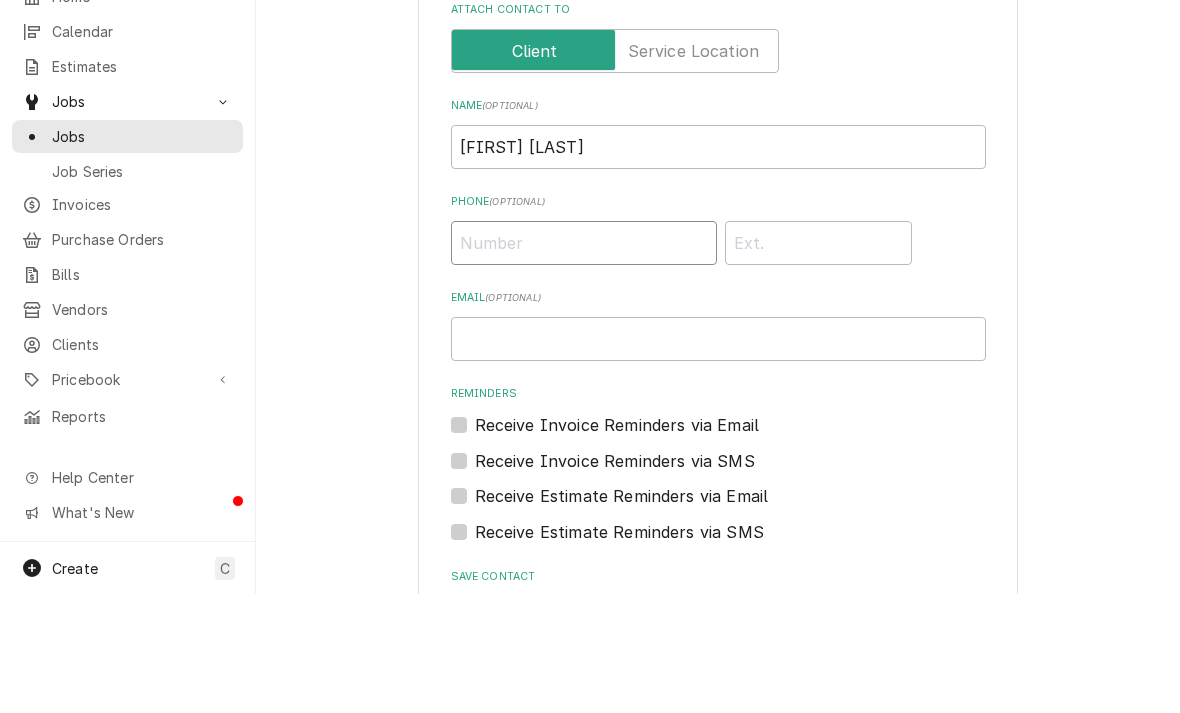 click on "Phone  ( optional )" at bounding box center (584, 362) 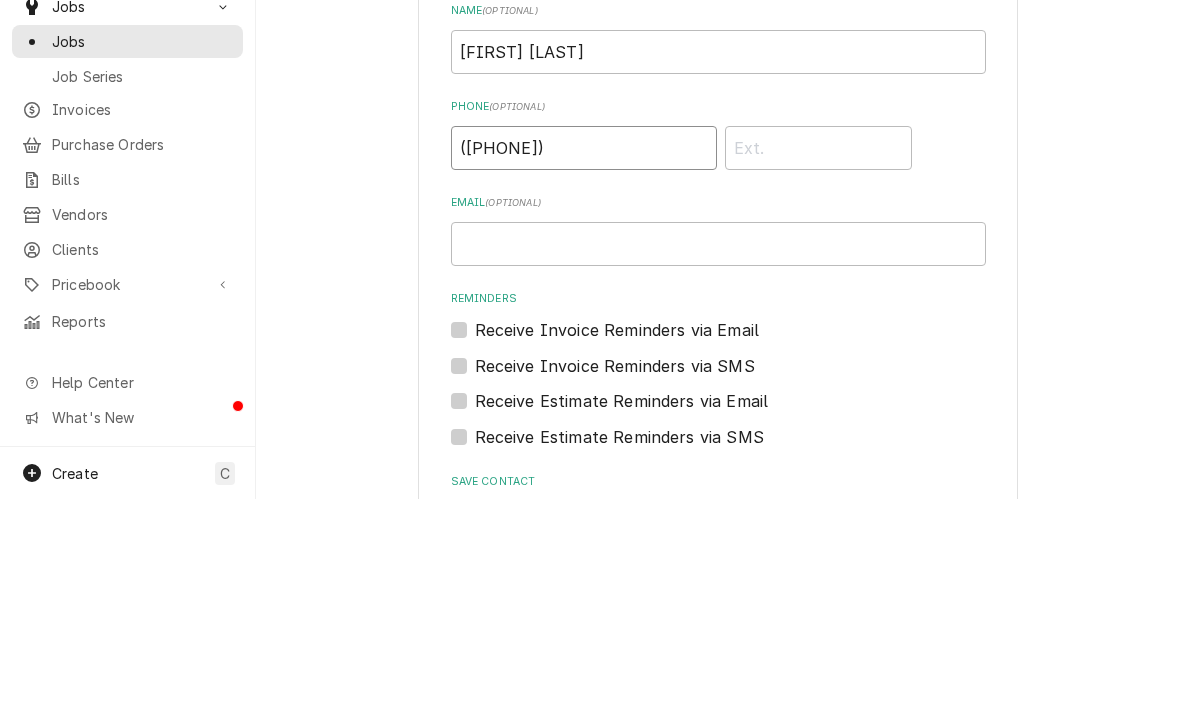 type on "(929) 395-0006" 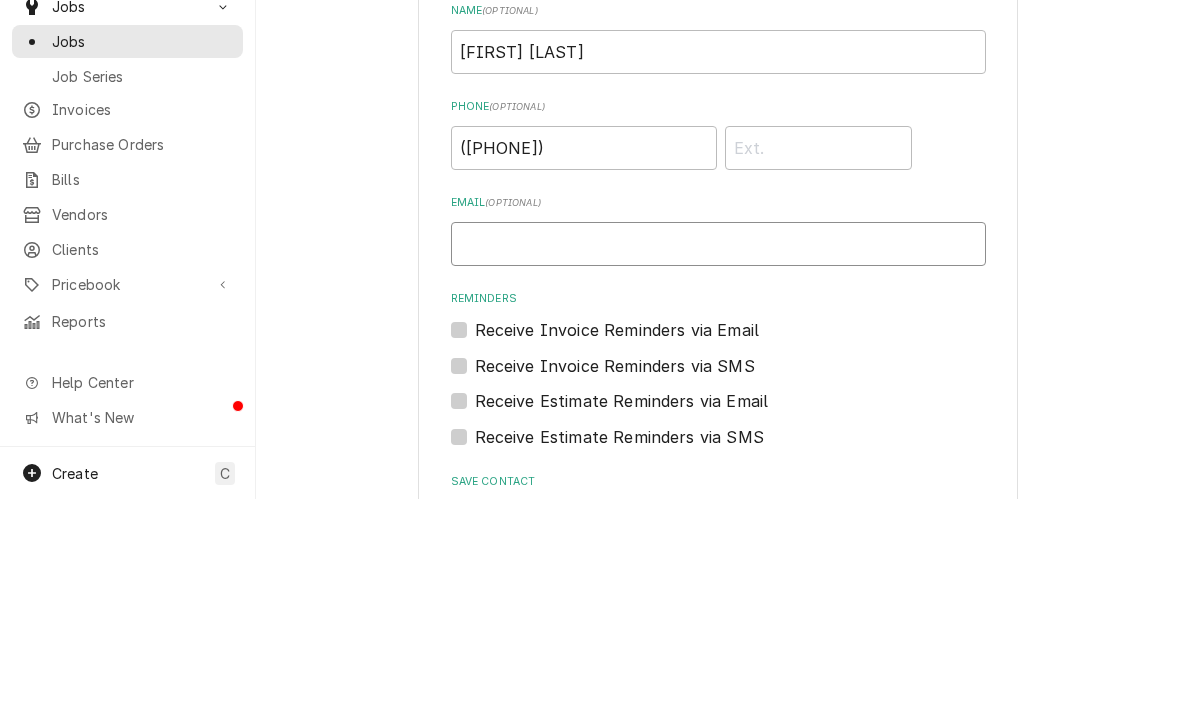 click on "Email  ( optional )" at bounding box center (718, 458) 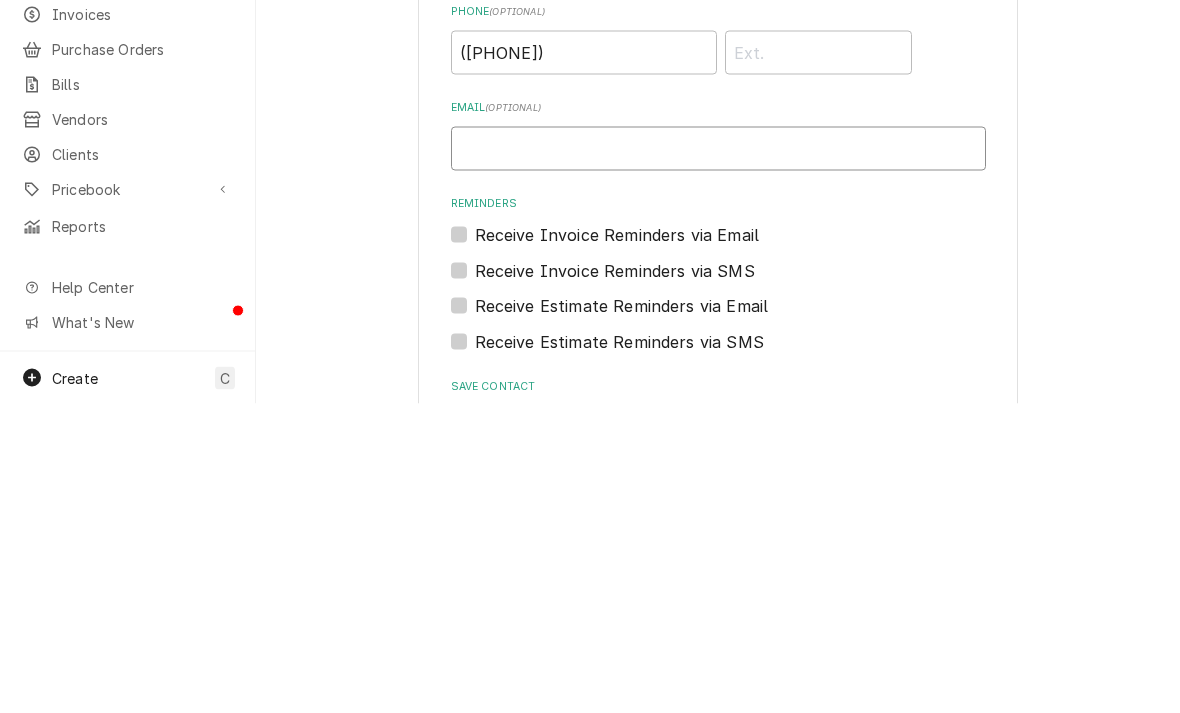 click on "Email  ( optional )" at bounding box center (718, 458) 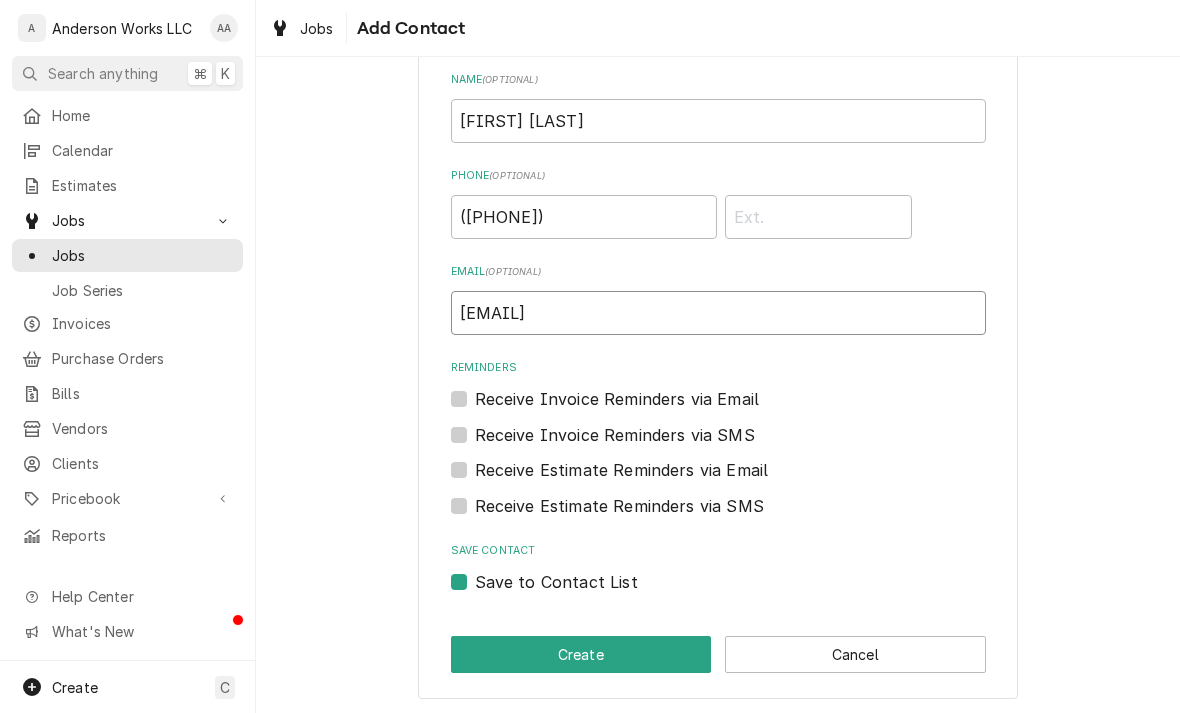 type on "Gio.R@nationalfacilitiesdirect.com" 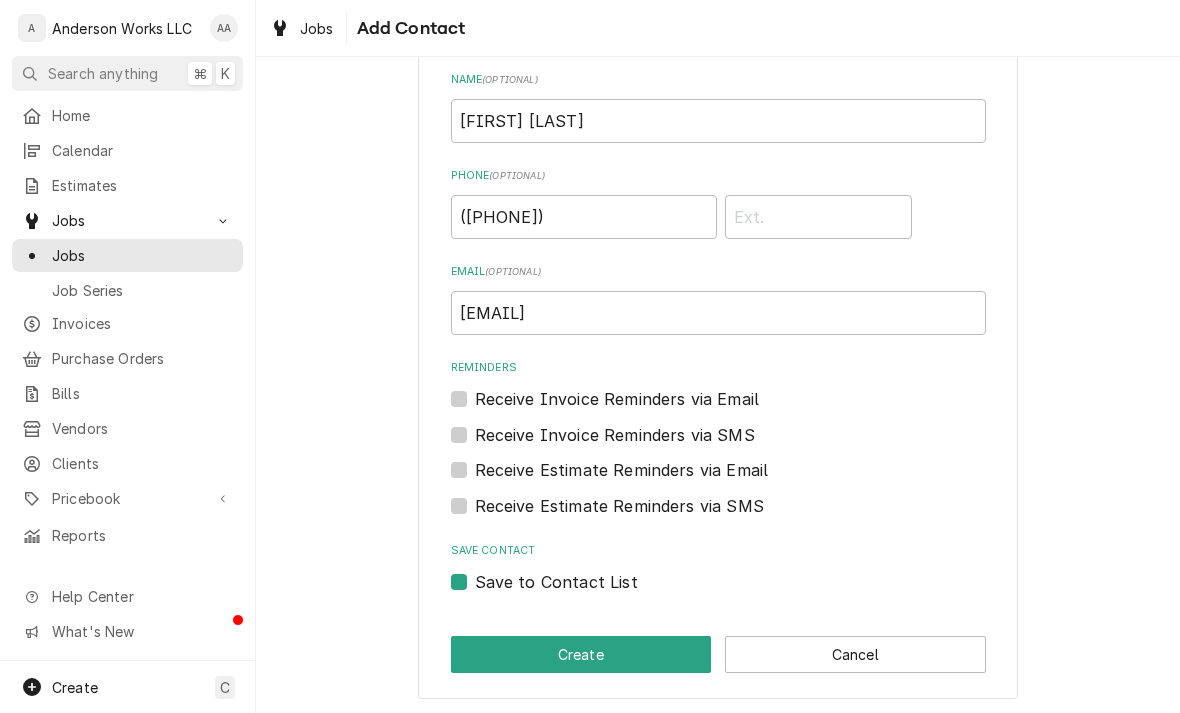 click on "Create" at bounding box center (581, 654) 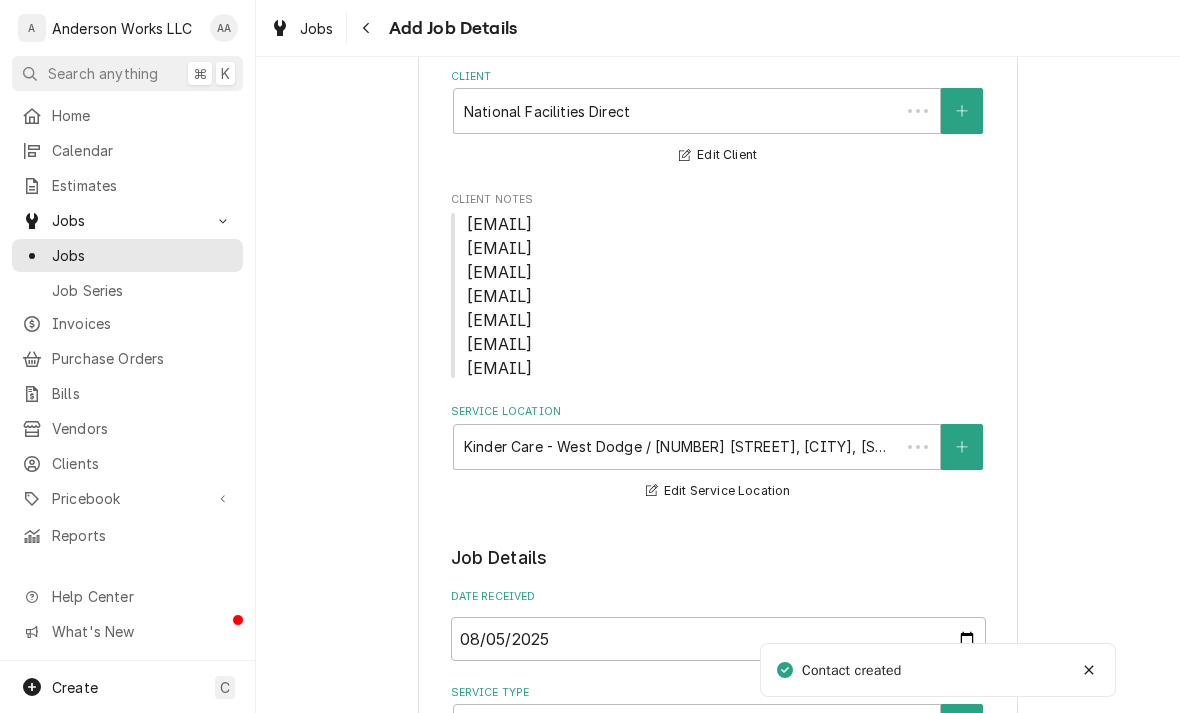 scroll, scrollTop: 1287, scrollLeft: 0, axis: vertical 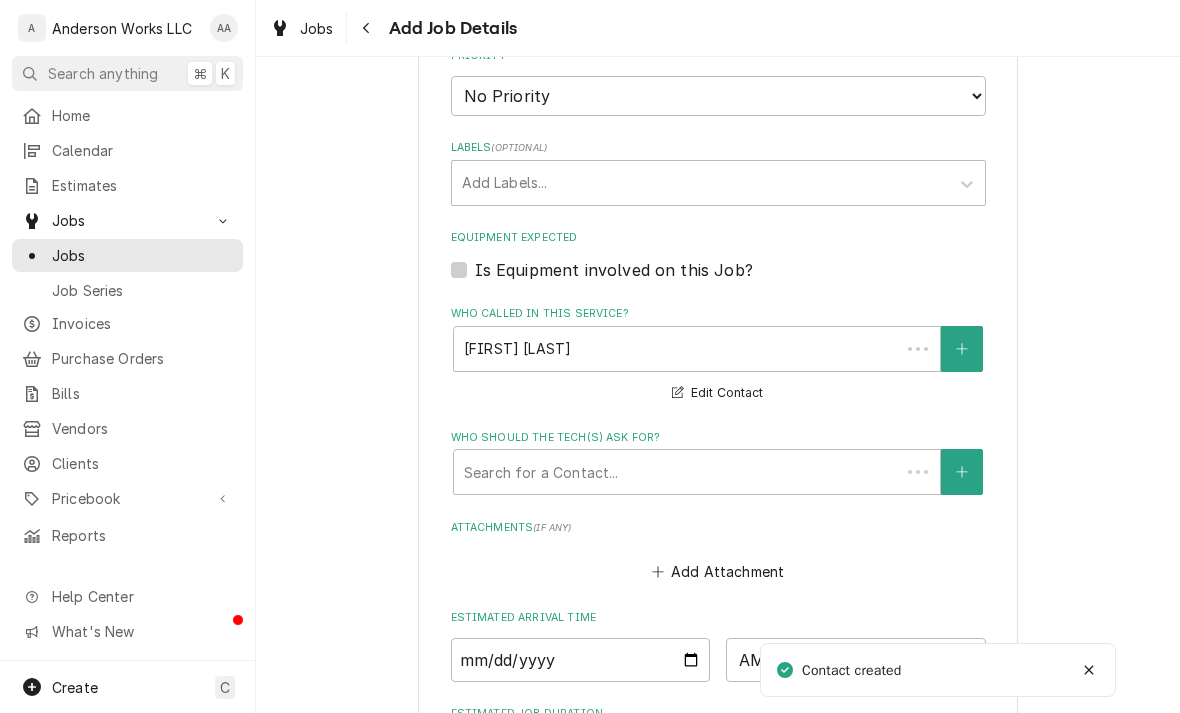 type on "x" 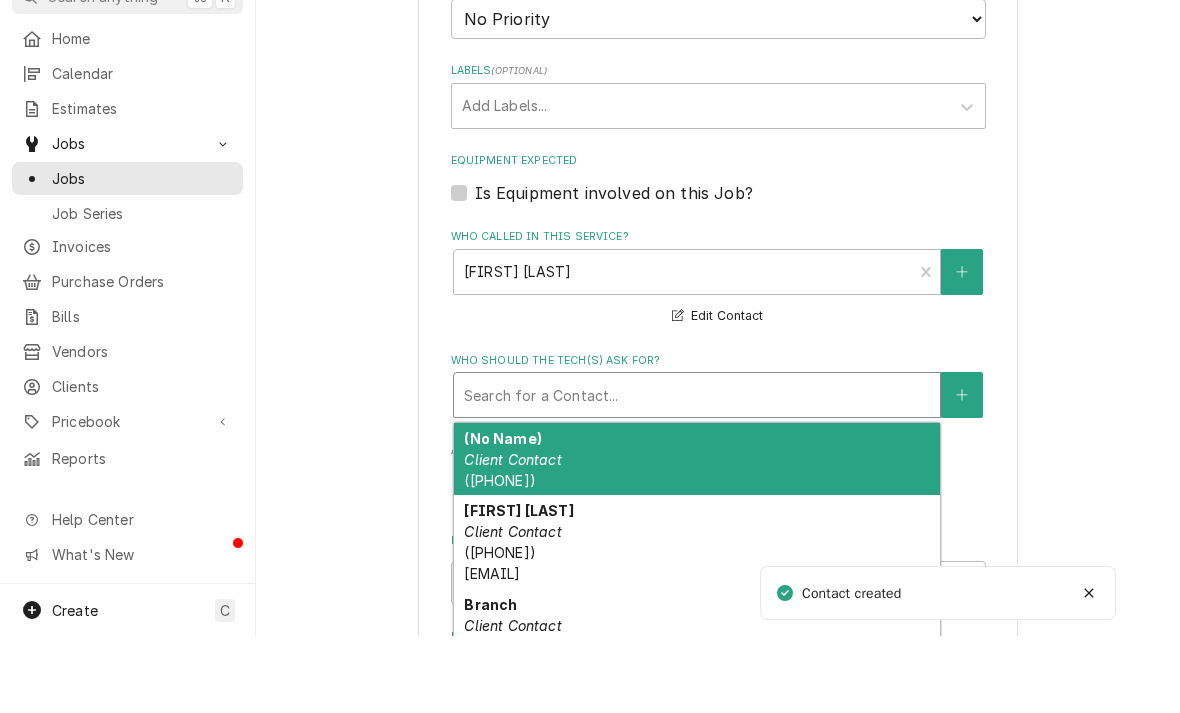 type on "g" 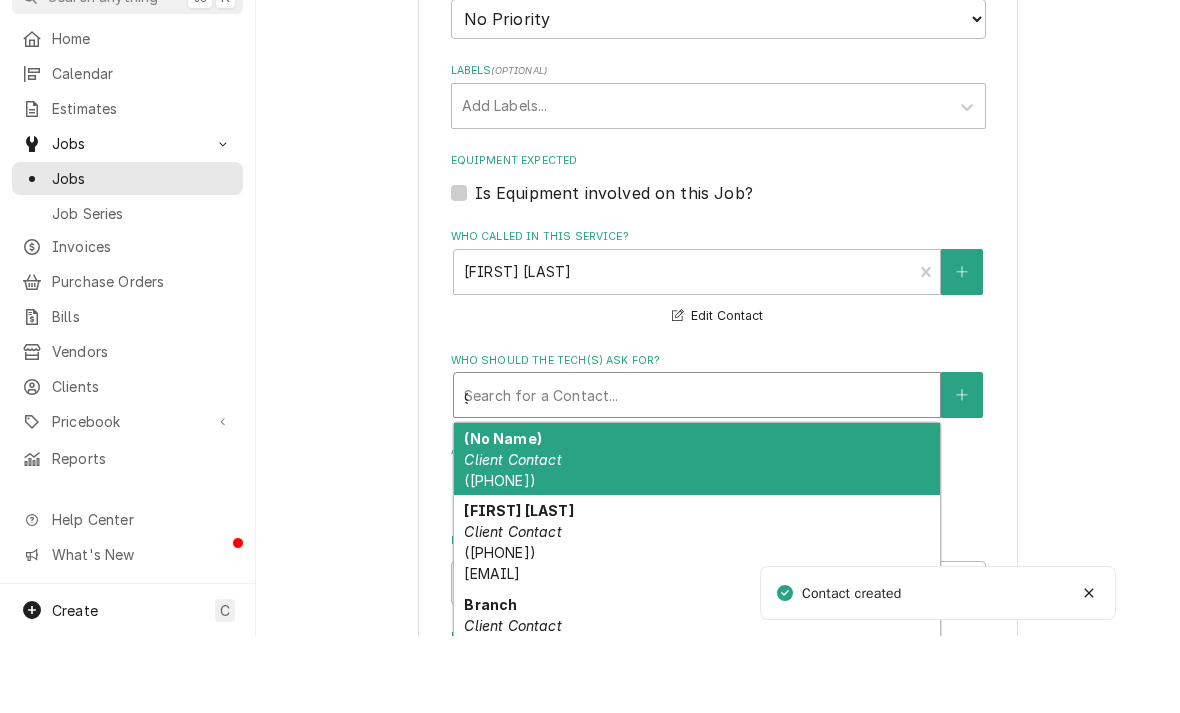type on "x" 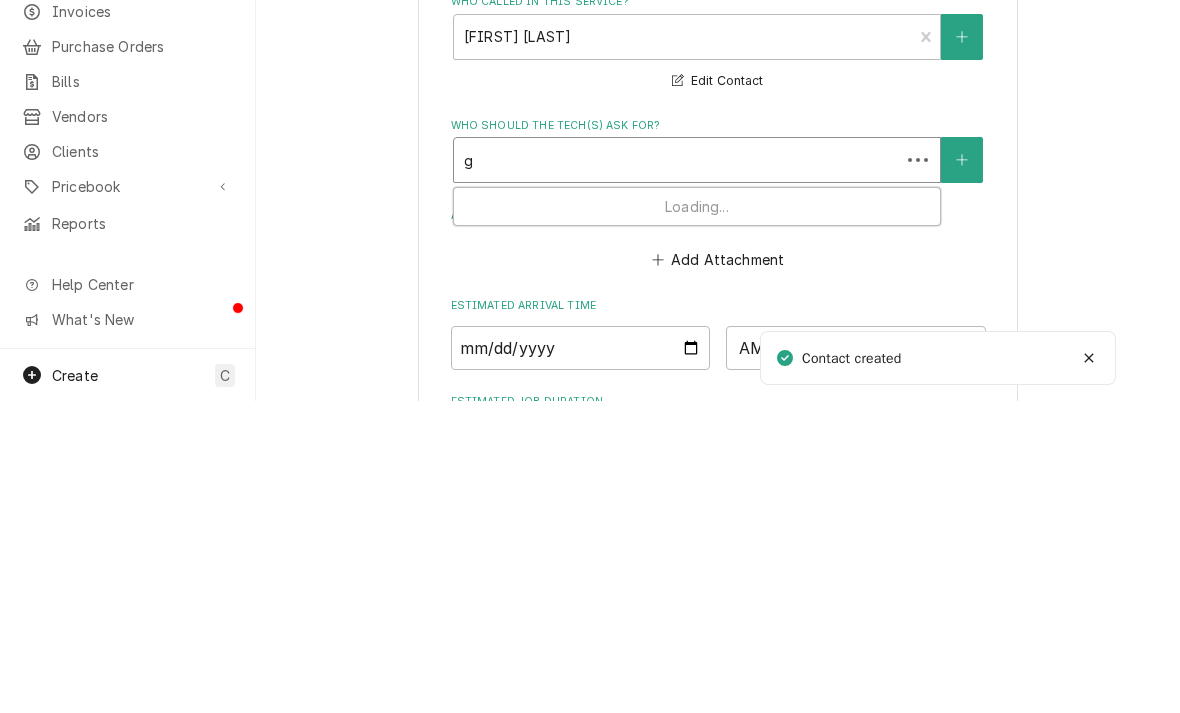 type on "gi" 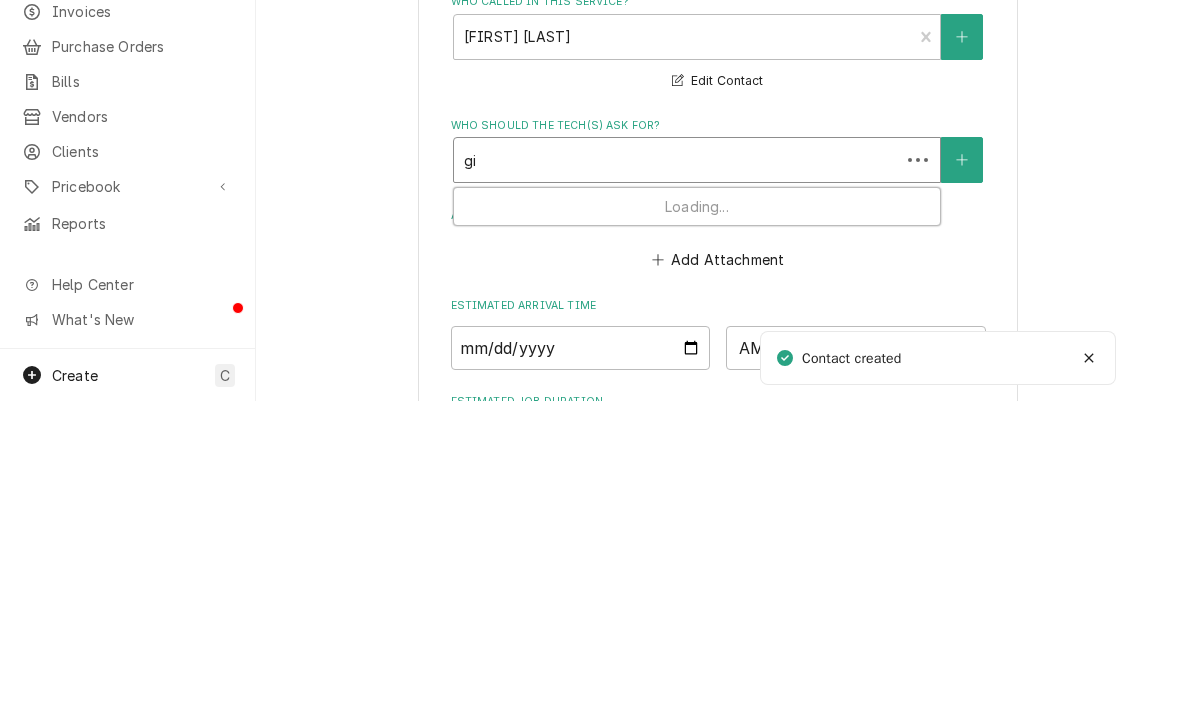 type on "x" 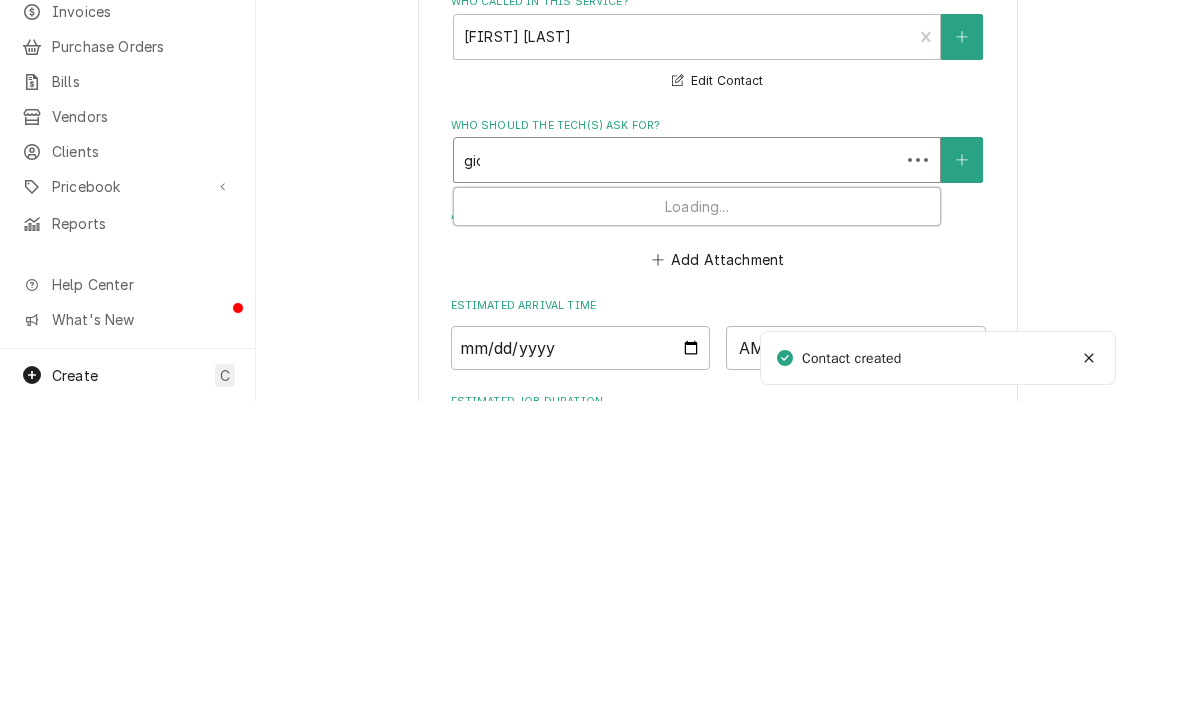 type on "x" 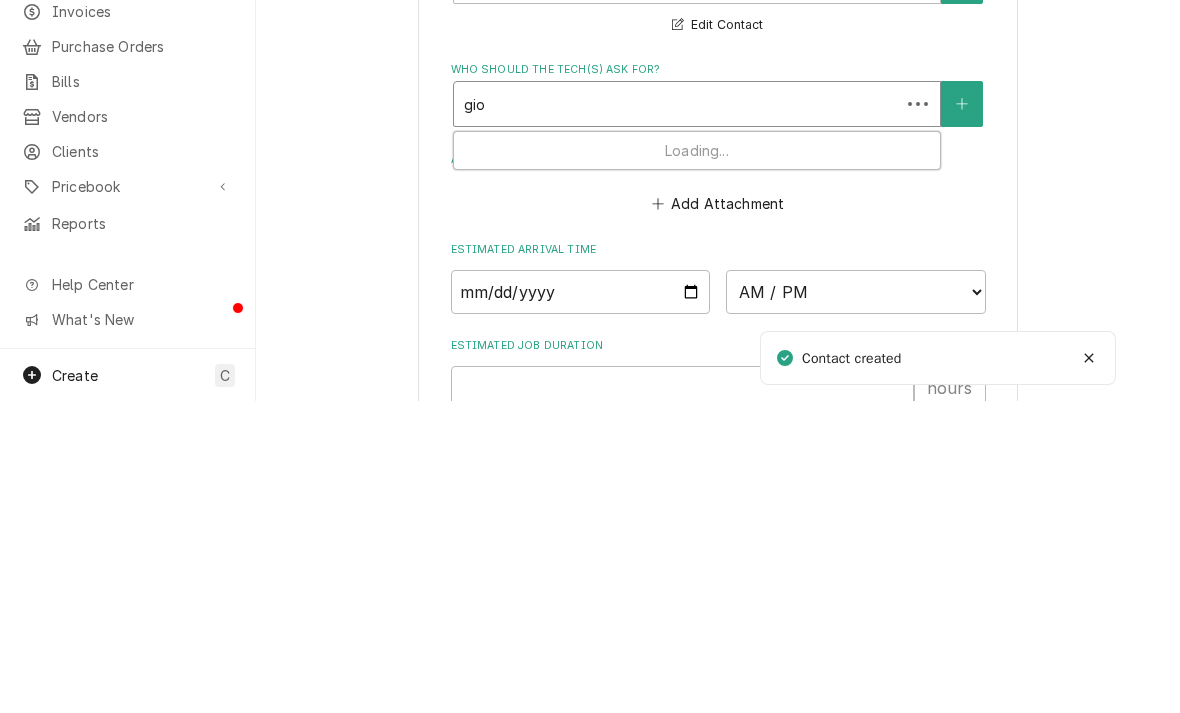 scroll, scrollTop: 1355, scrollLeft: 0, axis: vertical 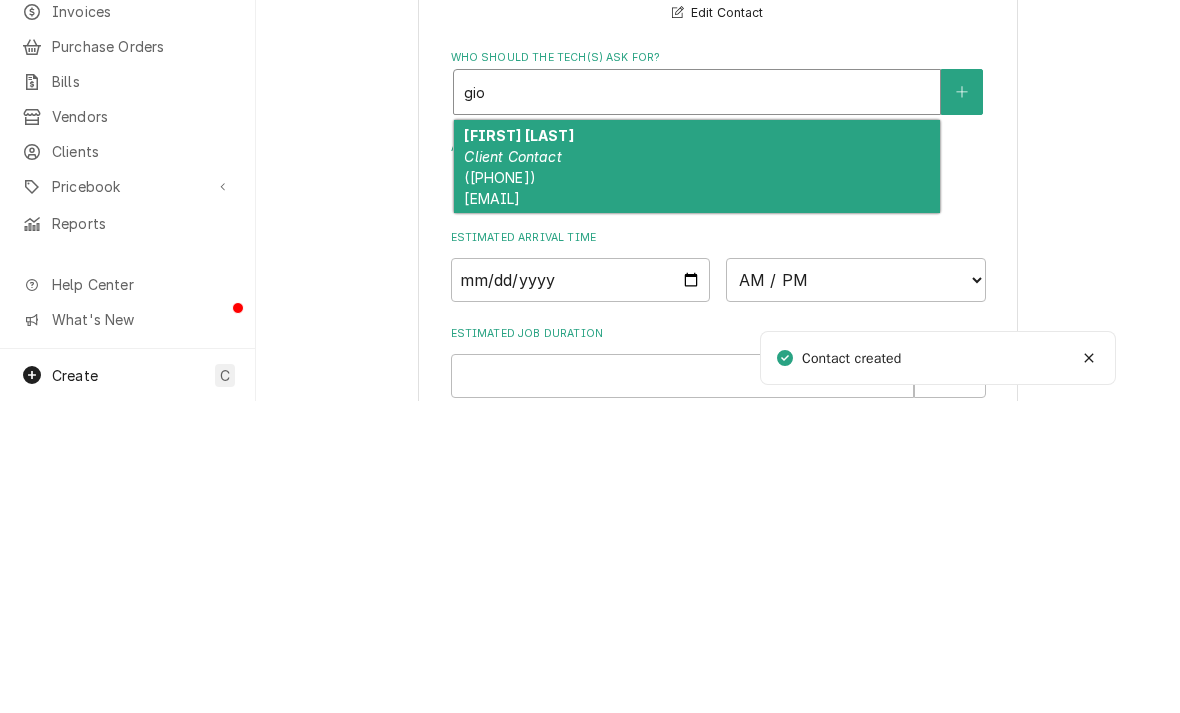 click on "(929) 395-0006 Gio.R@nationalfacilitiesdirect.com" at bounding box center [499, 500] 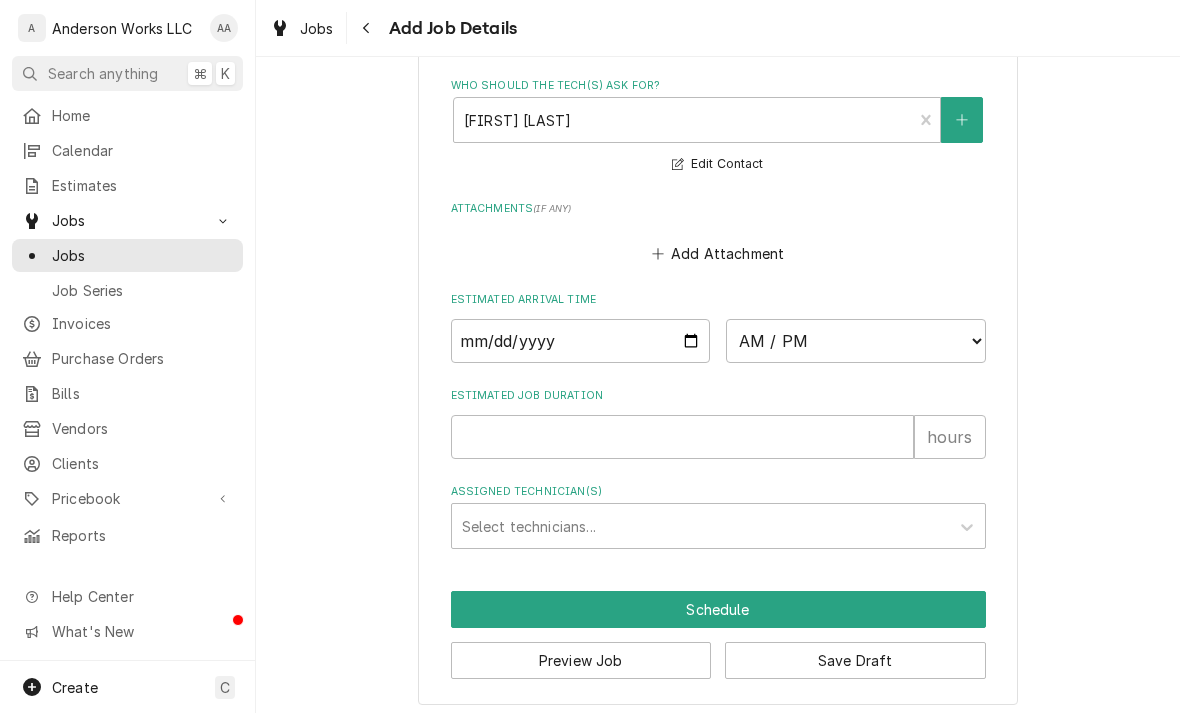 scroll, scrollTop: 1637, scrollLeft: 0, axis: vertical 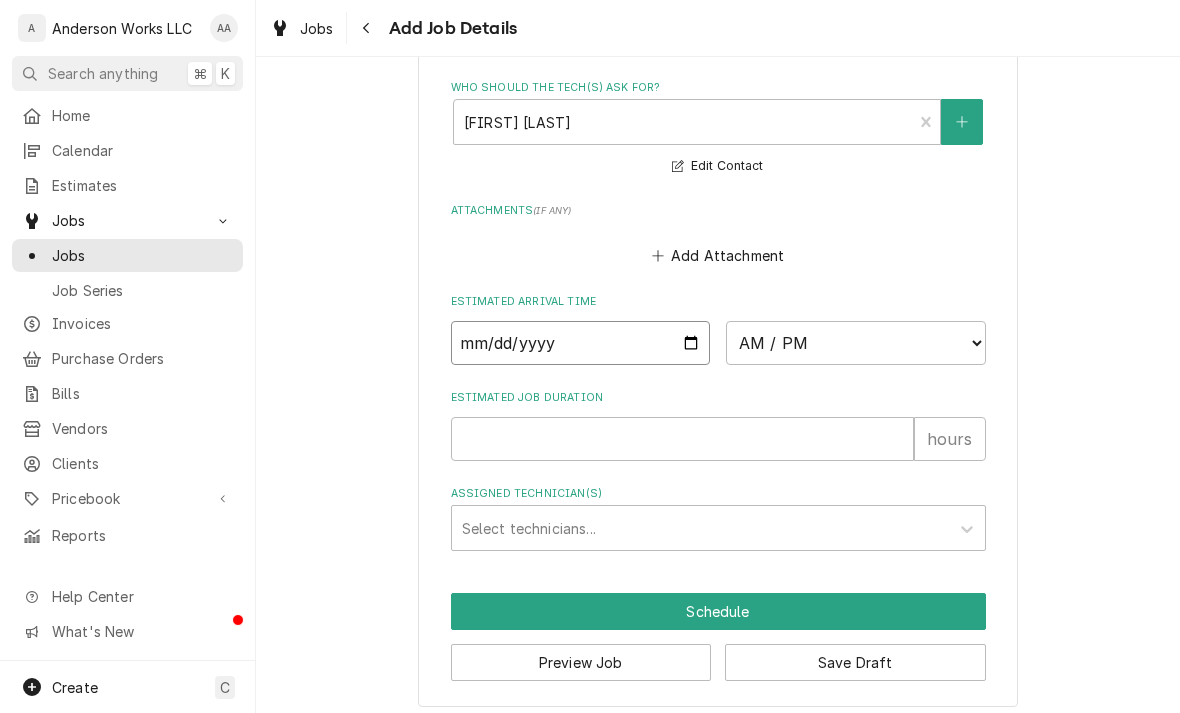 click at bounding box center [581, 343] 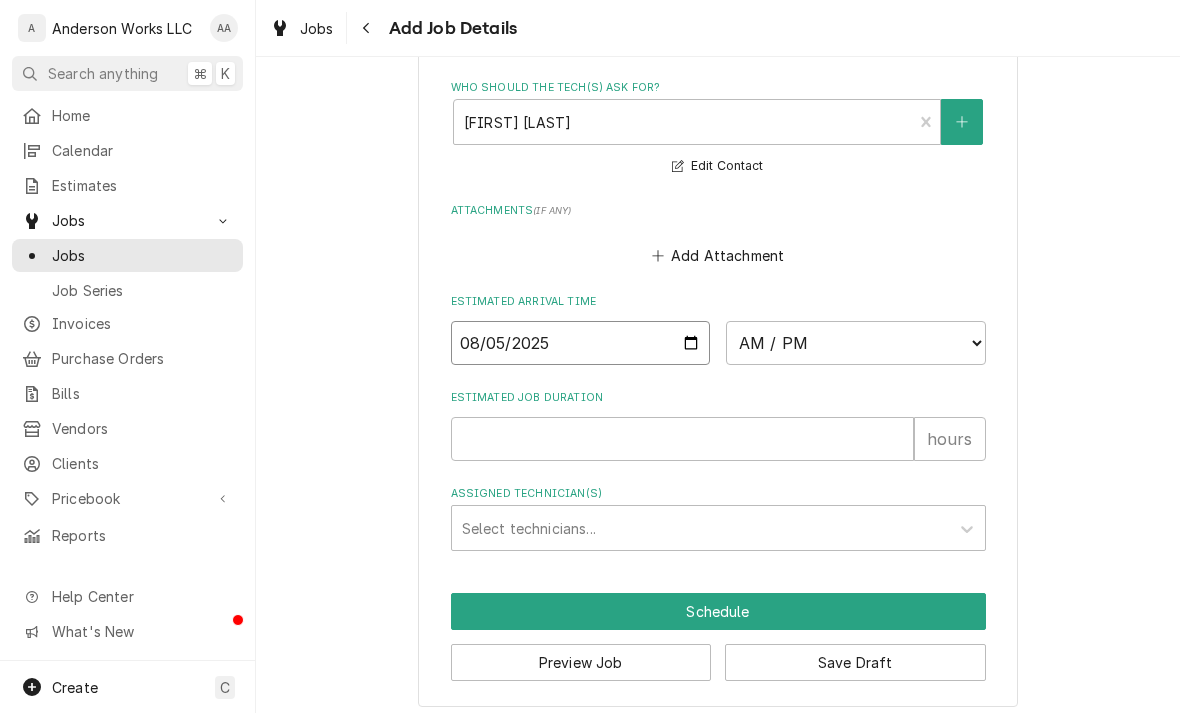 type on "x" 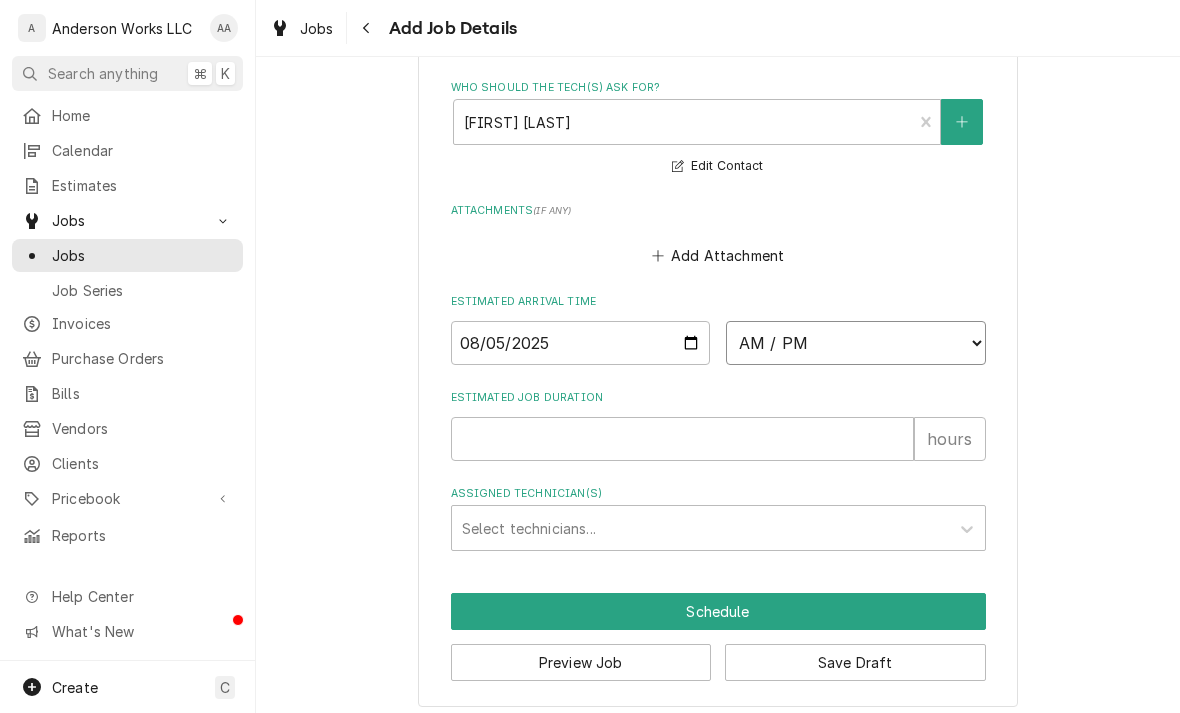 click on "AM / PM 6:00 AM 6:15 AM 6:30 AM 6:45 AM 7:00 AM 7:15 AM 7:30 AM 7:45 AM 8:00 AM 8:15 AM 8:30 AM 8:45 AM 9:00 AM 9:15 AM 9:30 AM 9:45 AM 10:00 AM 10:15 AM 10:30 AM 10:45 AM 11:00 AM 11:15 AM 11:30 AM 11:45 AM 12:00 PM 12:15 PM 12:30 PM 12:45 PM 1:00 PM 1:15 PM 1:30 PM 1:45 PM 2:00 PM 2:15 PM 2:30 PM 2:45 PM 3:00 PM 3:15 PM 3:30 PM 3:45 PM 4:00 PM 4:15 PM 4:30 PM 4:45 PM 5:00 PM 5:15 PM 5:30 PM 5:45 PM 6:00 PM 6:15 PM 6:30 PM 6:45 PM 7:00 PM 7:15 PM 7:30 PM 7:45 PM 8:00 PM 8:15 PM 8:30 PM 8:45 PM 9:00 PM 9:15 PM 9:30 PM 9:45 PM 10:00 PM 10:15 PM 10:30 PM 10:45 PM 11:00 PM 11:15 PM 11:30 PM 11:45 PM 12:00 AM 12:15 AM 12:30 AM 12:45 AM 1:00 AM 1:15 AM 1:30 AM 1:45 AM 2:00 AM 2:15 AM 2:30 AM 2:45 AM 3:00 AM 3:15 AM 3:30 AM 3:45 AM 4:00 AM 4:15 AM 4:30 AM 4:45 AM 5:00 AM 5:15 AM 5:30 AM 5:45 AM" at bounding box center [856, 343] 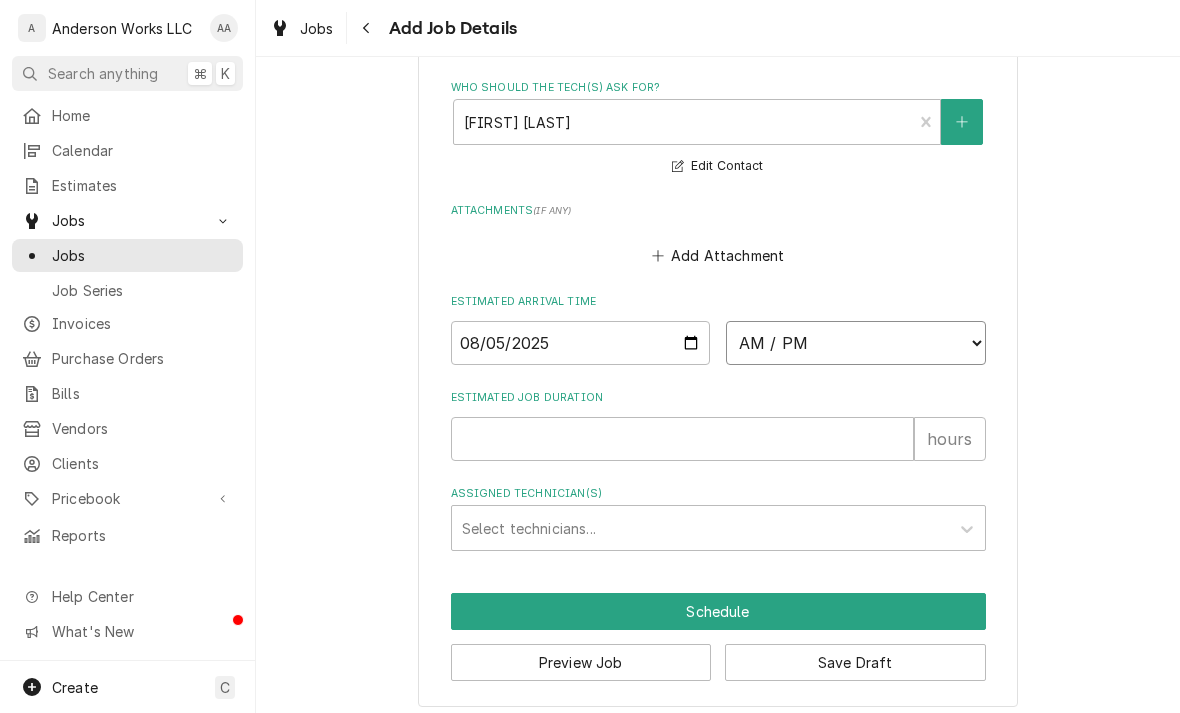 select on "14:00:00" 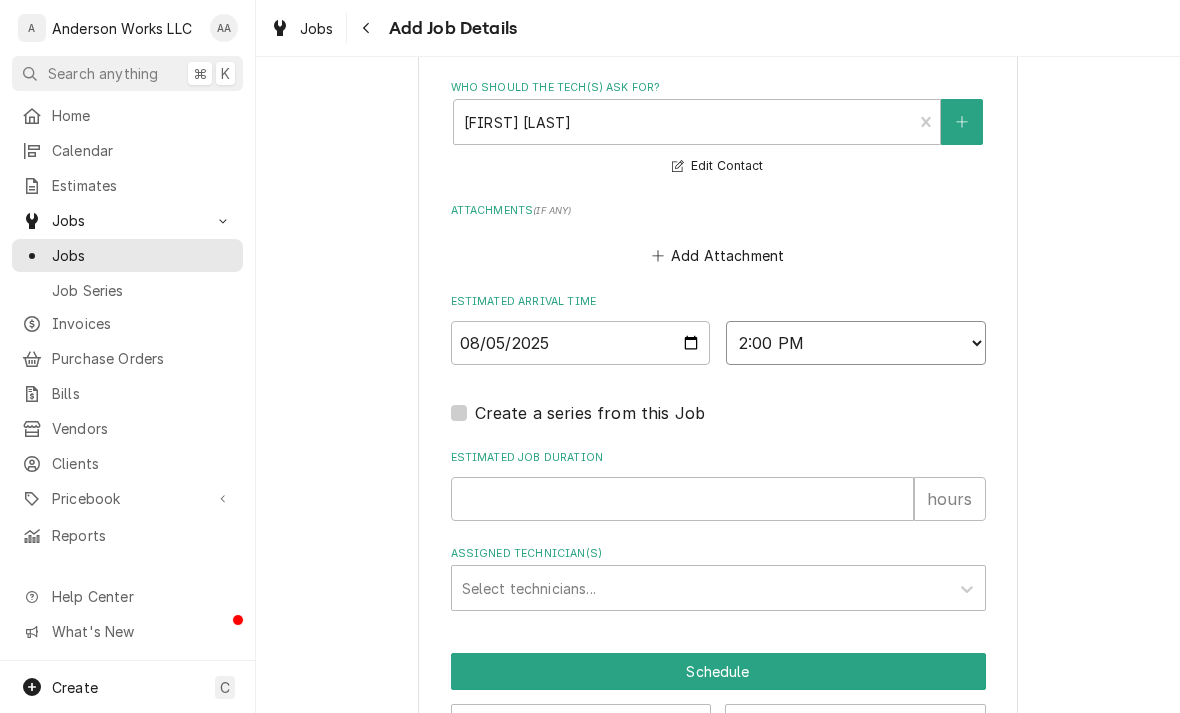 type on "x" 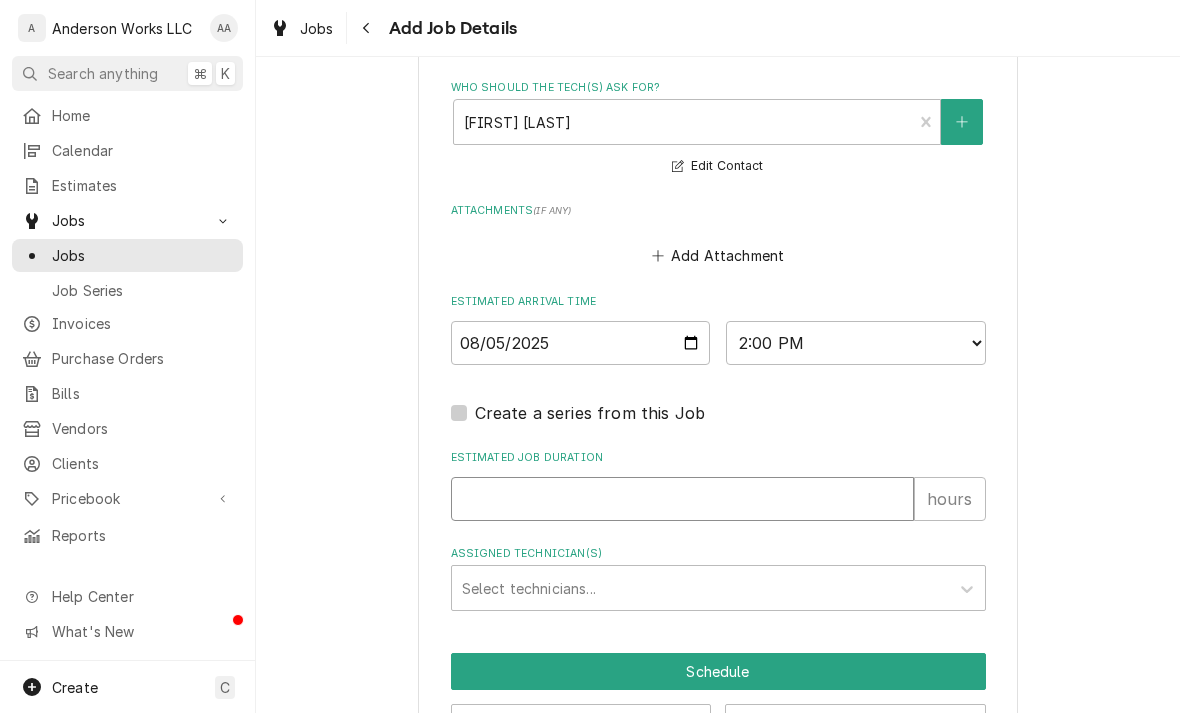 click on "Estimated Job Duration" at bounding box center (682, 499) 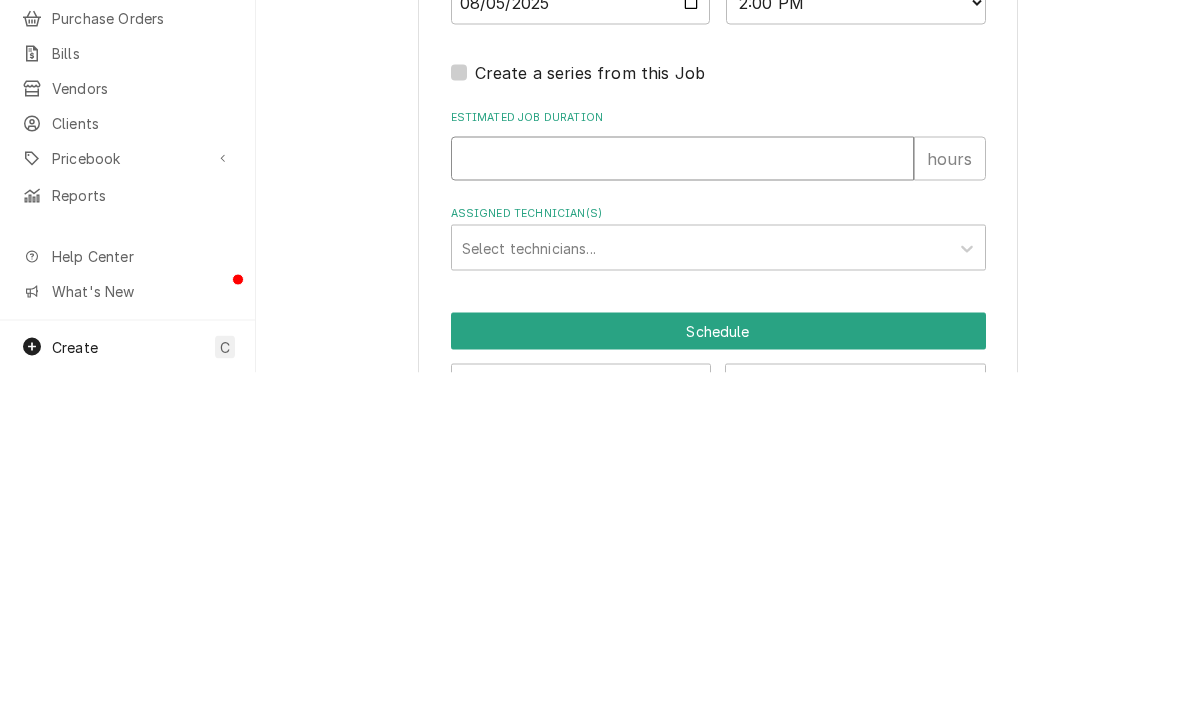 type on "1" 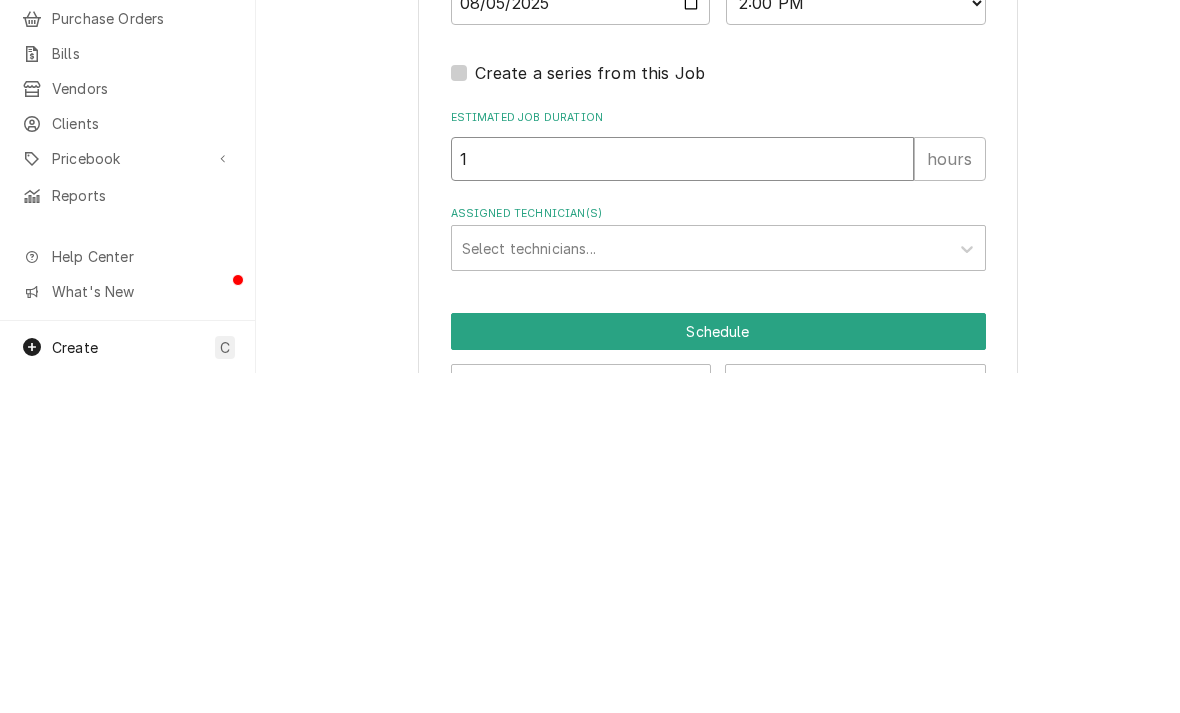 type on "x" 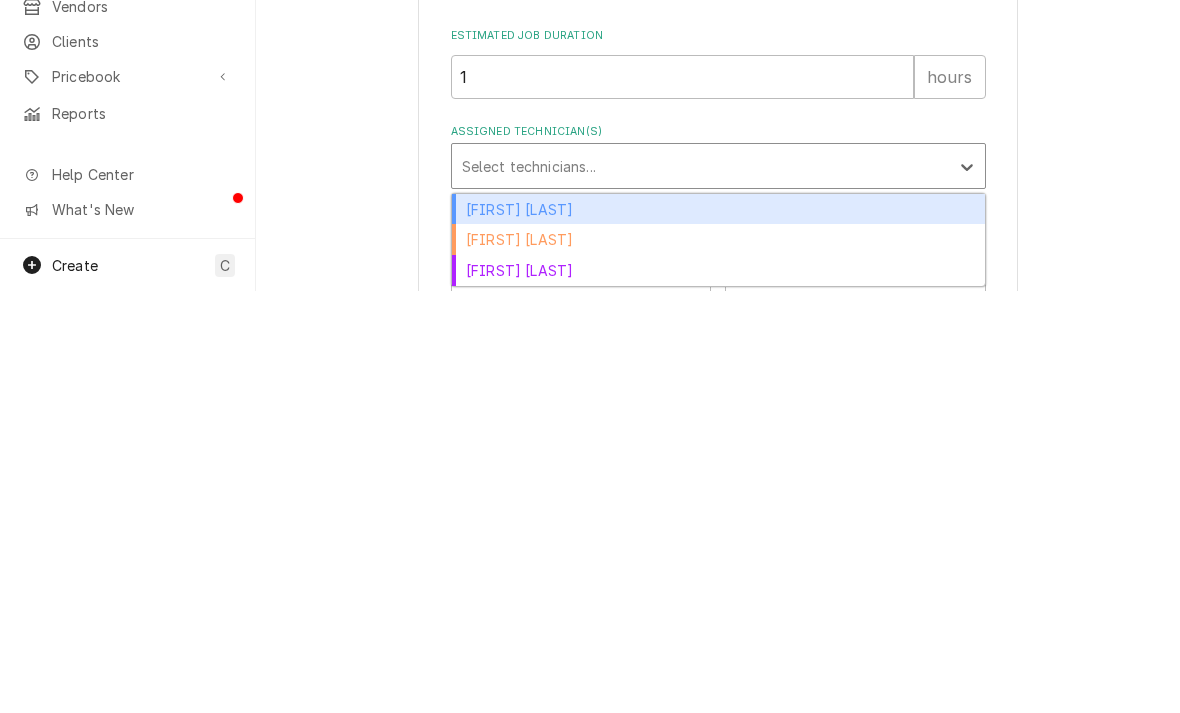 click on "Aaron Anderson" at bounding box center [718, 631] 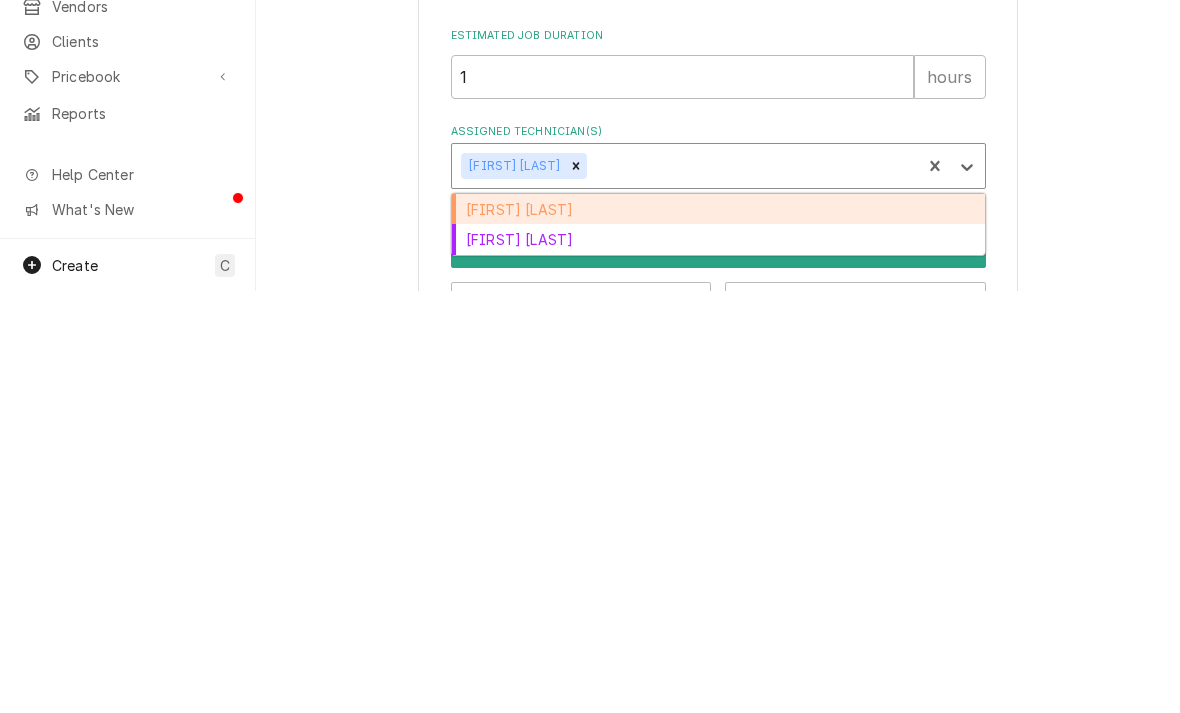 click on "[FIRST] [LAST]" at bounding box center [718, 631] 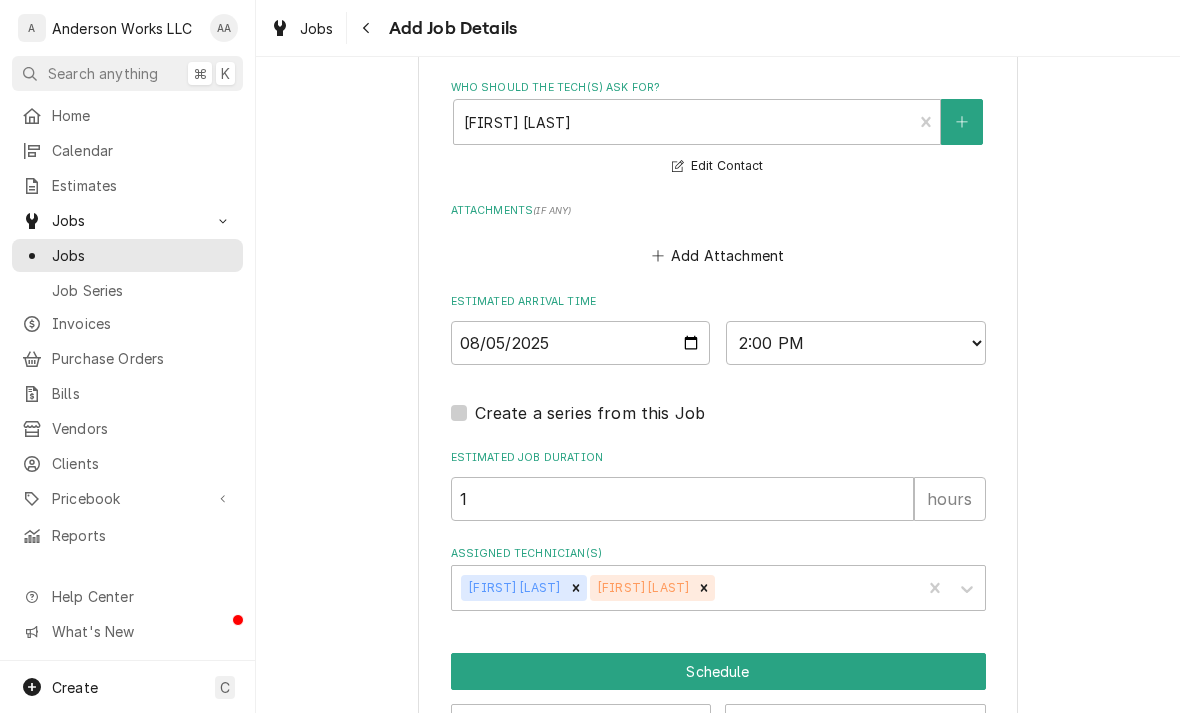 click on "Schedule" at bounding box center [718, 671] 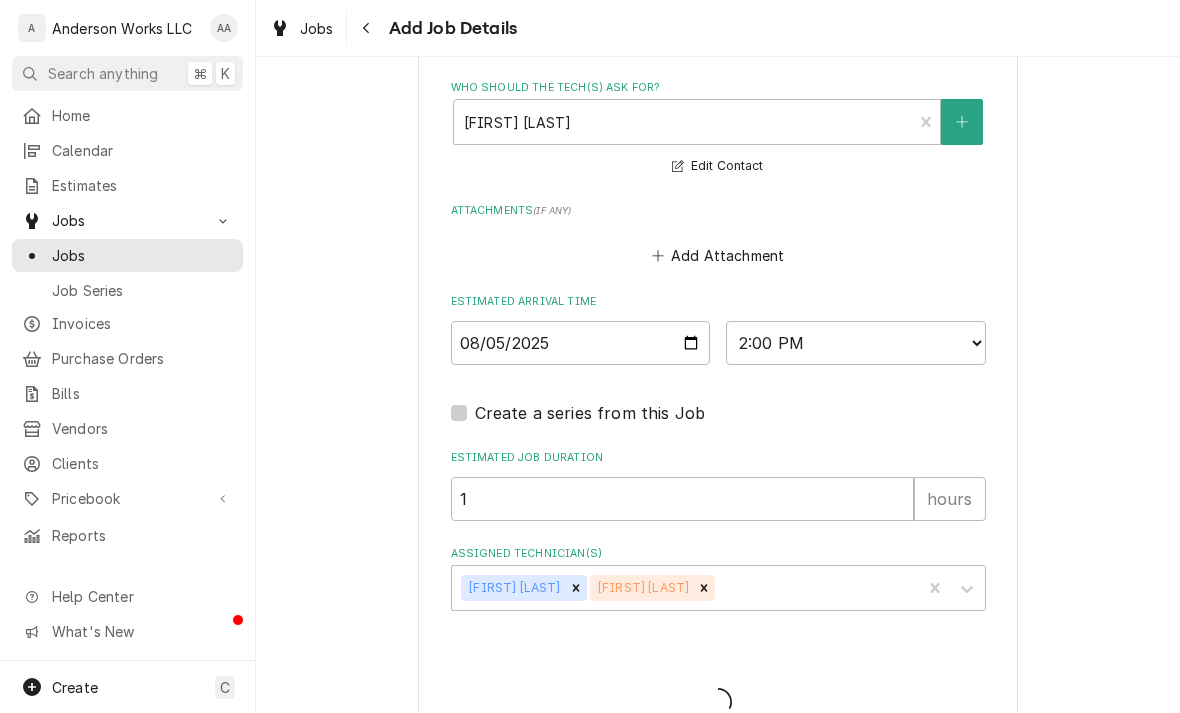 type on "x" 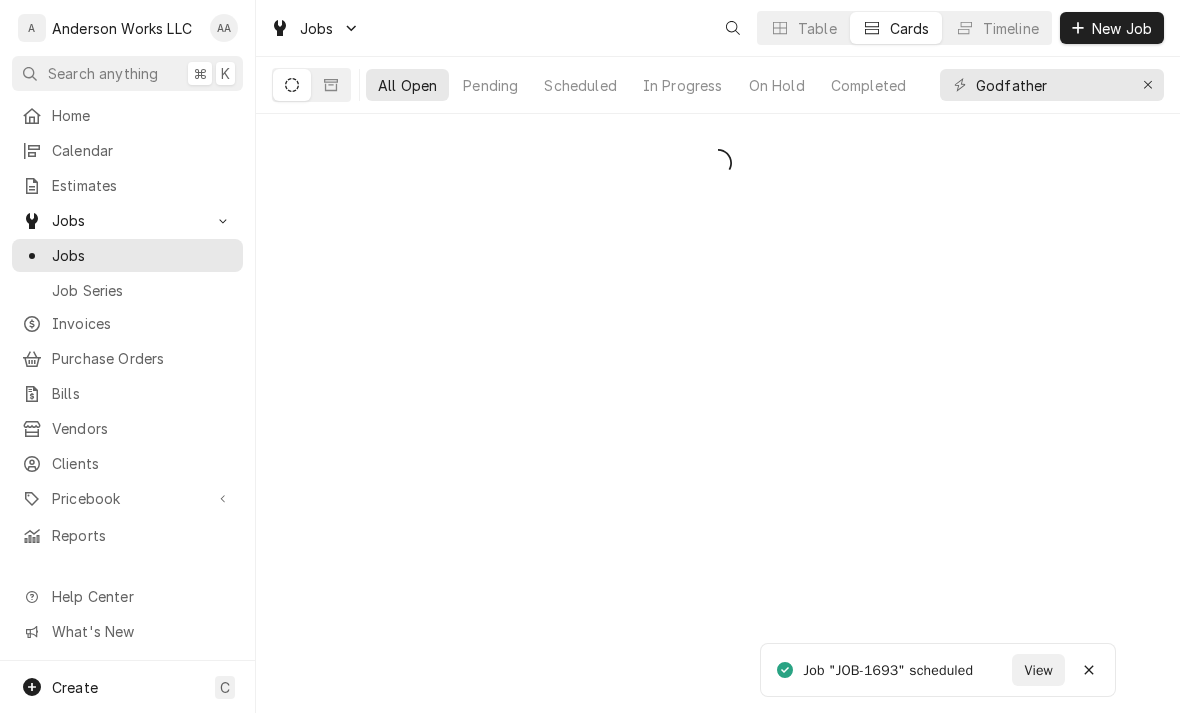 scroll, scrollTop: 0, scrollLeft: 0, axis: both 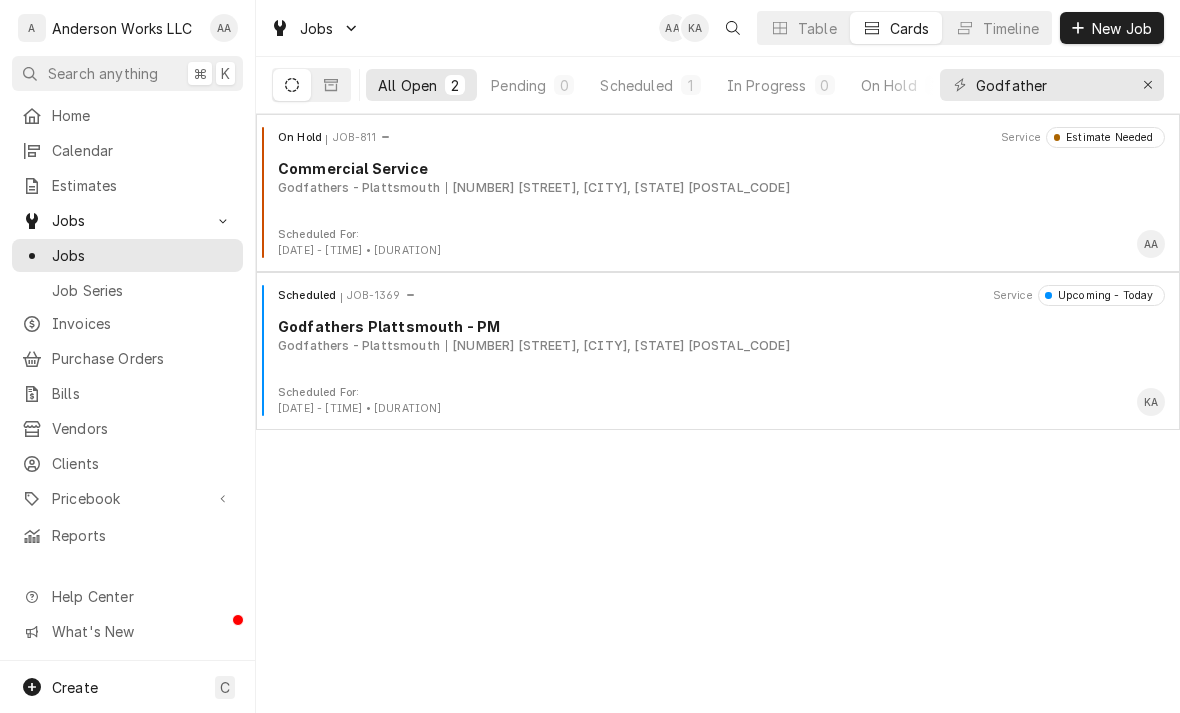 click on "Calendar" at bounding box center [142, 150] 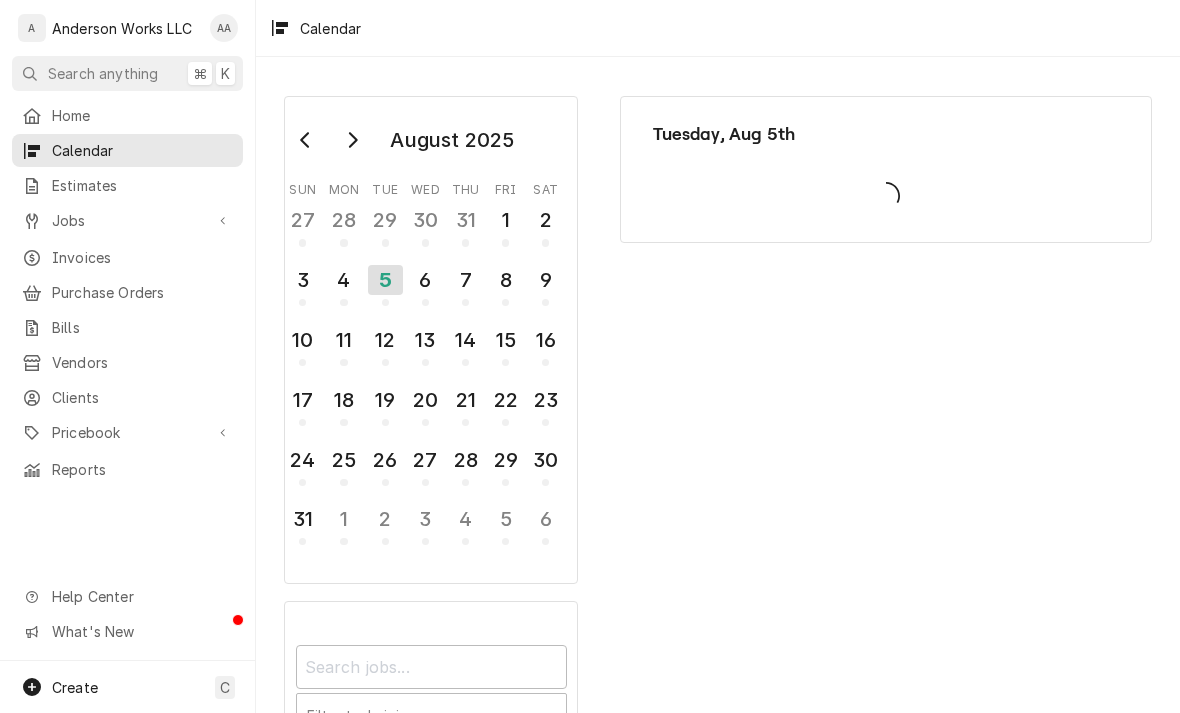 scroll, scrollTop: 0, scrollLeft: 0, axis: both 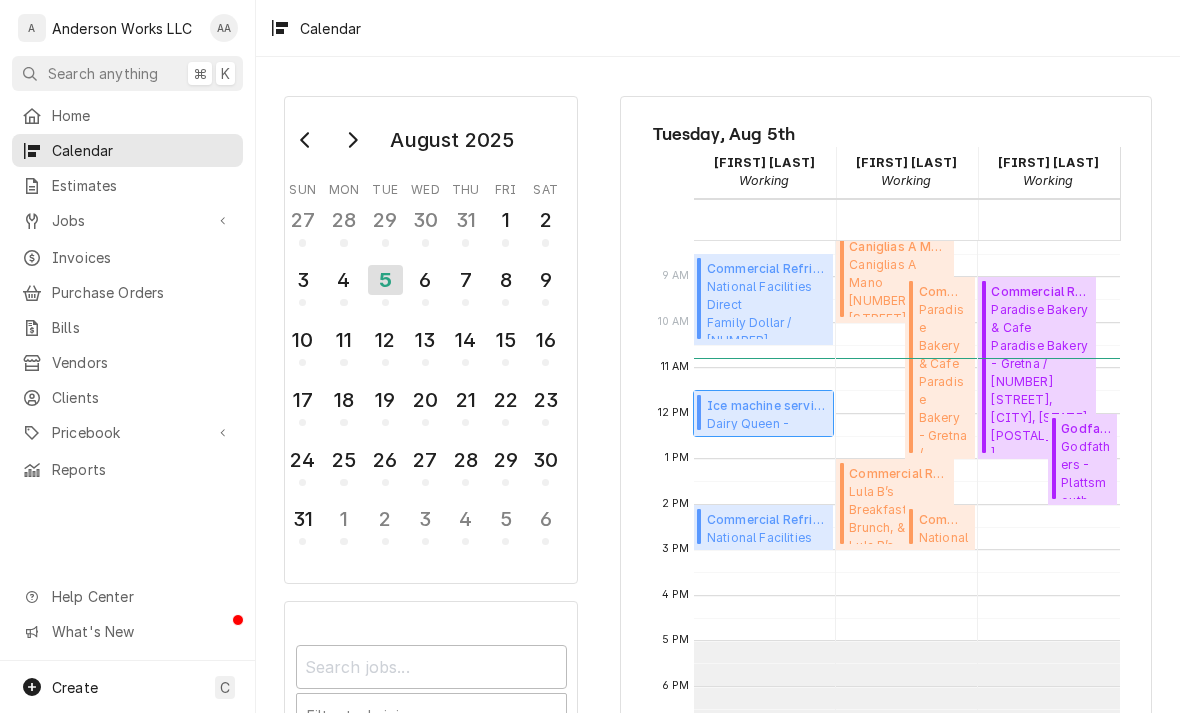 click on "Dairy Queen - Broadway Dairy Queen - Broadway / 3210 W Broadway, Council Bluffs, IA 51501" at bounding box center [767, 423] 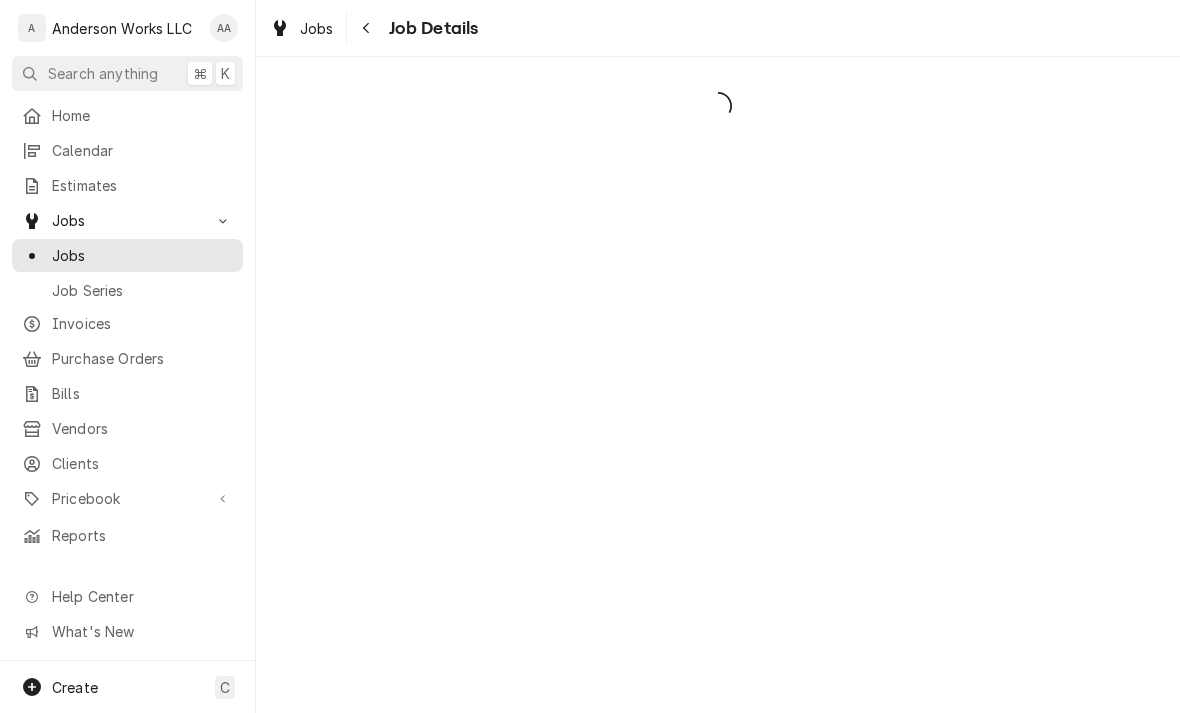 scroll, scrollTop: 0, scrollLeft: 0, axis: both 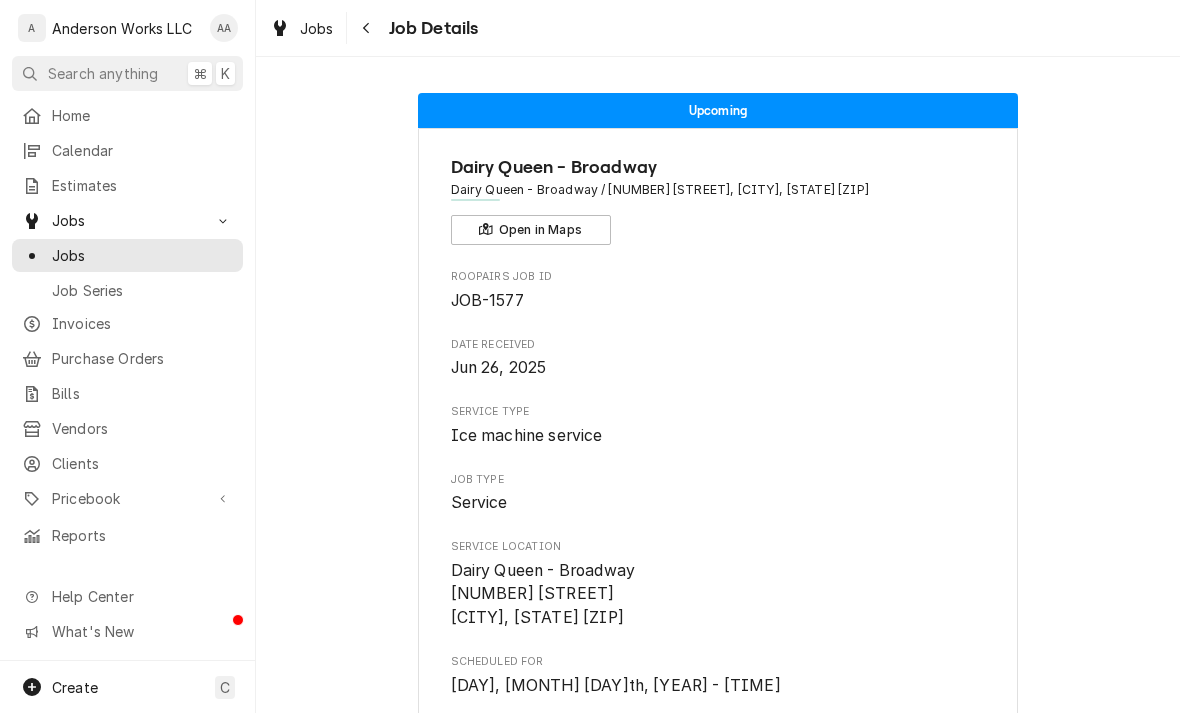 click on "Calendar" at bounding box center (127, 150) 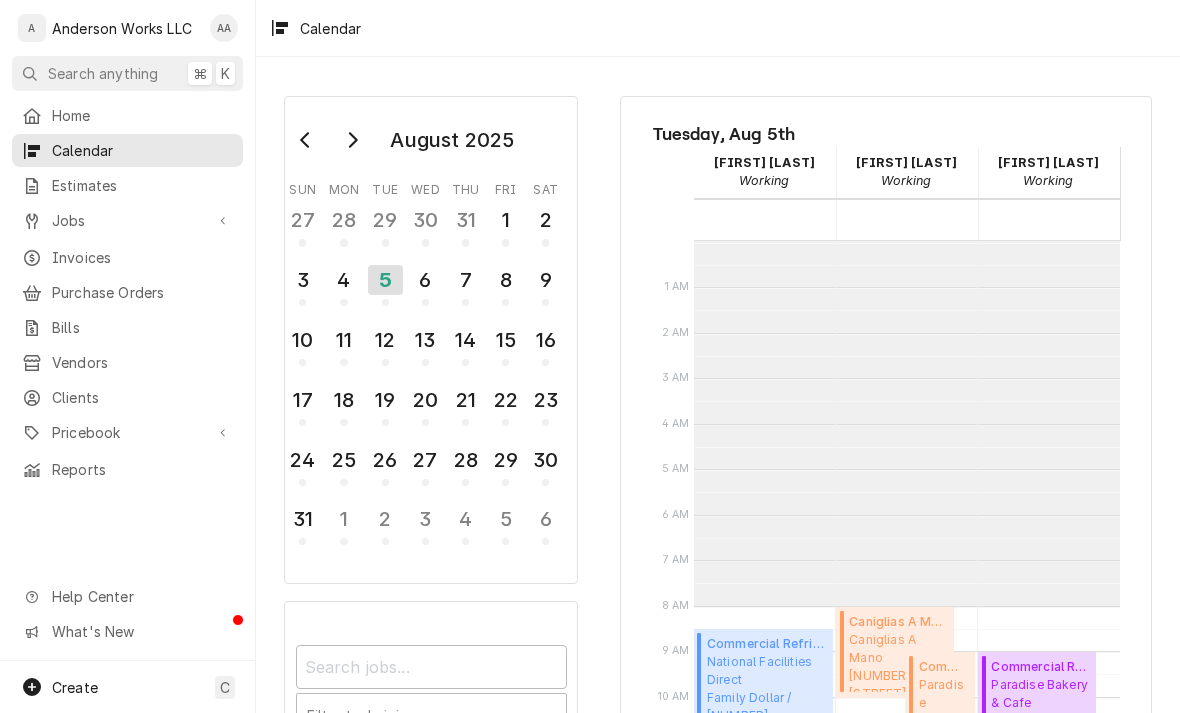 scroll, scrollTop: 0, scrollLeft: 0, axis: both 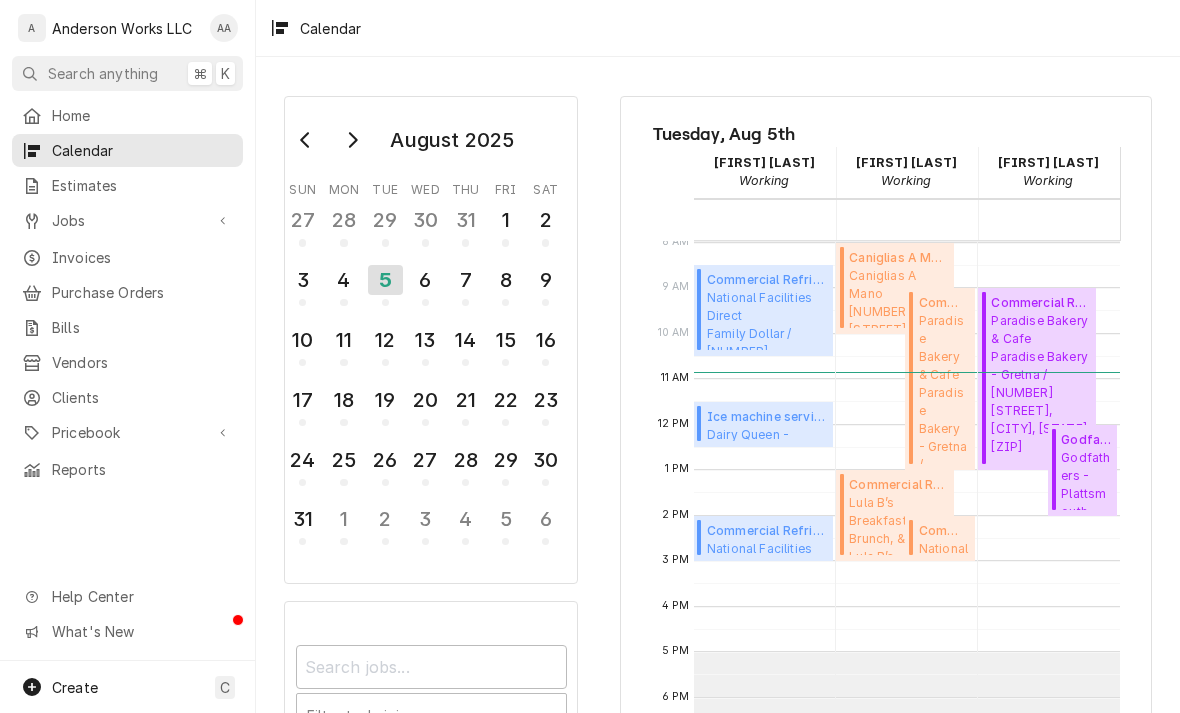 click on "Jobs" at bounding box center [112, 220] 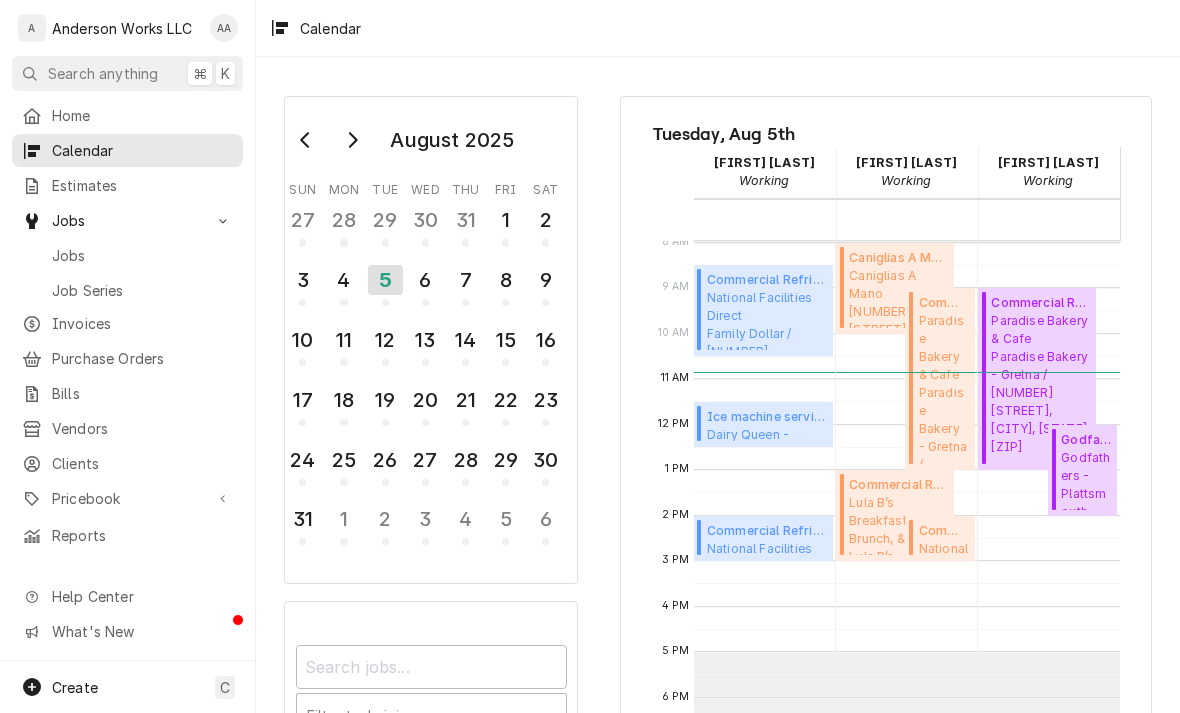 click on "Jobs" at bounding box center (127, 255) 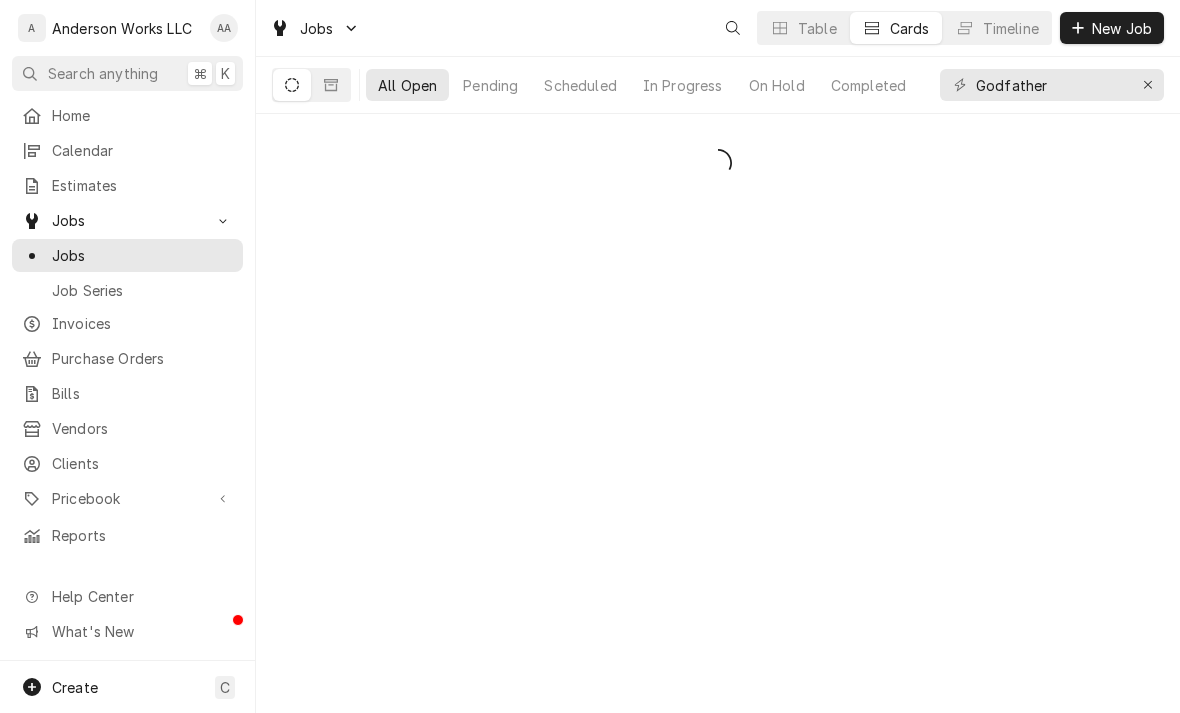 scroll, scrollTop: 0, scrollLeft: 0, axis: both 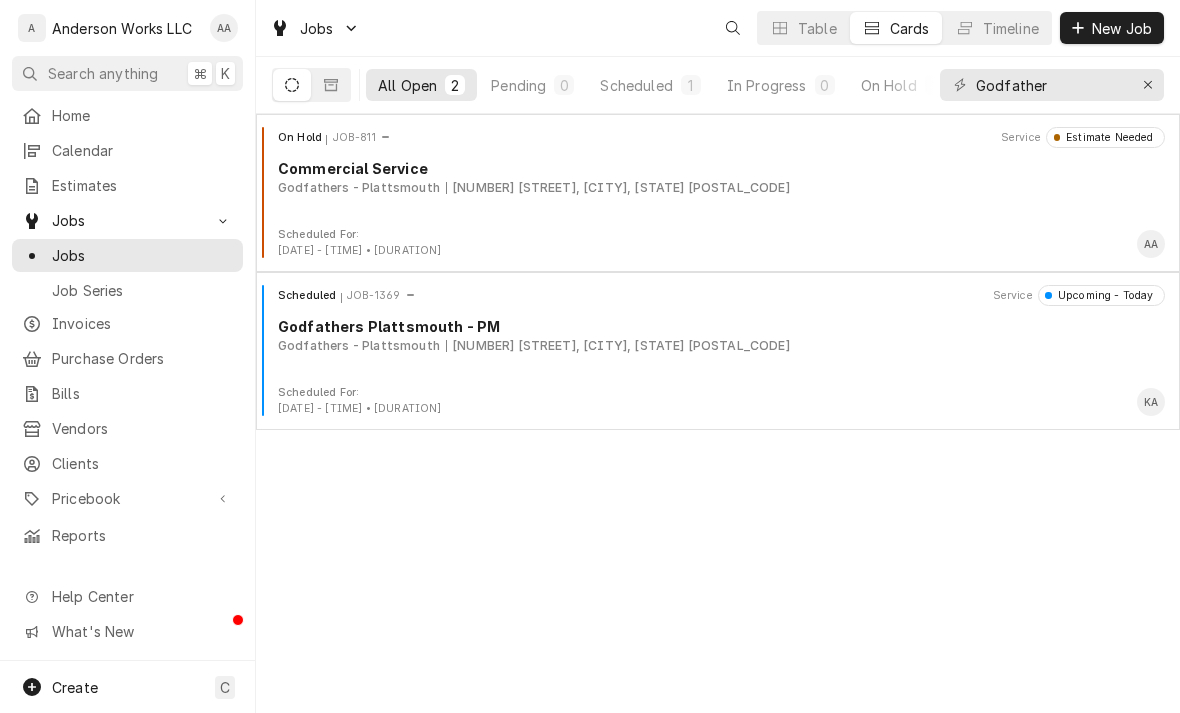 click on "In Progress" at bounding box center [767, 85] 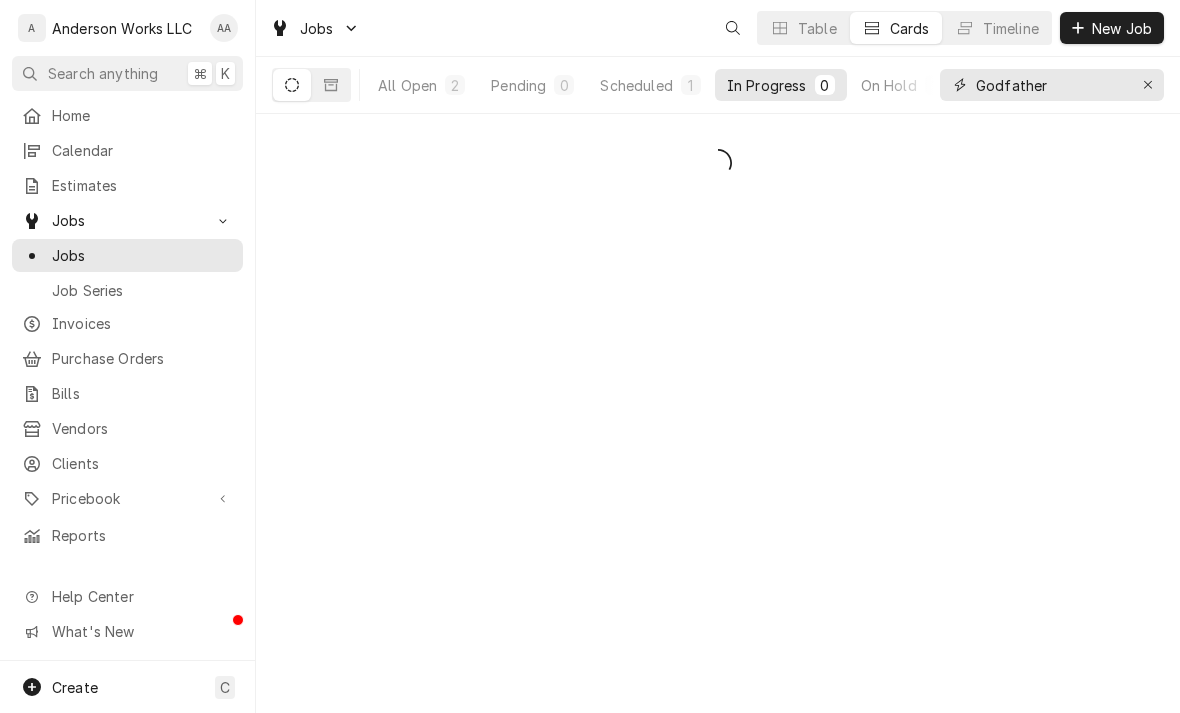click 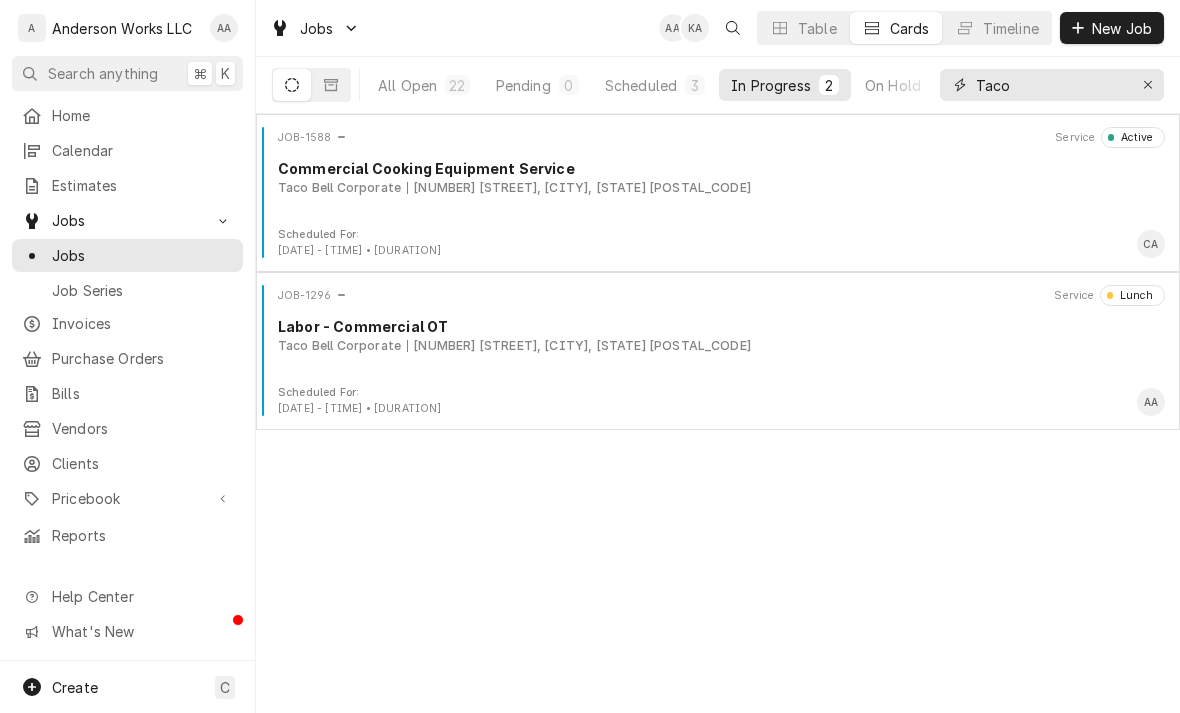 type on "Taco" 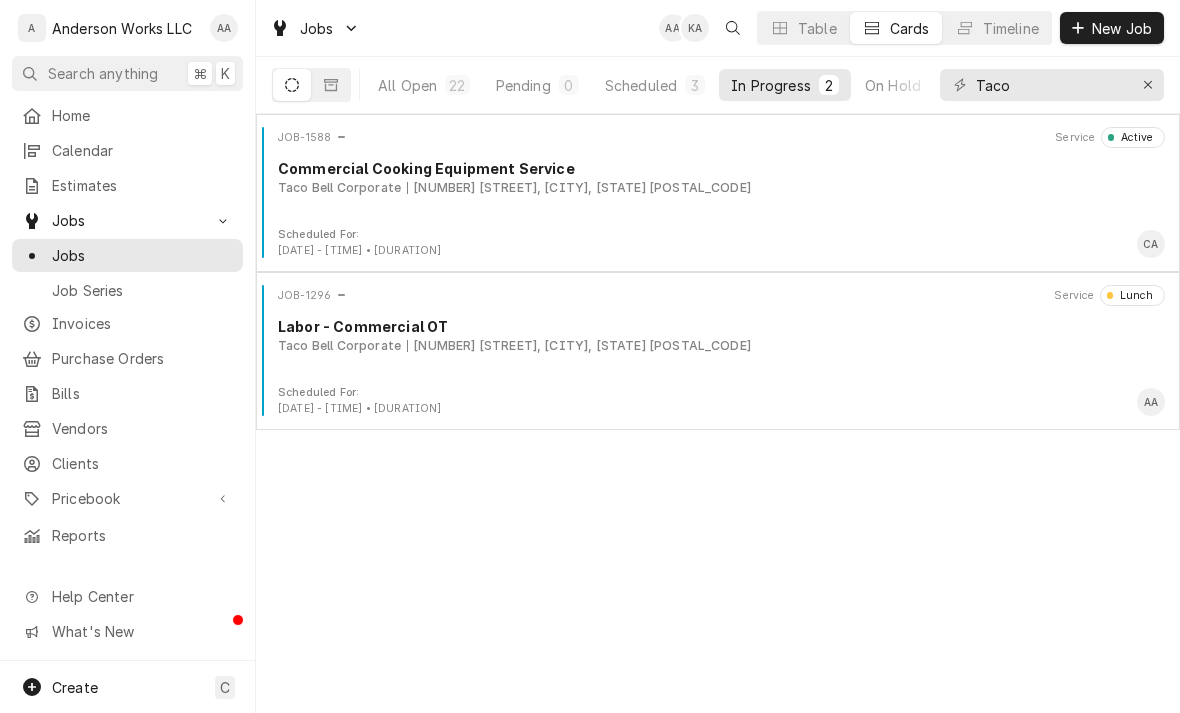 click on "JOB-1588 Service Active Commercial Cooking Equipment Service Taco Bell Corporate 2412 8th Ave, Plattsmouth, NE 68048" at bounding box center (718, 177) 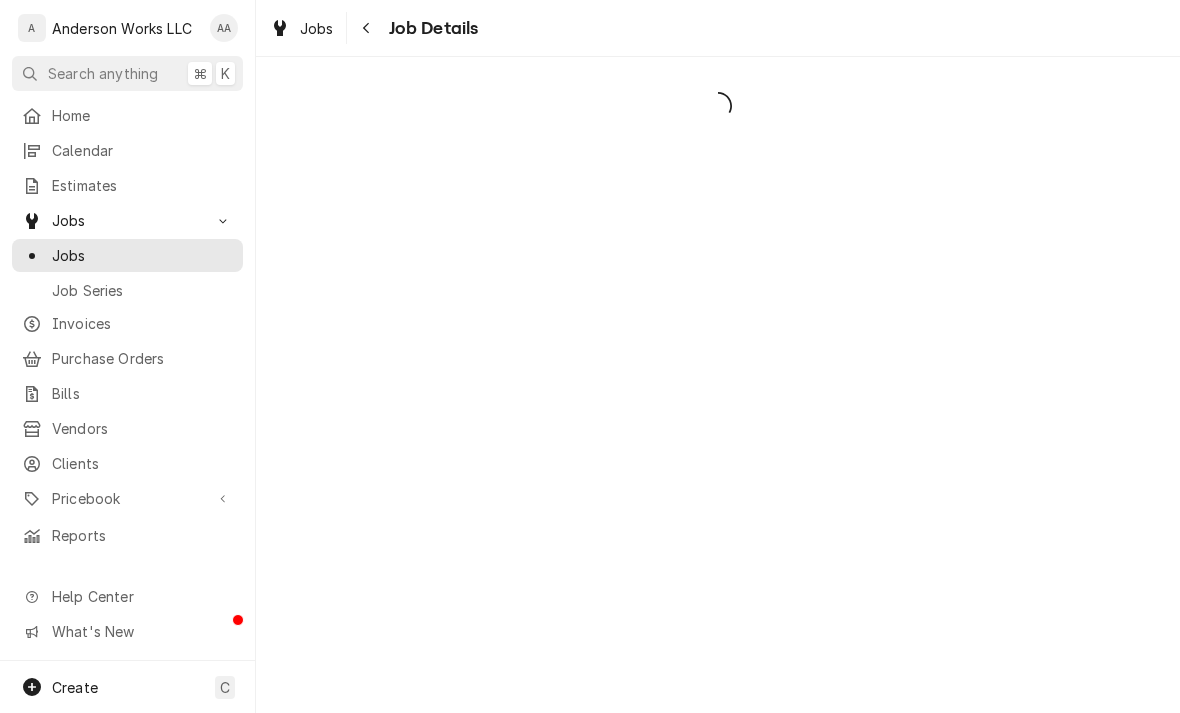 scroll, scrollTop: 0, scrollLeft: 0, axis: both 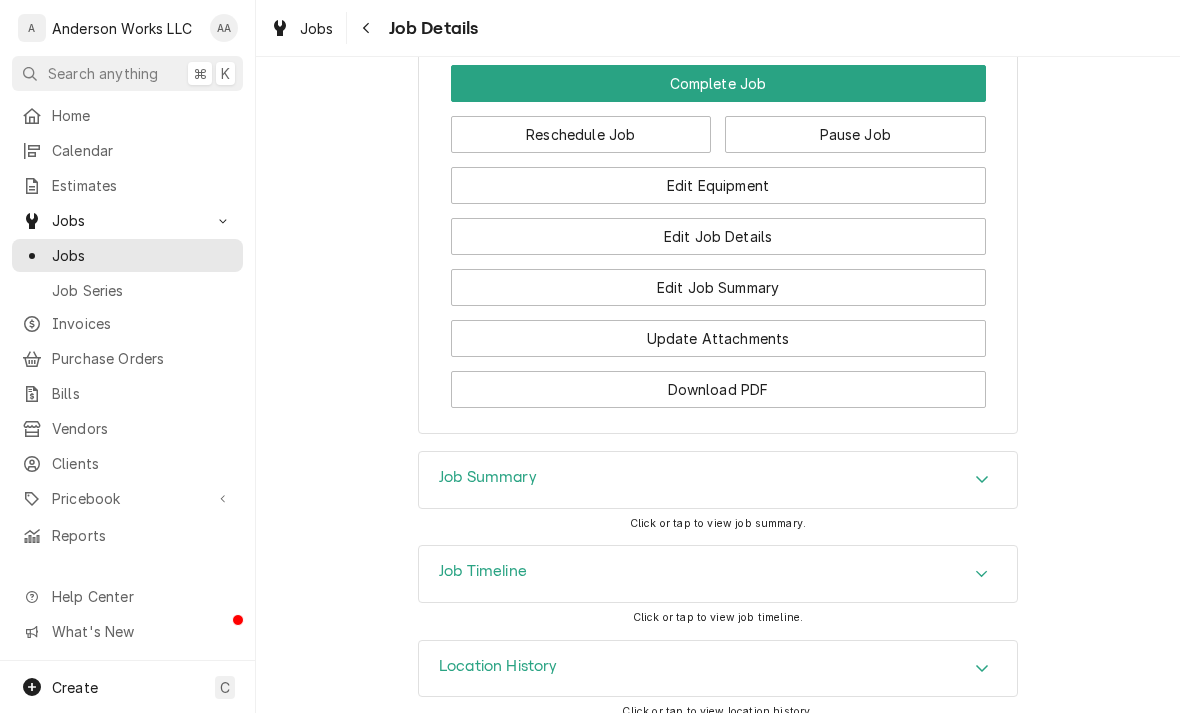 click on "Job Summary" at bounding box center [718, 480] 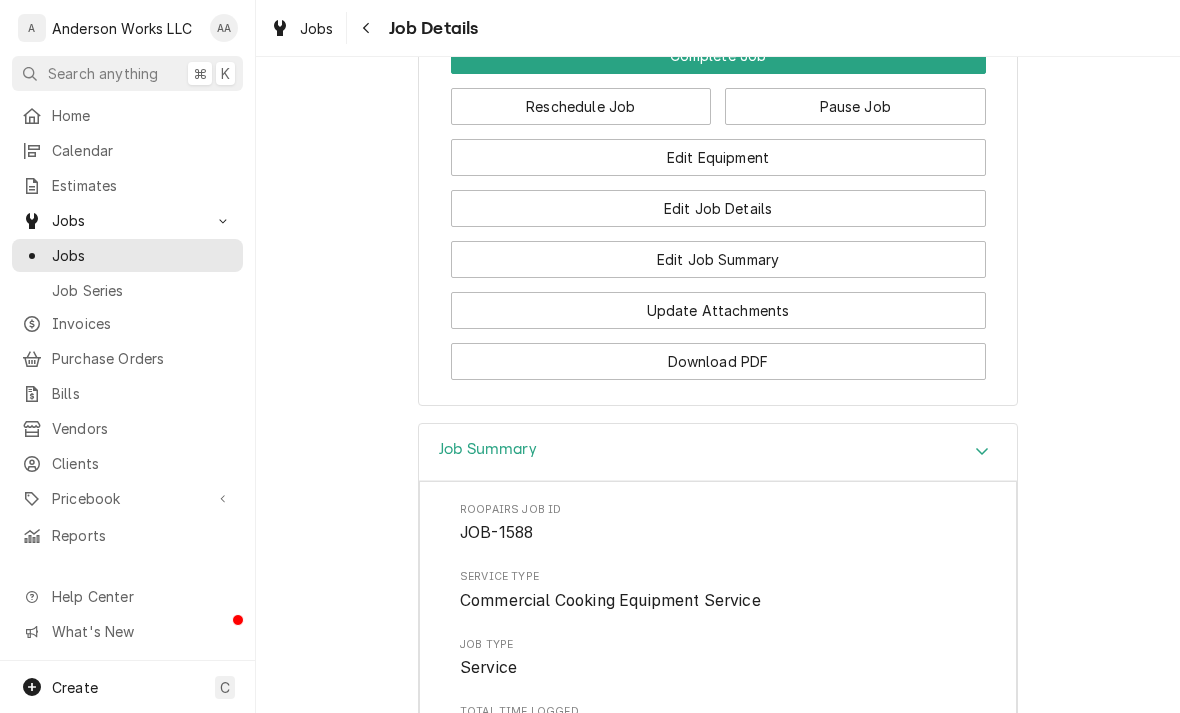 scroll, scrollTop: 1536, scrollLeft: 0, axis: vertical 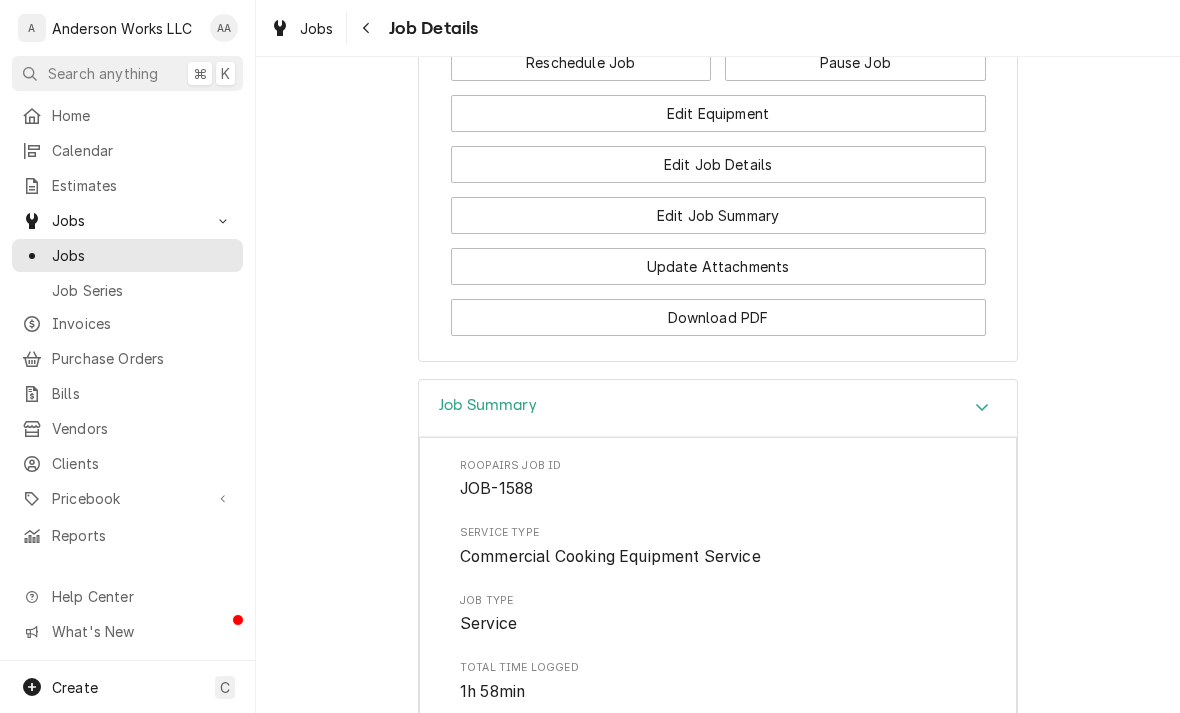 click on "Job Summary" at bounding box center (718, 408) 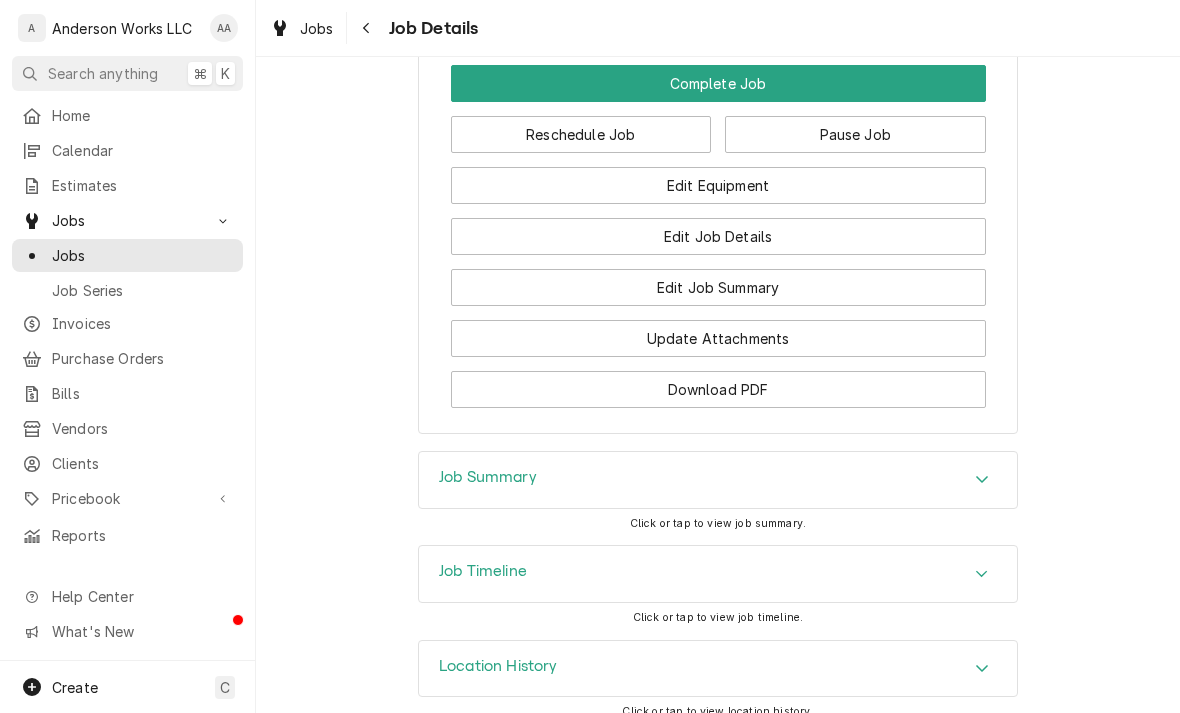click on "Edit Job Summary" at bounding box center [718, 287] 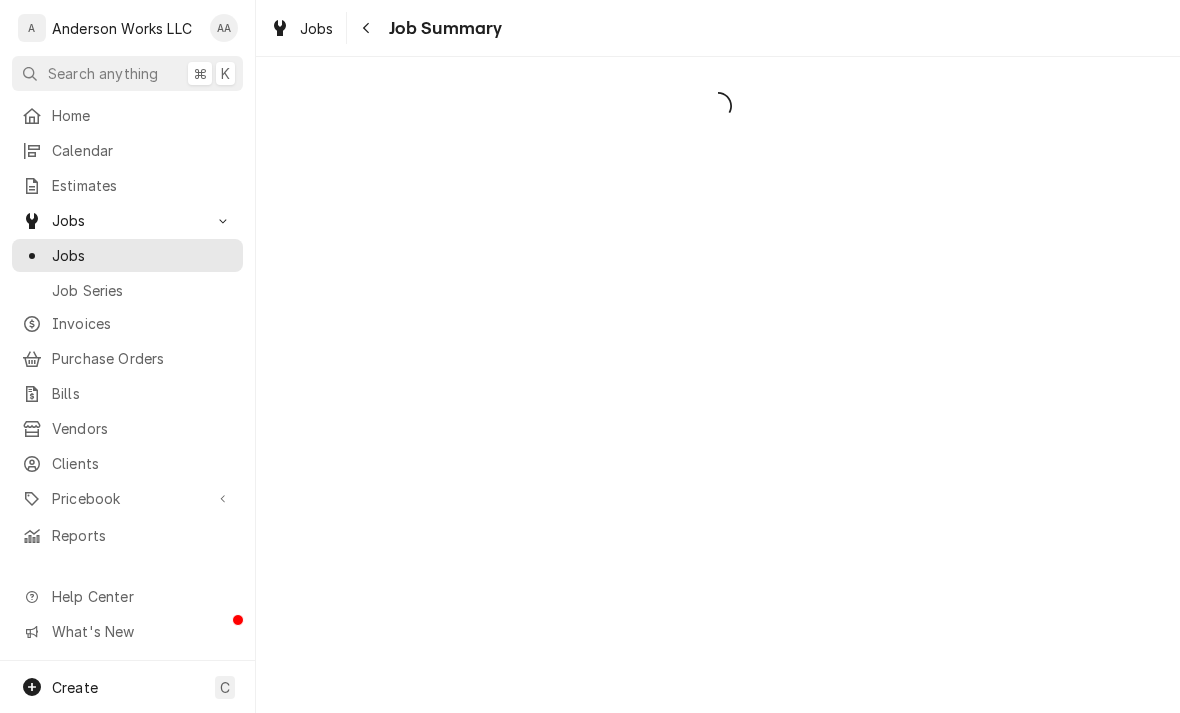scroll, scrollTop: 0, scrollLeft: 0, axis: both 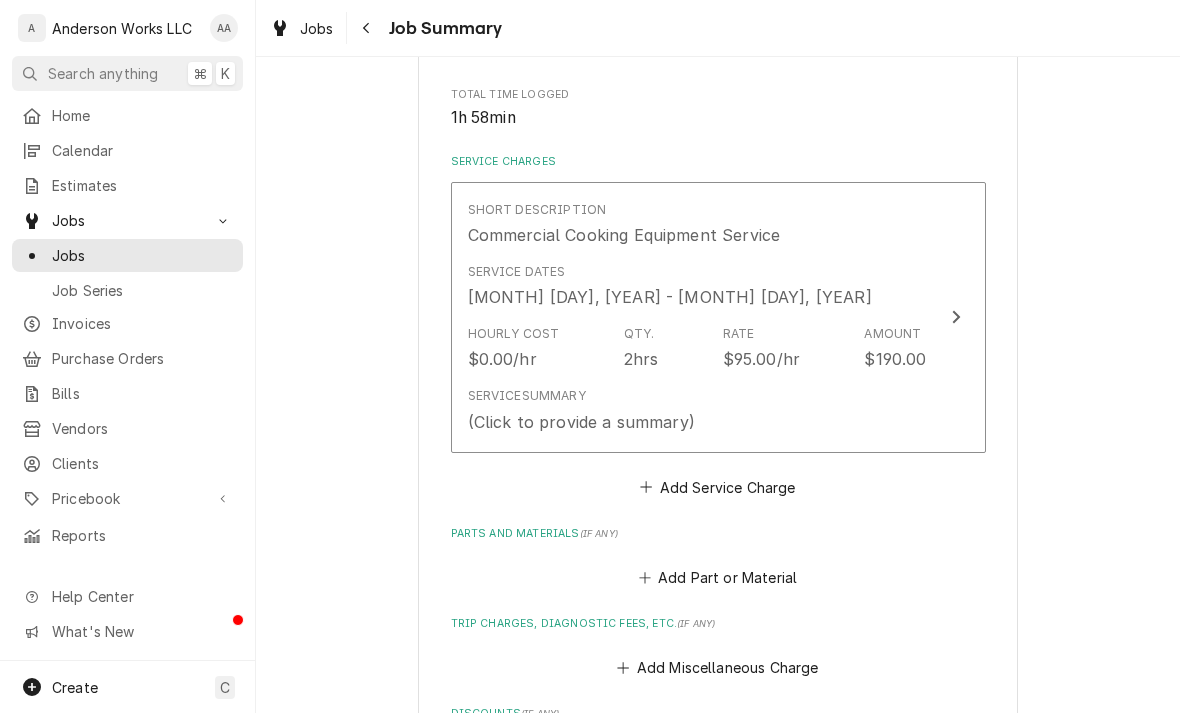 click on "Service  Summary" at bounding box center [527, 396] 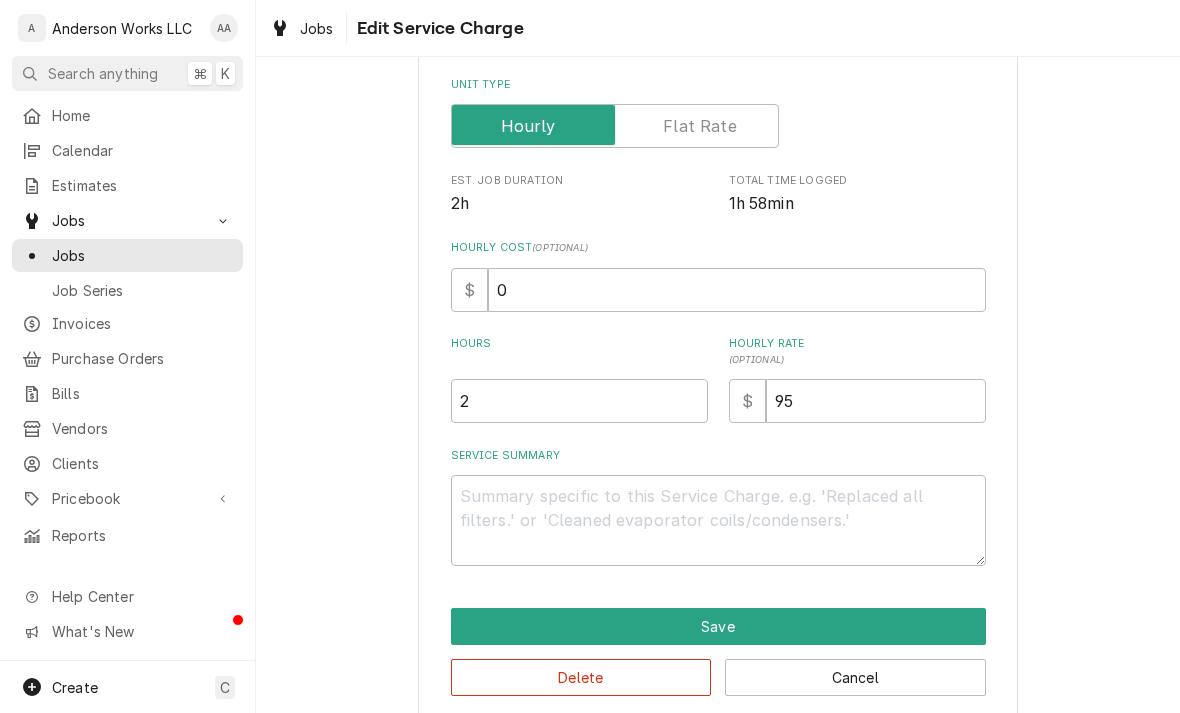 type on "x" 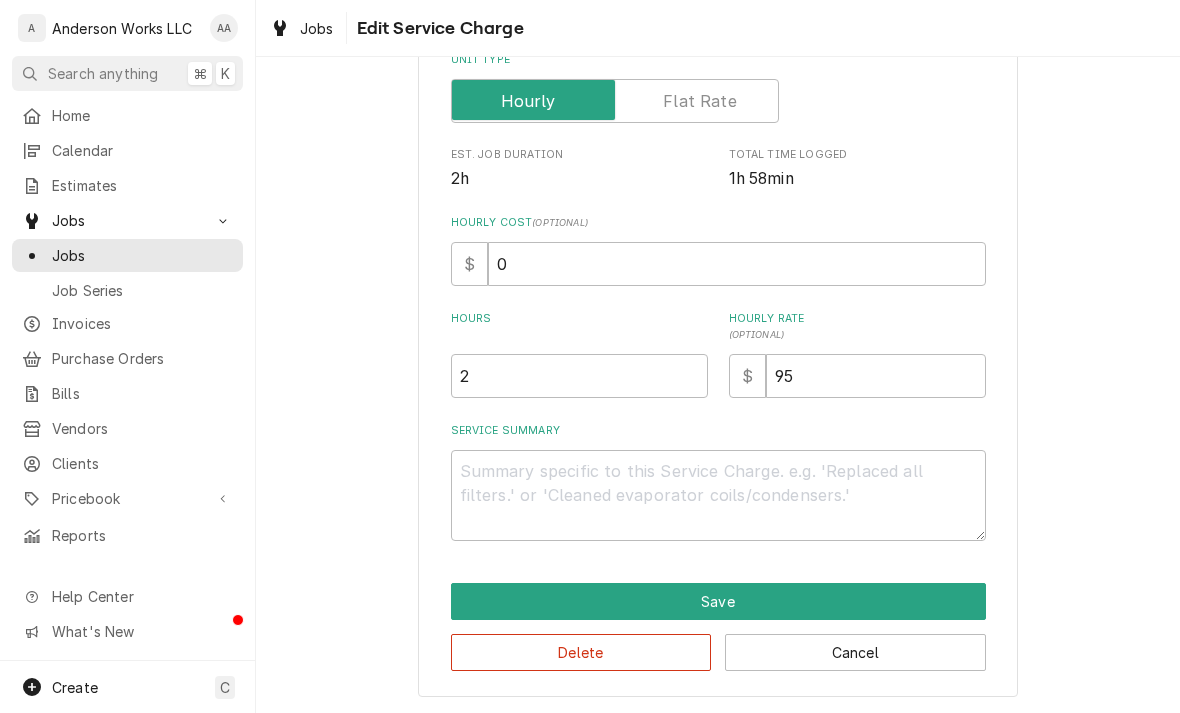 scroll, scrollTop: 338, scrollLeft: 0, axis: vertical 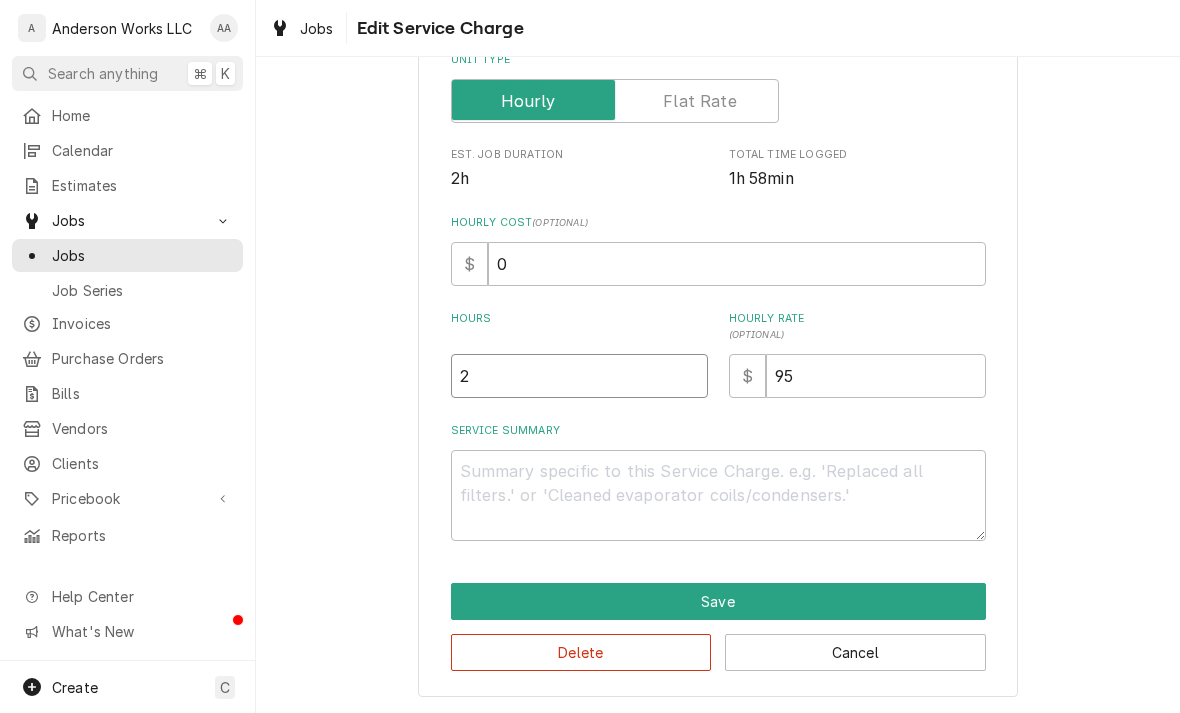 click on "2" at bounding box center [579, 376] 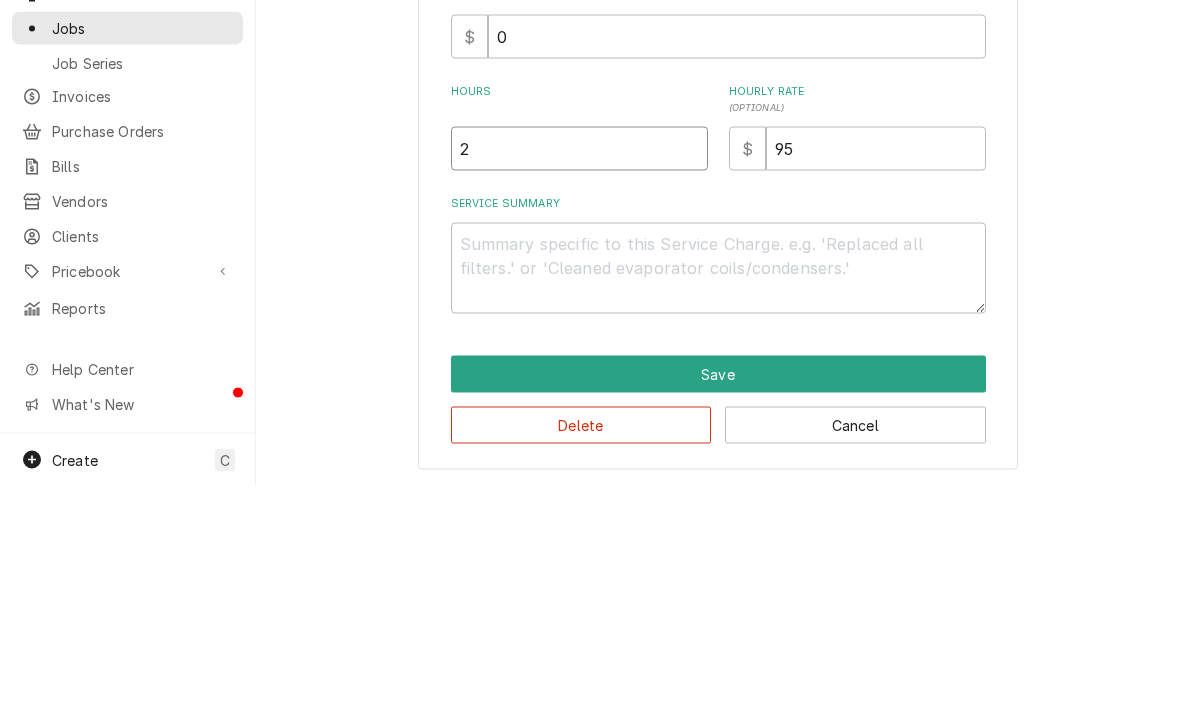 type 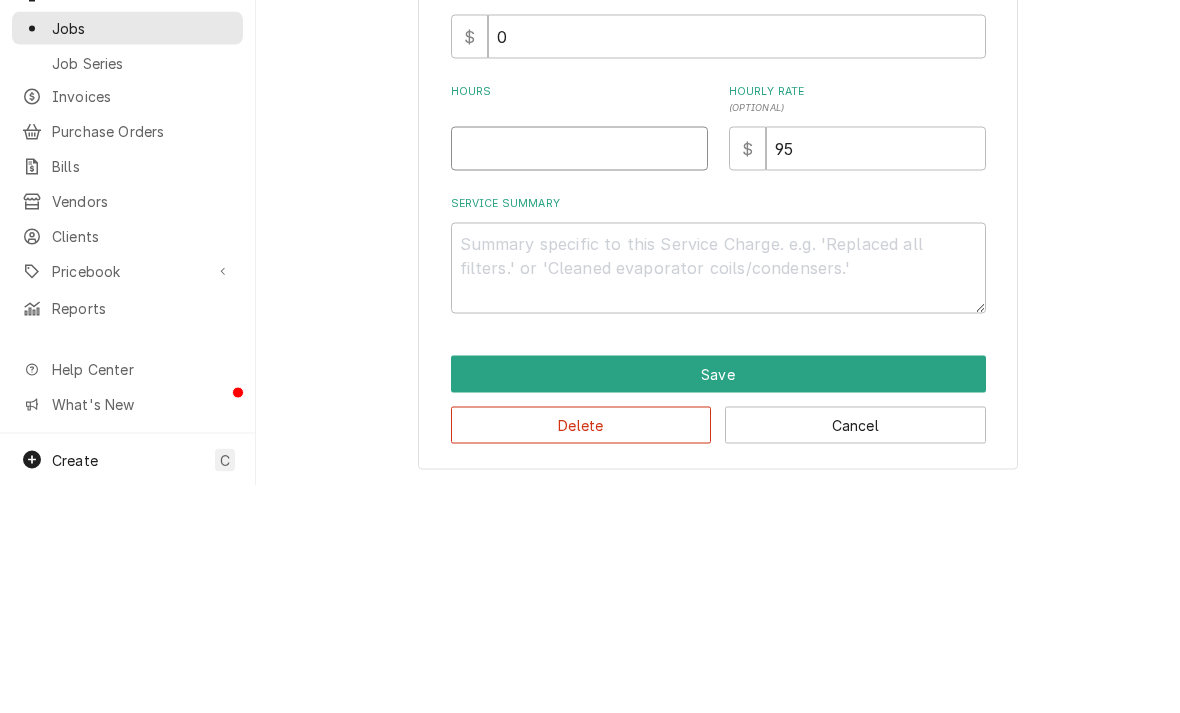 type on "x" 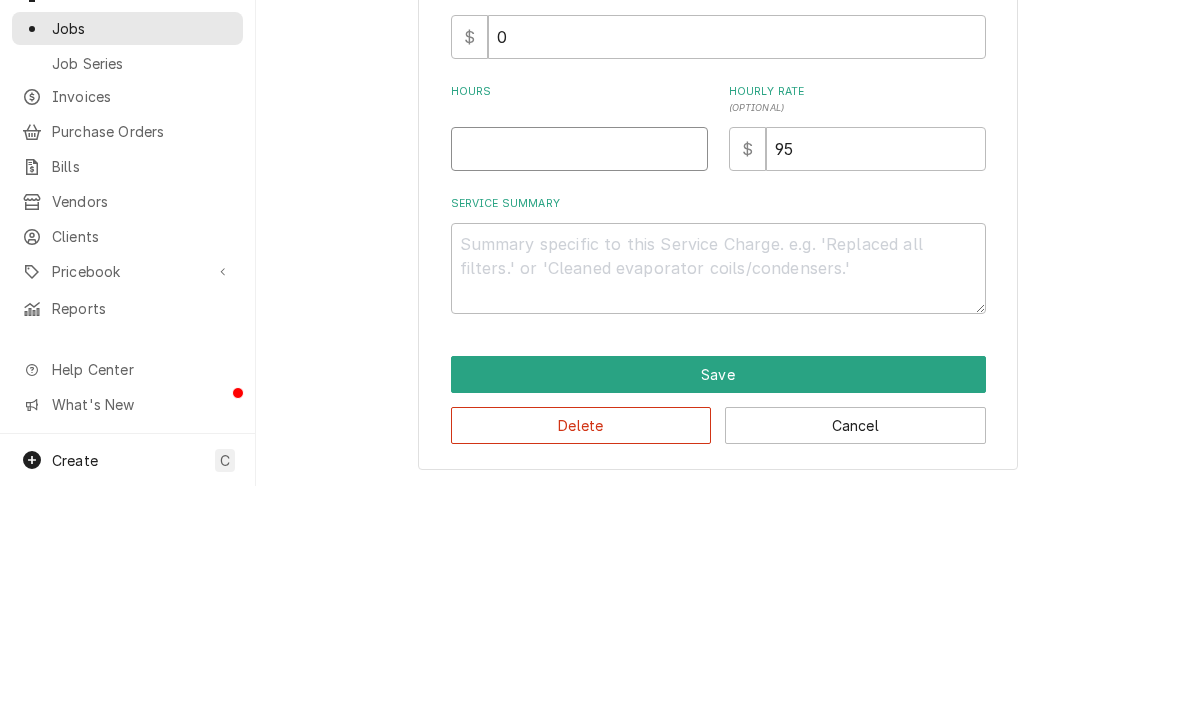type on "1" 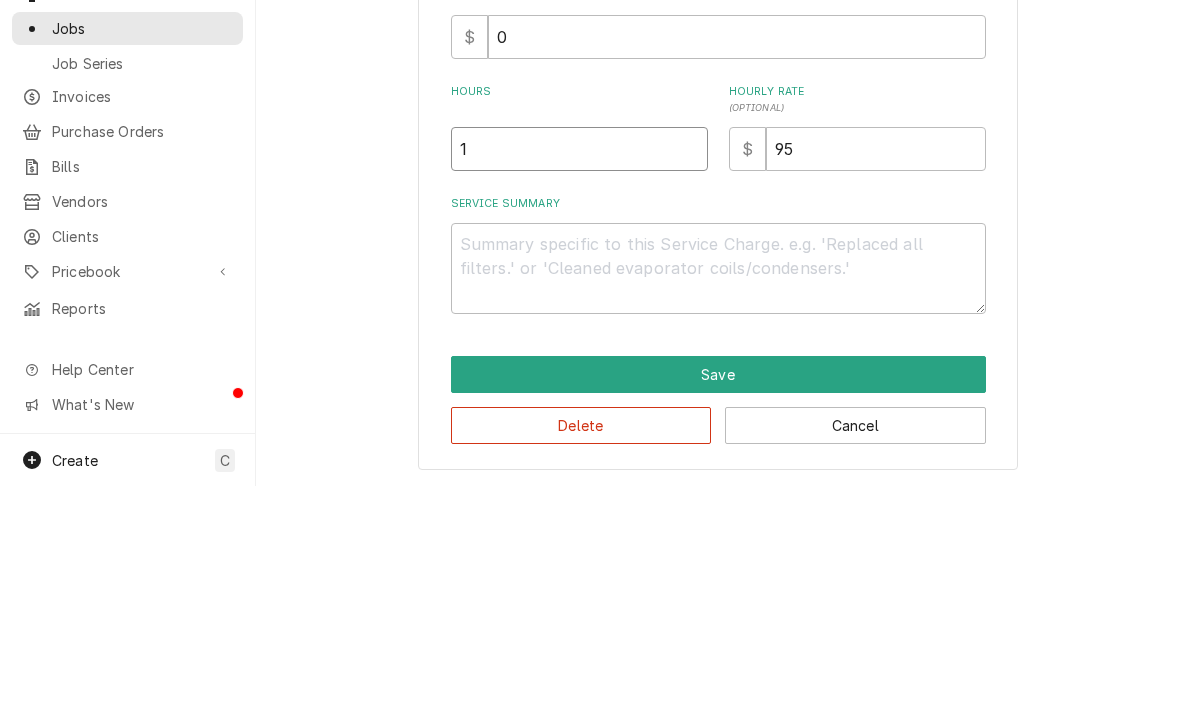 type on "x" 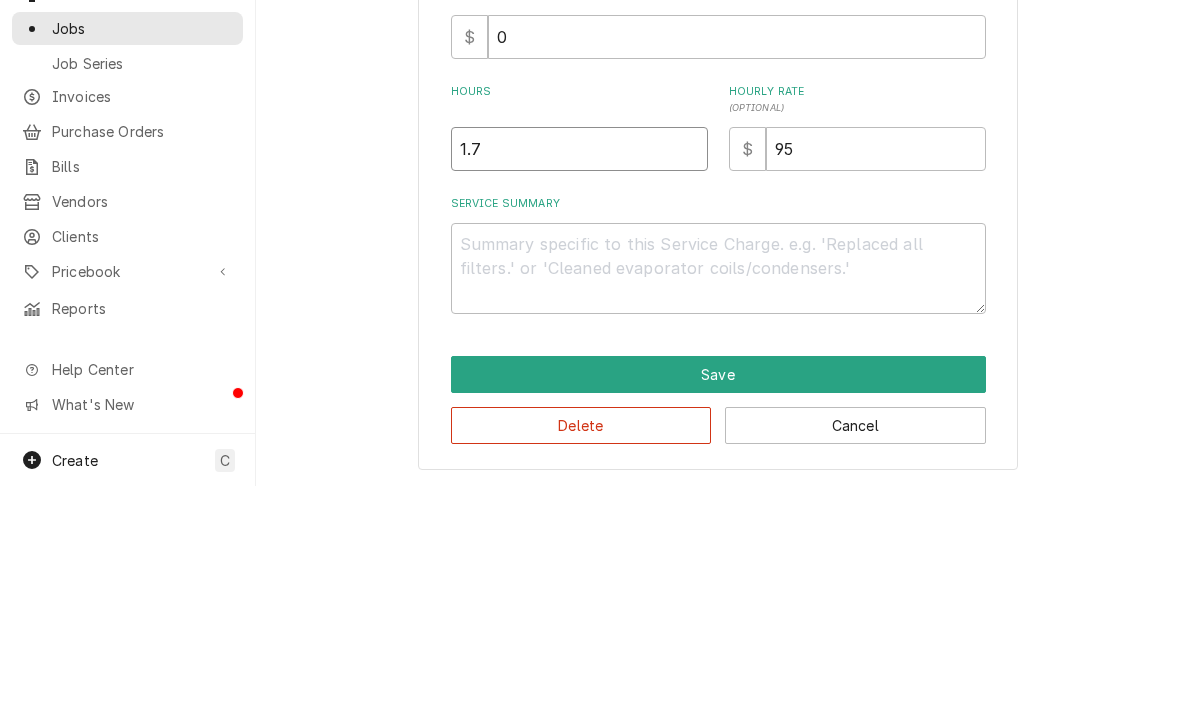 type on "x" 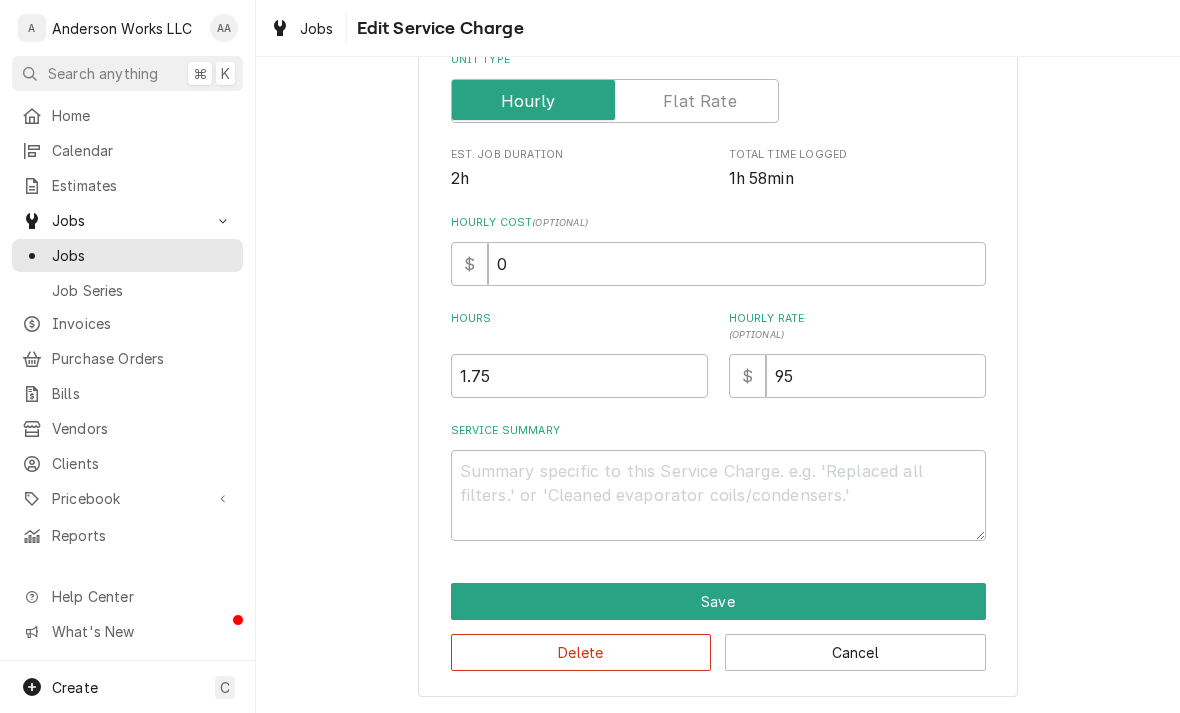 click on "Save" at bounding box center [718, 601] 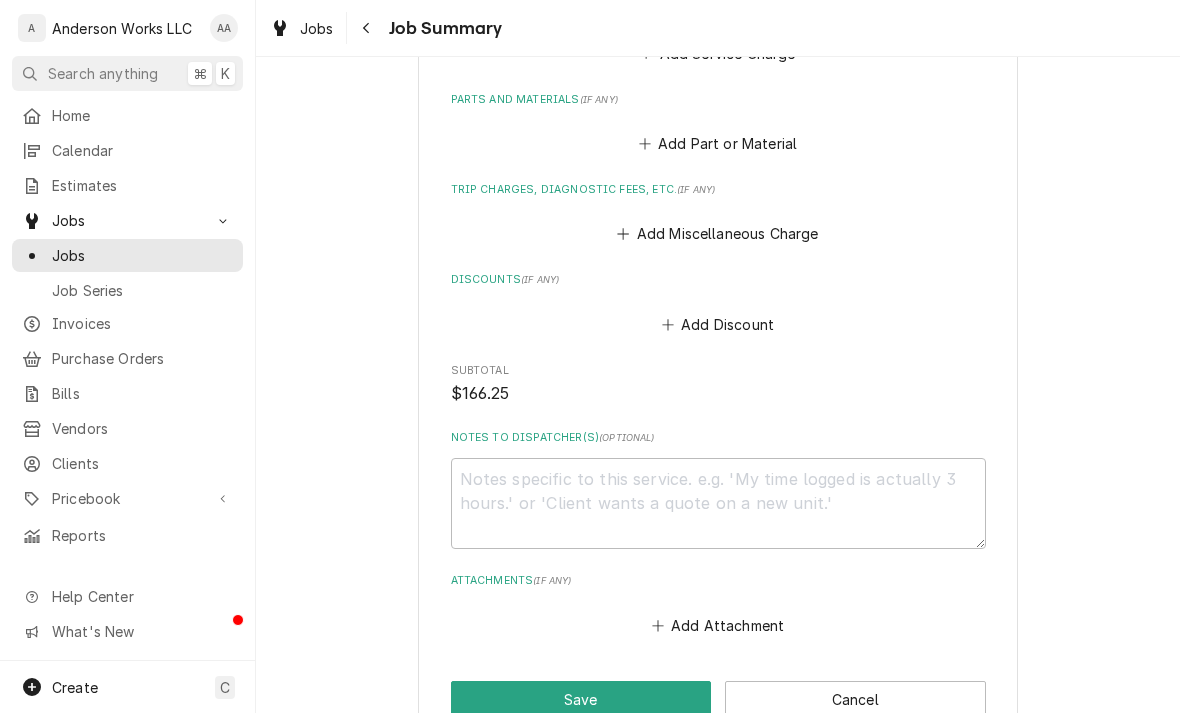 scroll, scrollTop: 823, scrollLeft: 0, axis: vertical 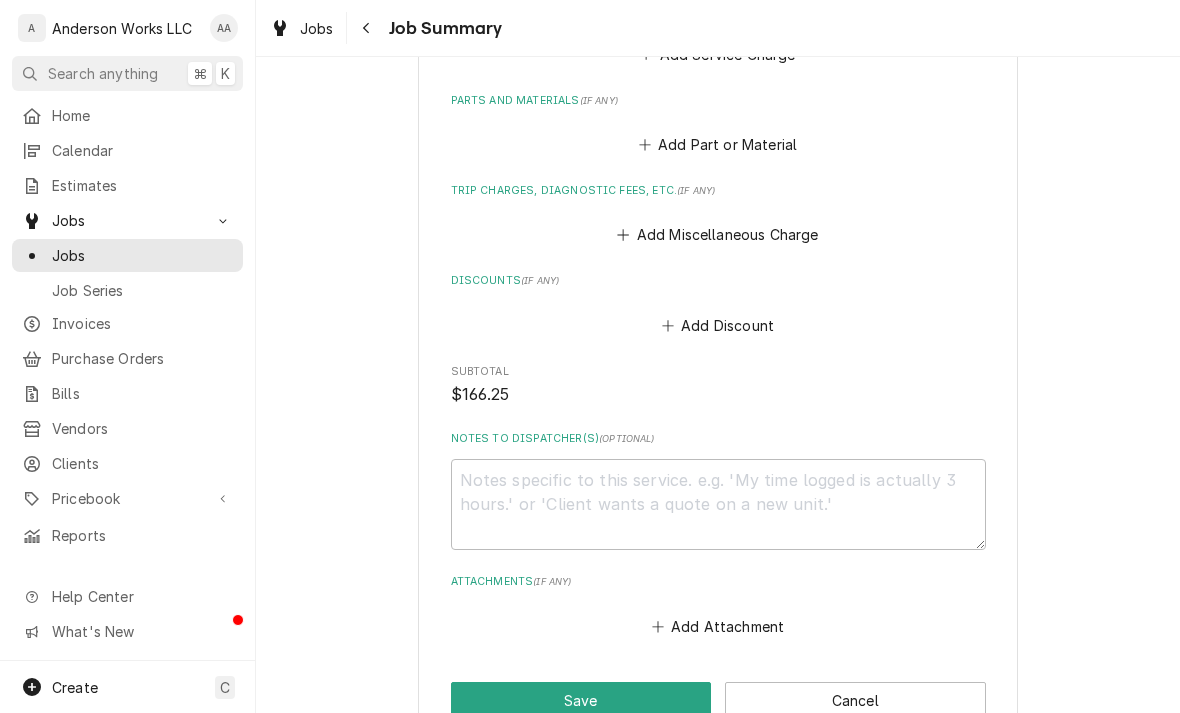 click on "Add Miscellaneous Charge" at bounding box center [718, 235] 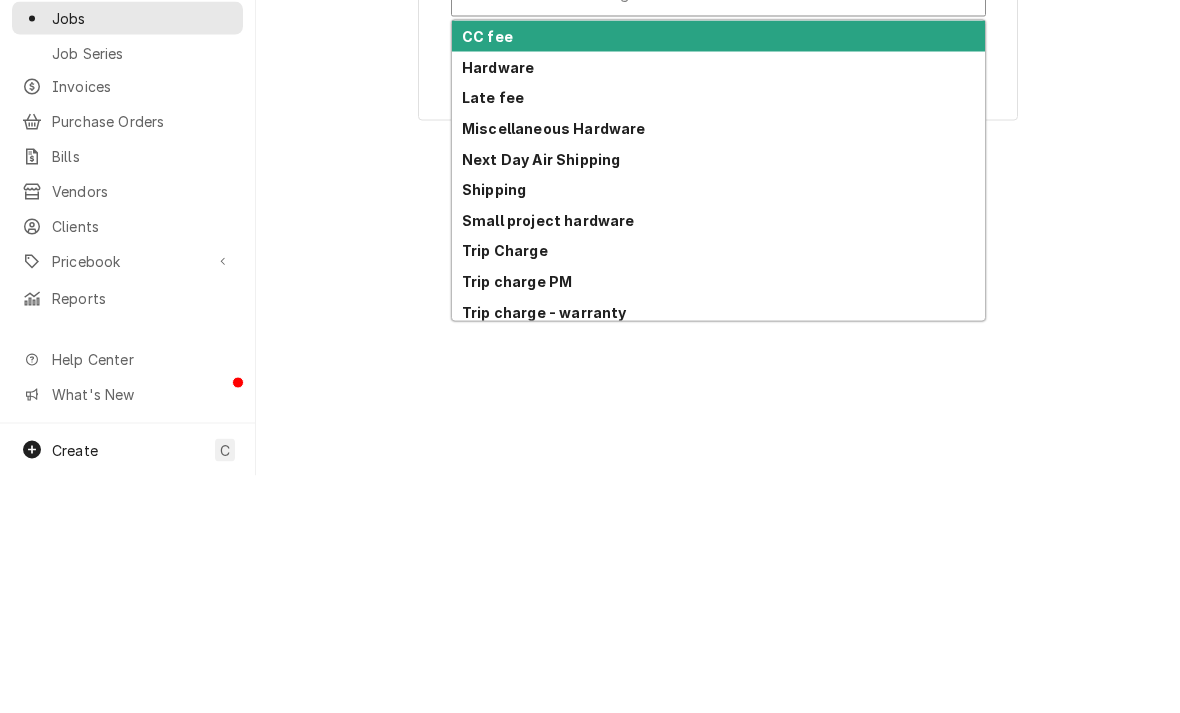 click on "Trip Charge" at bounding box center [505, 487] 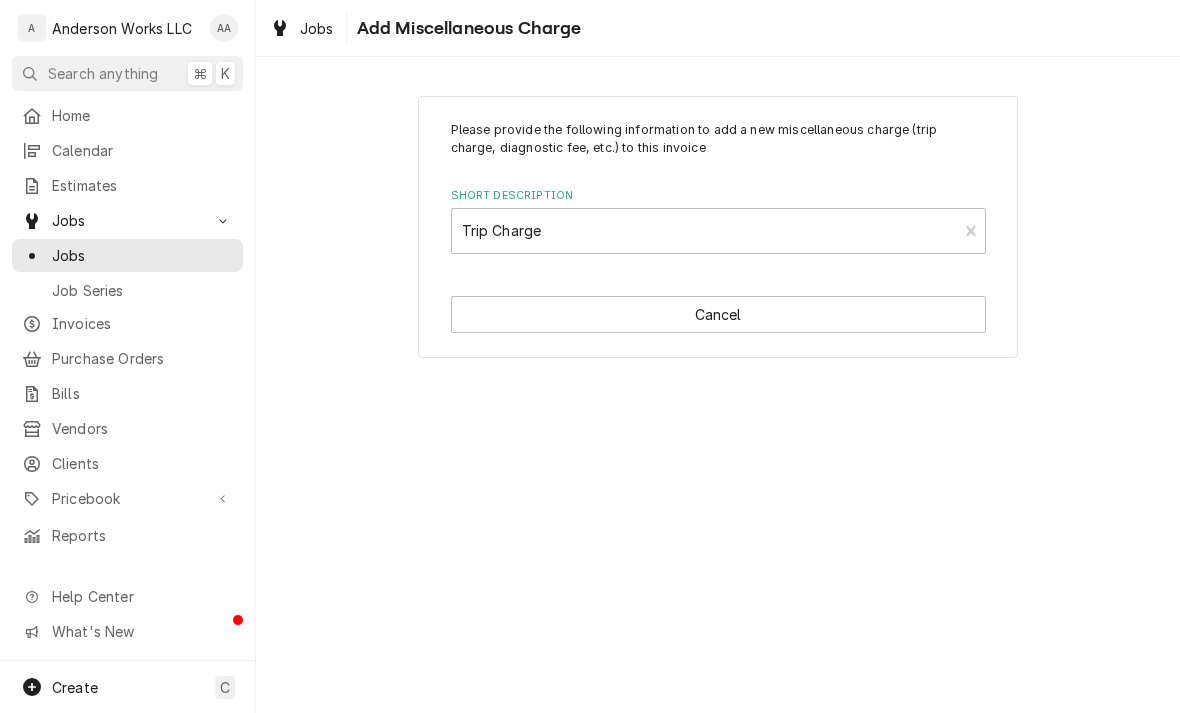 type on "x" 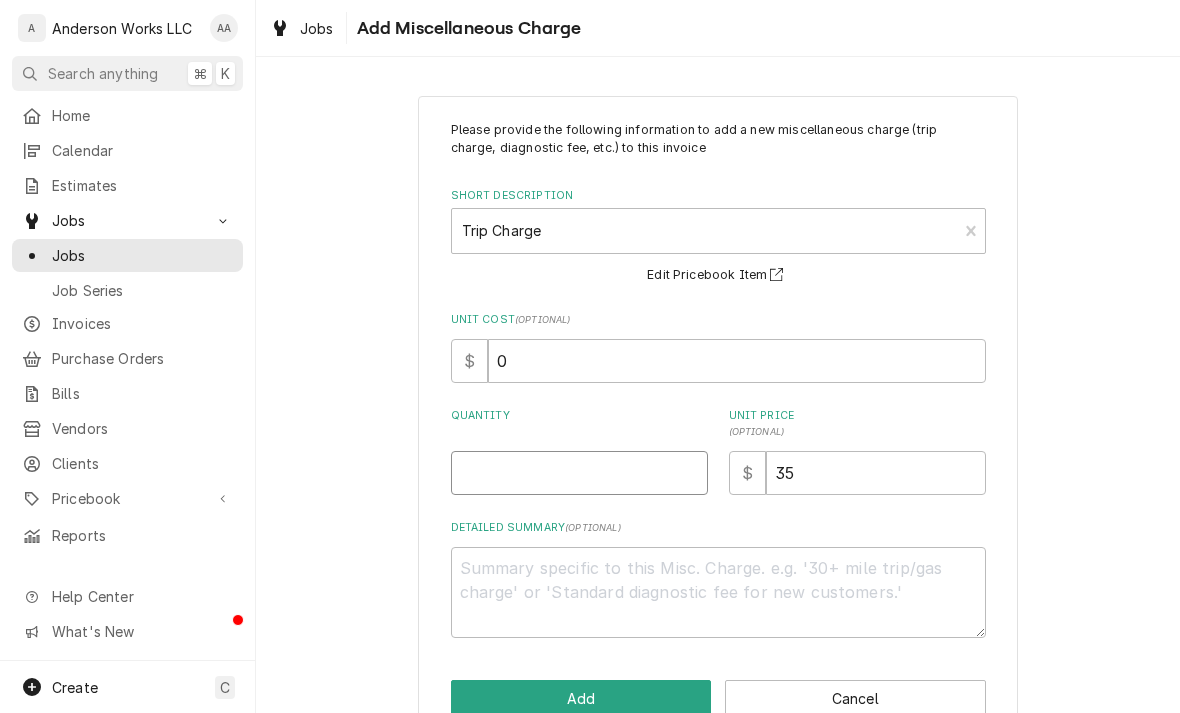 click on "Quantity" at bounding box center (579, 473) 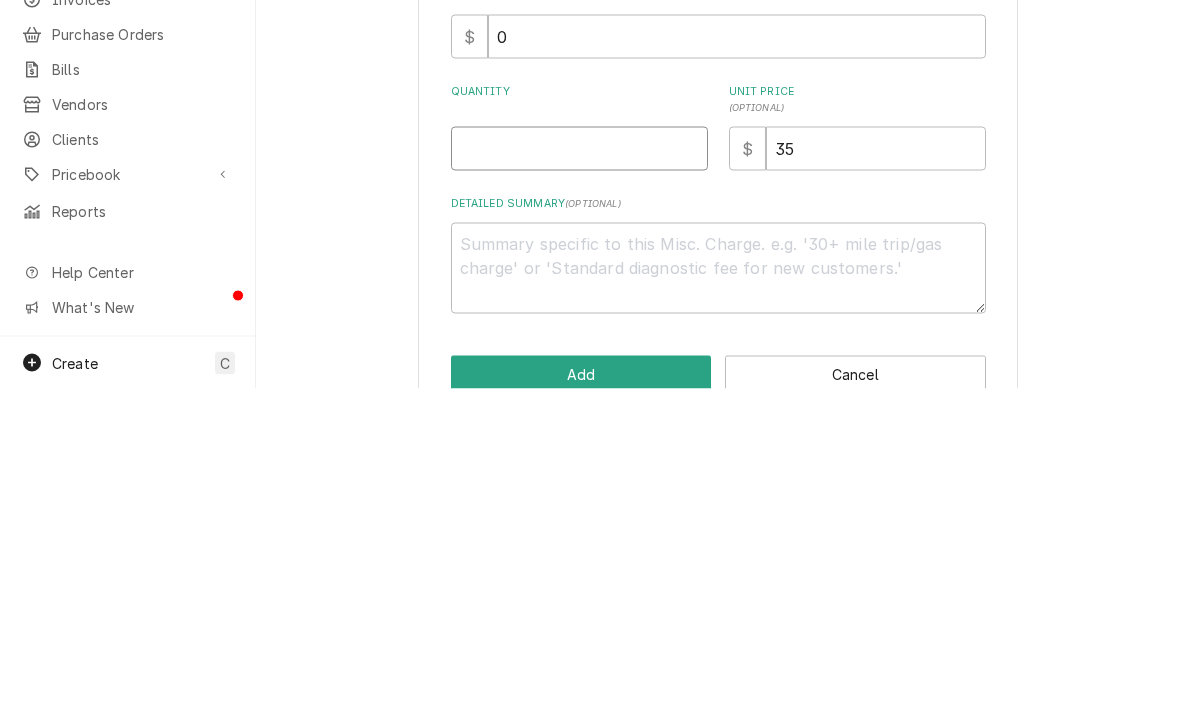type on "1" 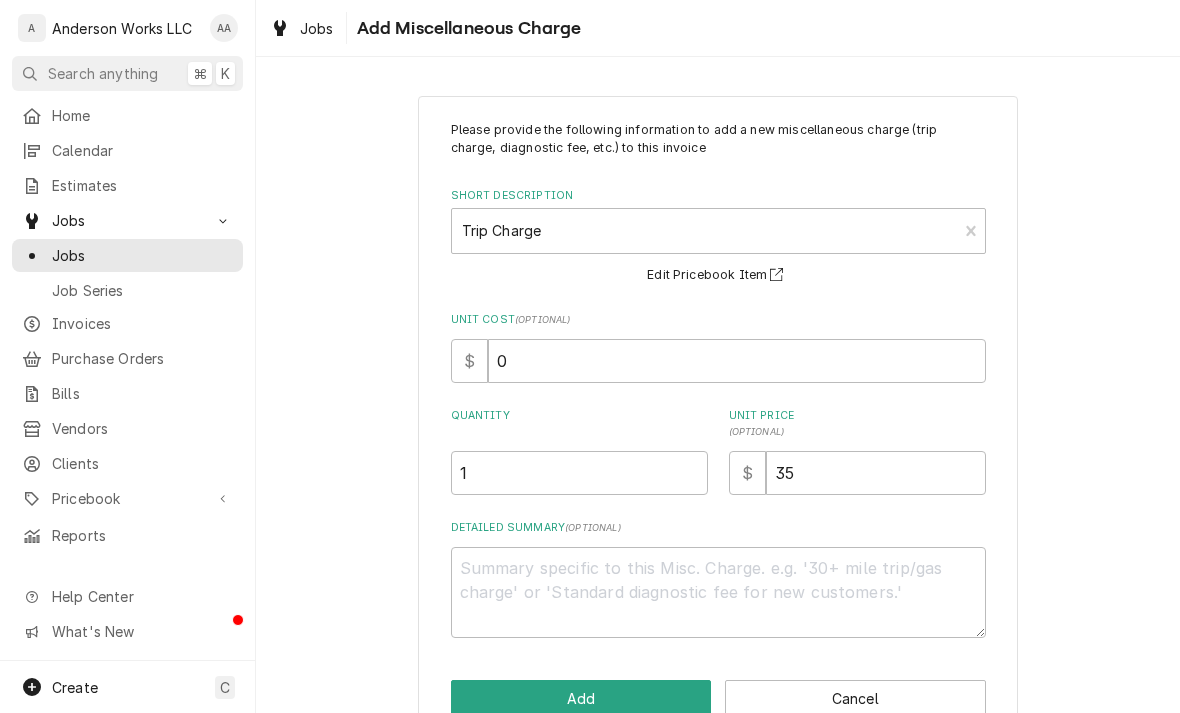 click on "Add" at bounding box center [581, 698] 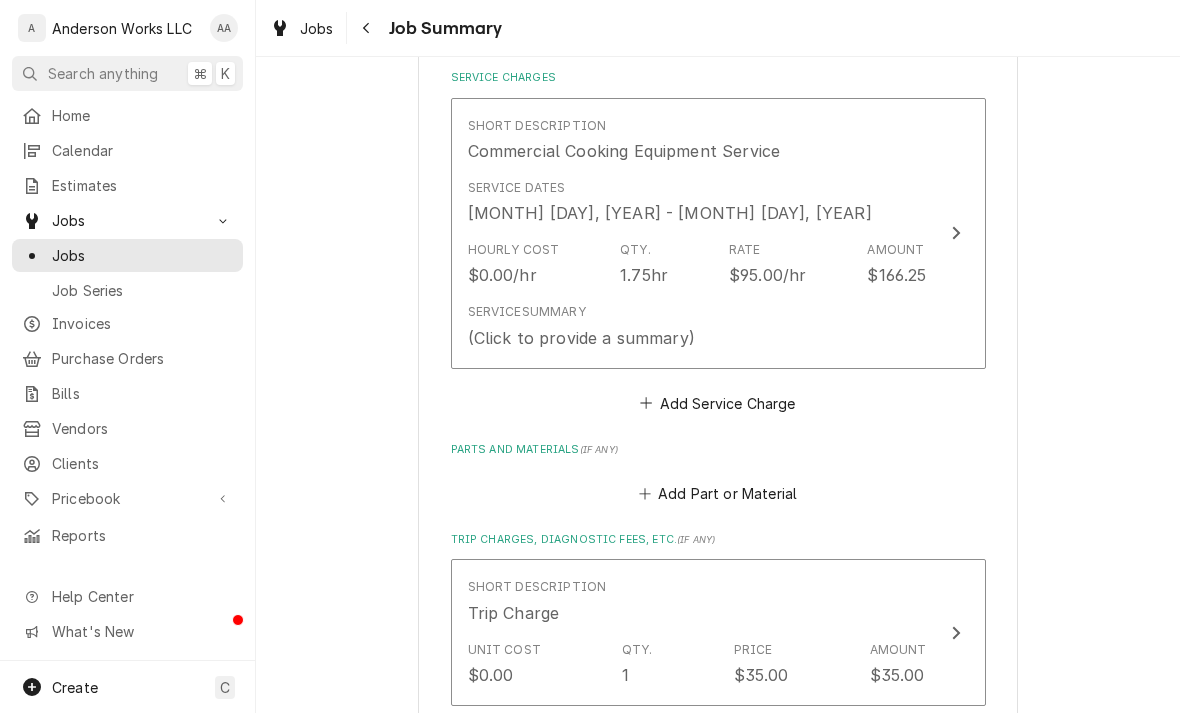 scroll, scrollTop: 471, scrollLeft: 0, axis: vertical 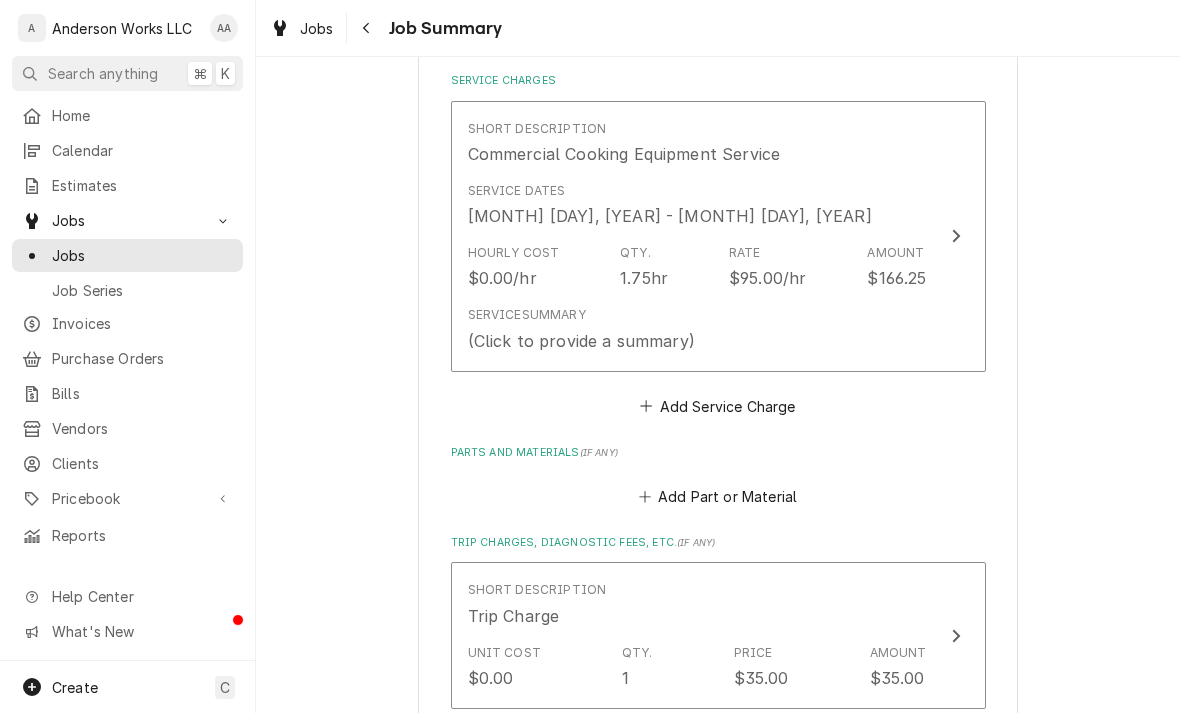 click on "Service  Summary (Click to provide a summary)" at bounding box center [697, 329] 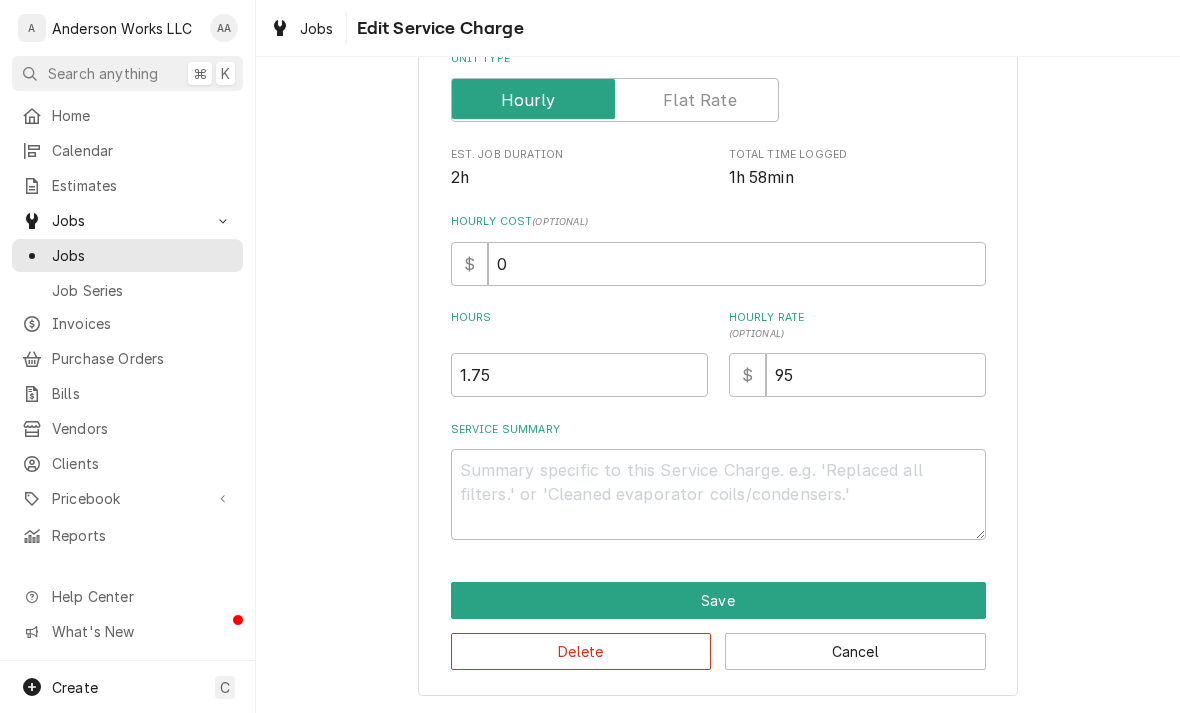 scroll, scrollTop: 275, scrollLeft: 0, axis: vertical 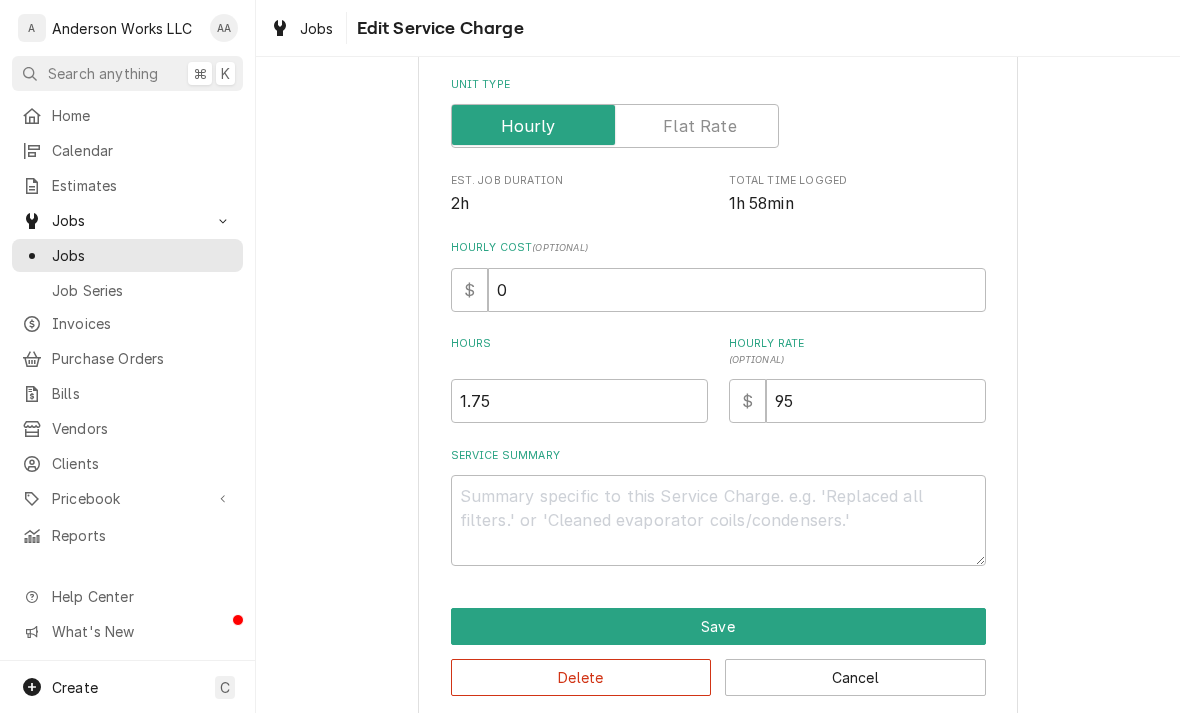 type on "x" 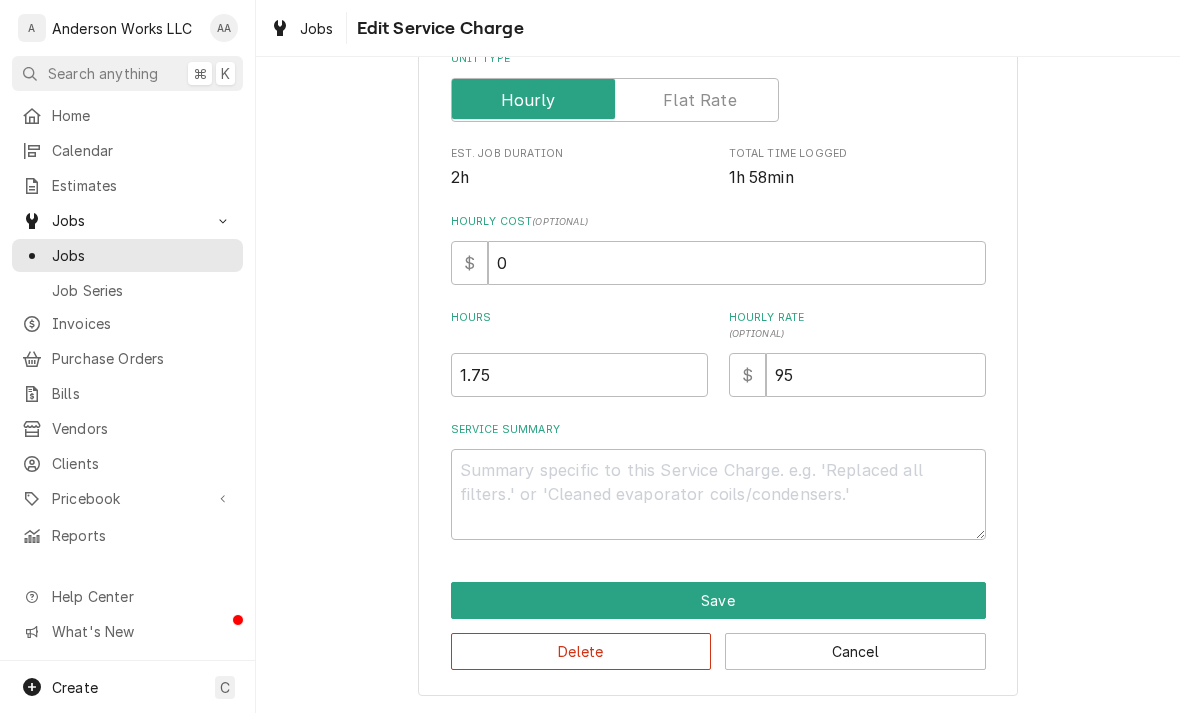 scroll, scrollTop: 338, scrollLeft: 0, axis: vertical 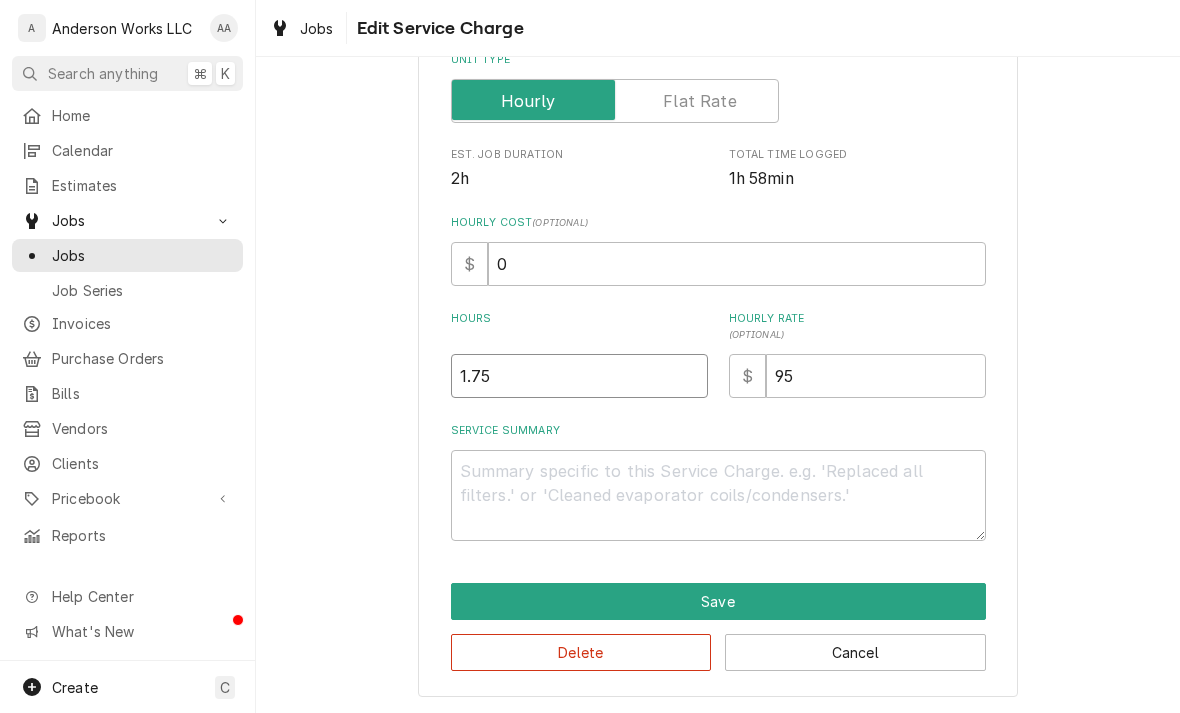 click on "1.75" at bounding box center (579, 376) 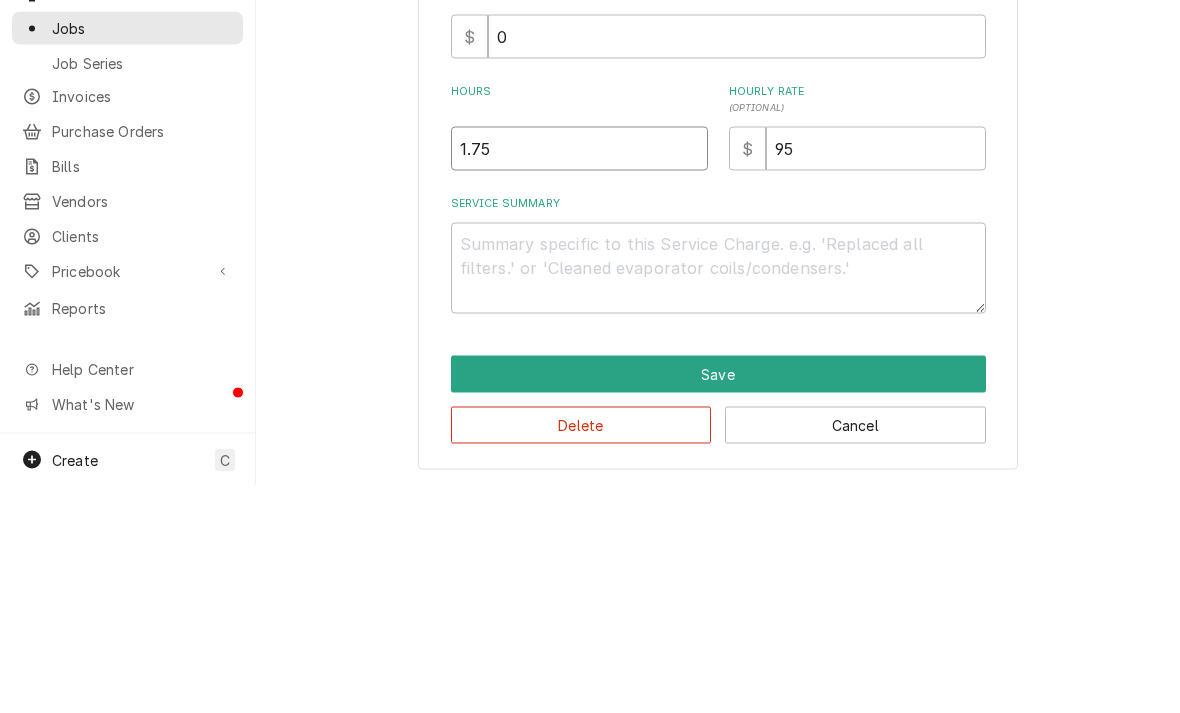 type on "1.7" 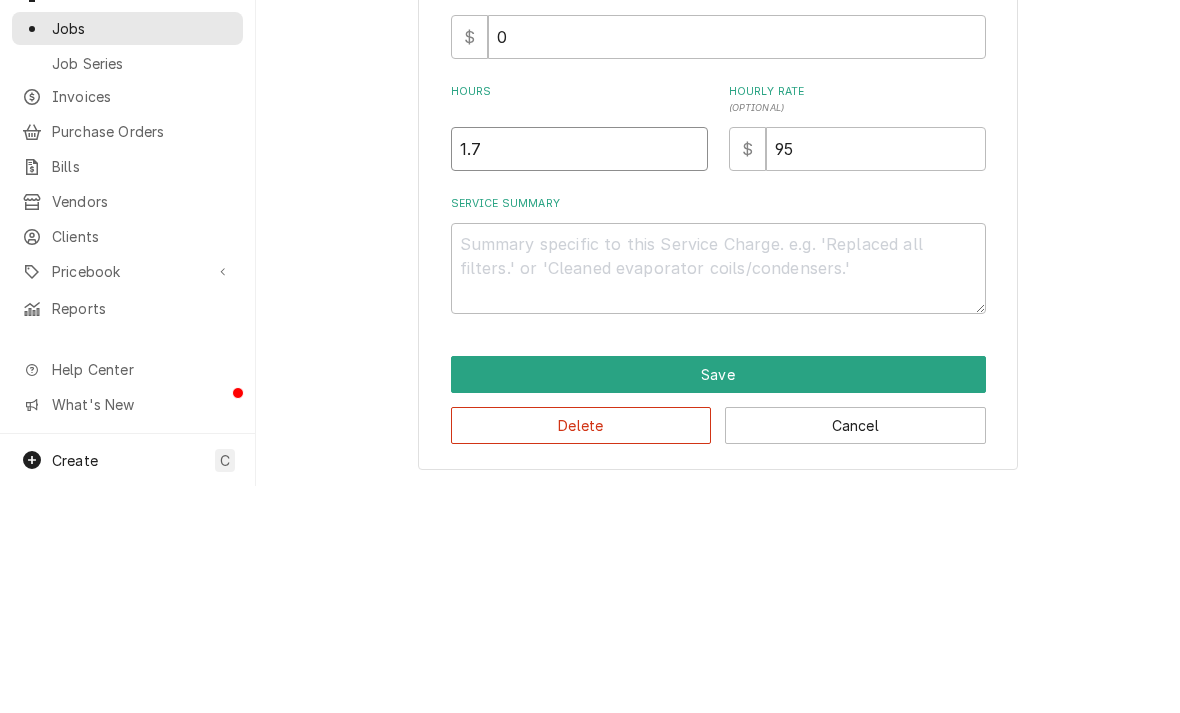 type on "1" 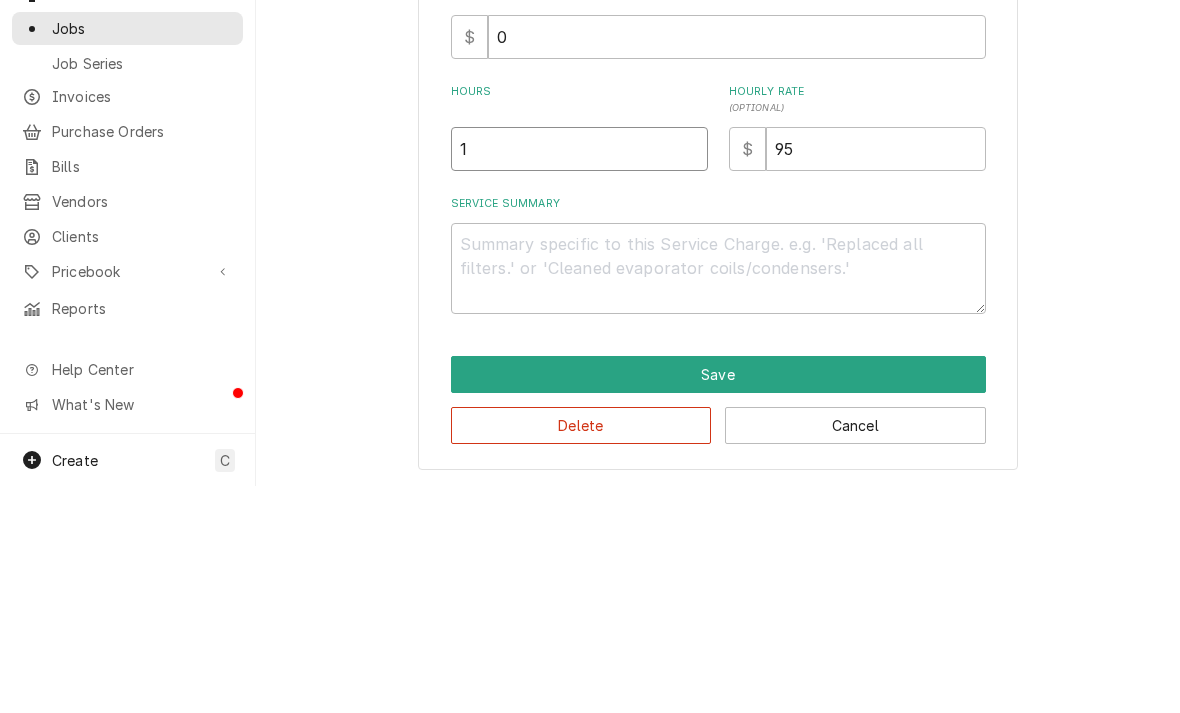 type on "x" 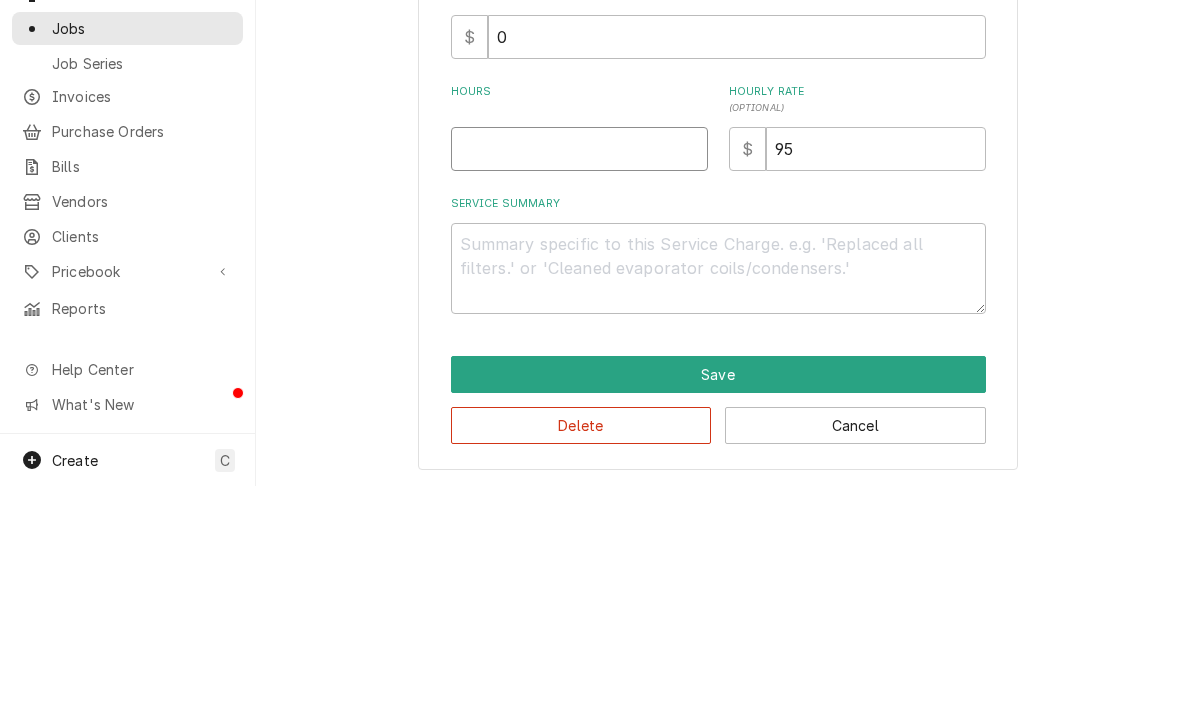 type on "x" 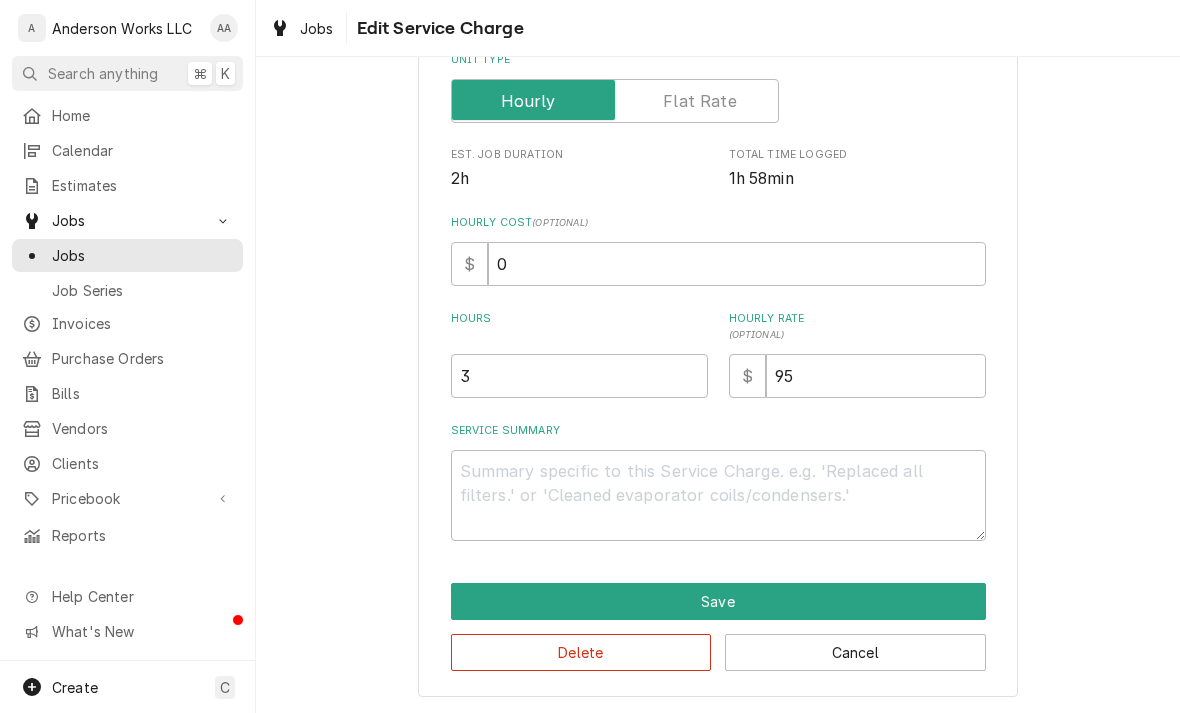 click on "Save" at bounding box center [718, 601] 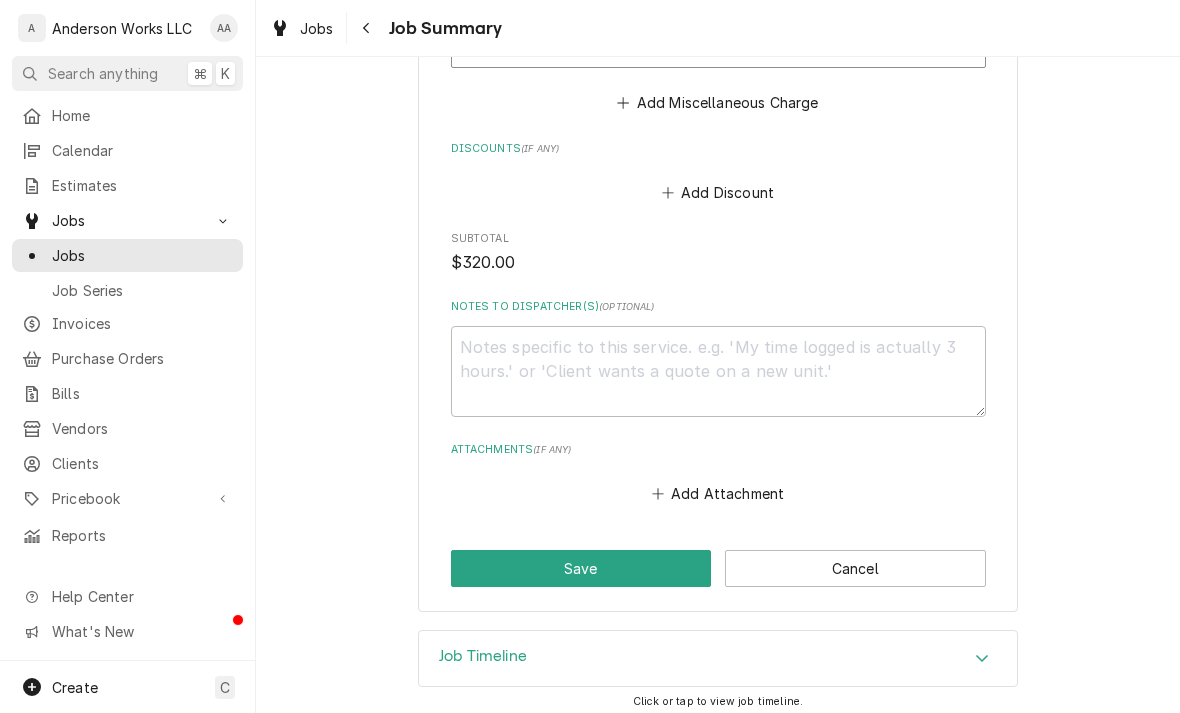 scroll, scrollTop: 1112, scrollLeft: 0, axis: vertical 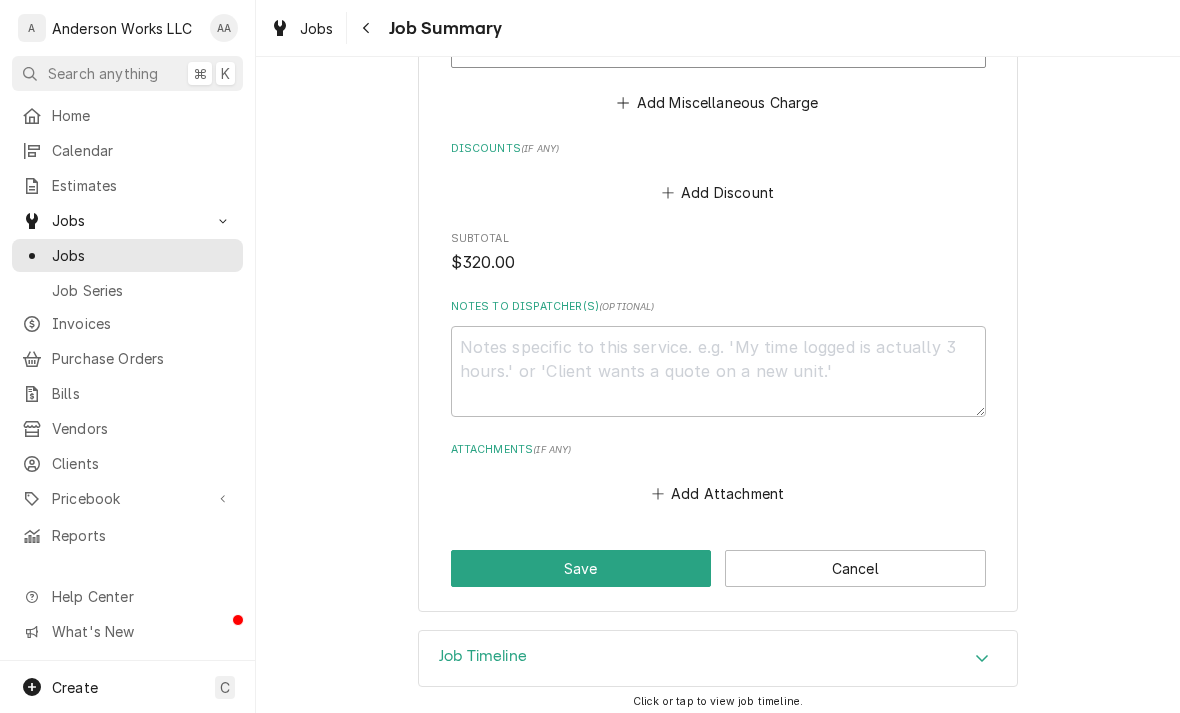 click on "Save" at bounding box center (581, 568) 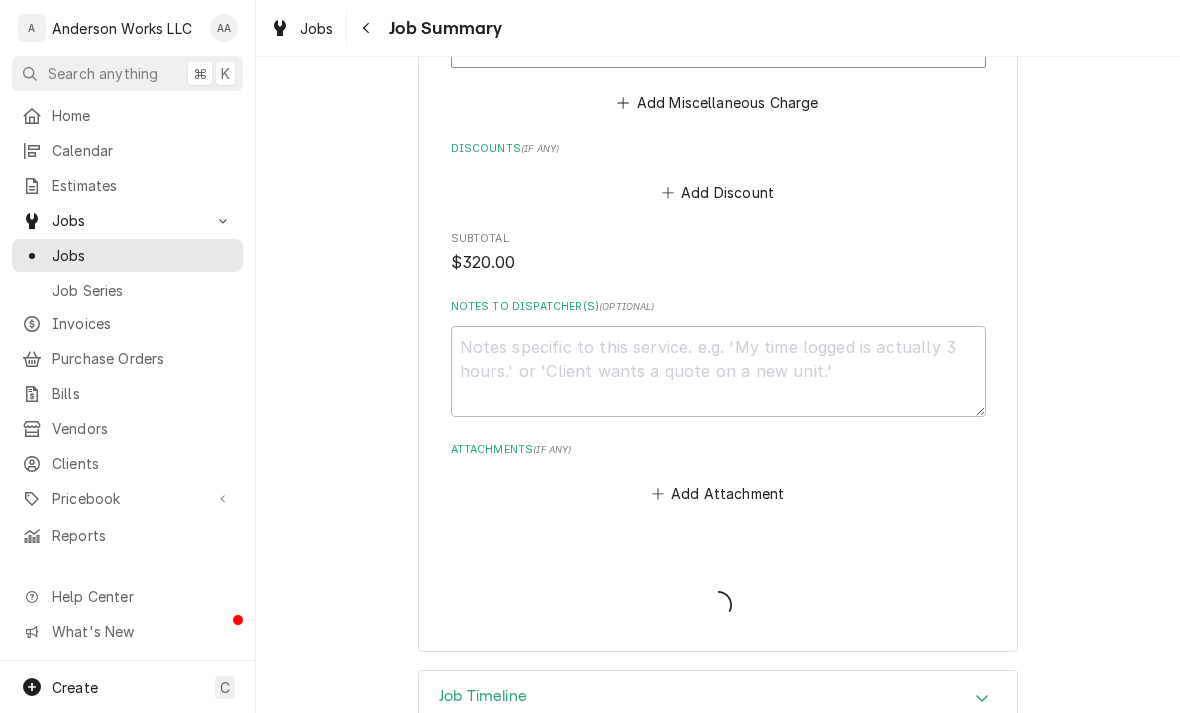 type on "x" 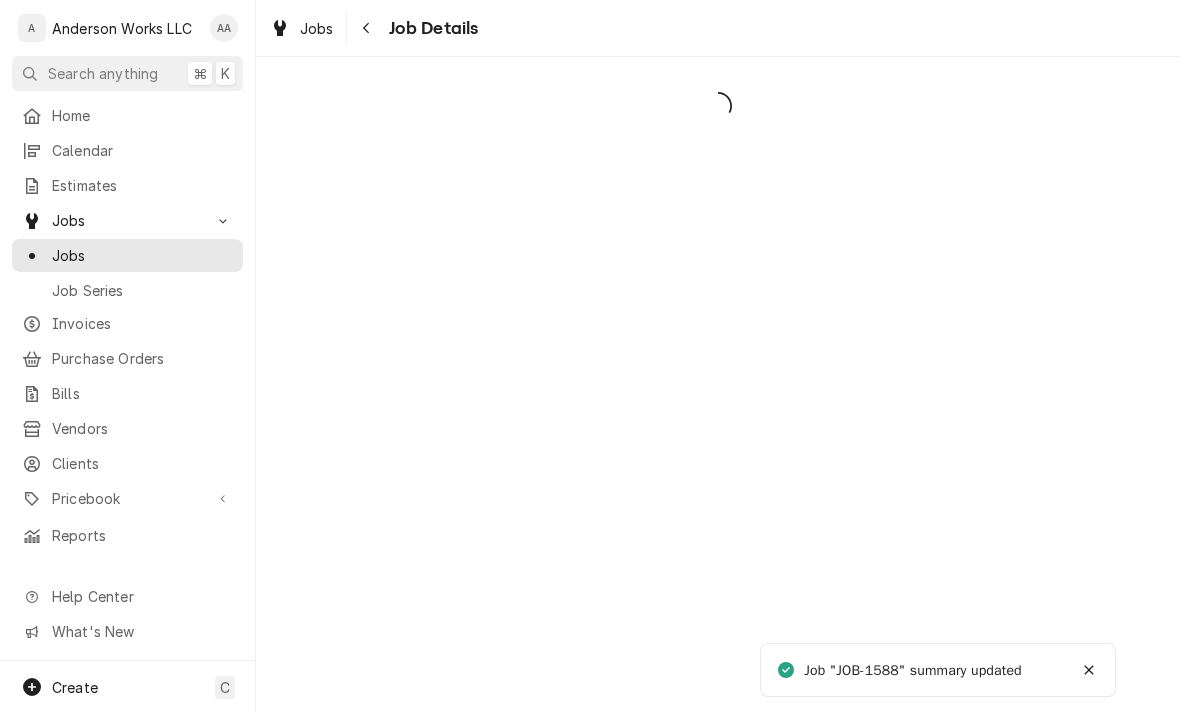 scroll, scrollTop: 0, scrollLeft: 0, axis: both 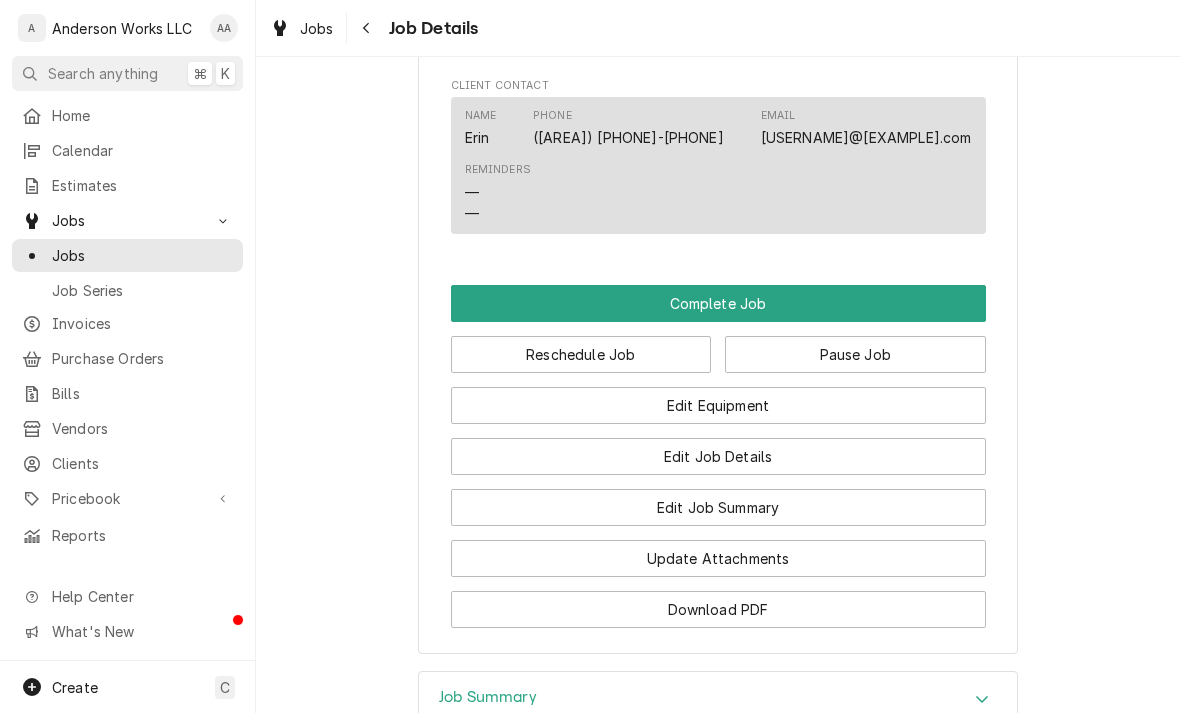 click on "Pause Job" at bounding box center (855, 354) 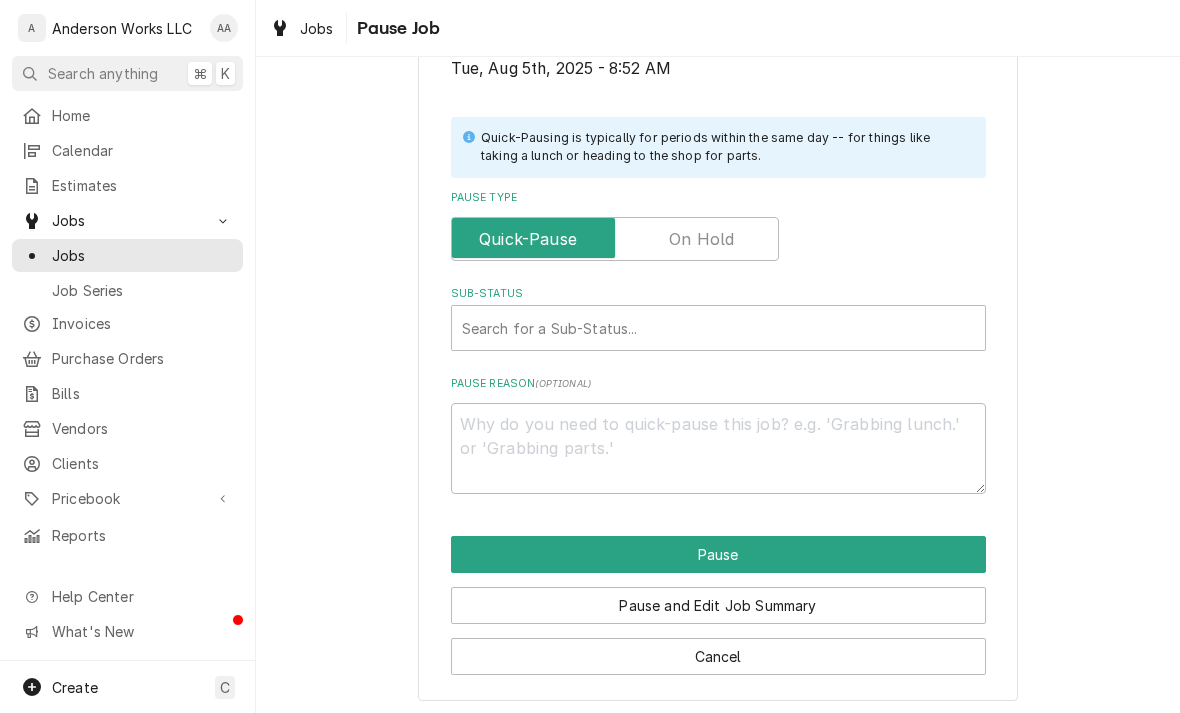 scroll, scrollTop: 402, scrollLeft: 0, axis: vertical 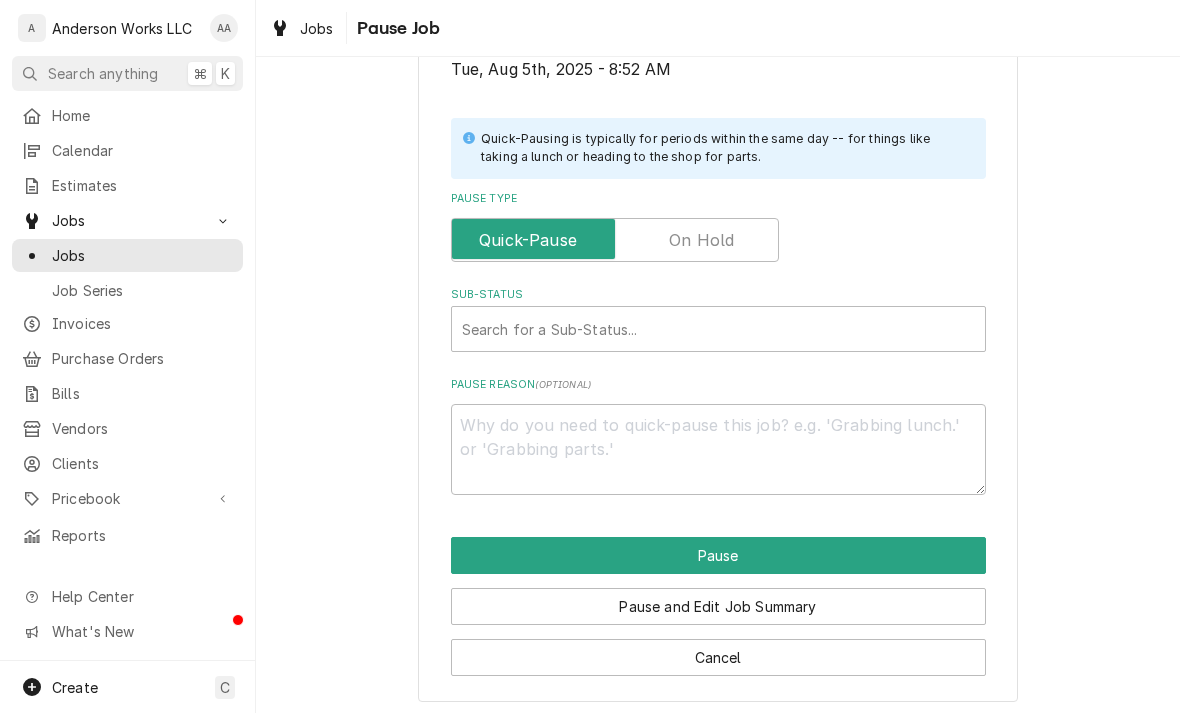 click at bounding box center (615, 240) 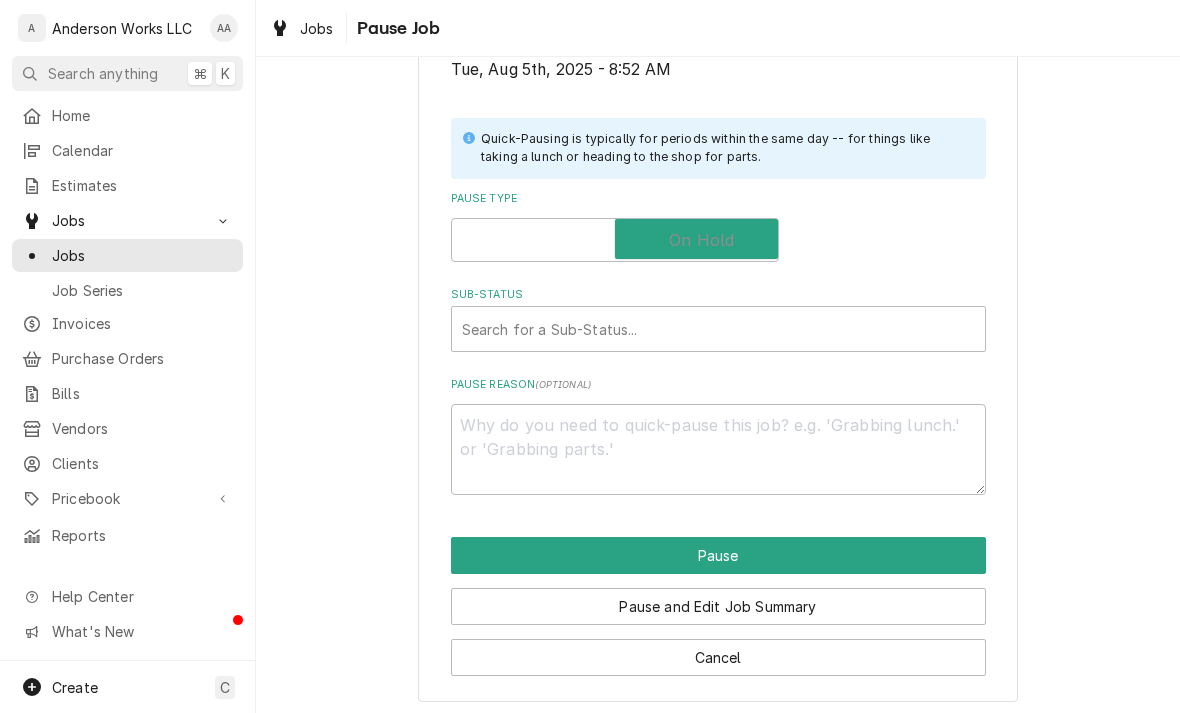 checkbox on "true" 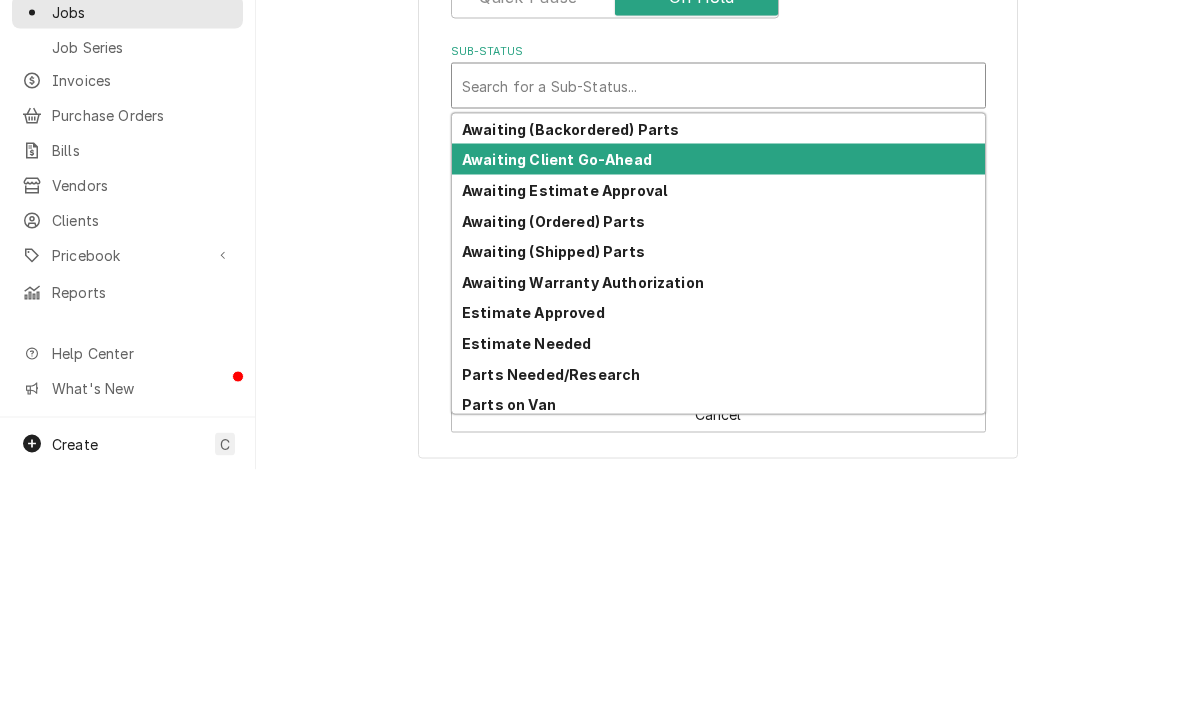 click on "Awaiting Client Go-Ahead" at bounding box center (557, 402) 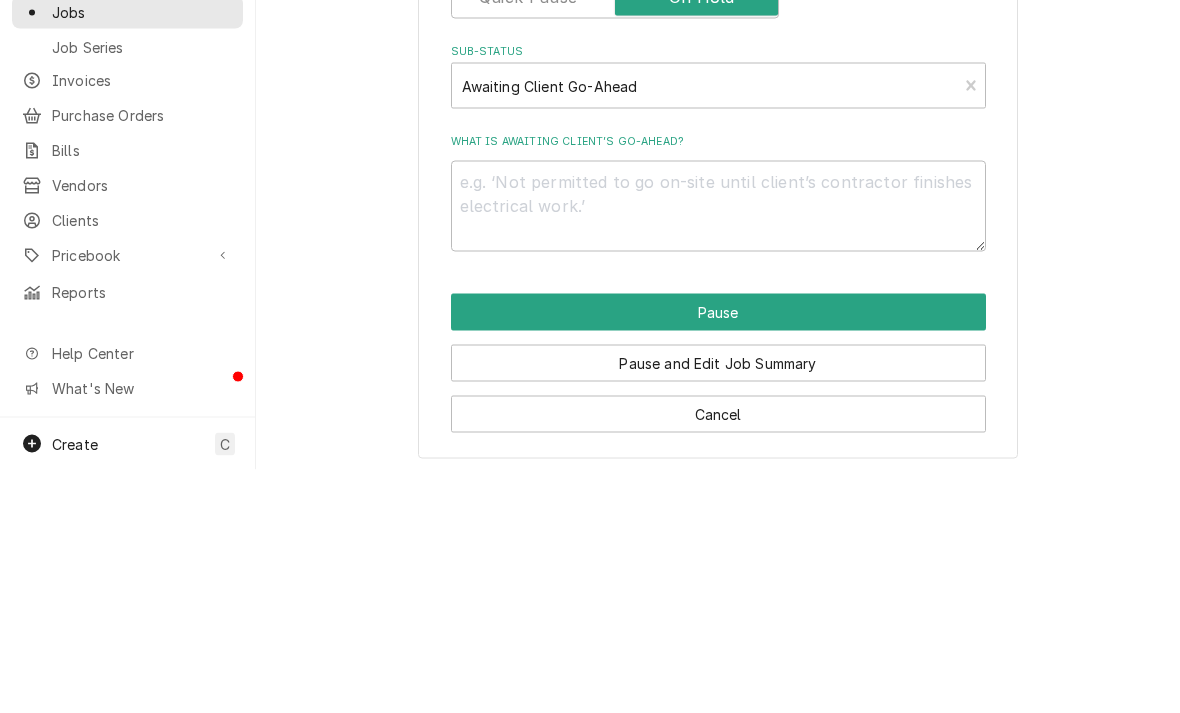 scroll, scrollTop: 378, scrollLeft: 0, axis: vertical 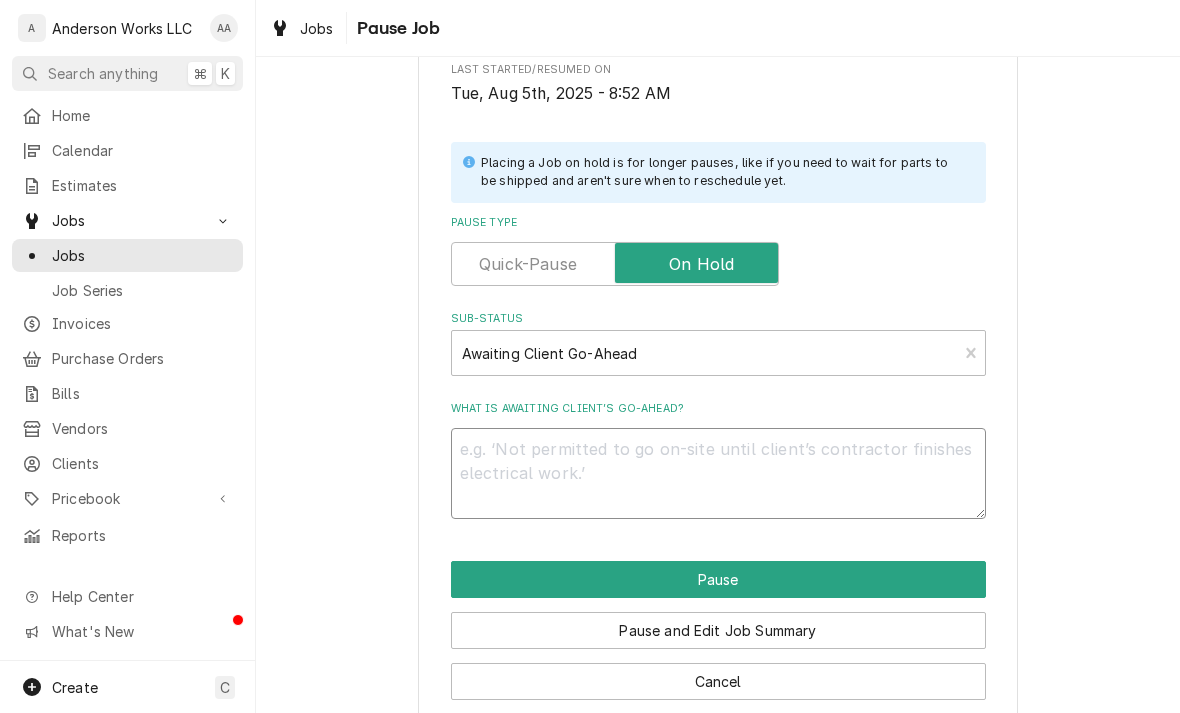 click on "What is awaiting client’s go-ahead?" at bounding box center (718, 473) 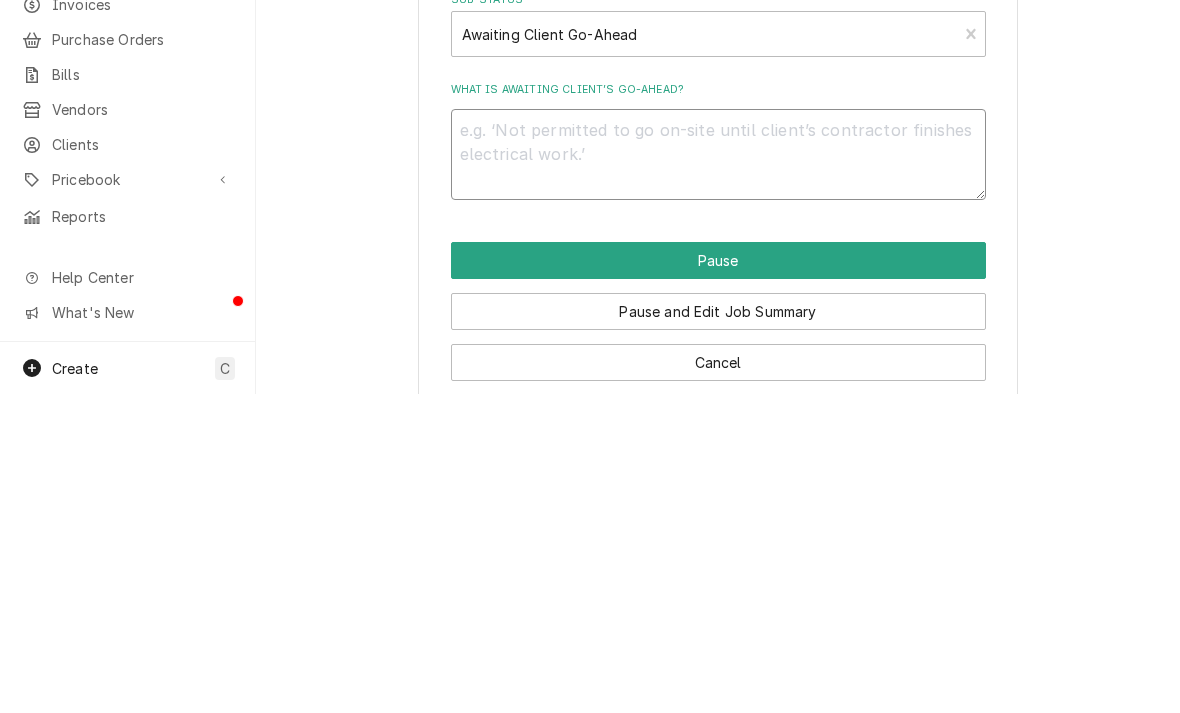 type on "x" 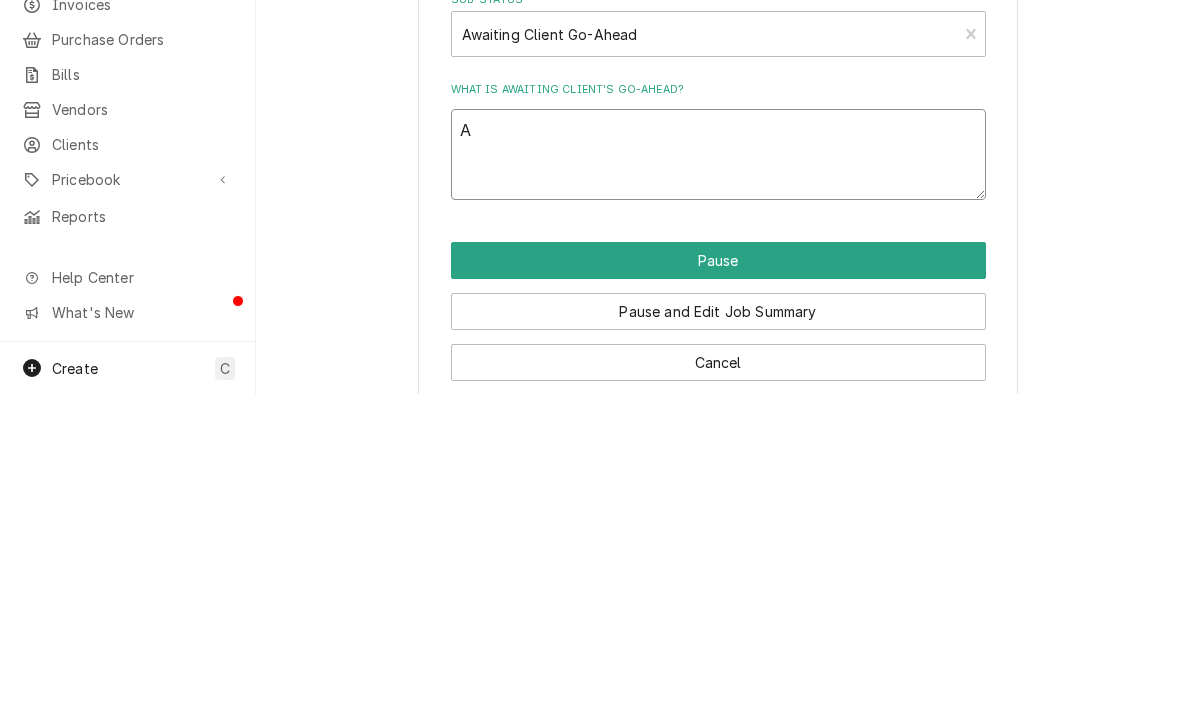 type on "Aw" 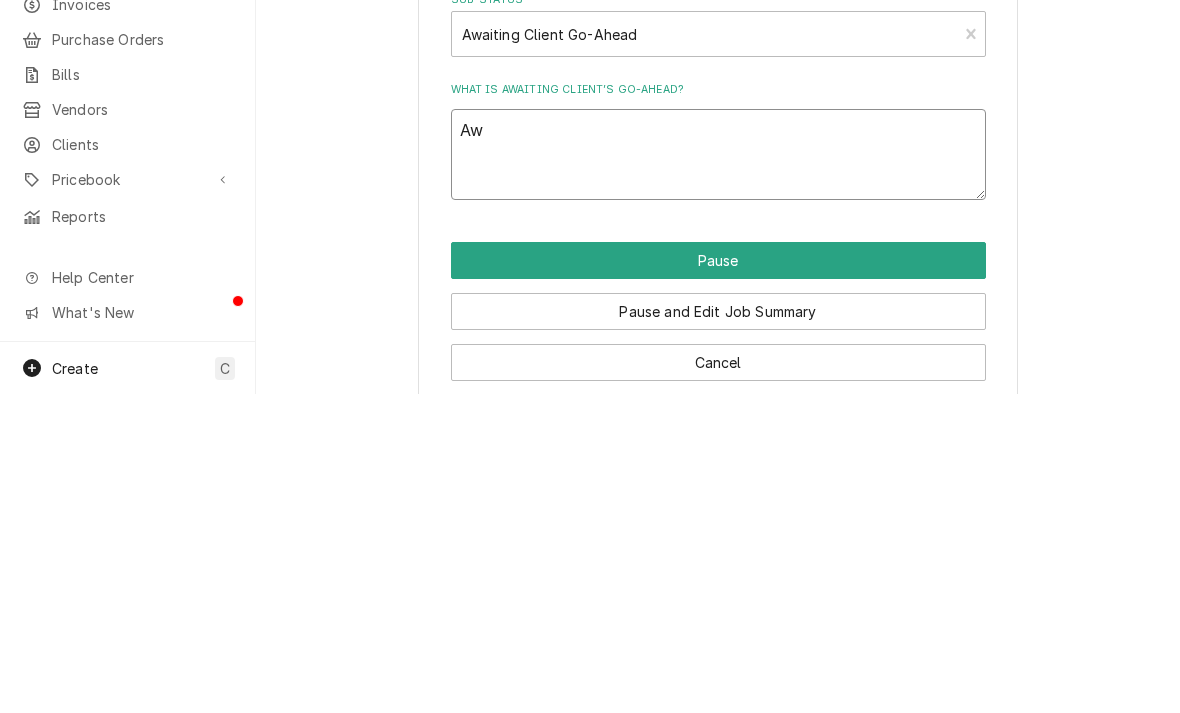type on "x" 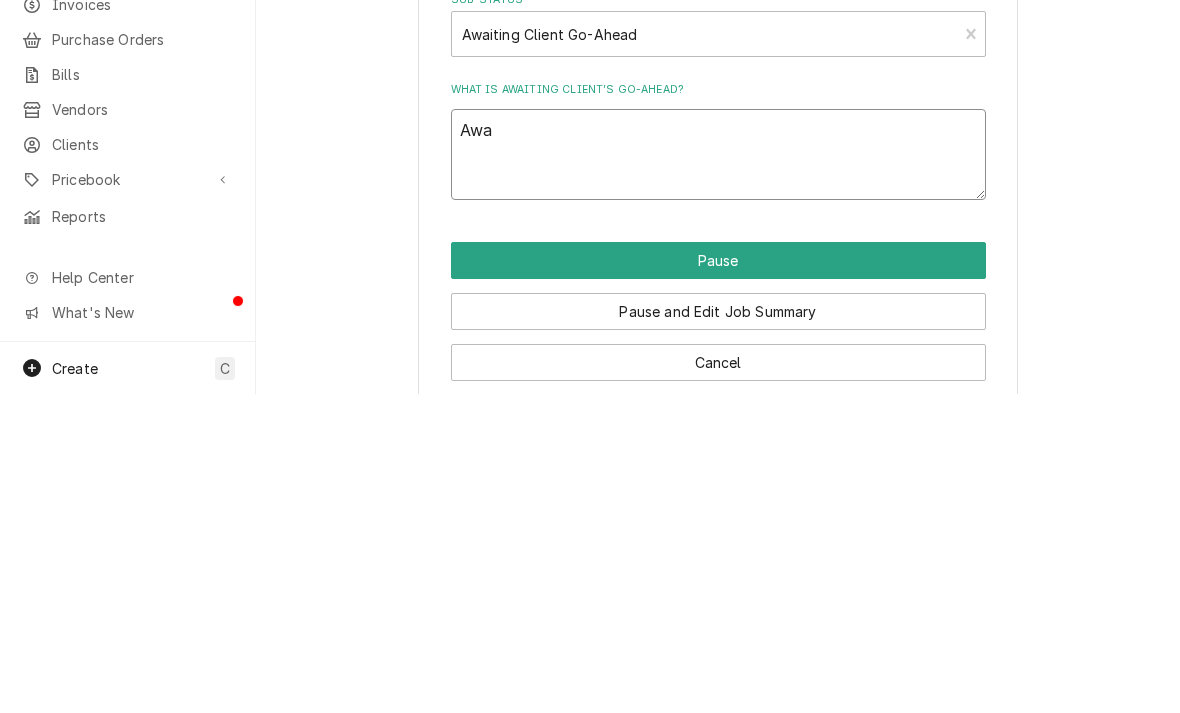 type on "x" 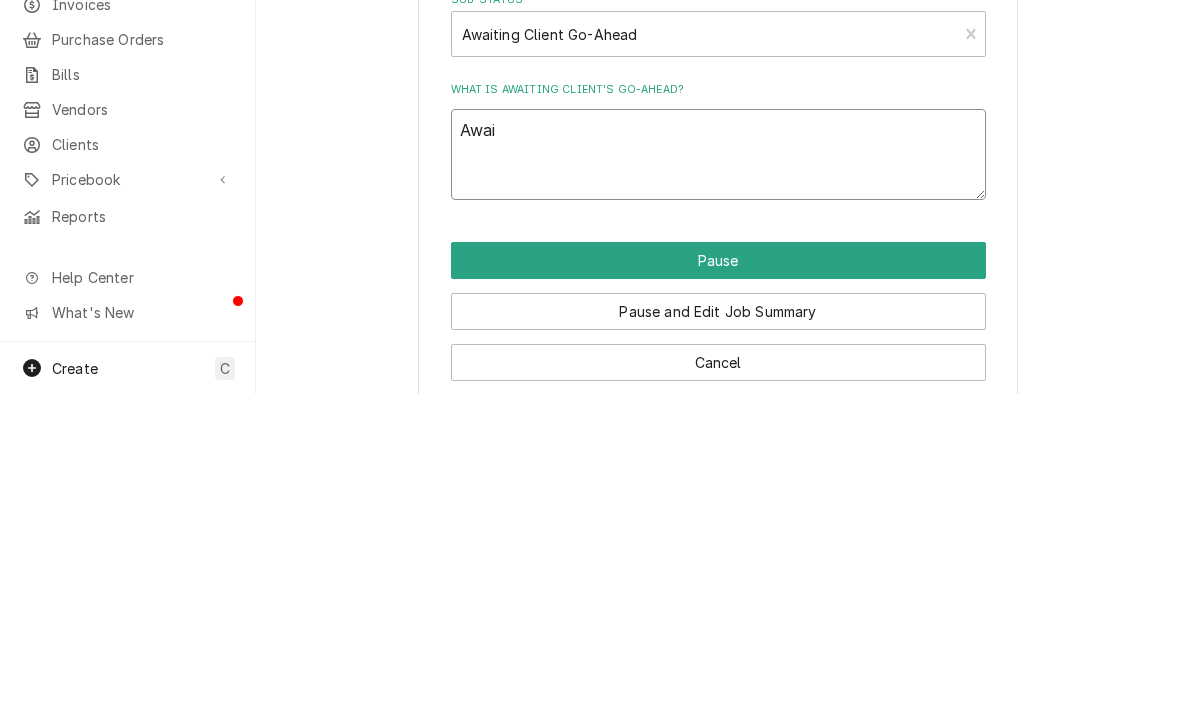type on "x" 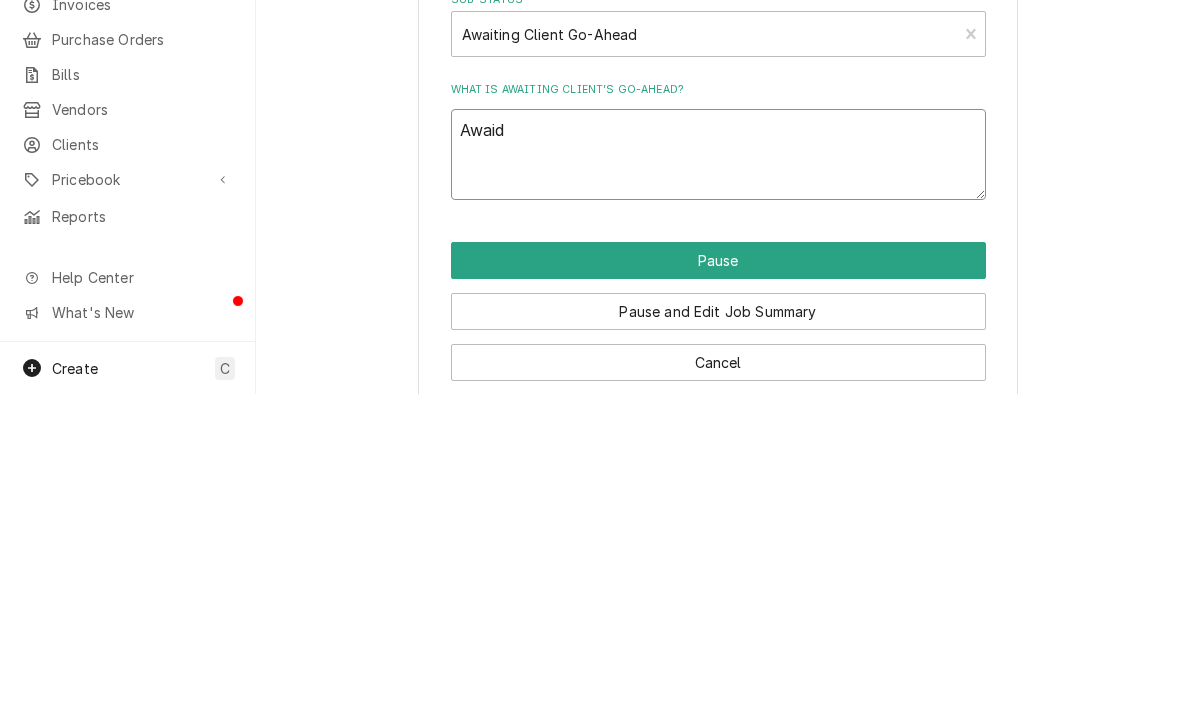 type on "Awaidi" 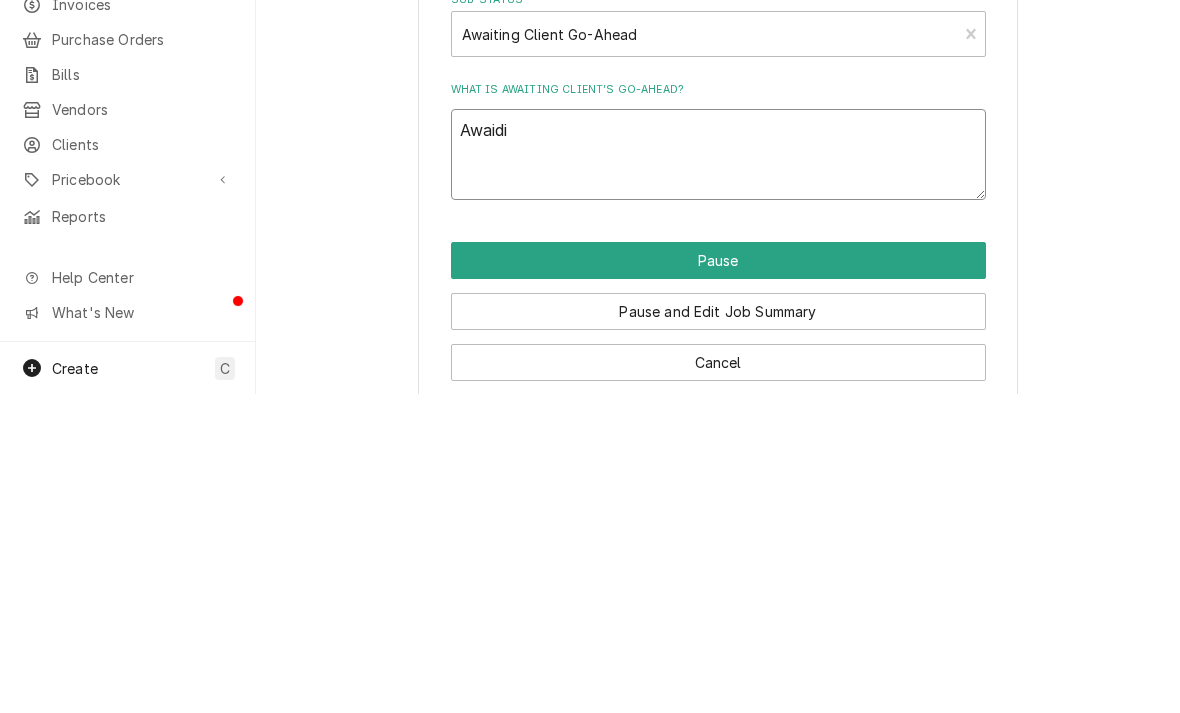 type on "x" 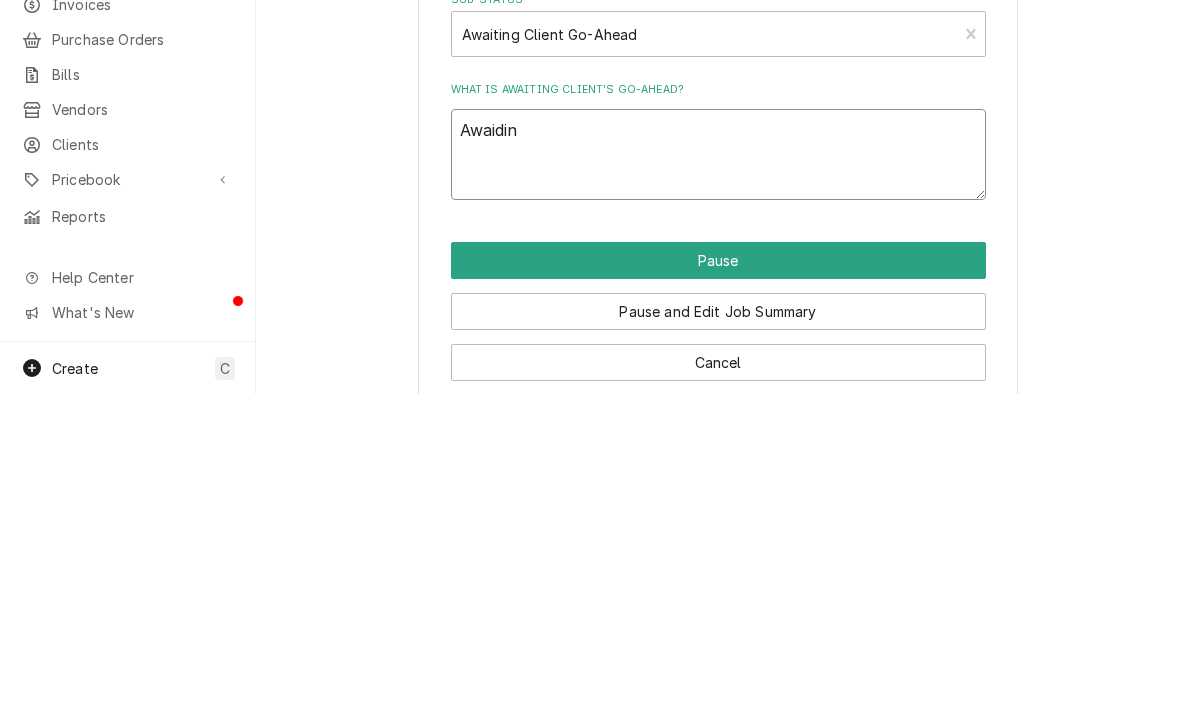 type on "x" 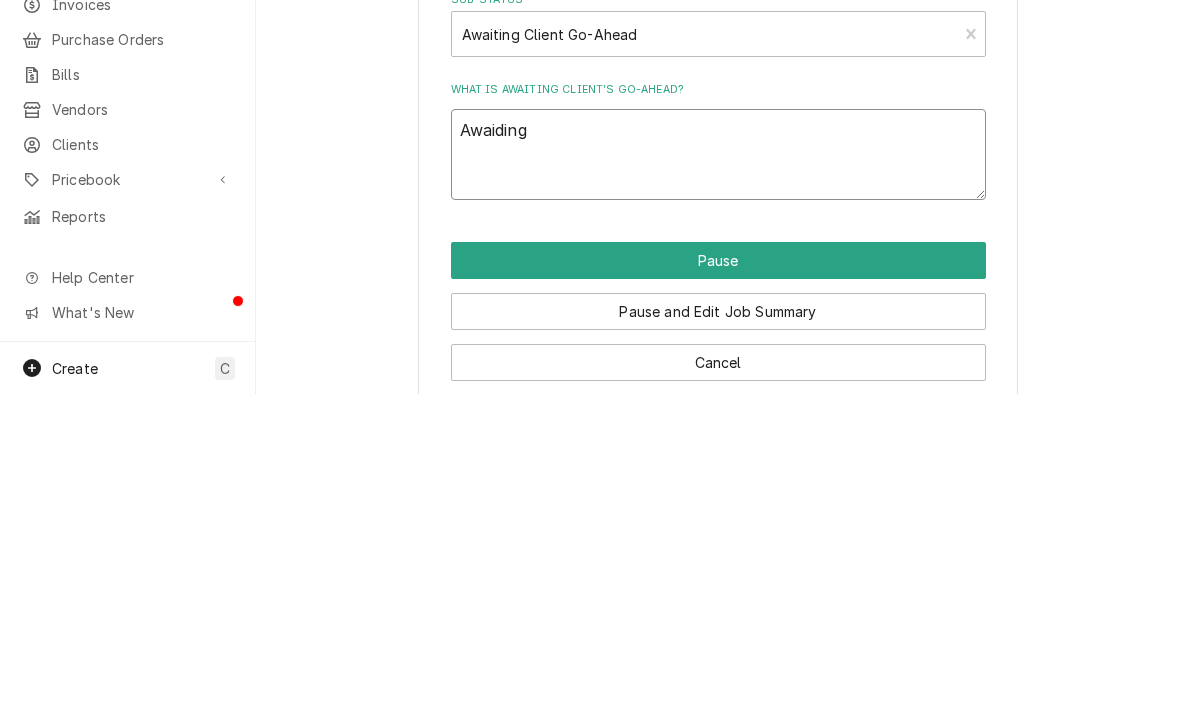 type on "x" 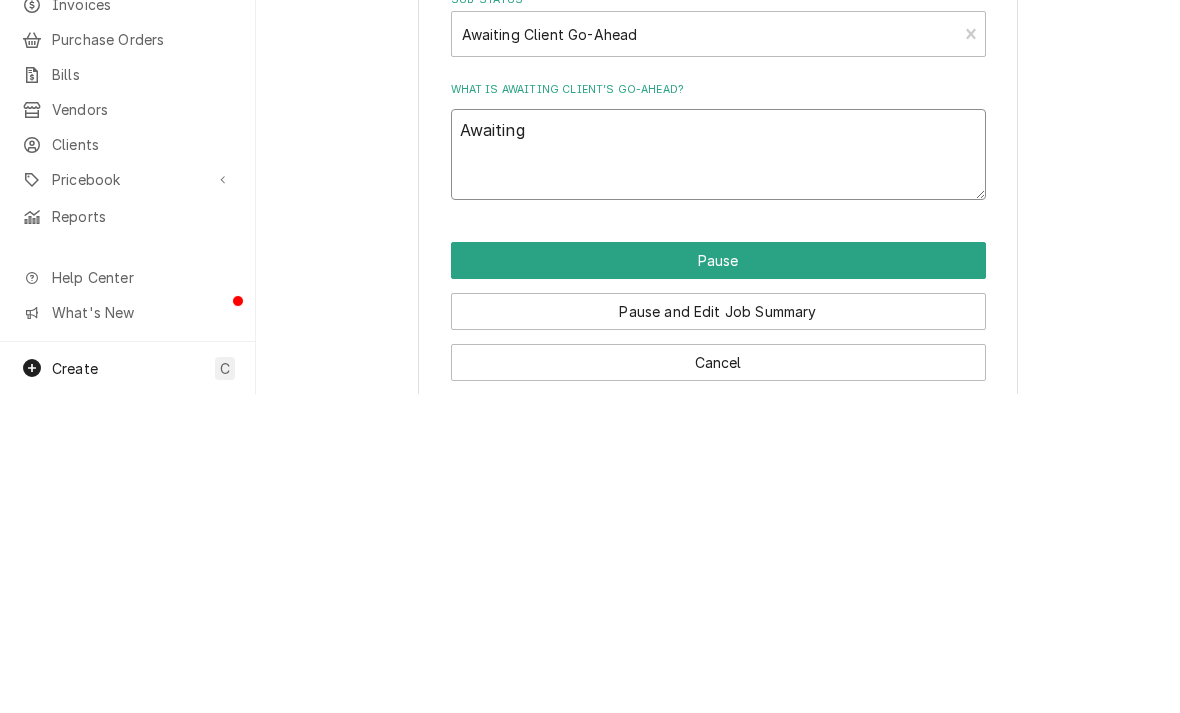 type on "x" 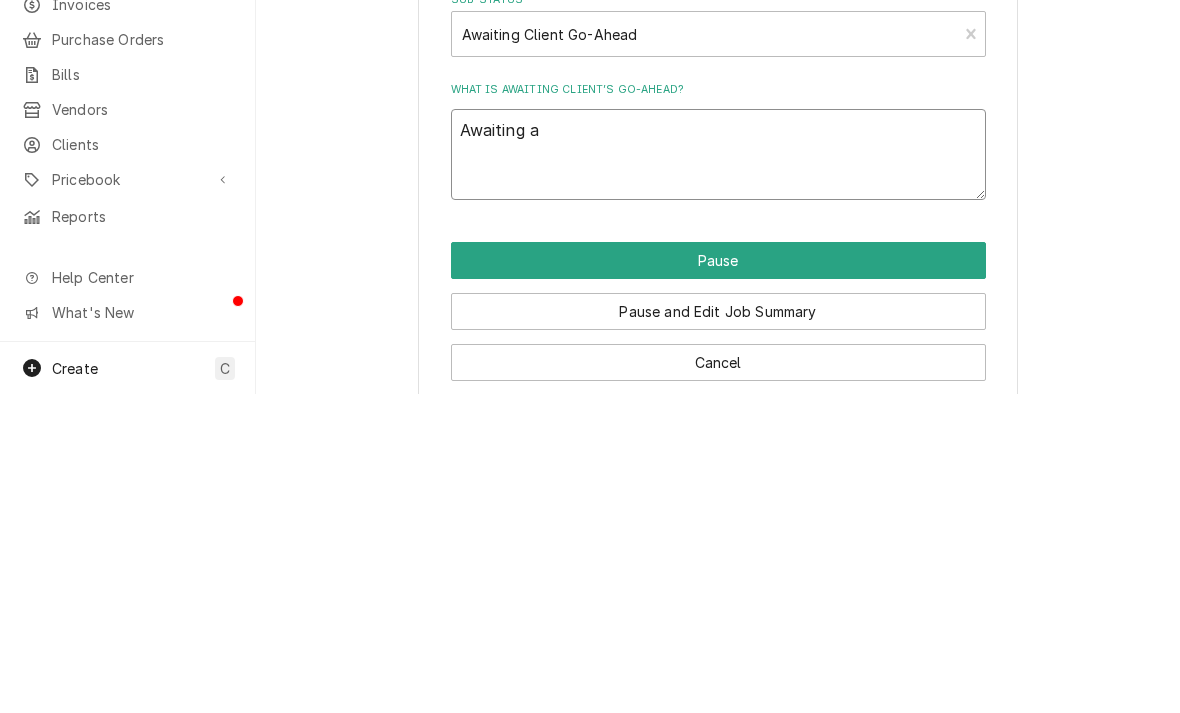type on "x" 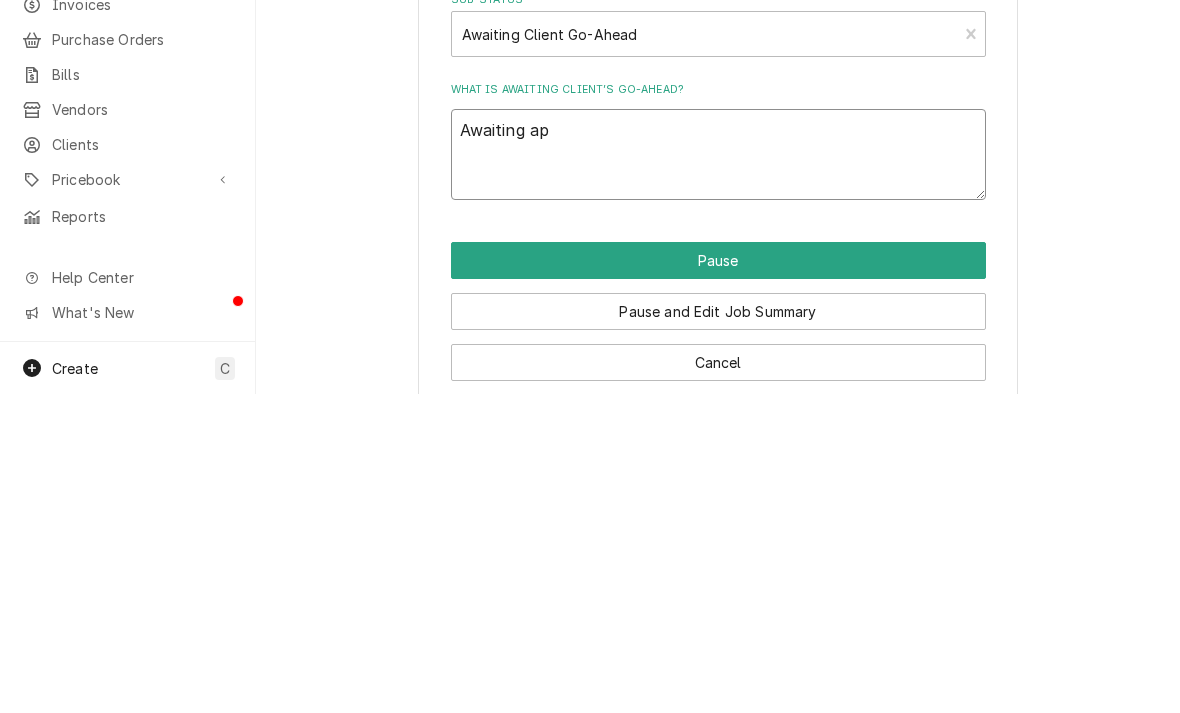 type on "x" 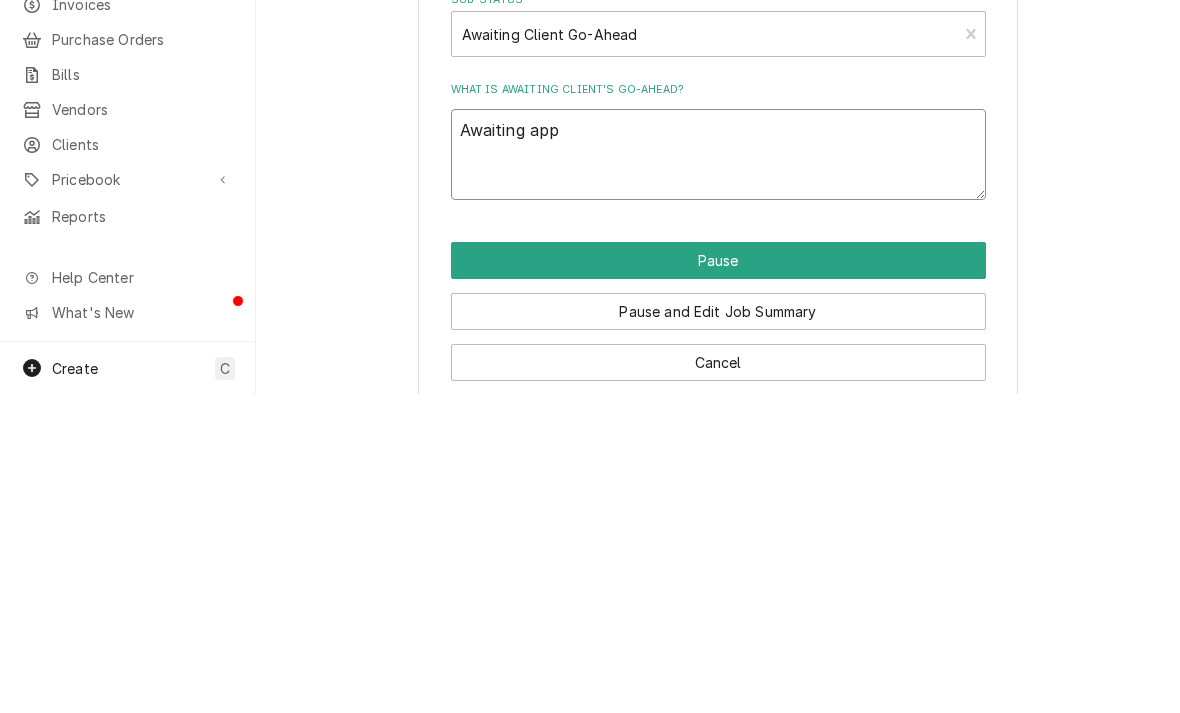 type on "x" 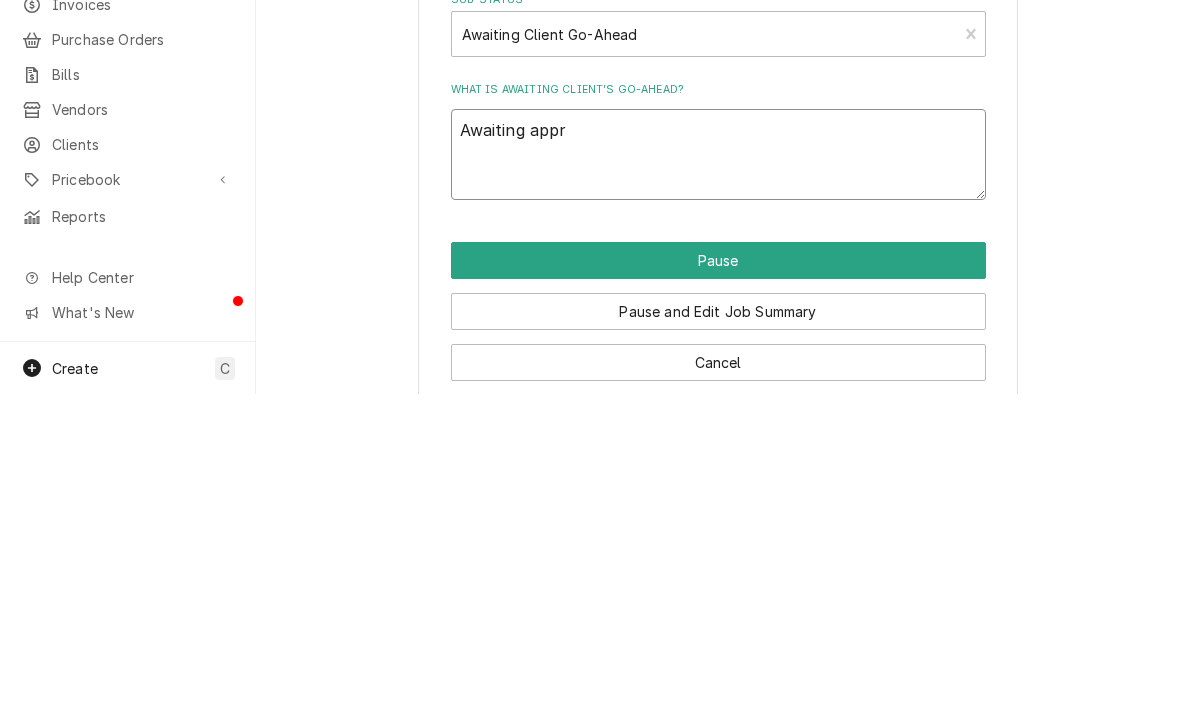 type on "x" 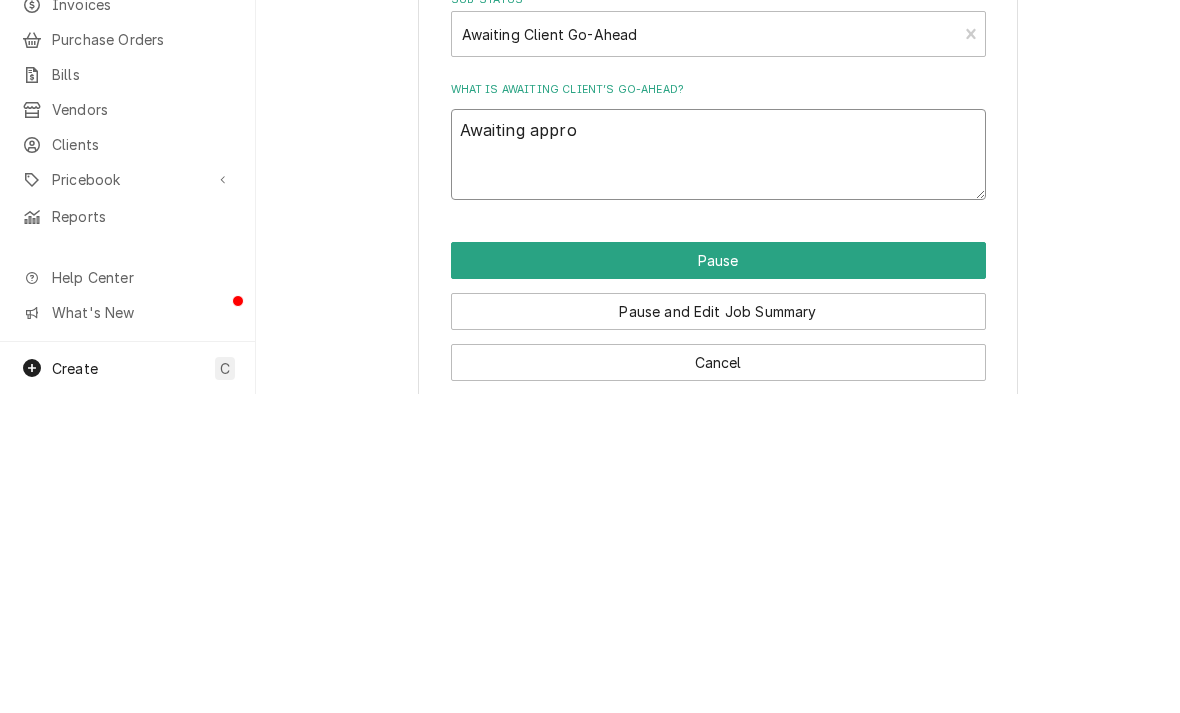 type on "x" 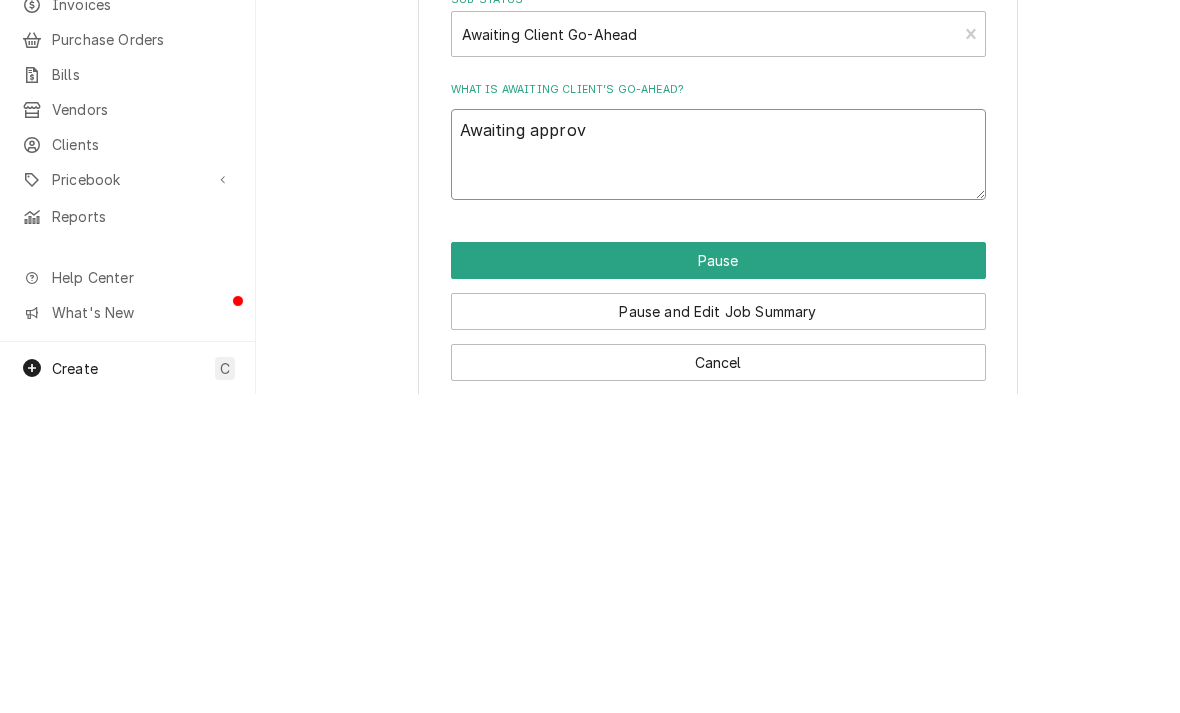 type on "Awaiting approva" 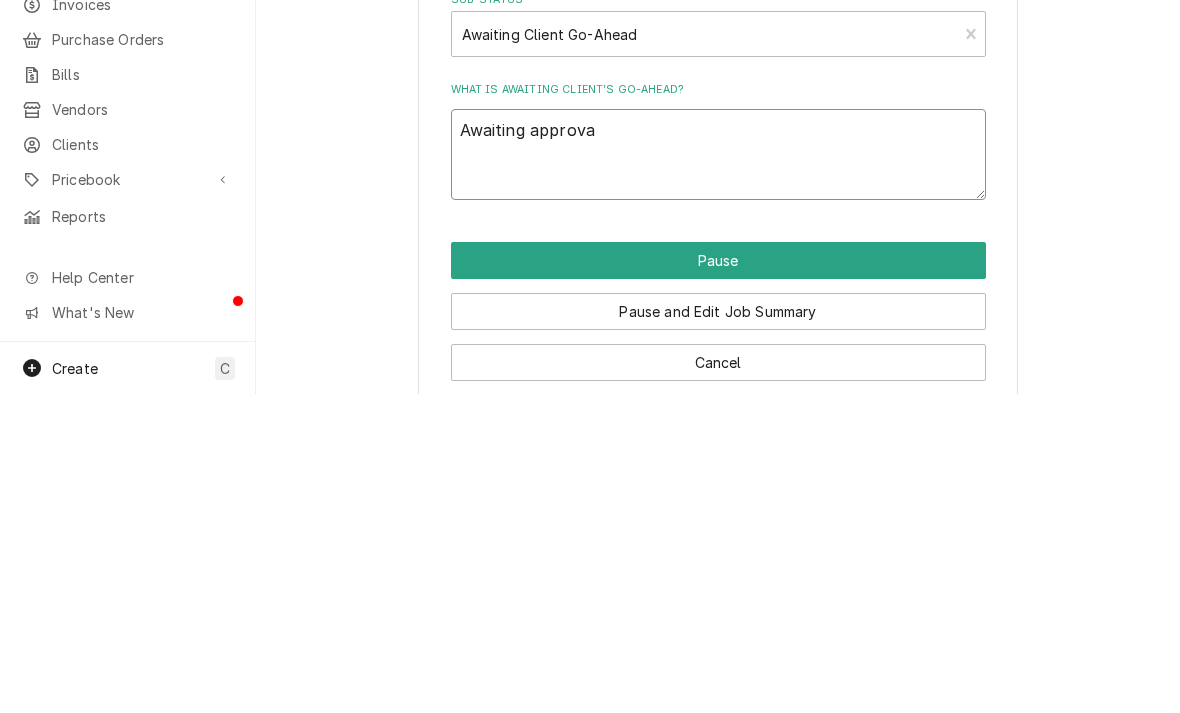 type on "x" 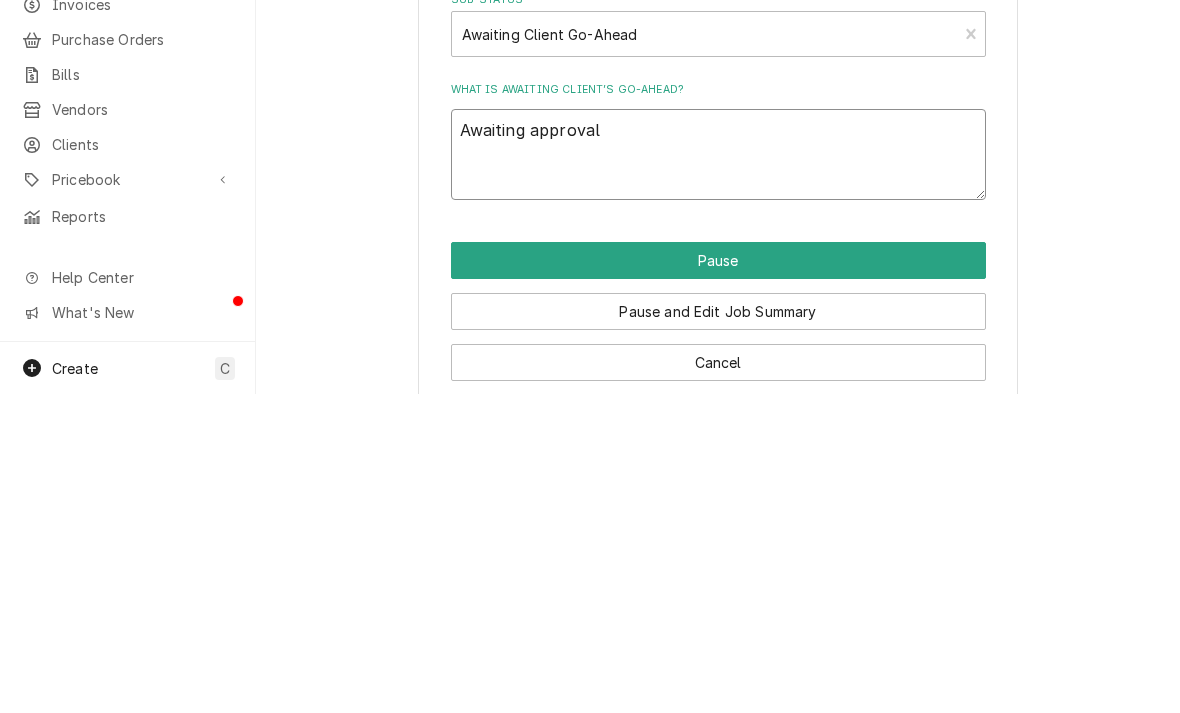 type on "x" 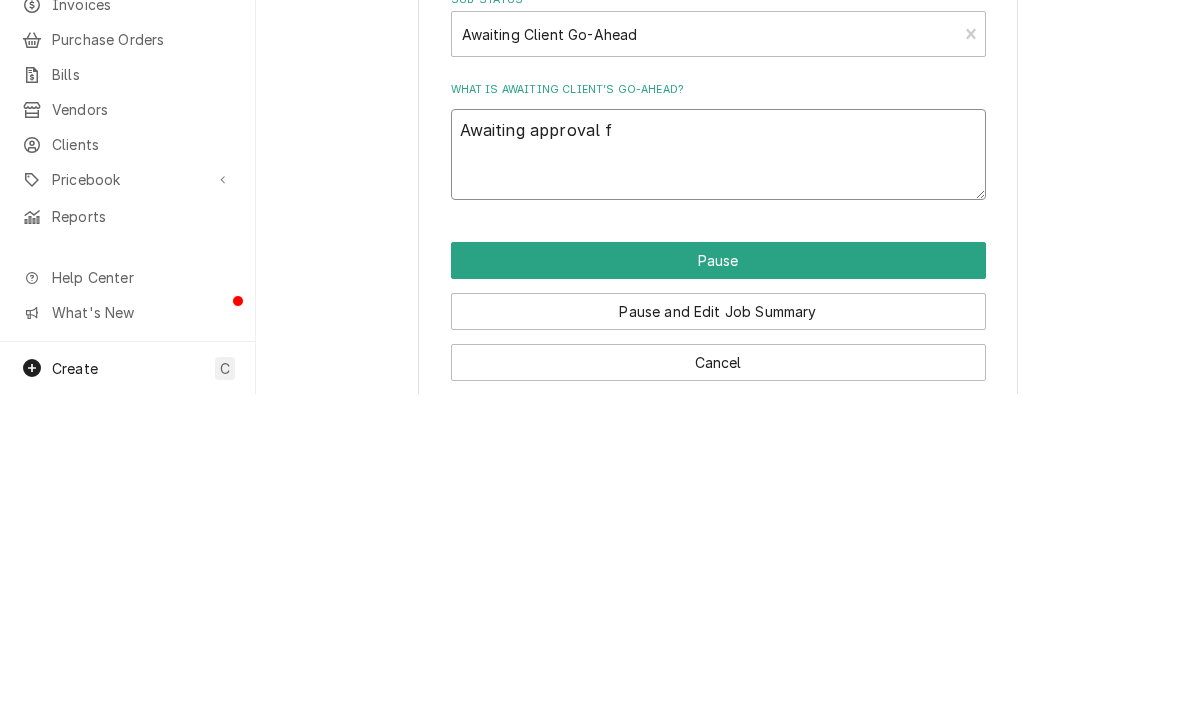 type on "x" 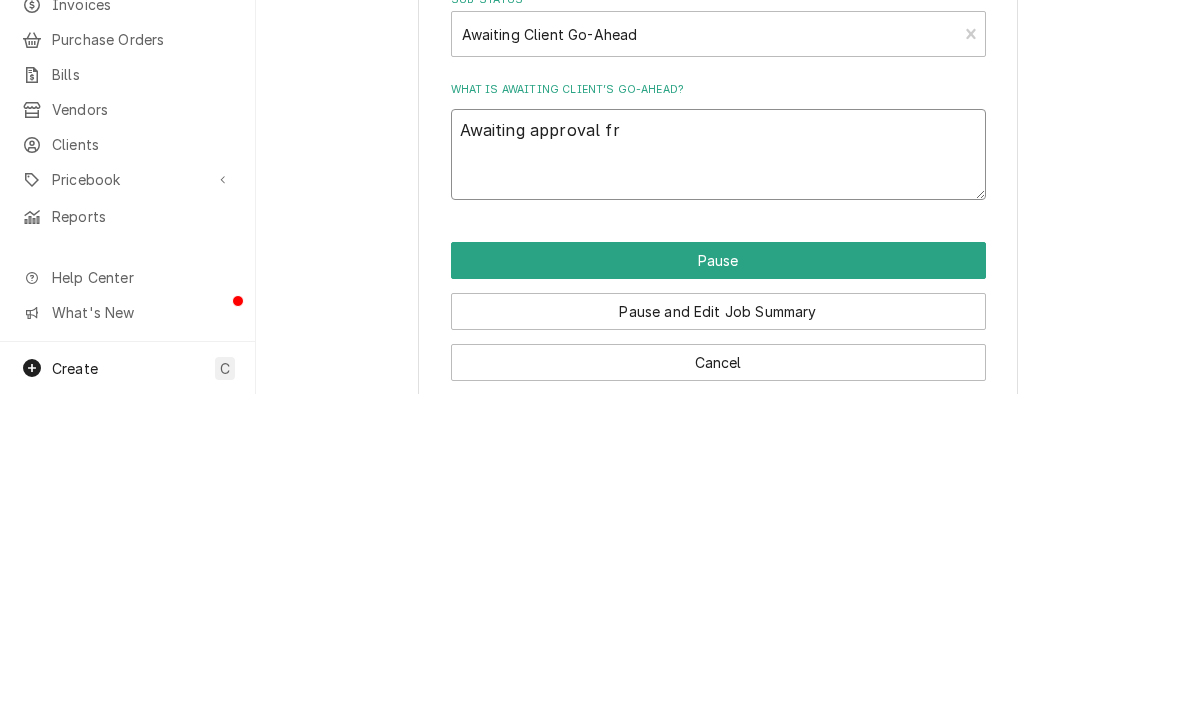 type on "Awaiting approval fro" 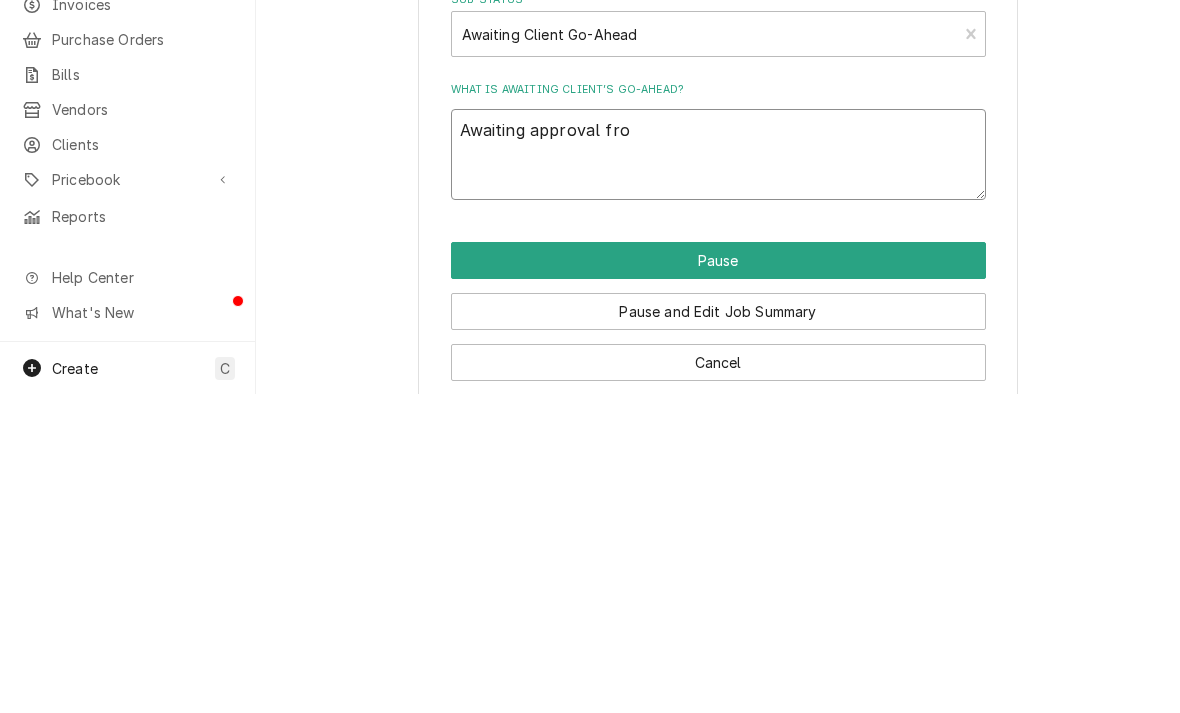type on "x" 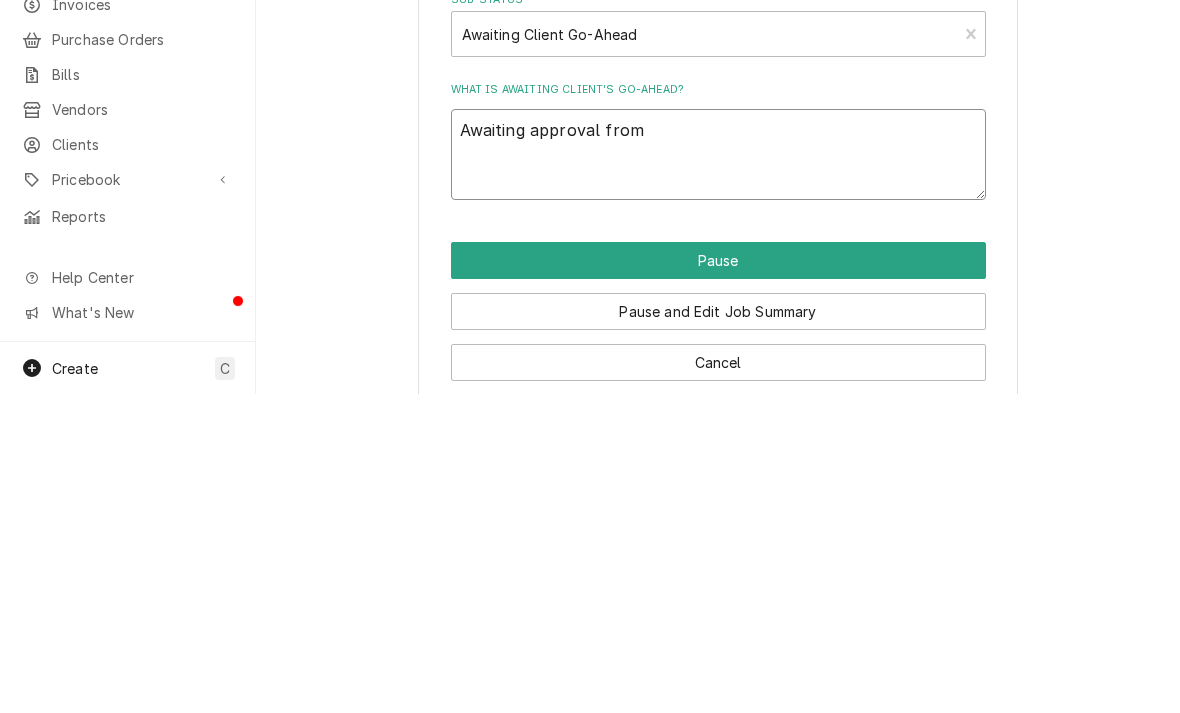 type on "x" 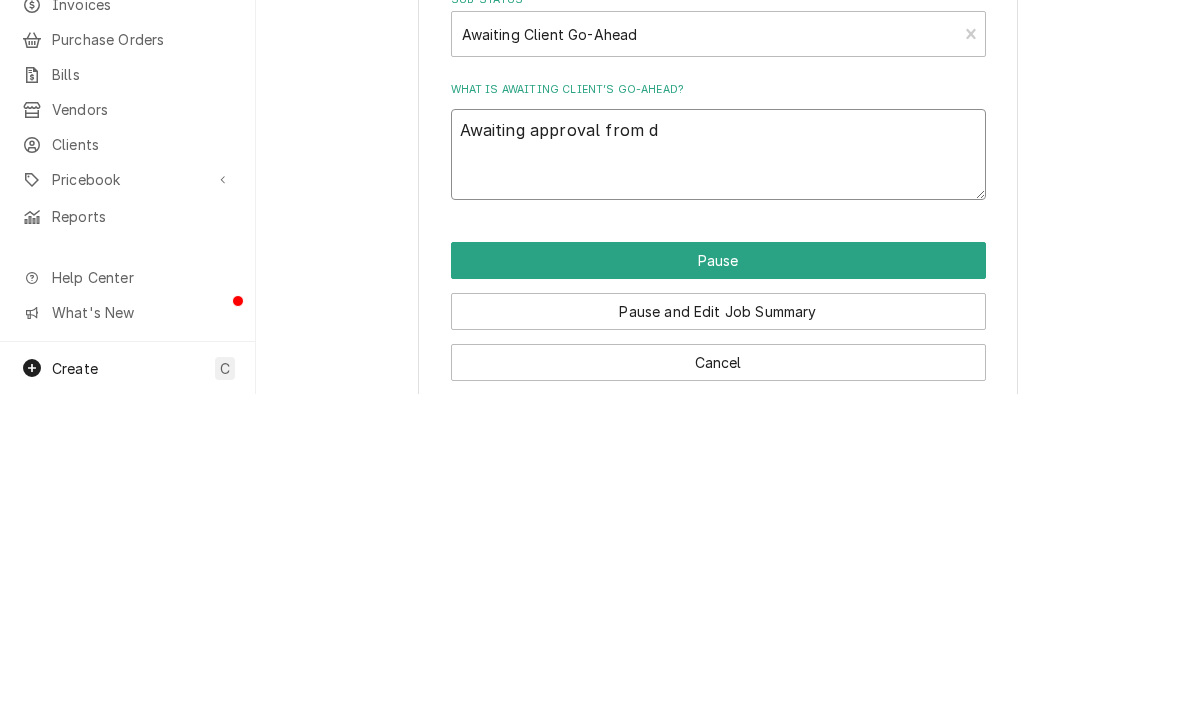 type on "x" 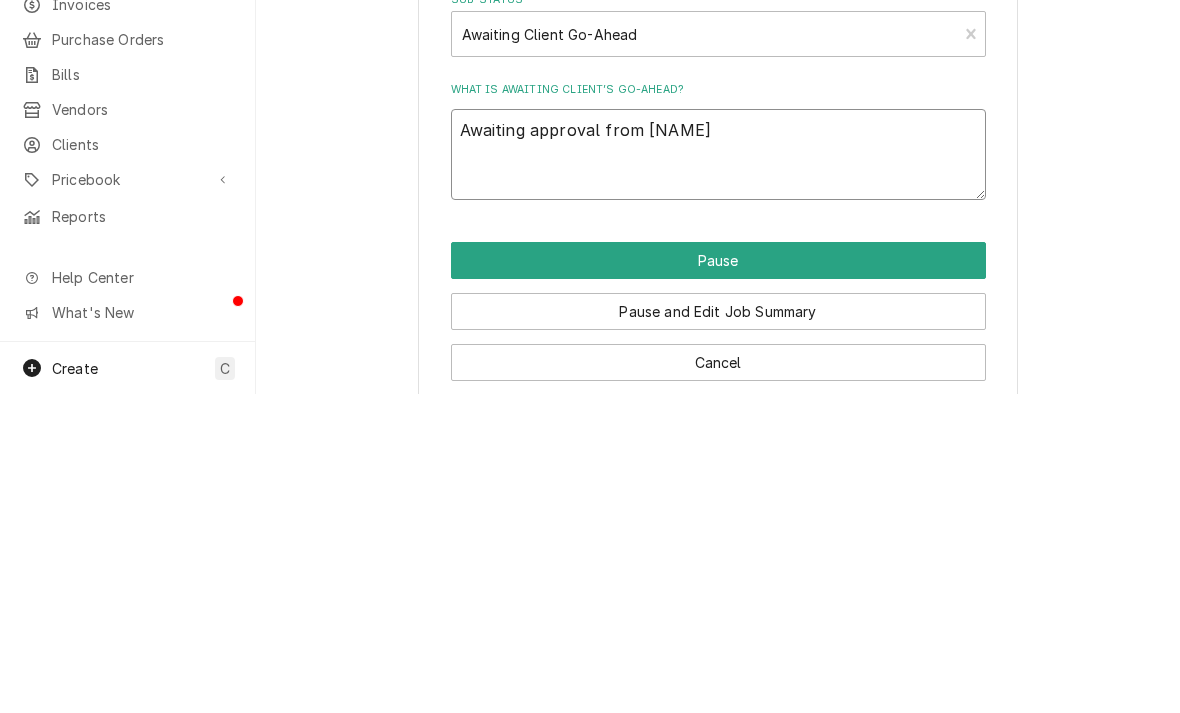 type on "x" 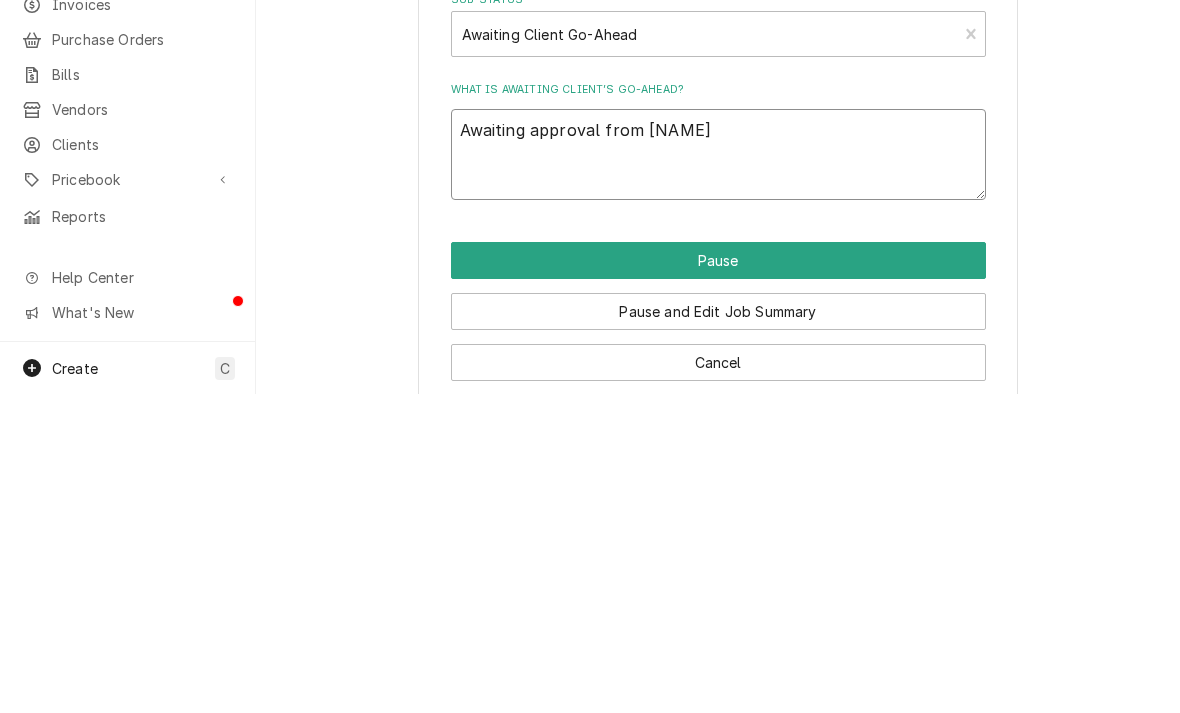 type on "Awaiting approval from [FIRST]" 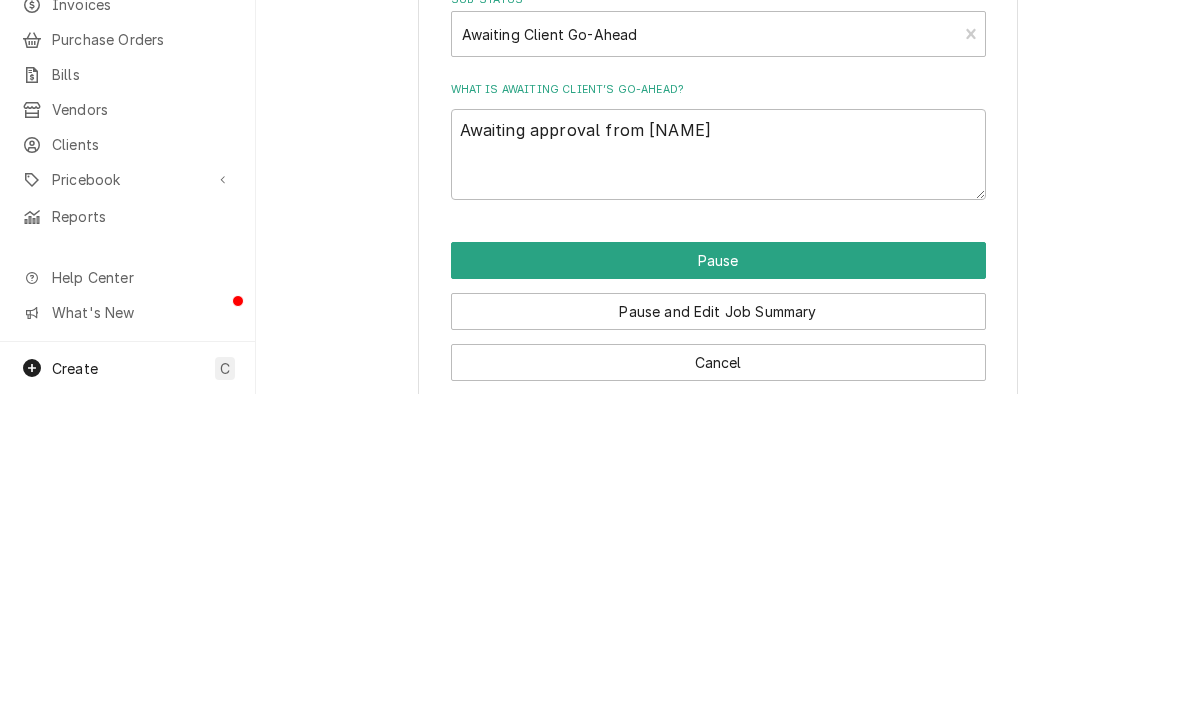 click on "Pause" at bounding box center (718, 579) 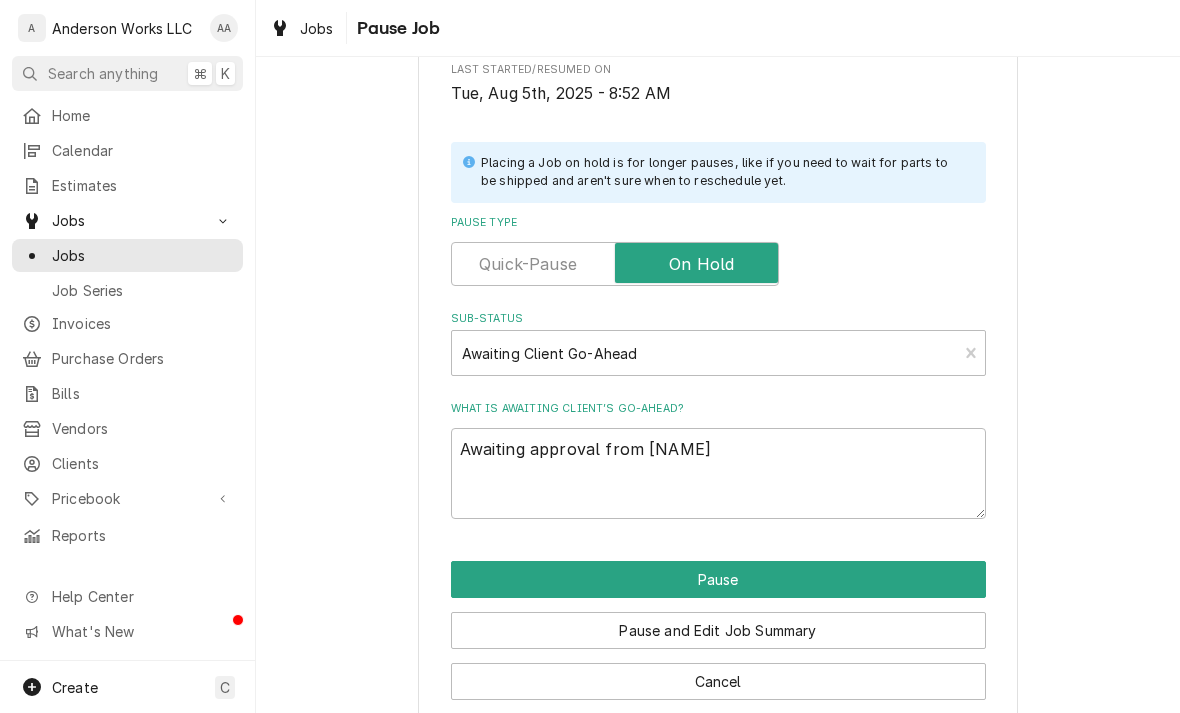 type on "x" 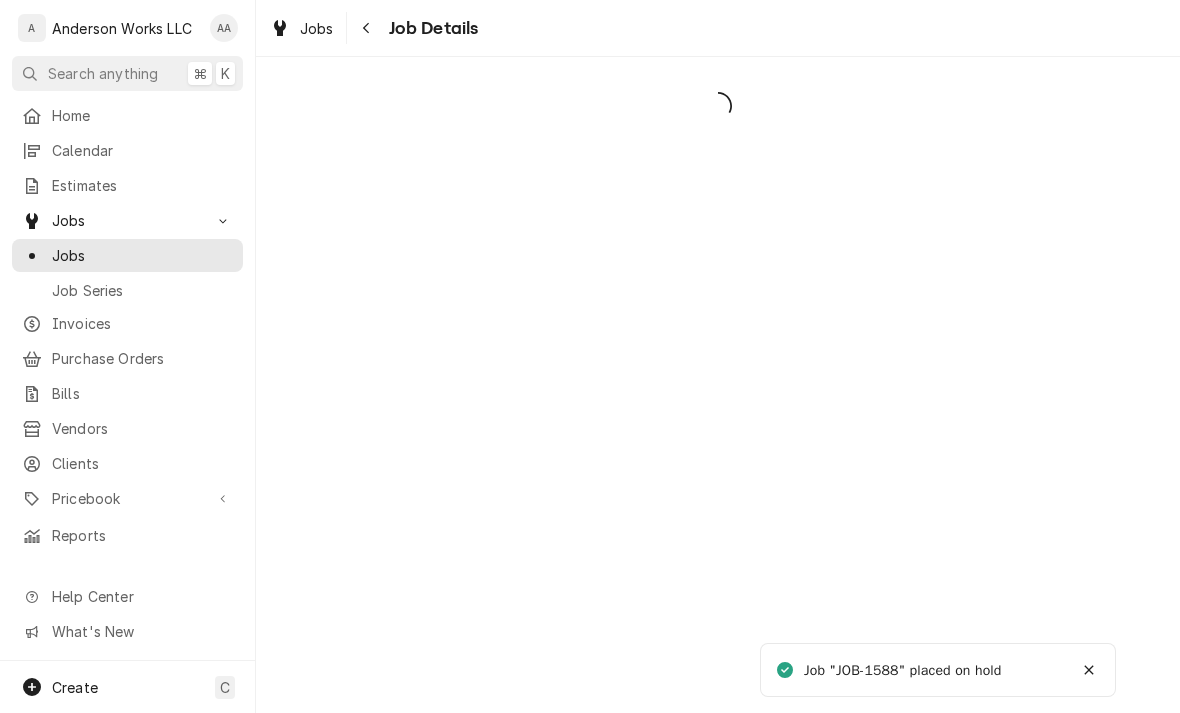 scroll, scrollTop: 0, scrollLeft: 0, axis: both 